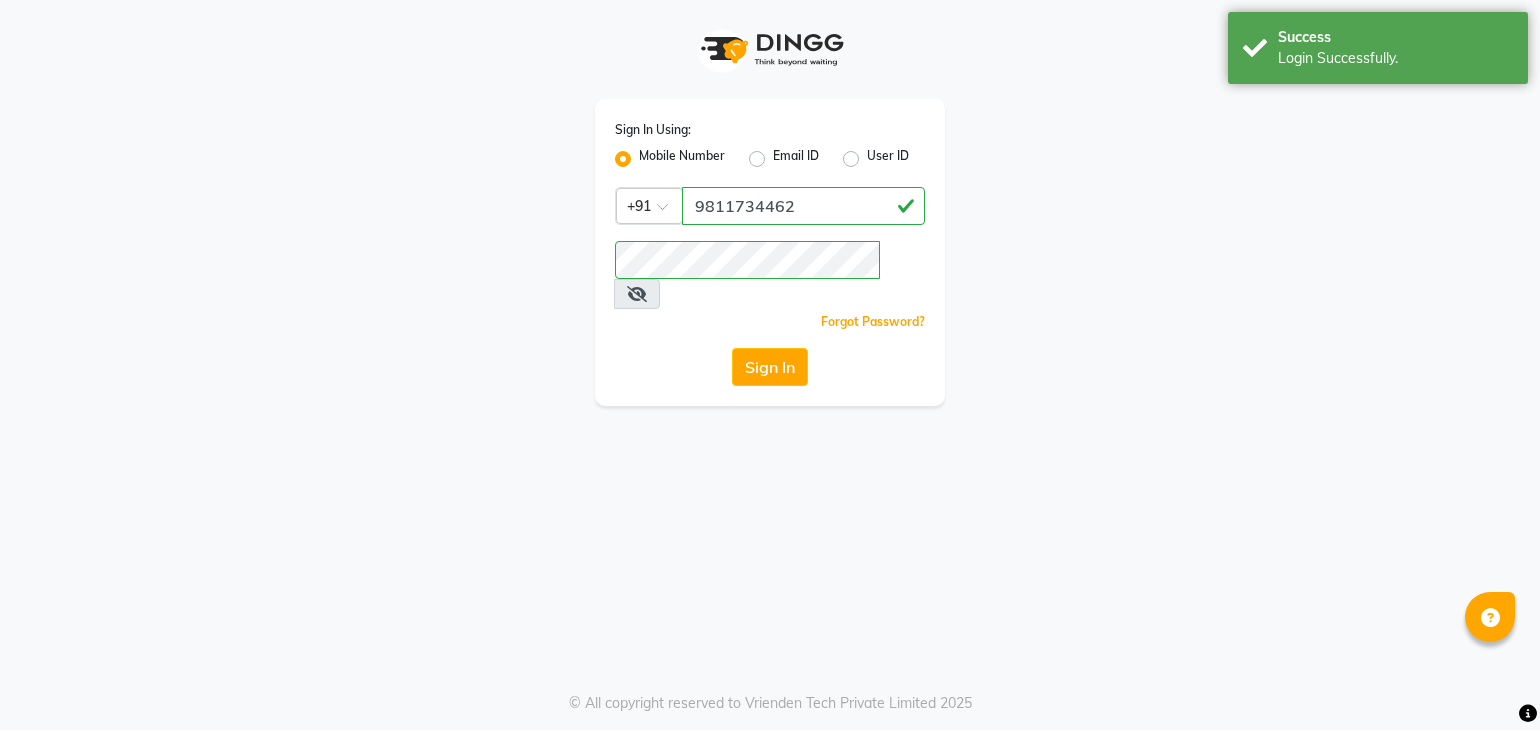 scroll, scrollTop: 0, scrollLeft: 0, axis: both 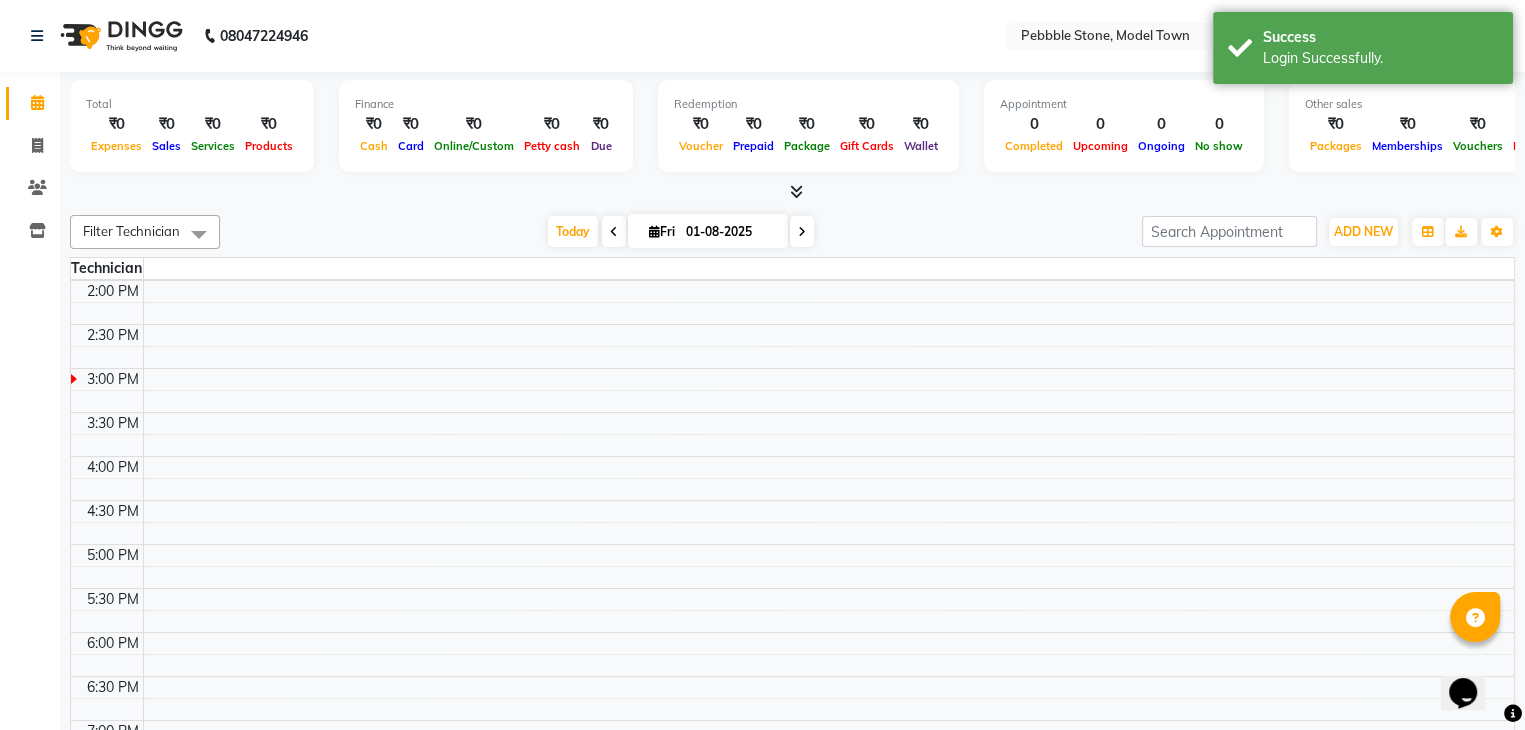 select on "en" 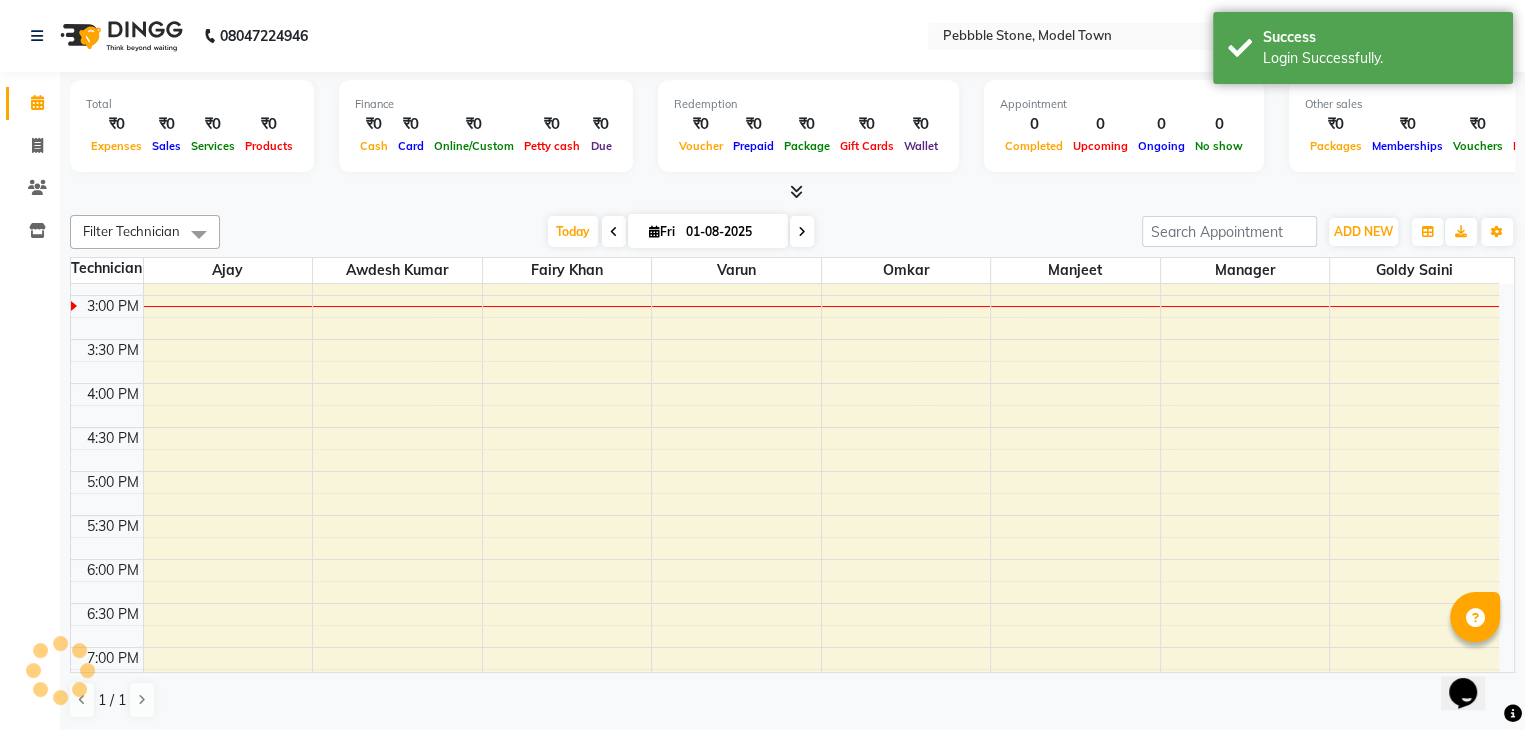 scroll, scrollTop: 0, scrollLeft: 0, axis: both 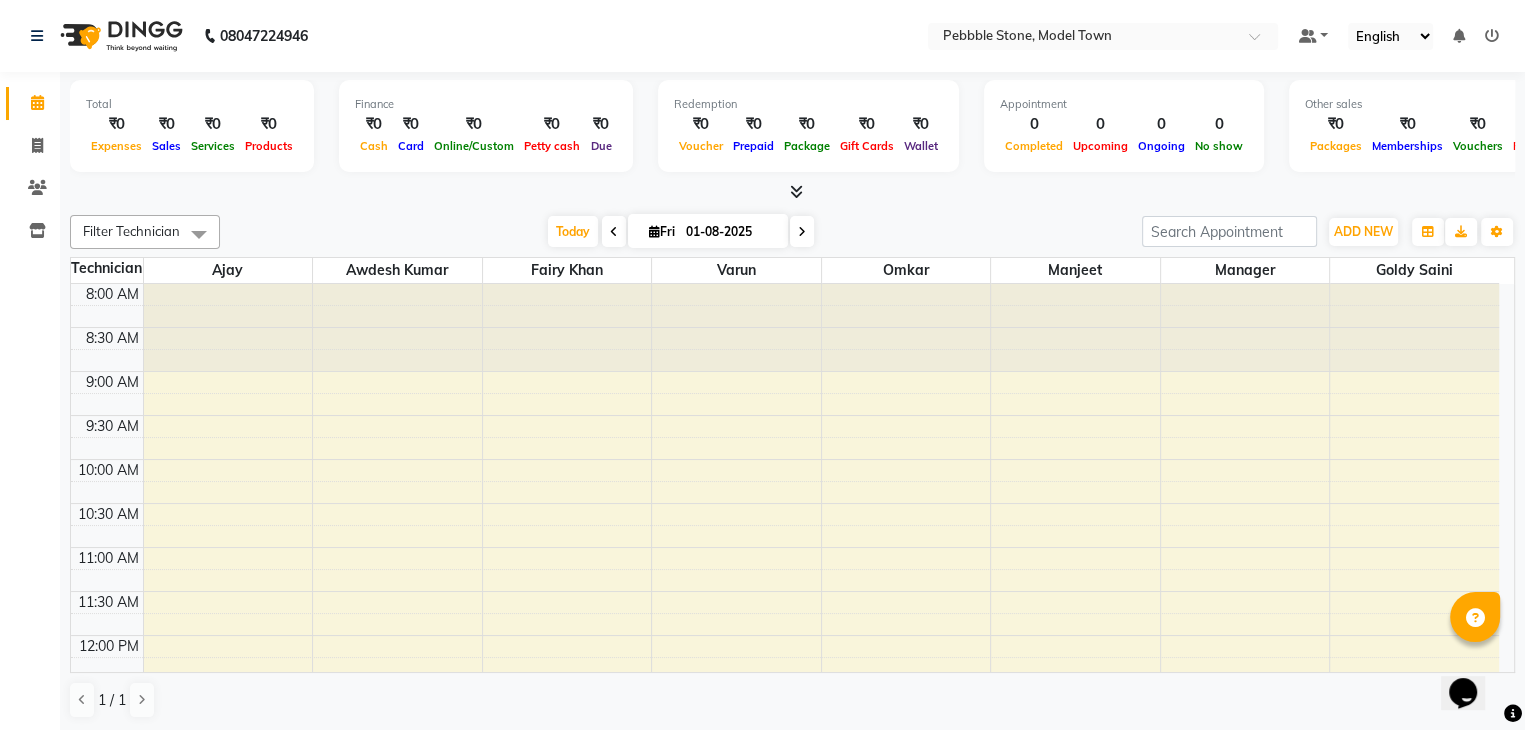 drag, startPoint x: 1496, startPoint y: 320, endPoint x: 1504, endPoint y: 477, distance: 157.20369 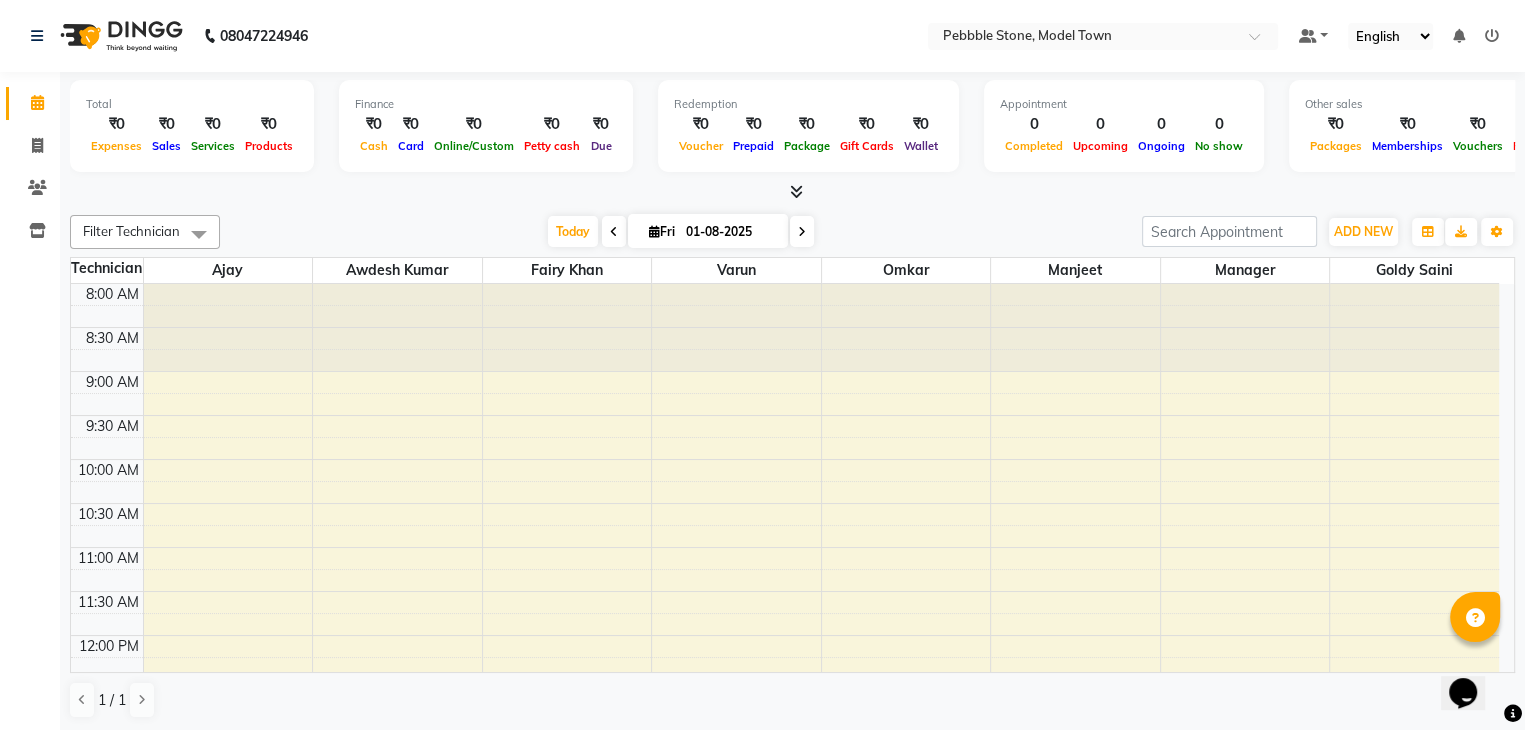 click on "8:00 AM 8:30 AM 9:00 AM 9:30 AM 10:00 AM 10:30 AM 11:00 AM 11:30 AM 12:00 PM 12:30 PM 1:00 PM 1:30 PM 2:00 PM 2:30 PM 3:00 PM 3:30 PM 4:00 PM 4:30 PM 5:00 PM 5:30 PM 6:00 PM 6:30 PM 7:00 PM 7:30 PM 8:00 PM 8:30 PM" at bounding box center [792, 478] 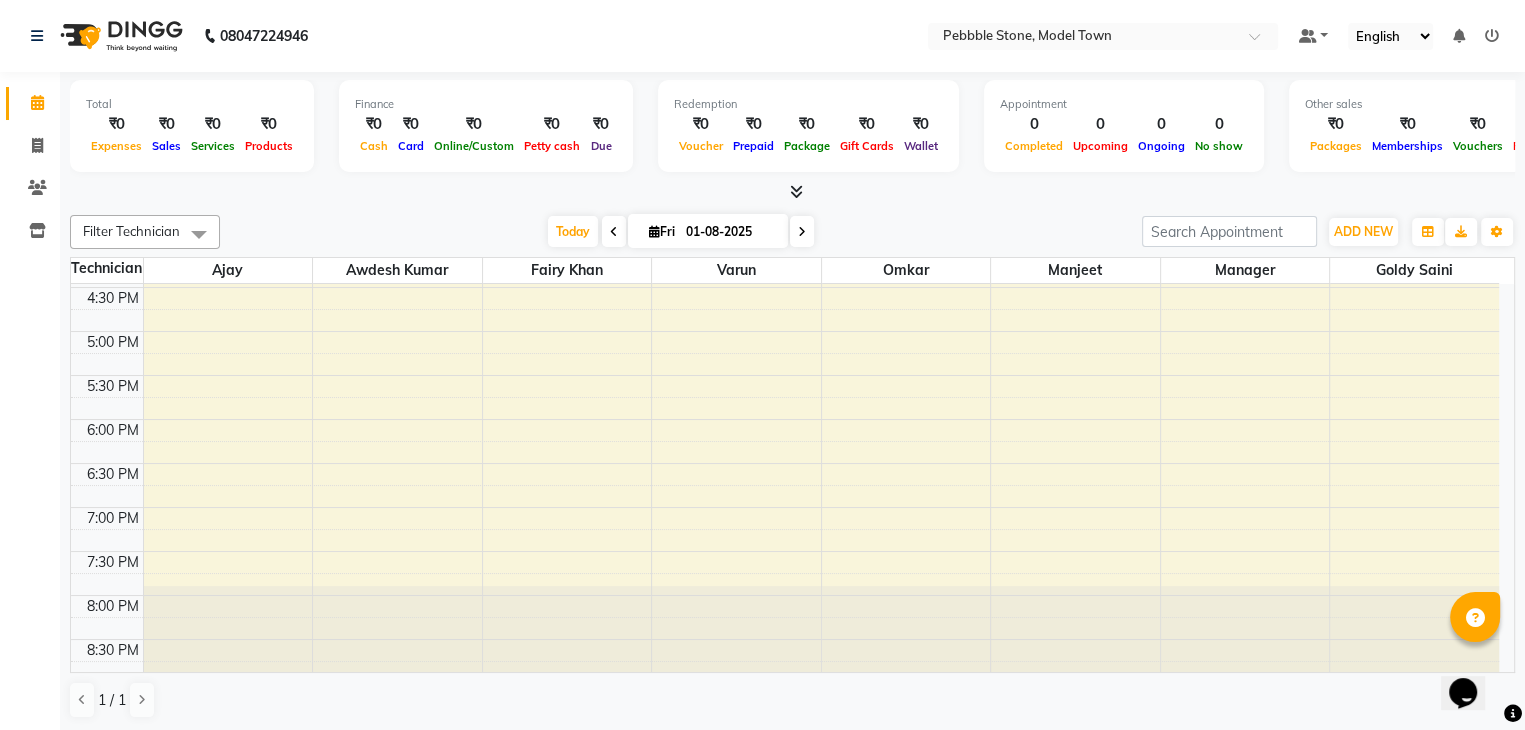 scroll, scrollTop: 0, scrollLeft: 0, axis: both 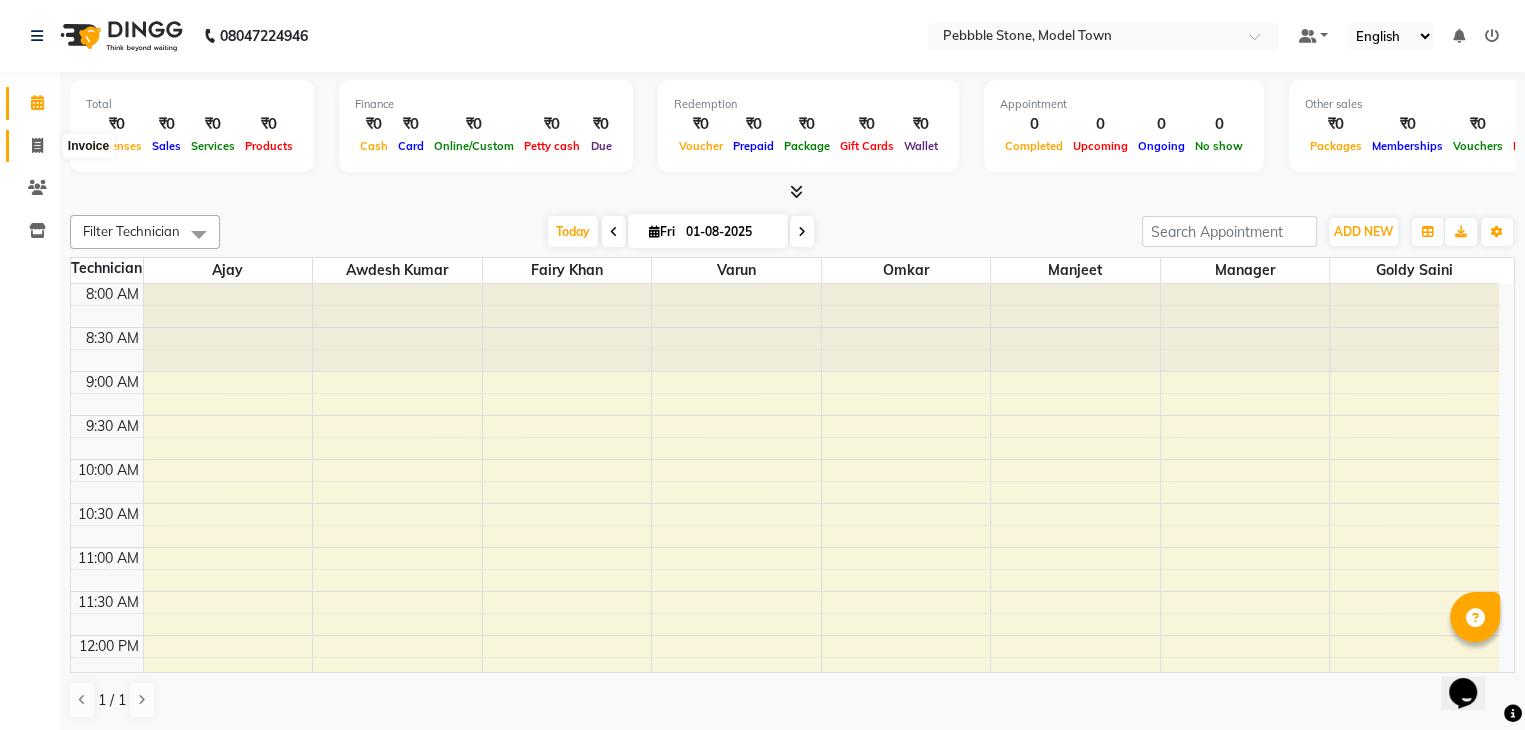 click 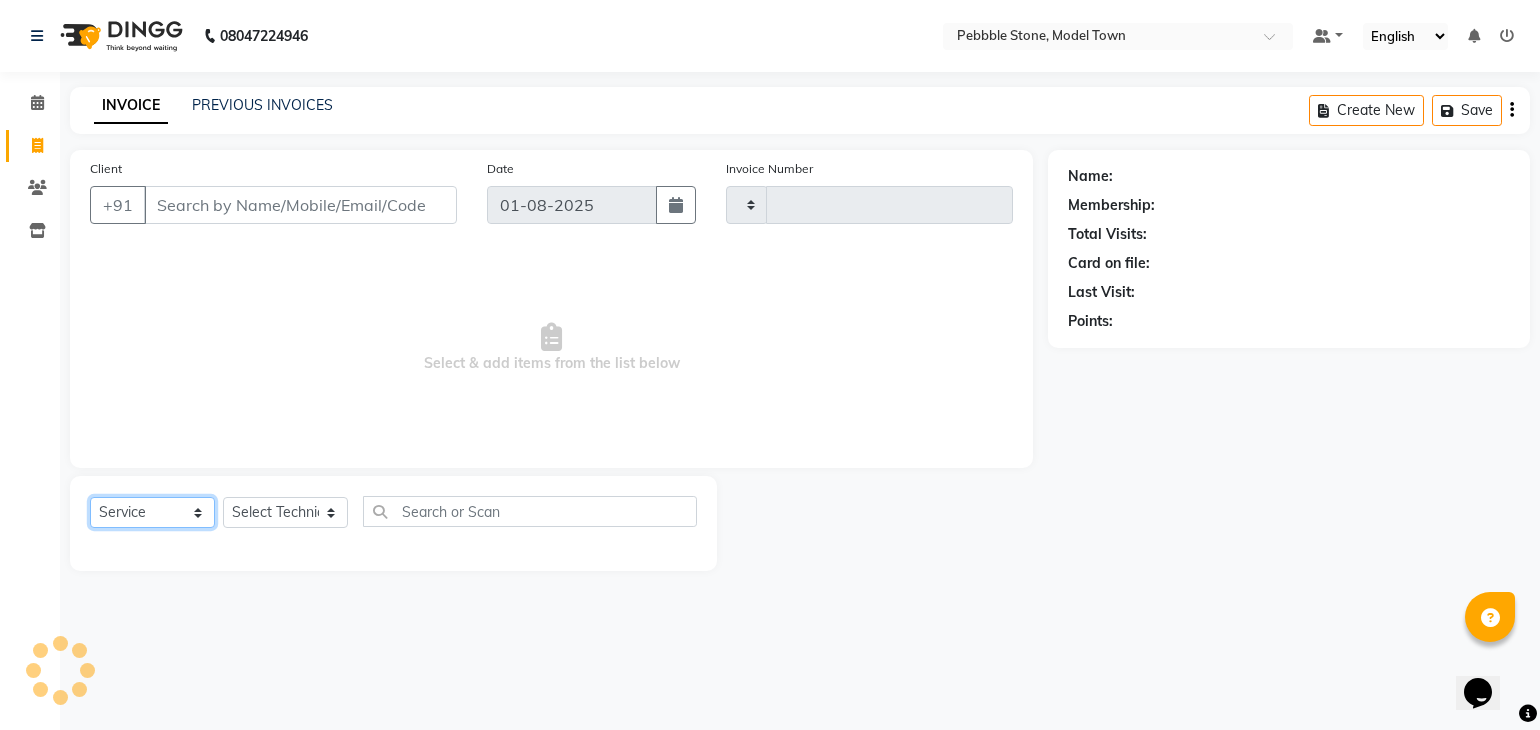 click on "Select  Service  Product  Membership  Package Voucher Prepaid Gift Card" 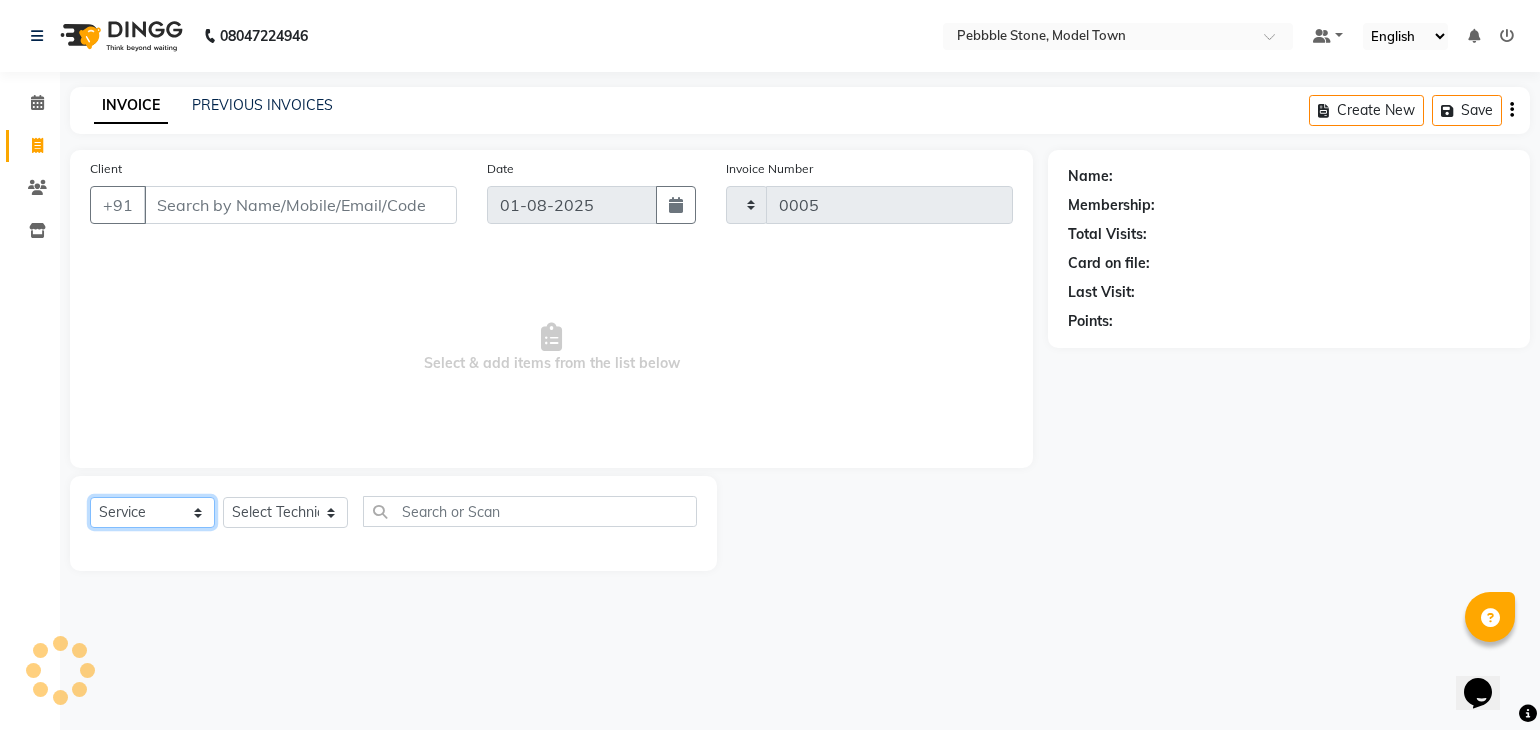 select on "8684" 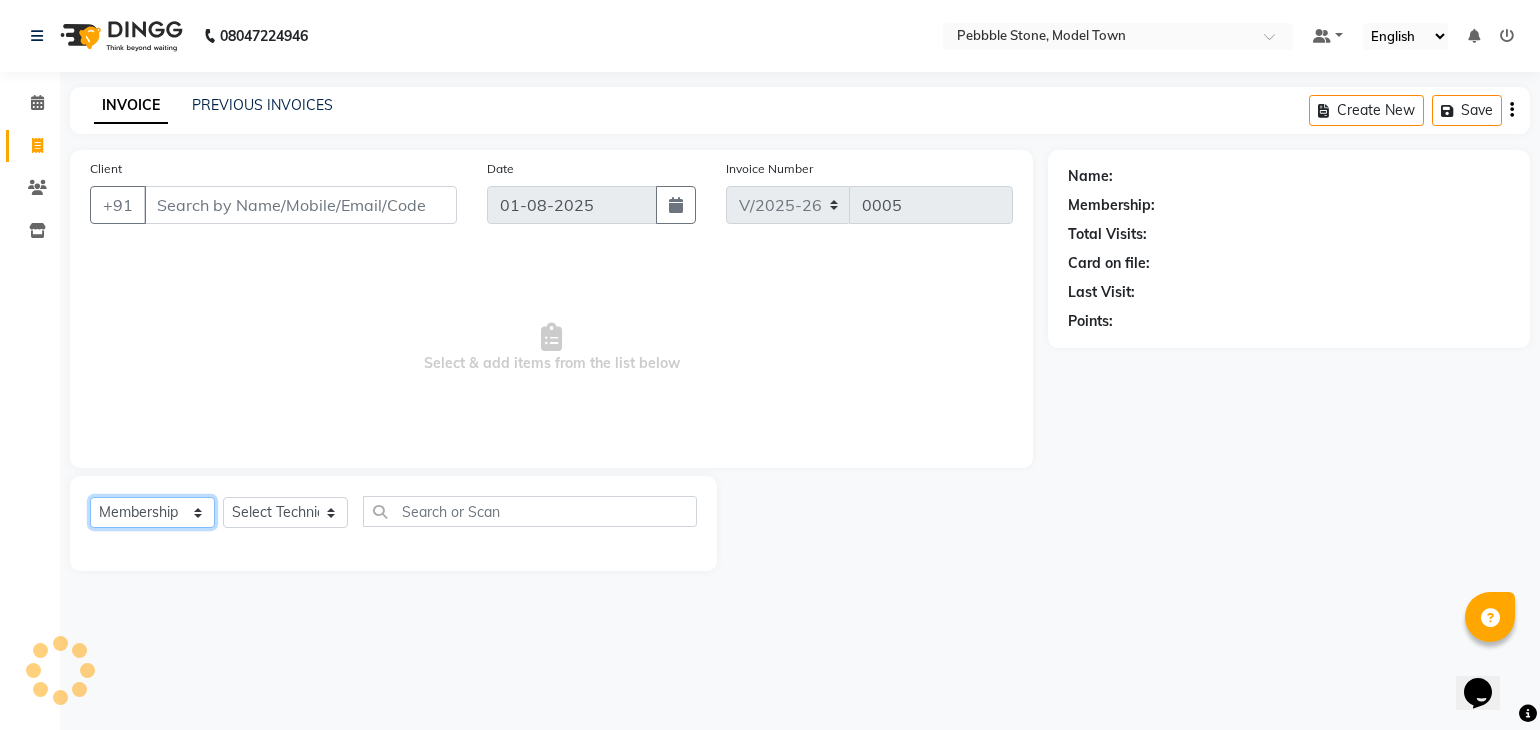 click on "Select  Service  Product  Membership  Package Voucher Prepaid Gift Card" 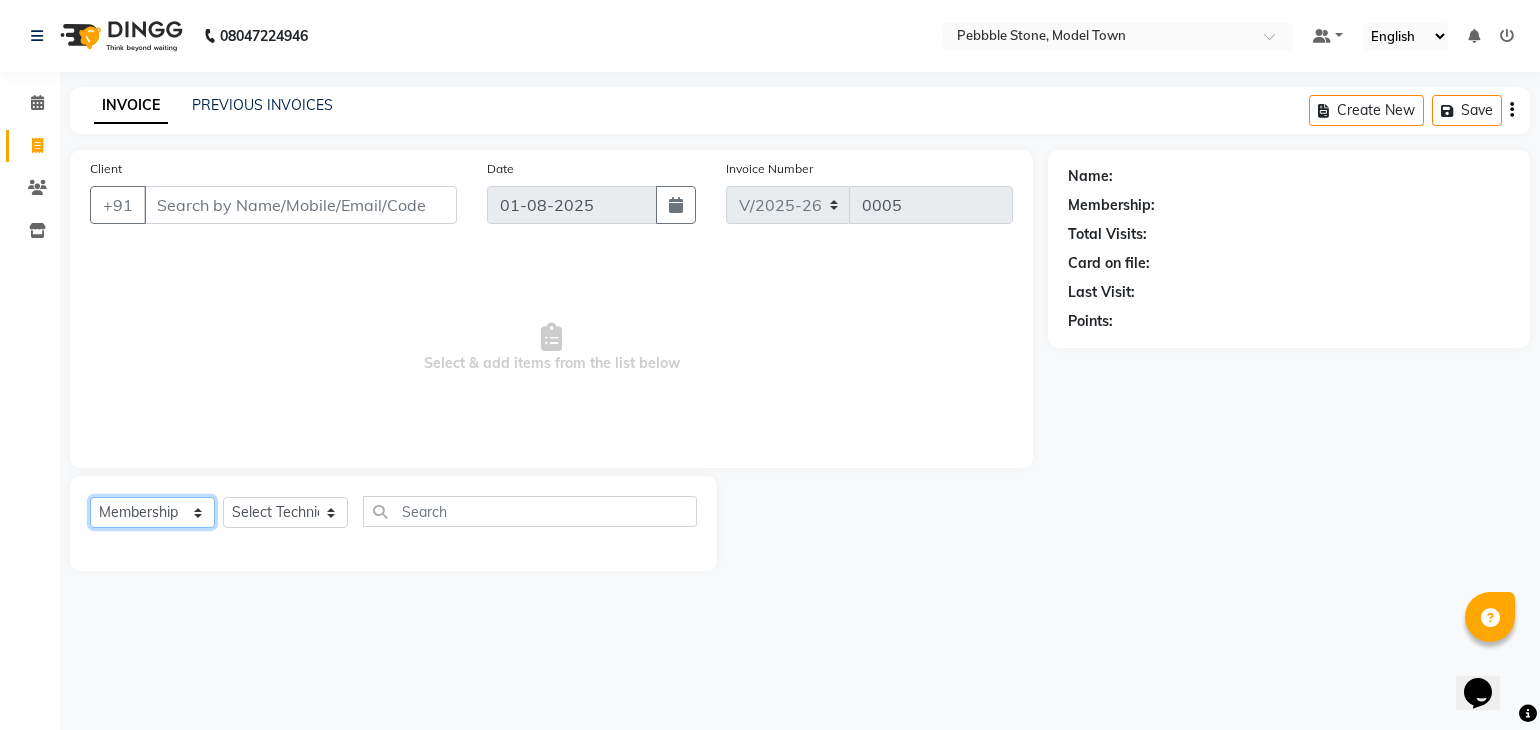 click on "Select  Service  Product  Membership  Package Voucher Prepaid Gift Card" 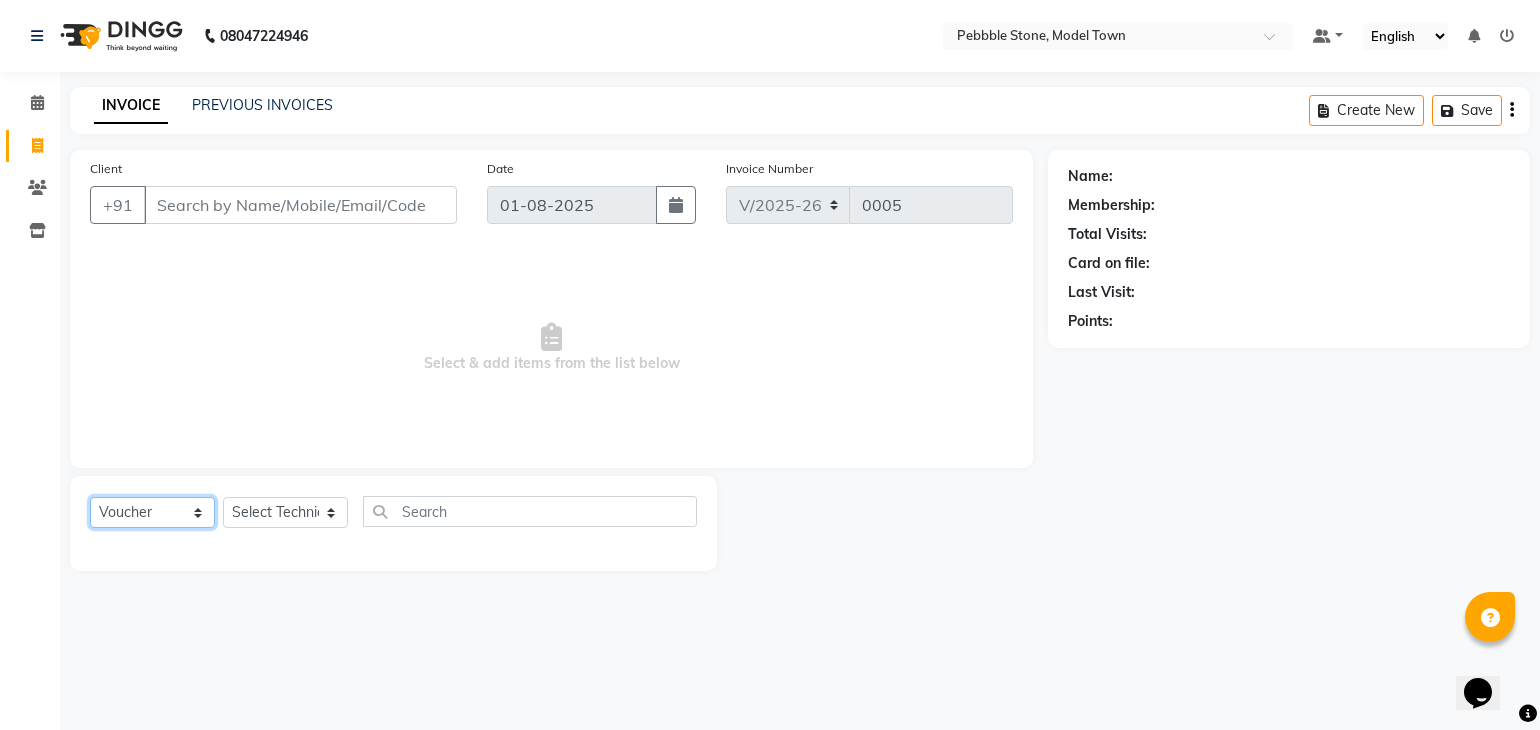 click on "Select  Service  Product  Membership  Package Voucher Prepaid Gift Card" 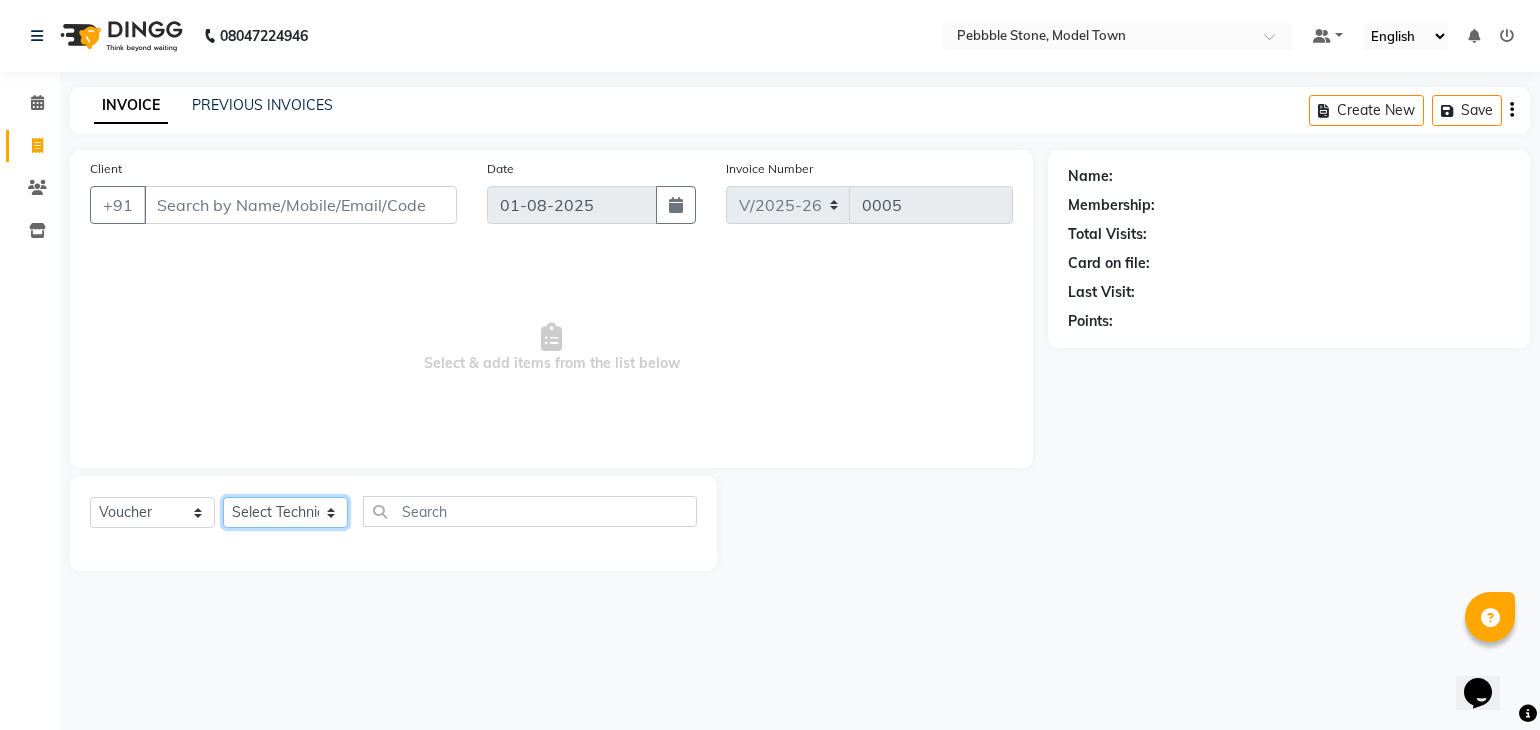 click on "Select Technician Ajay  Awdesh Kumar Fairy khan Goldy Saini Manager Manjeet Omkar Varun" 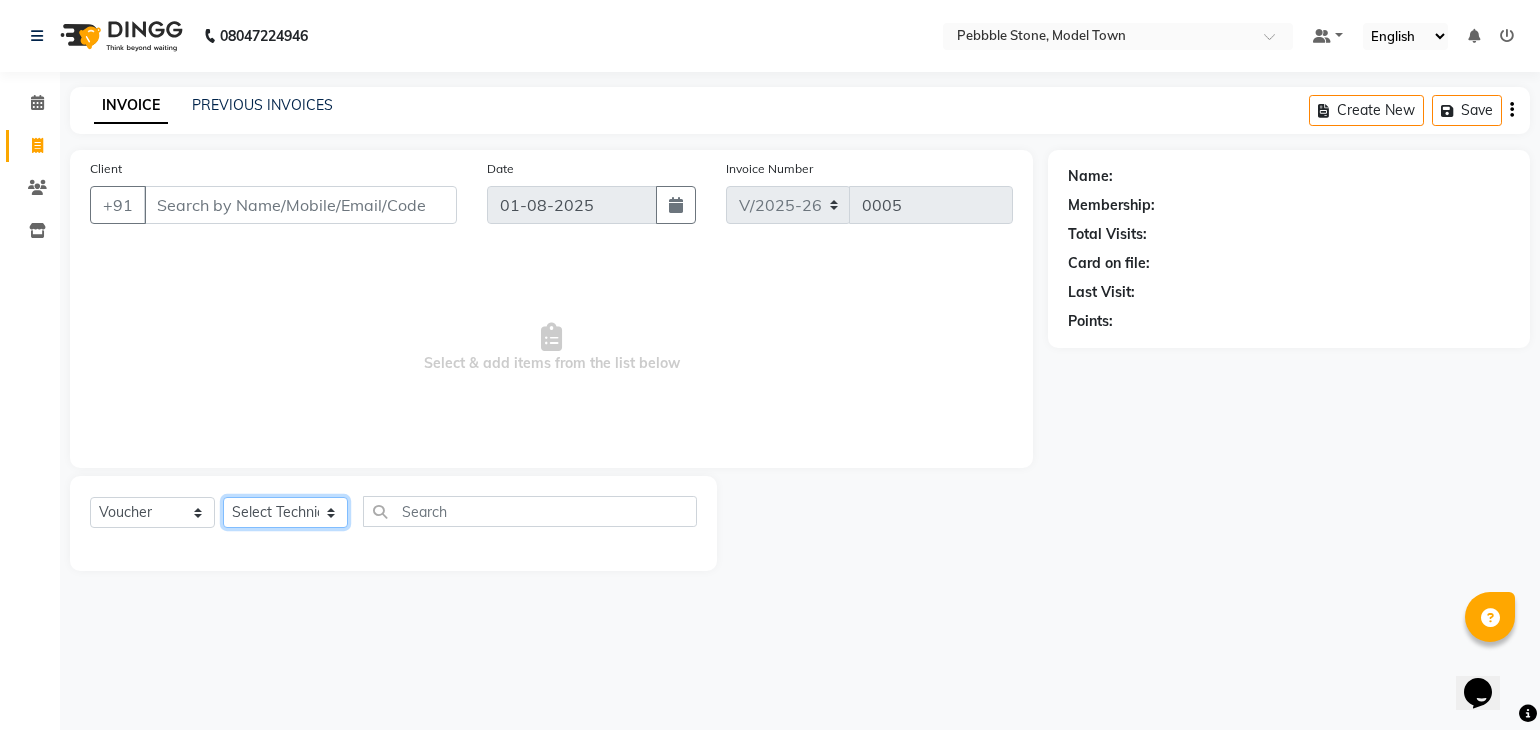 click on "Select Technician Ajay  Awdesh Kumar Fairy khan Goldy Saini Manager Manjeet Omkar Varun" 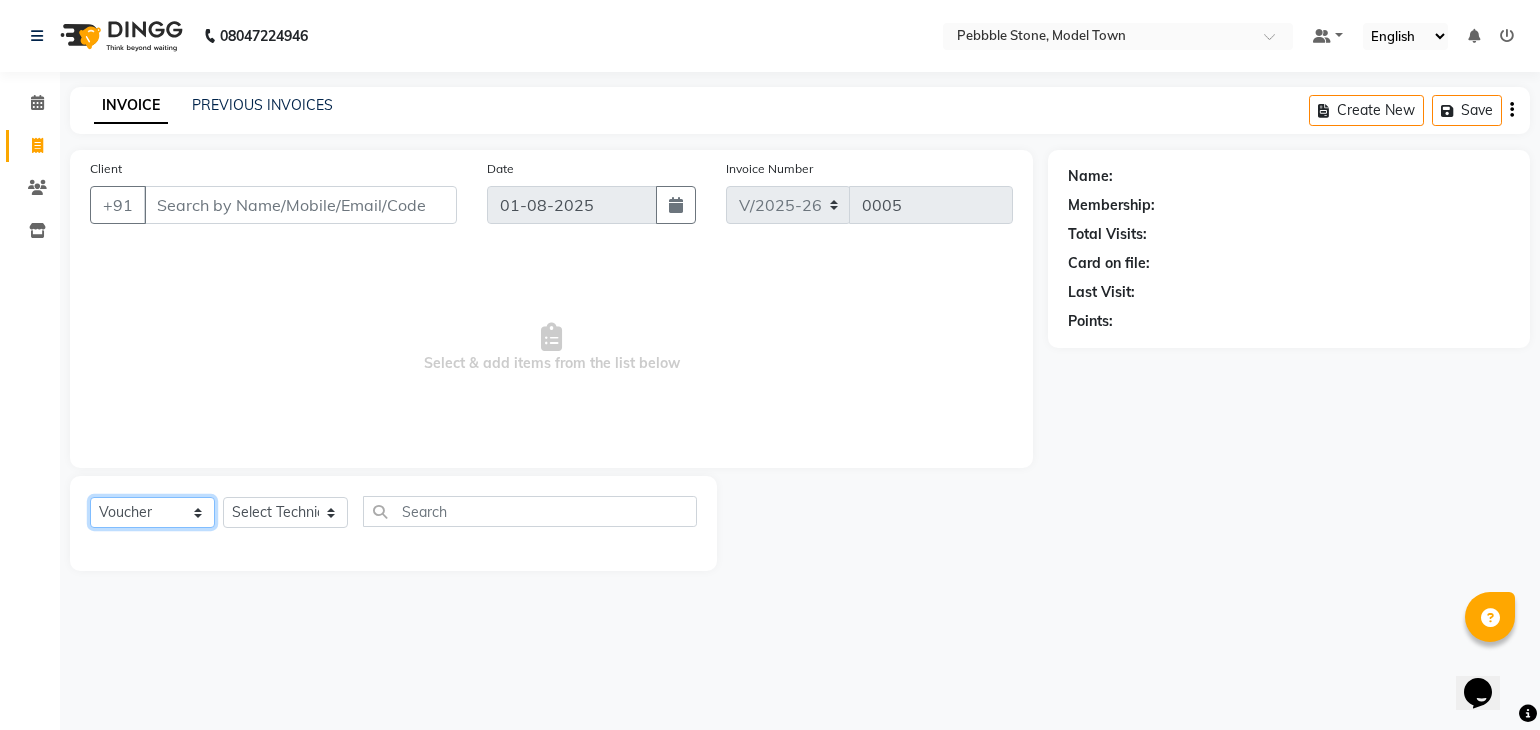 click on "Select  Service  Product  Membership  Package Voucher Prepaid Gift Card" 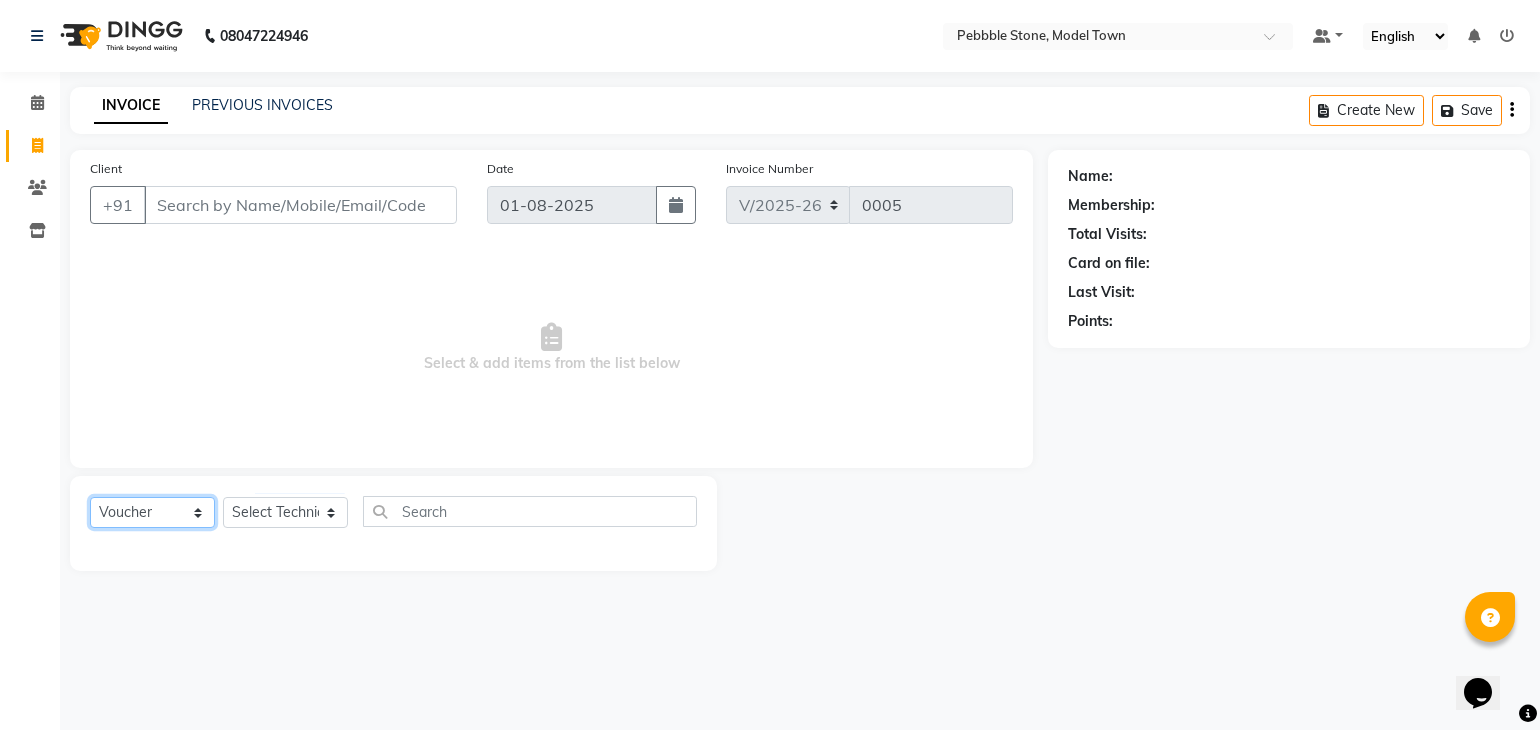 click on "Select  Service  Product  Membership  Package Voucher Prepaid Gift Card" 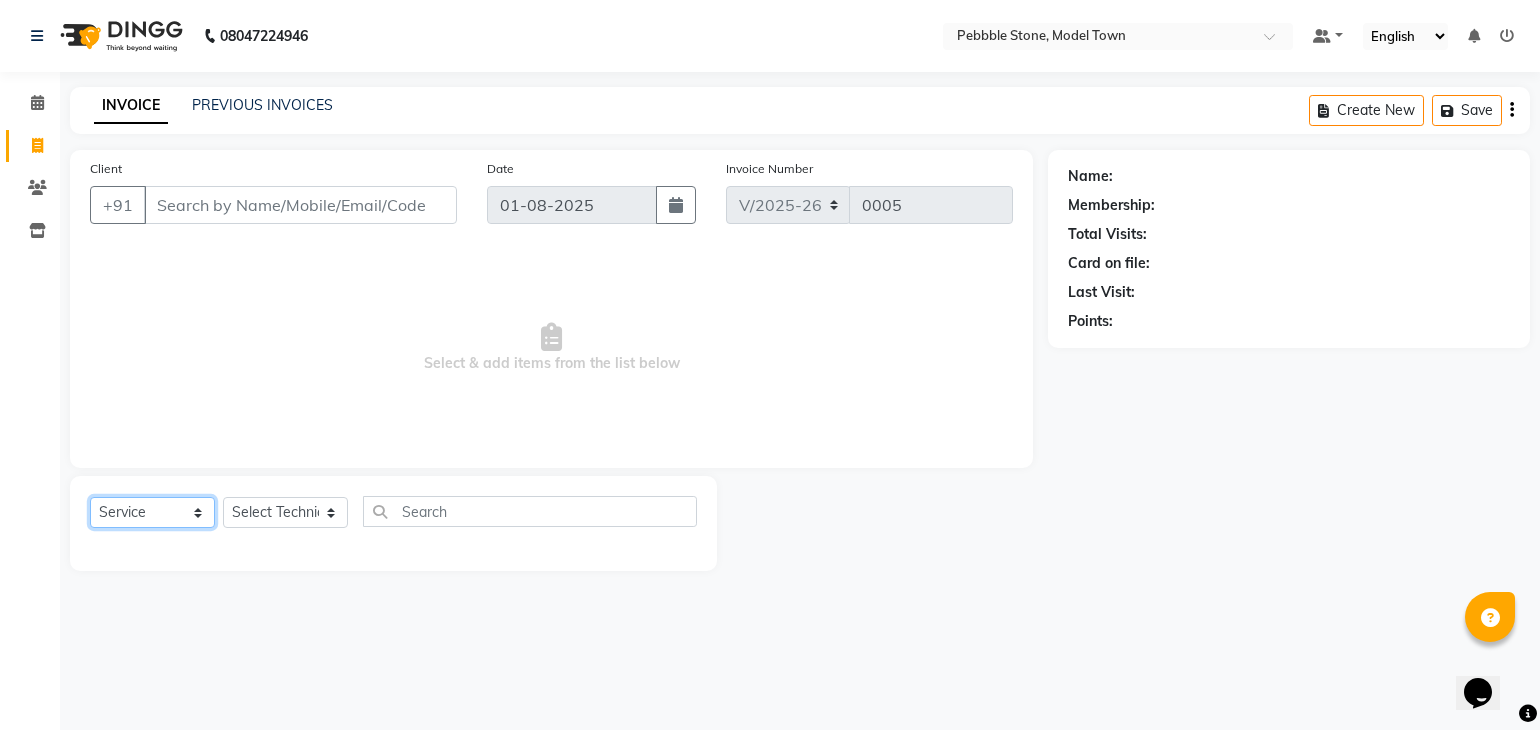 click on "Select  Service  Product  Membership  Package Voucher Prepaid Gift Card" 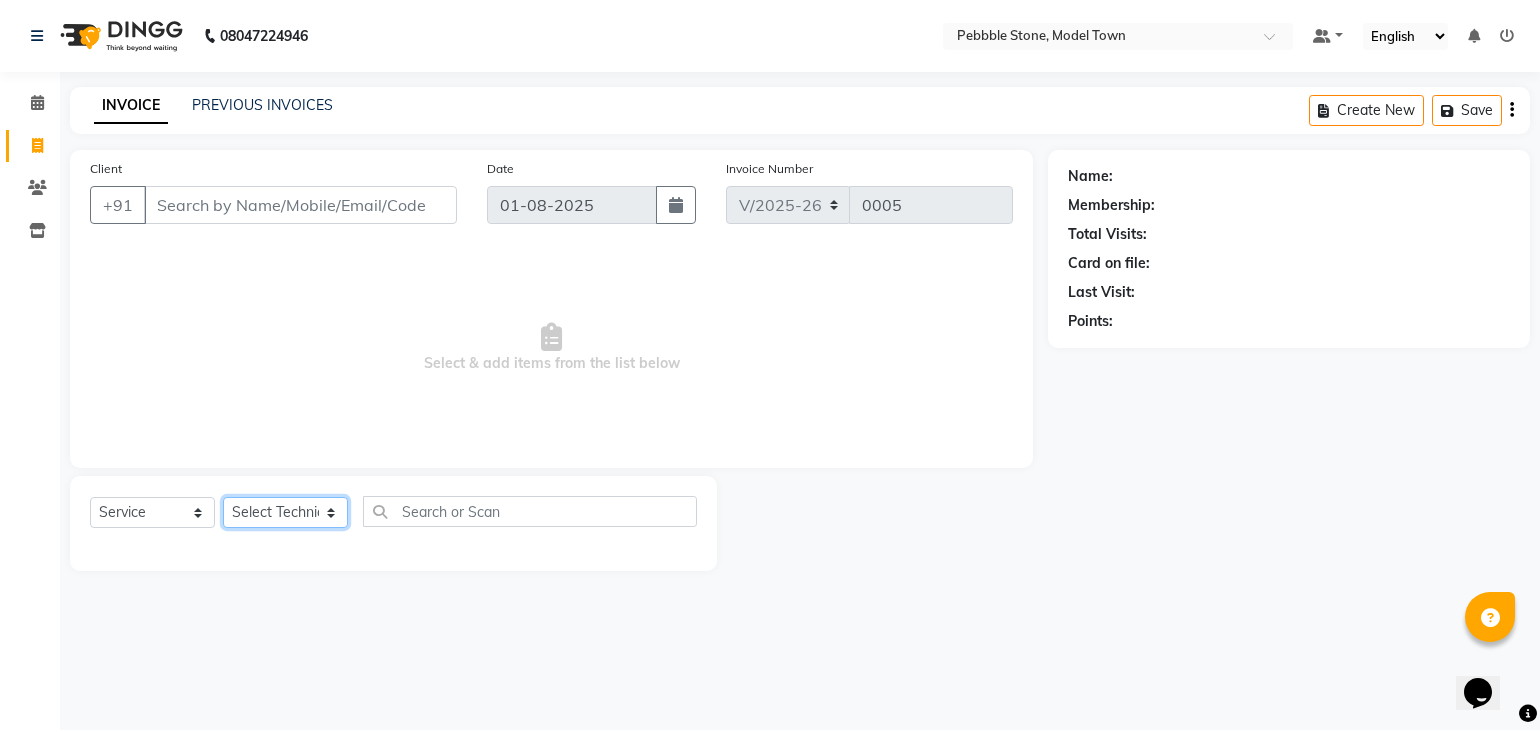 click on "Select Technician Ajay  Awdesh Kumar Fairy khan Goldy Saini Manager Manjeet Omkar Varun" 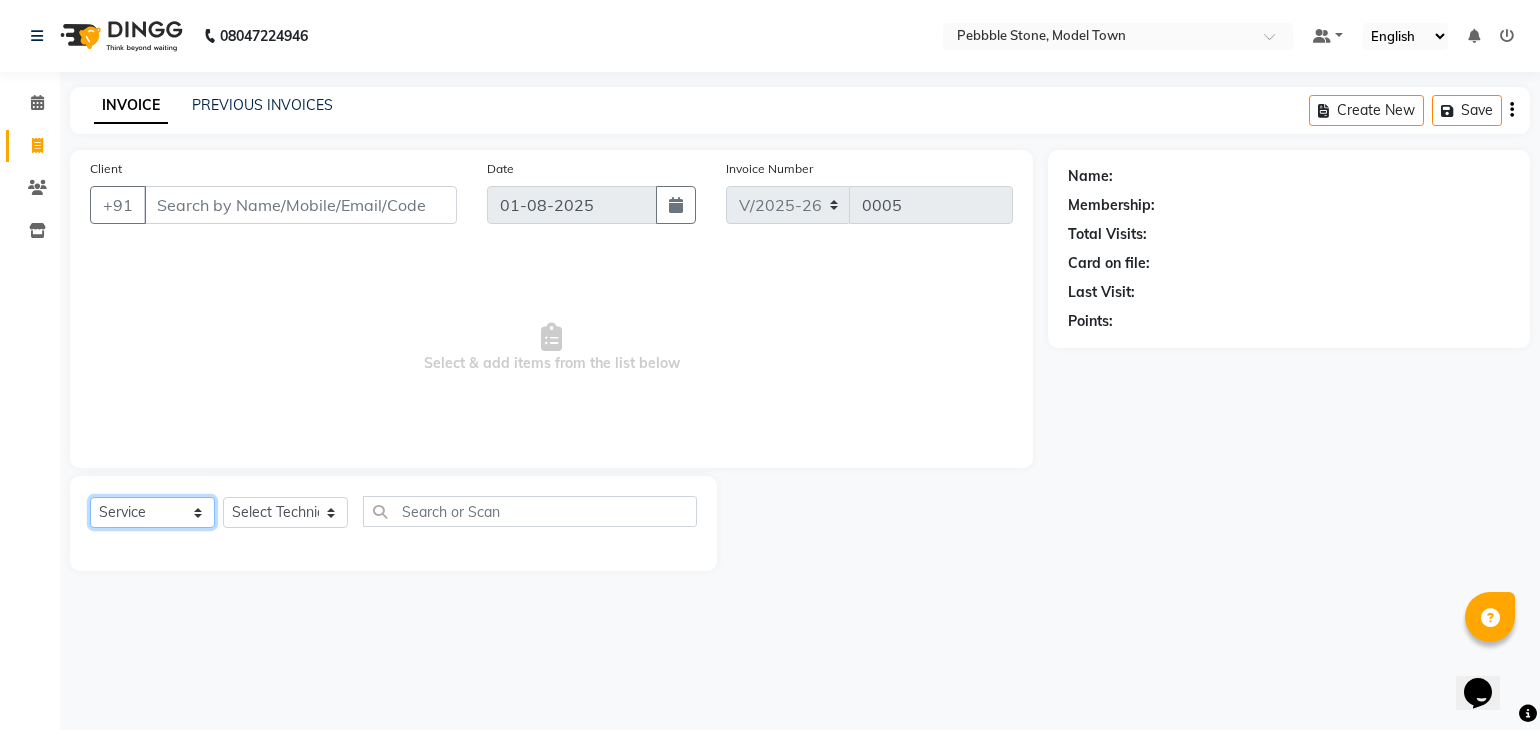 click on "Select  Service  Product  Membership  Package Voucher Prepaid Gift Card" 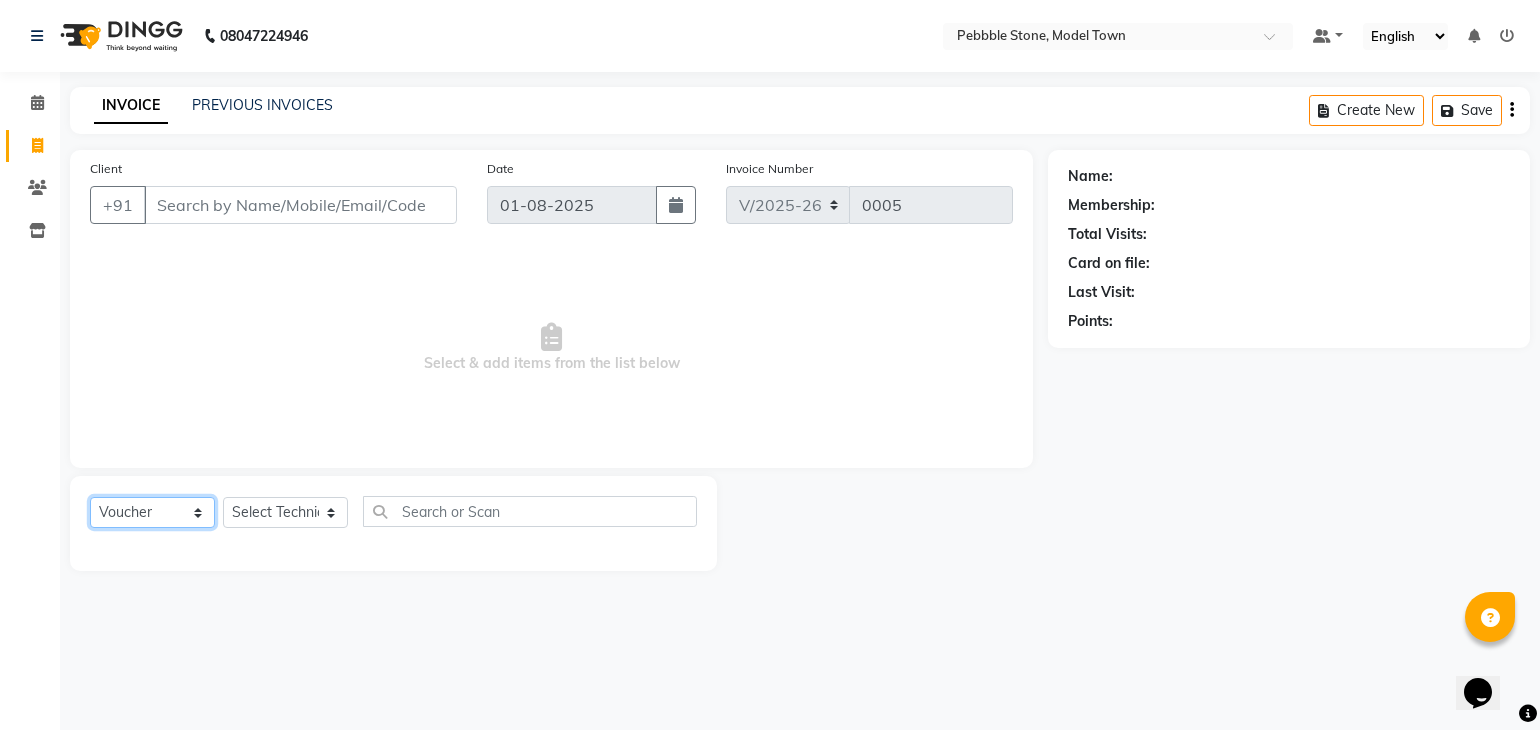 click on "Select  Service  Product  Membership  Package Voucher Prepaid Gift Card" 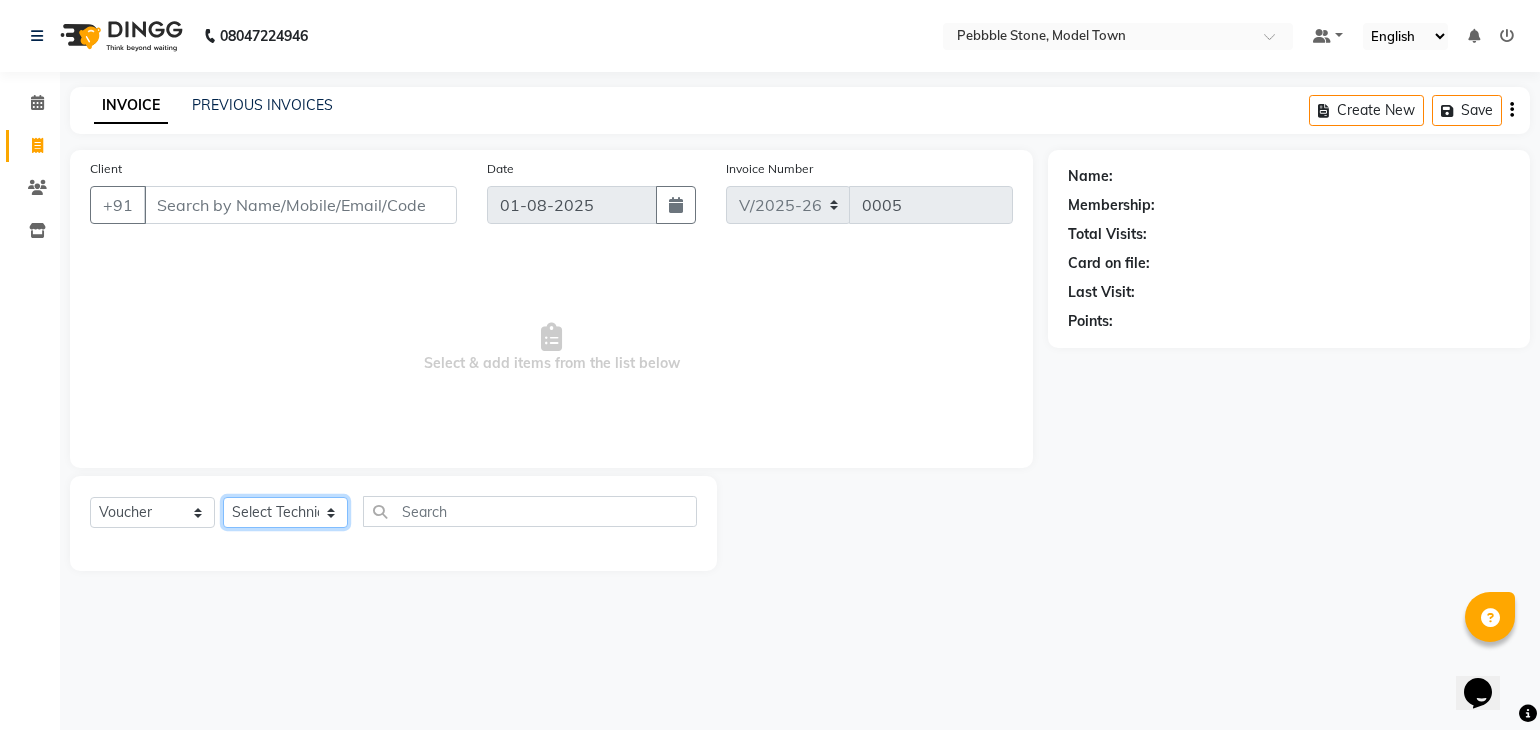click on "Select Technician Ajay  Awdesh Kumar Fairy khan Goldy Saini Manager Manjeet Omkar Varun" 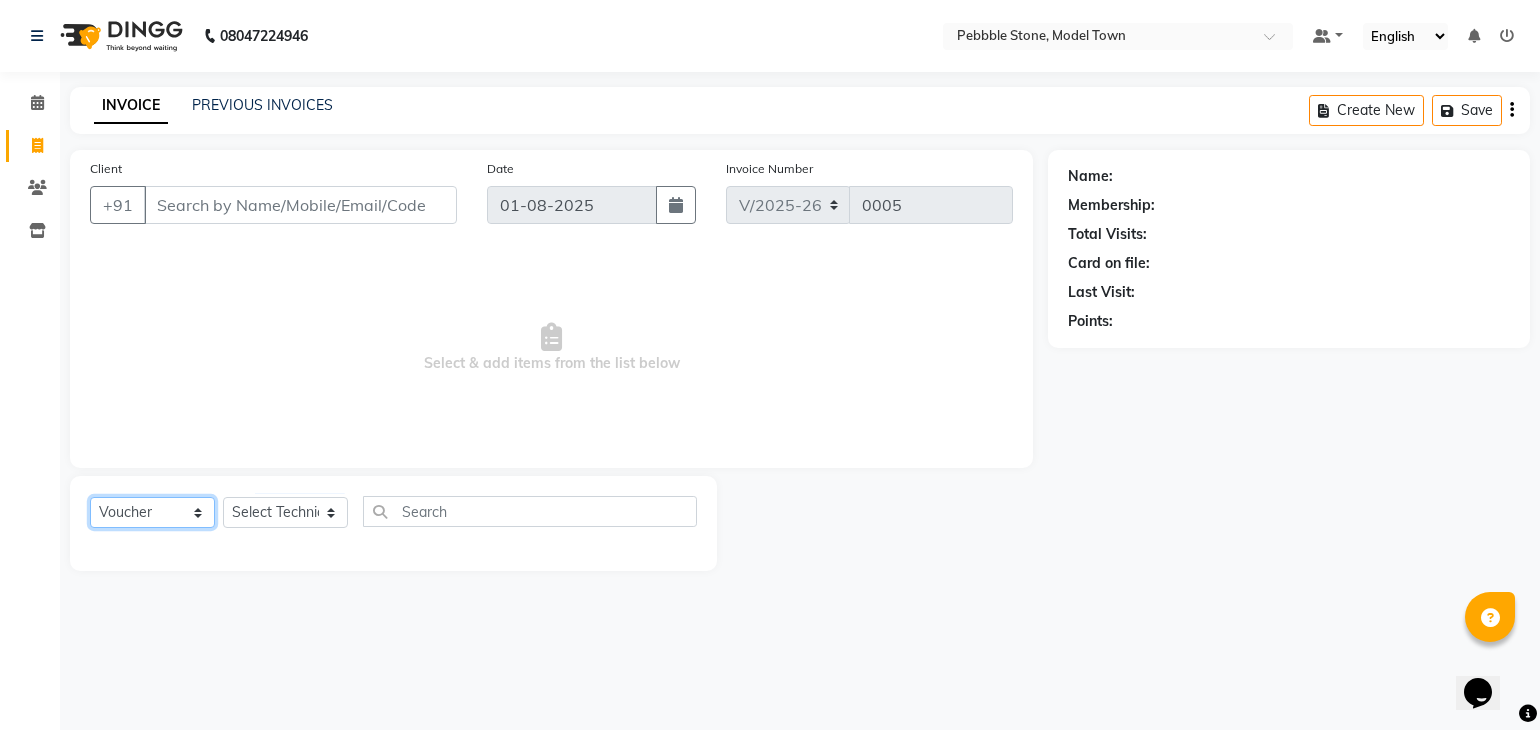 click on "Select  Service  Product  Membership  Package Voucher Prepaid Gift Card" 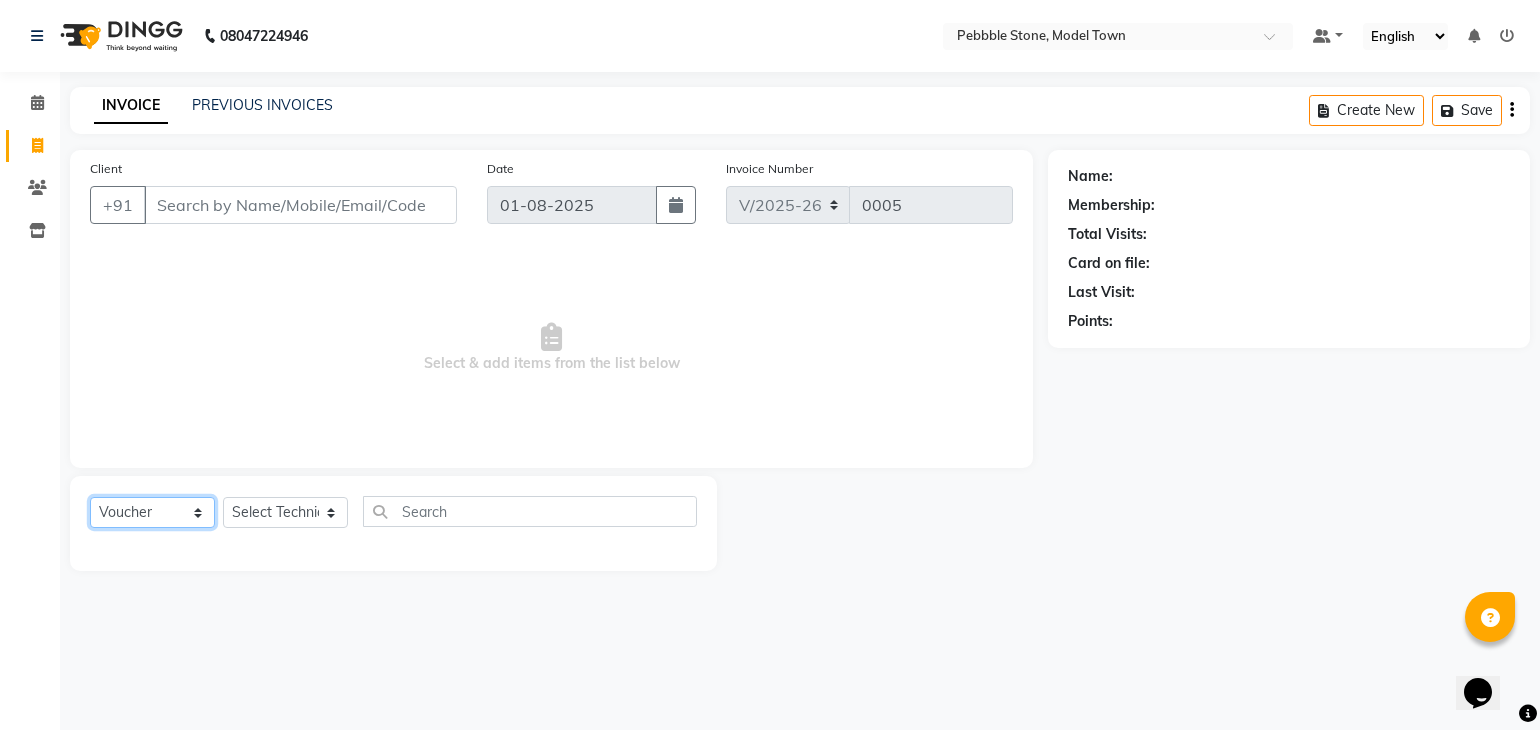 click on "Select  Service  Product  Membership  Package Voucher Prepaid Gift Card" 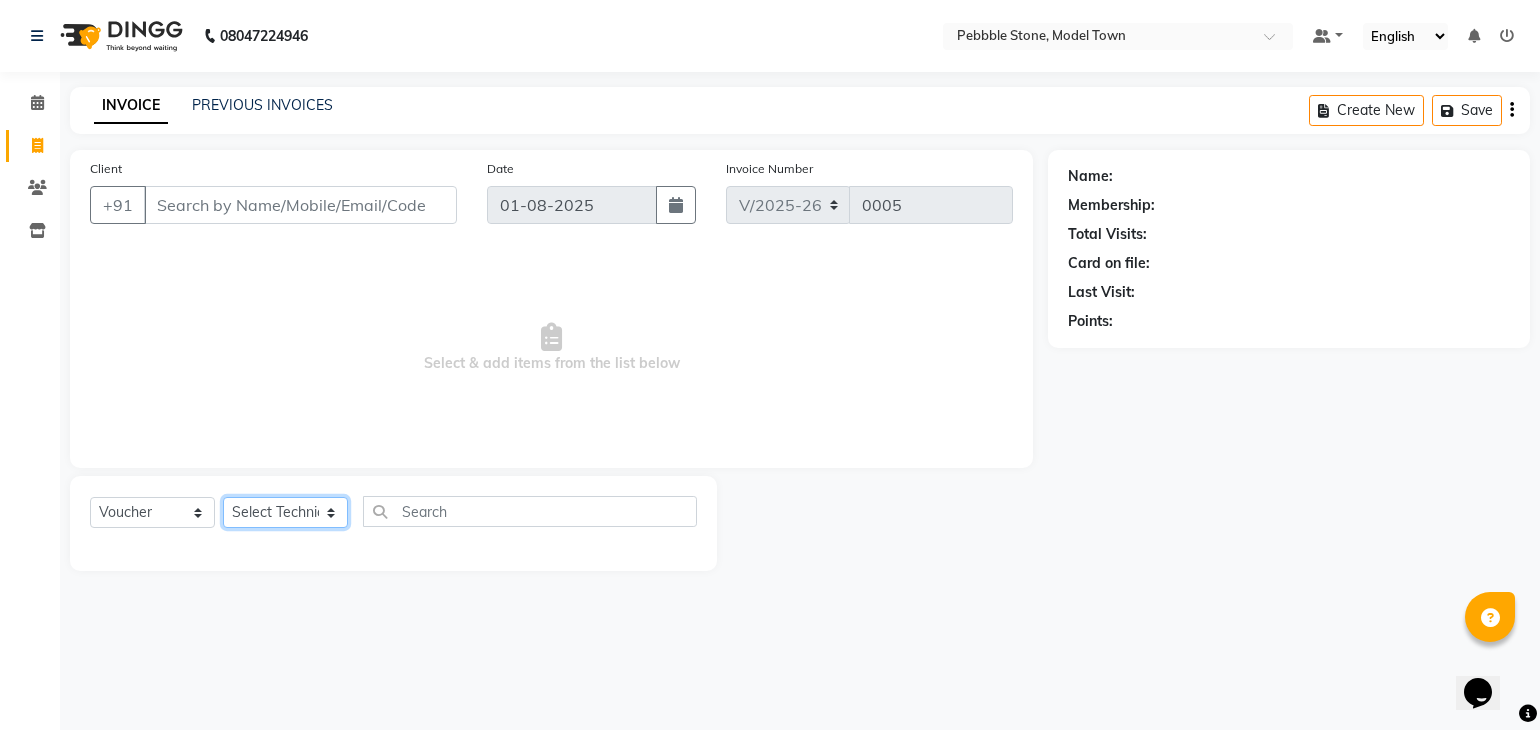 click on "Select Technician Ajay  Awdesh Kumar Fairy khan Goldy Saini Manager Manjeet Omkar Varun" 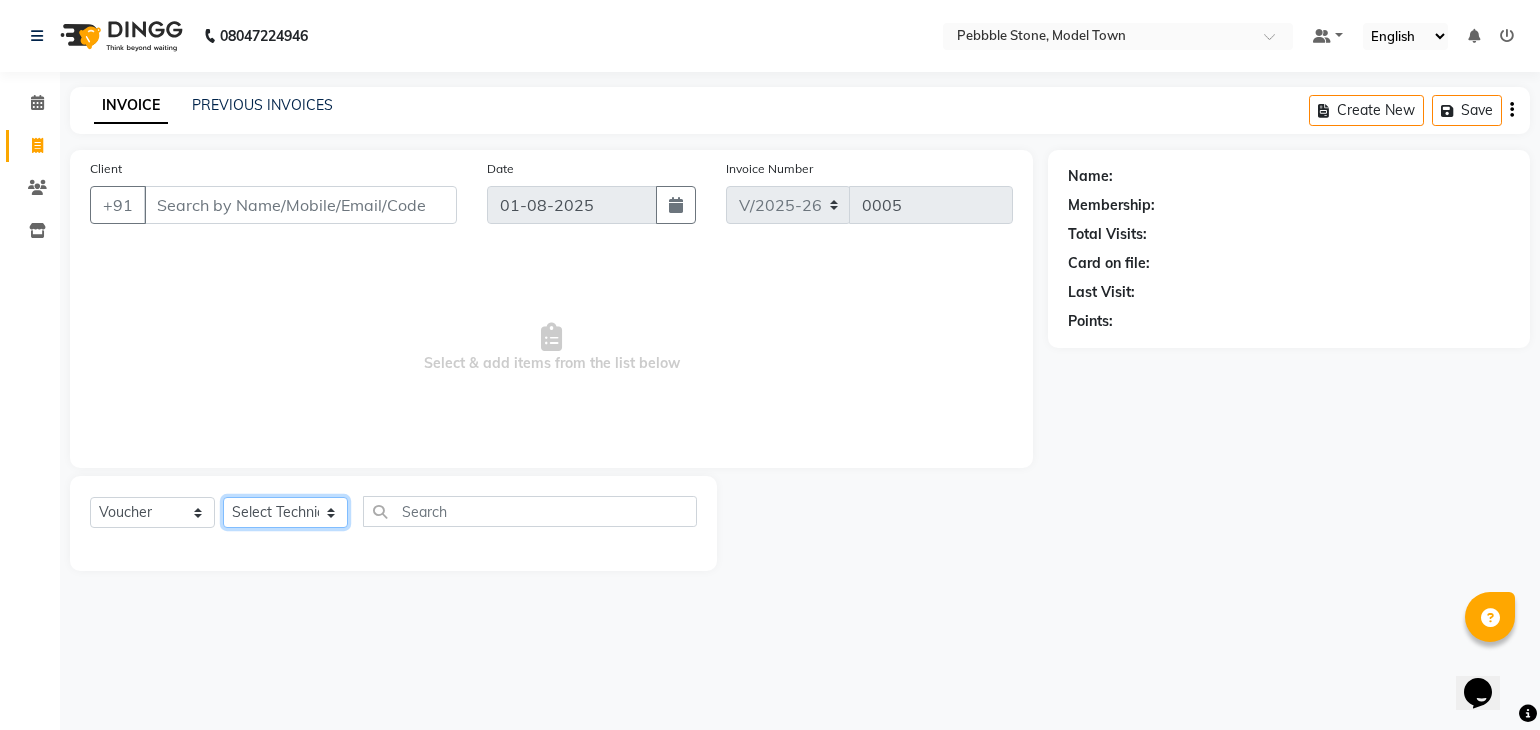select on "87627" 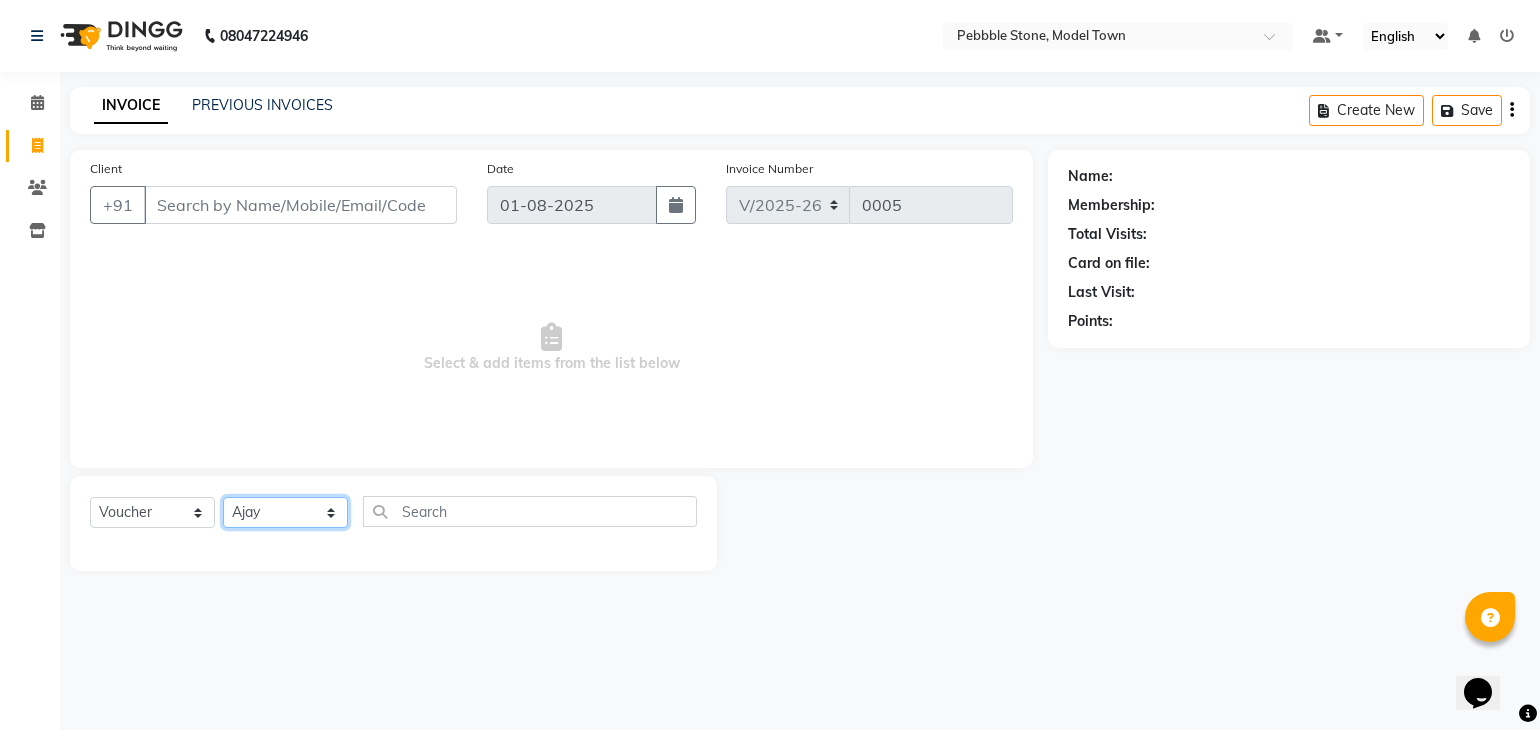 click on "Select Technician Ajay  Awdesh Kumar Fairy khan Goldy Saini Manager Manjeet Omkar Varun" 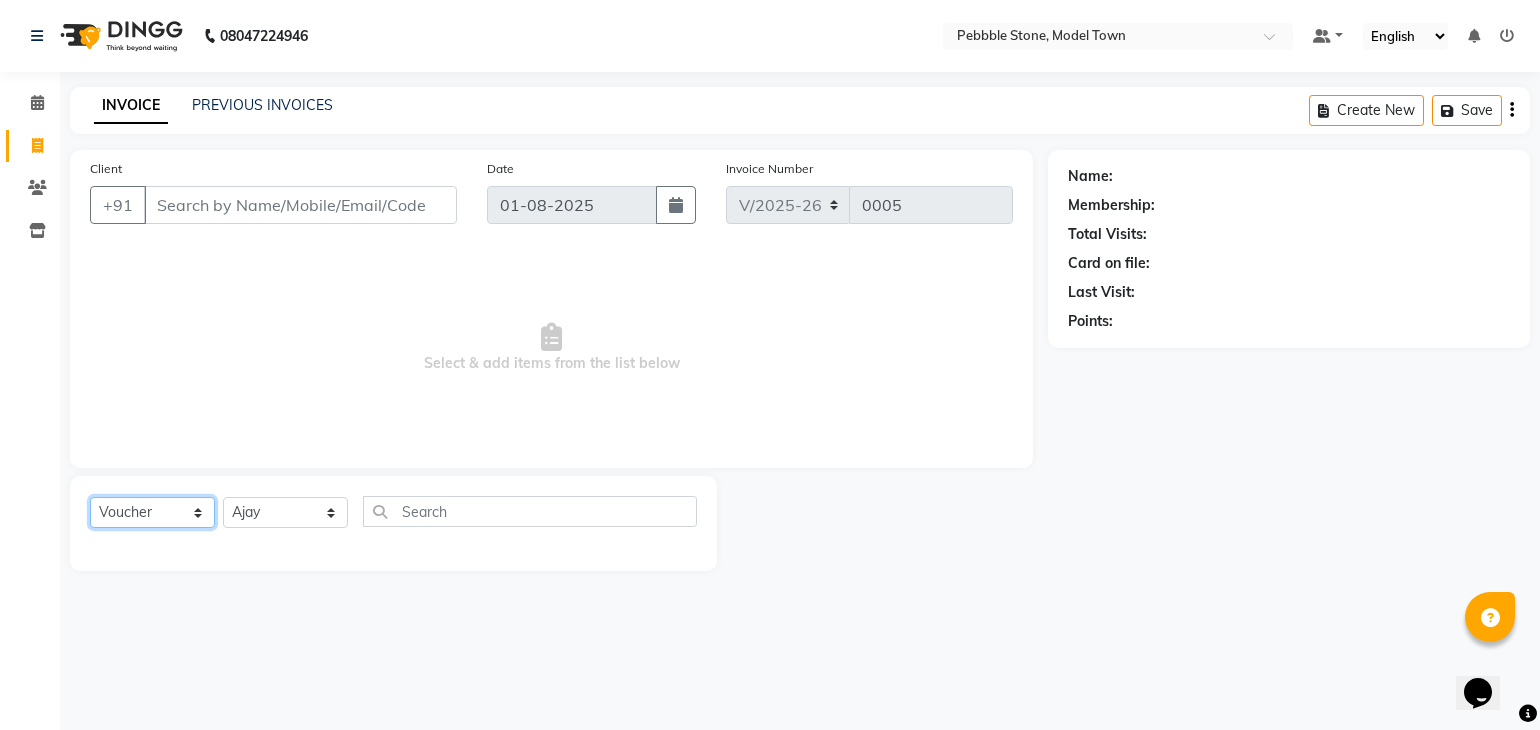 click on "Select  Service  Product  Membership  Package Voucher Prepaid Gift Card" 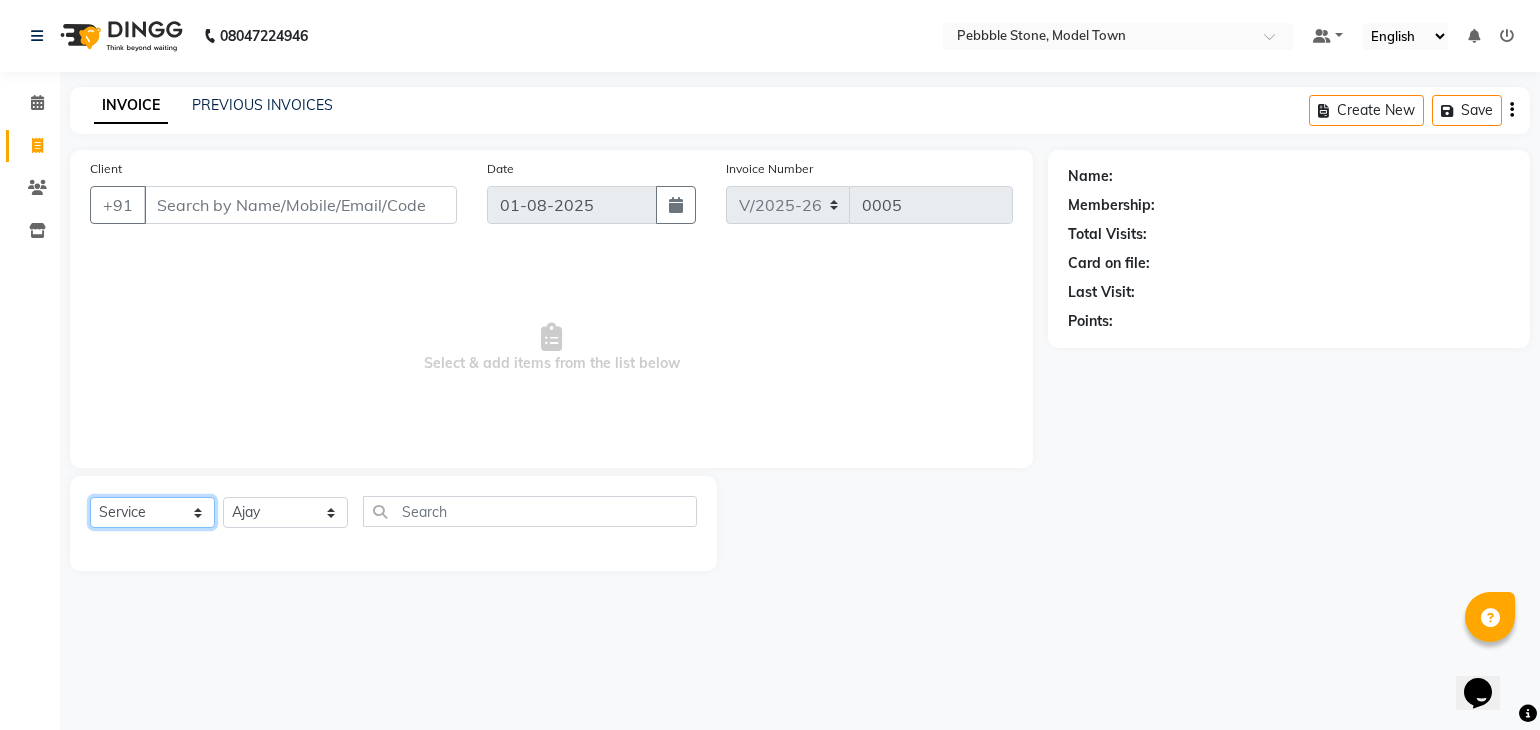 click on "Select  Service  Product  Membership  Package Voucher Prepaid Gift Card" 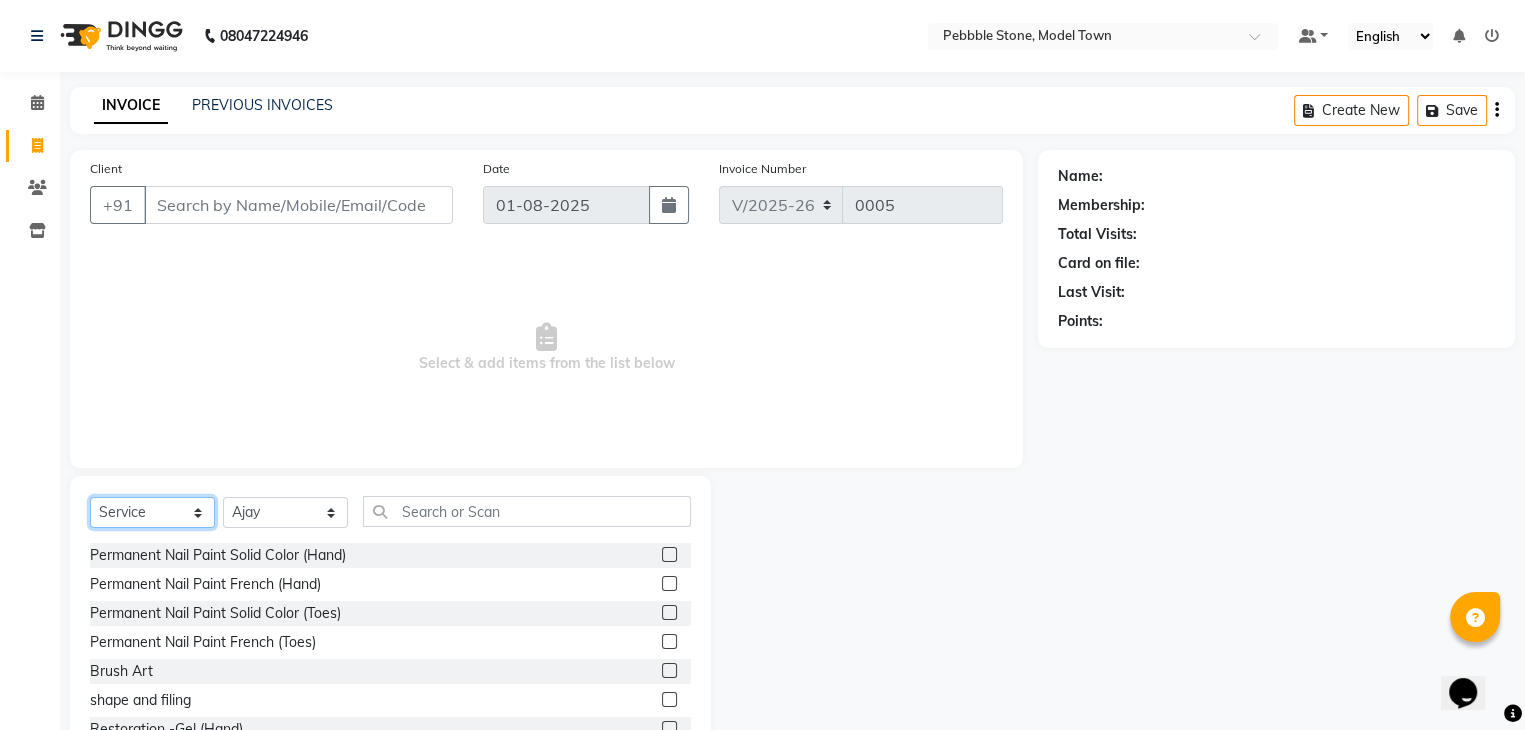click on "Select  Service  Product  Membership  Package Voucher Prepaid Gift Card" 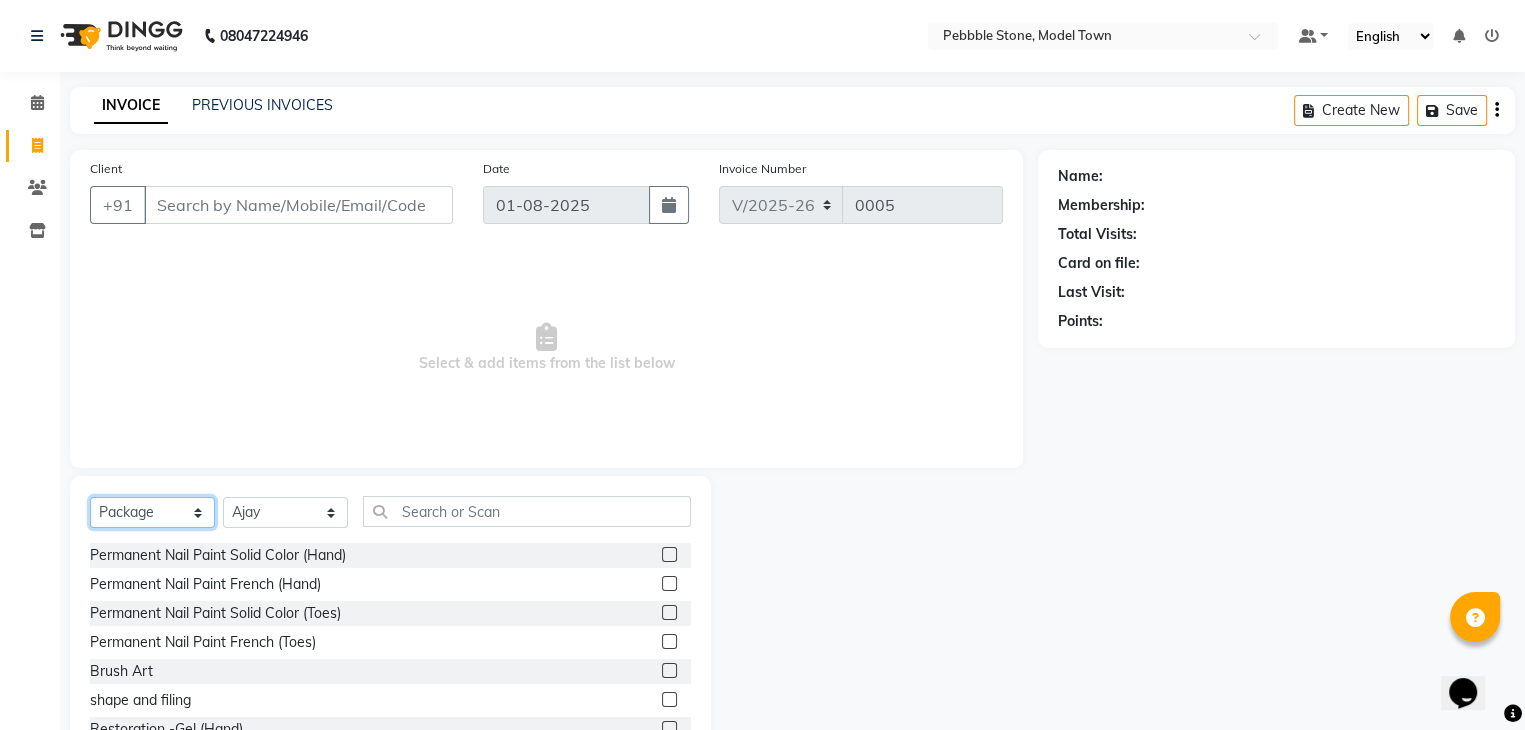 click on "Select  Service  Product  Membership  Package Voucher Prepaid Gift Card" 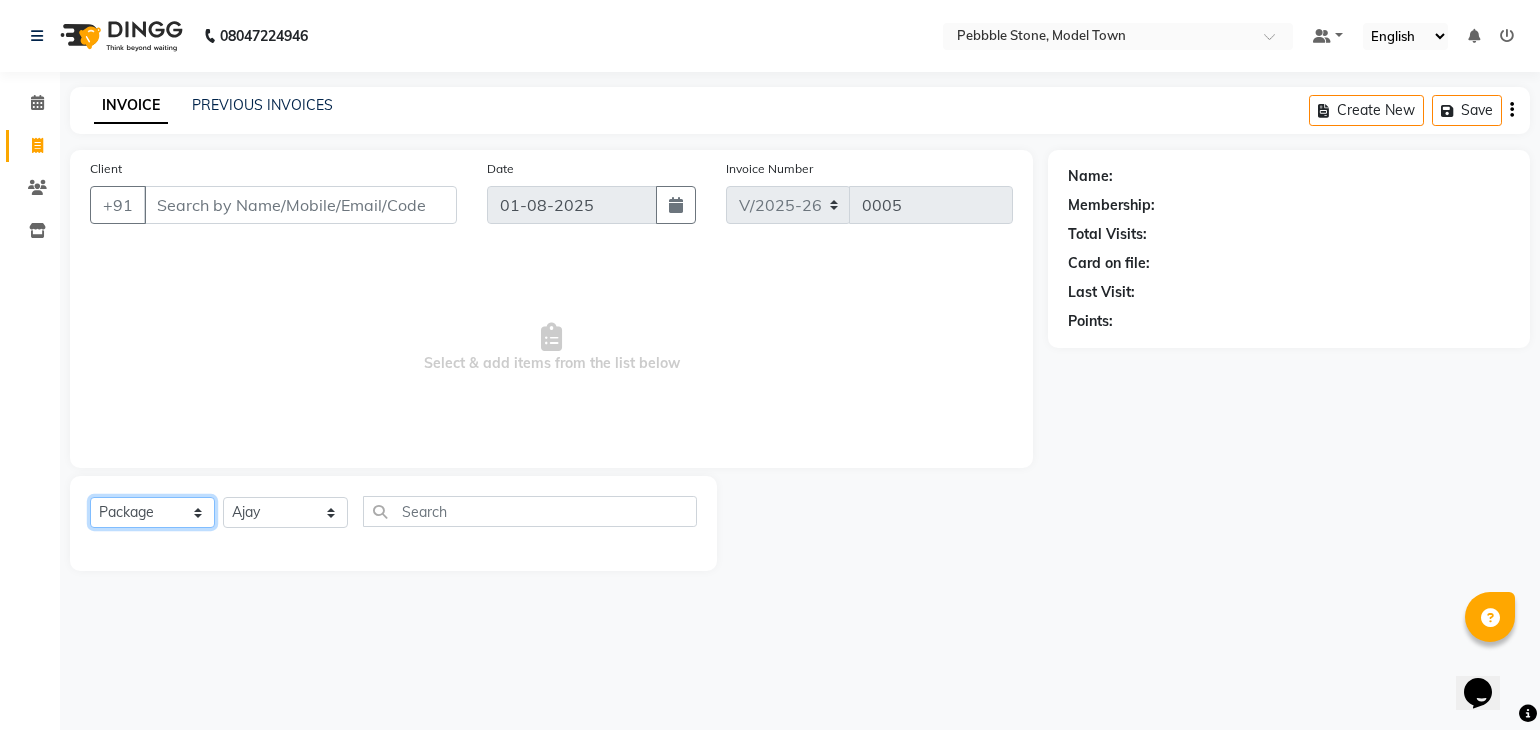 click on "Select  Service  Product  Membership  Package Voucher Prepaid Gift Card" 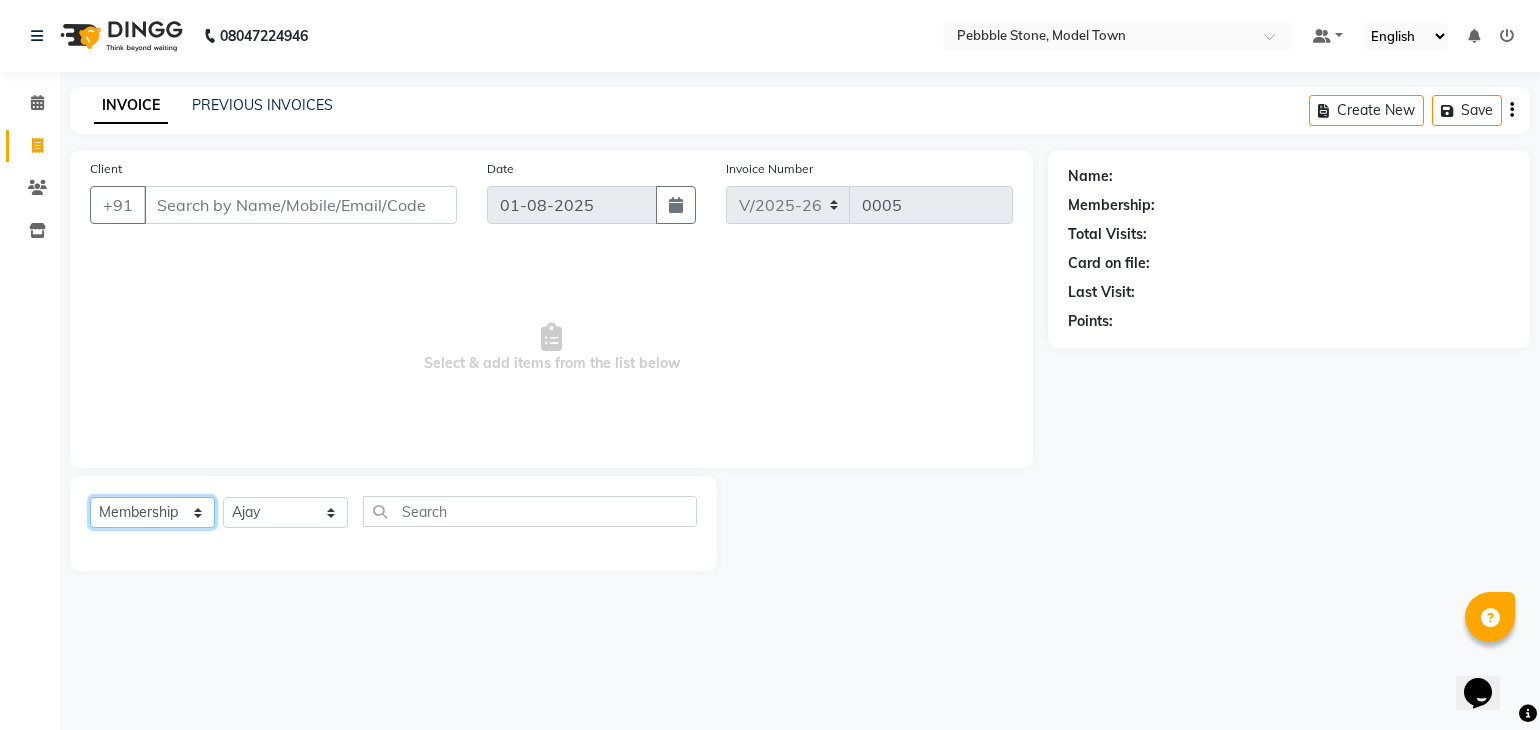 click on "Select  Service  Product  Membership  Package Voucher Prepaid Gift Card" 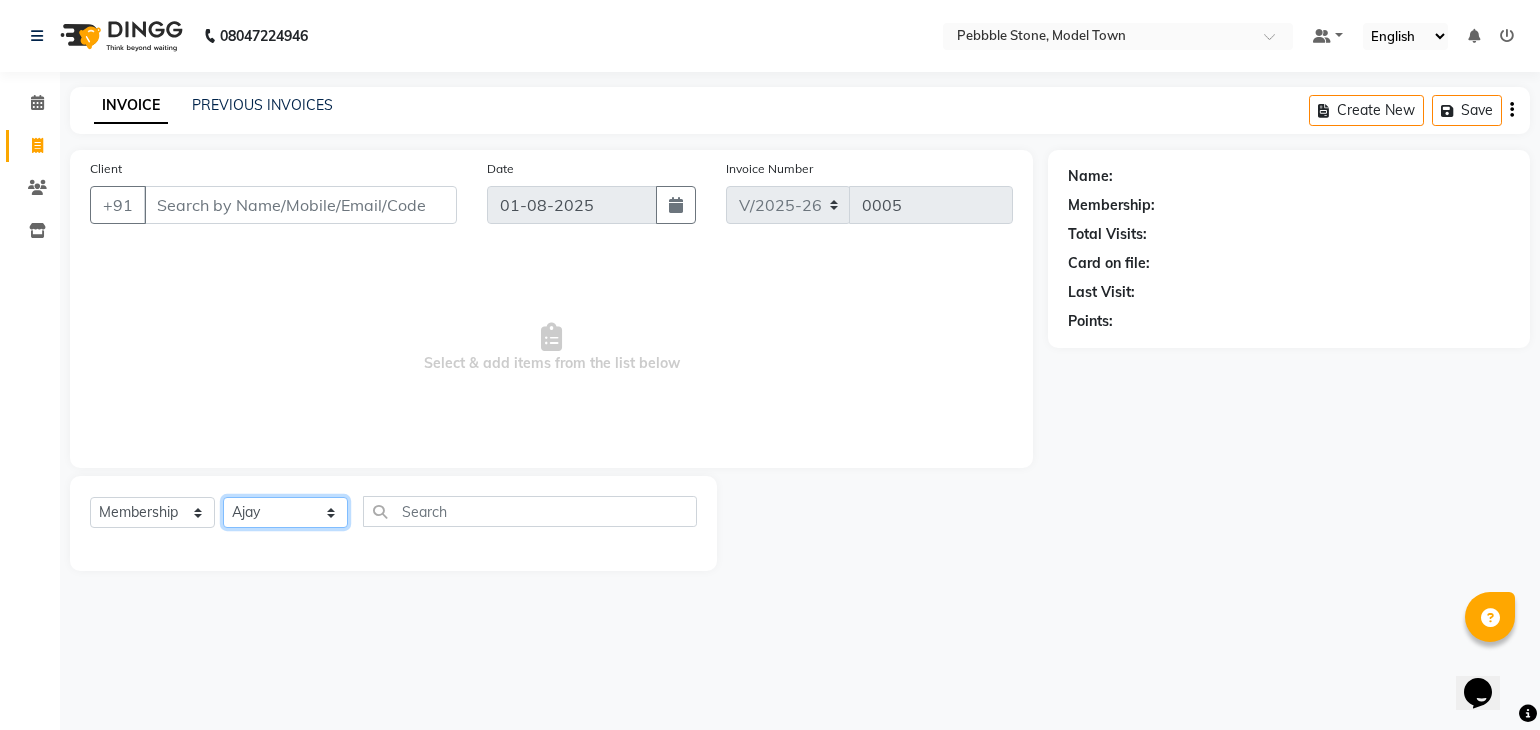 click on "Select Technician Ajay  Awdesh Kumar Fairy khan Goldy Saini Manager Manjeet Omkar Varun" 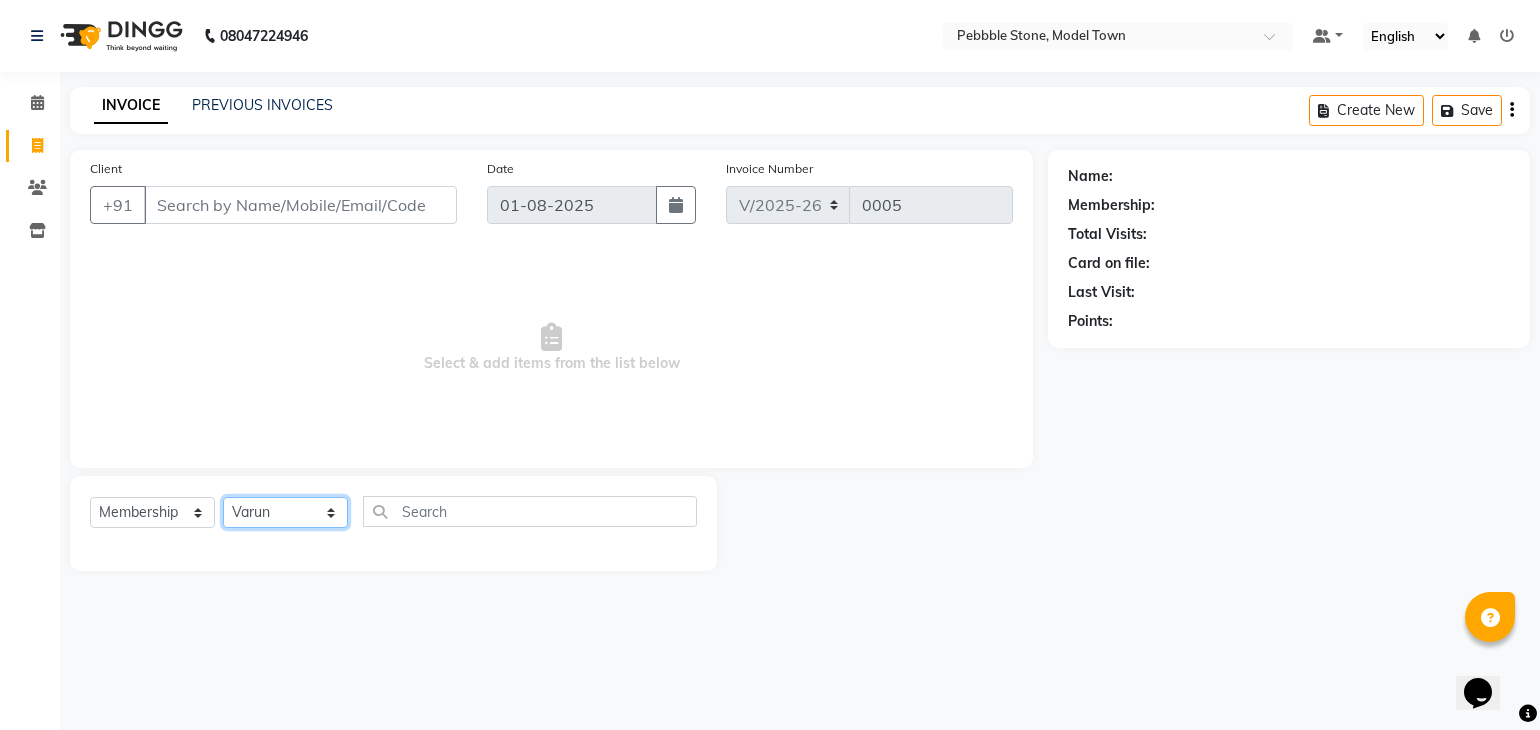click on "Select Technician Ajay  Awdesh Kumar Fairy khan Goldy Saini Manager Manjeet Omkar Varun" 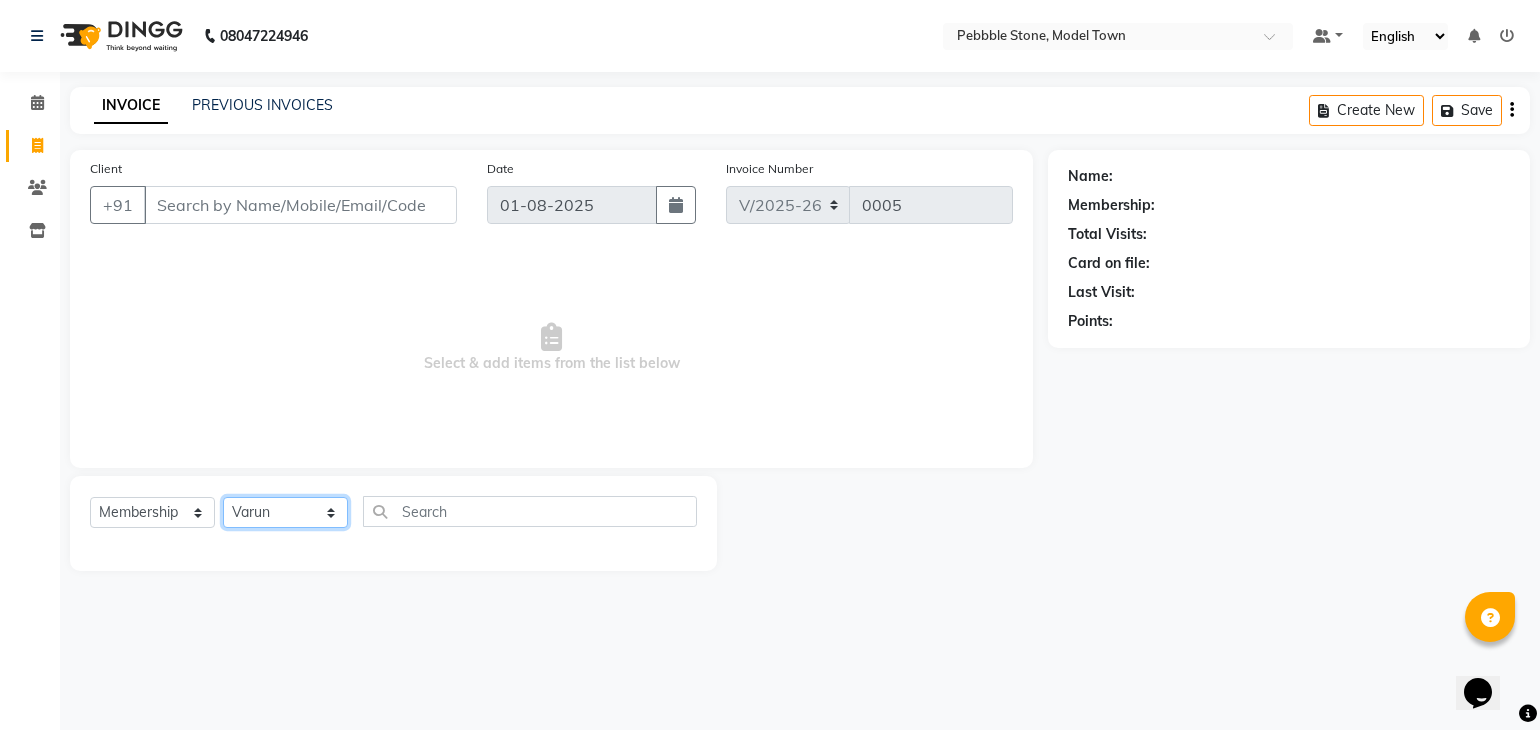 click on "Select Technician Ajay  Awdesh Kumar Fairy khan Goldy Saini Manager Manjeet Omkar Varun" 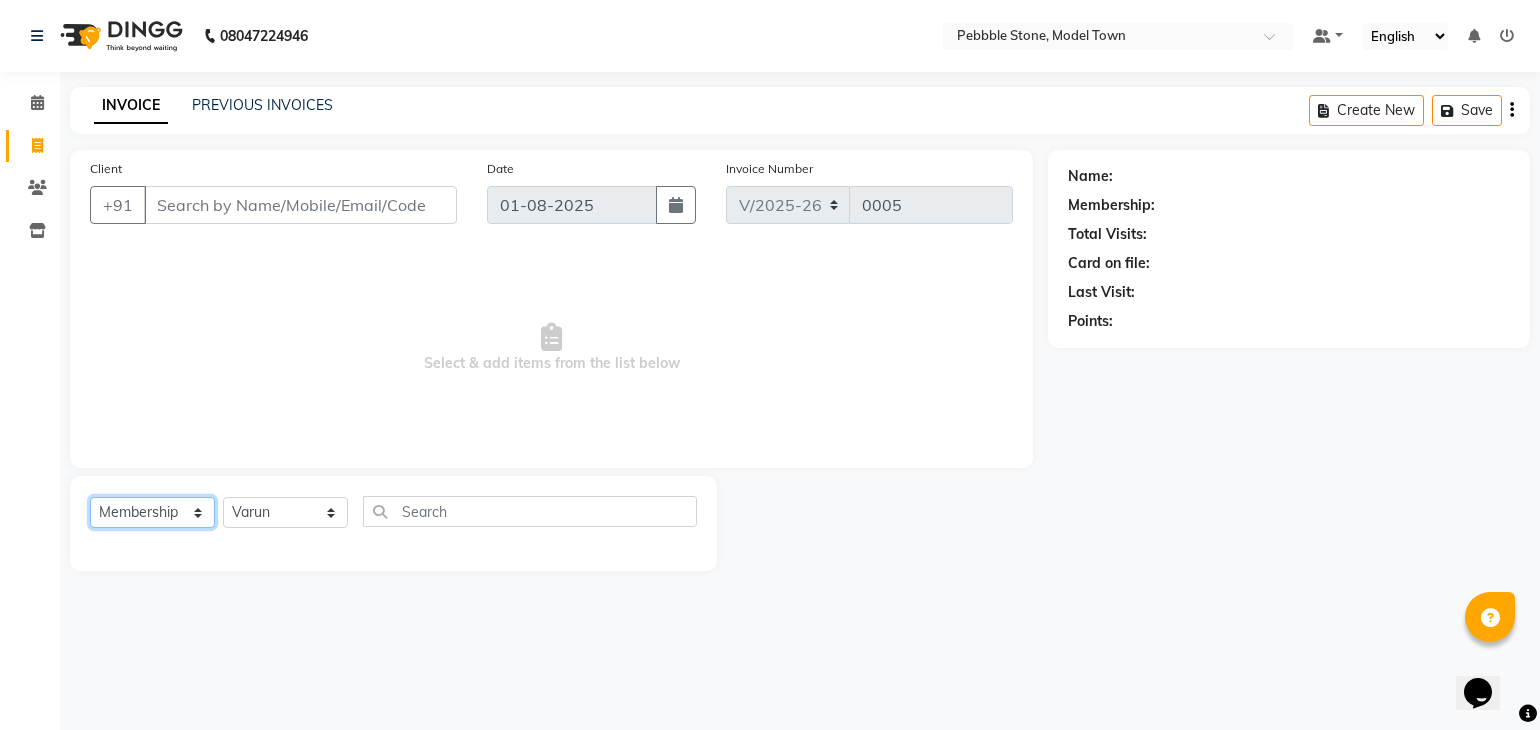 click on "Select  Service  Product  Membership  Package Voucher Prepaid Gift Card" 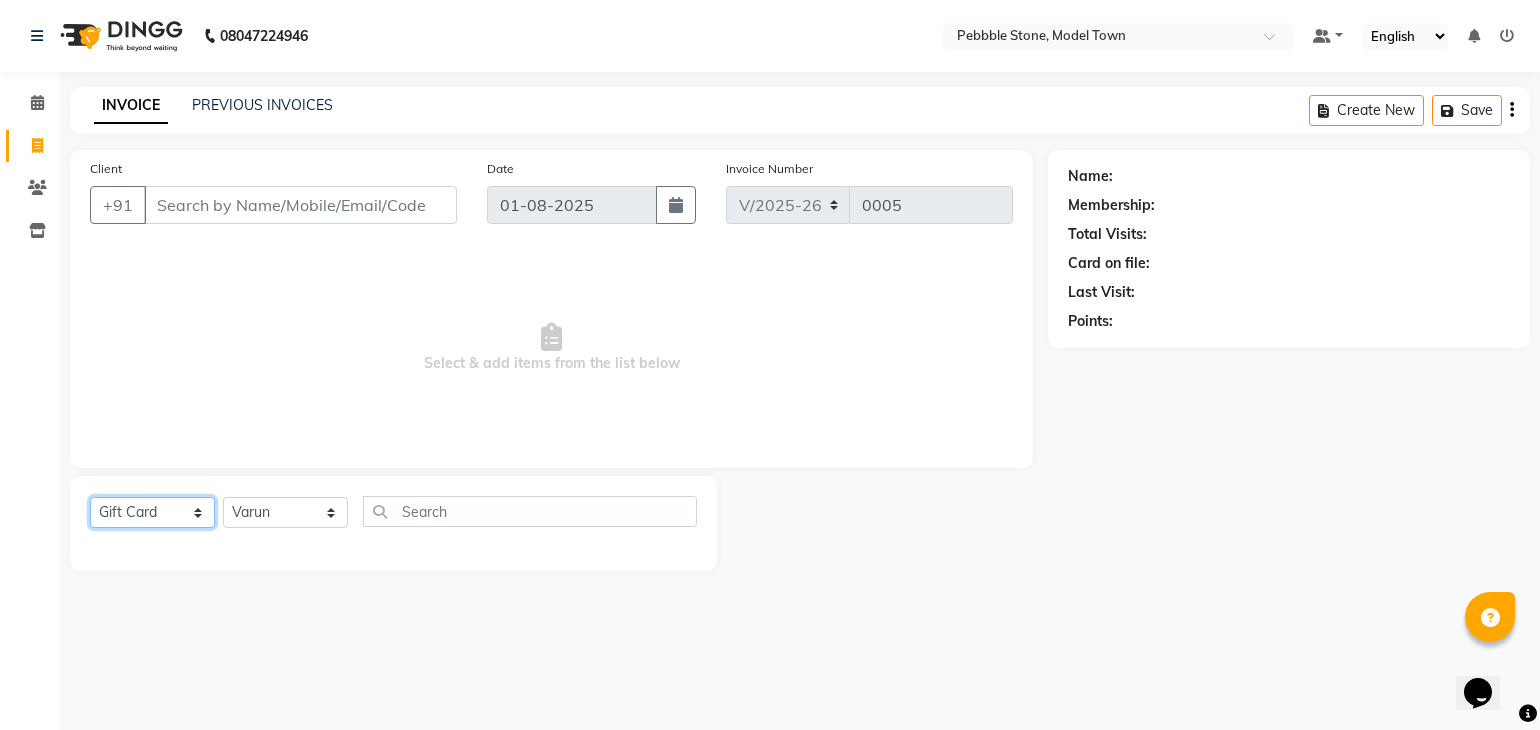 click on "Select  Service  Product  Membership  Package Voucher Prepaid Gift Card" 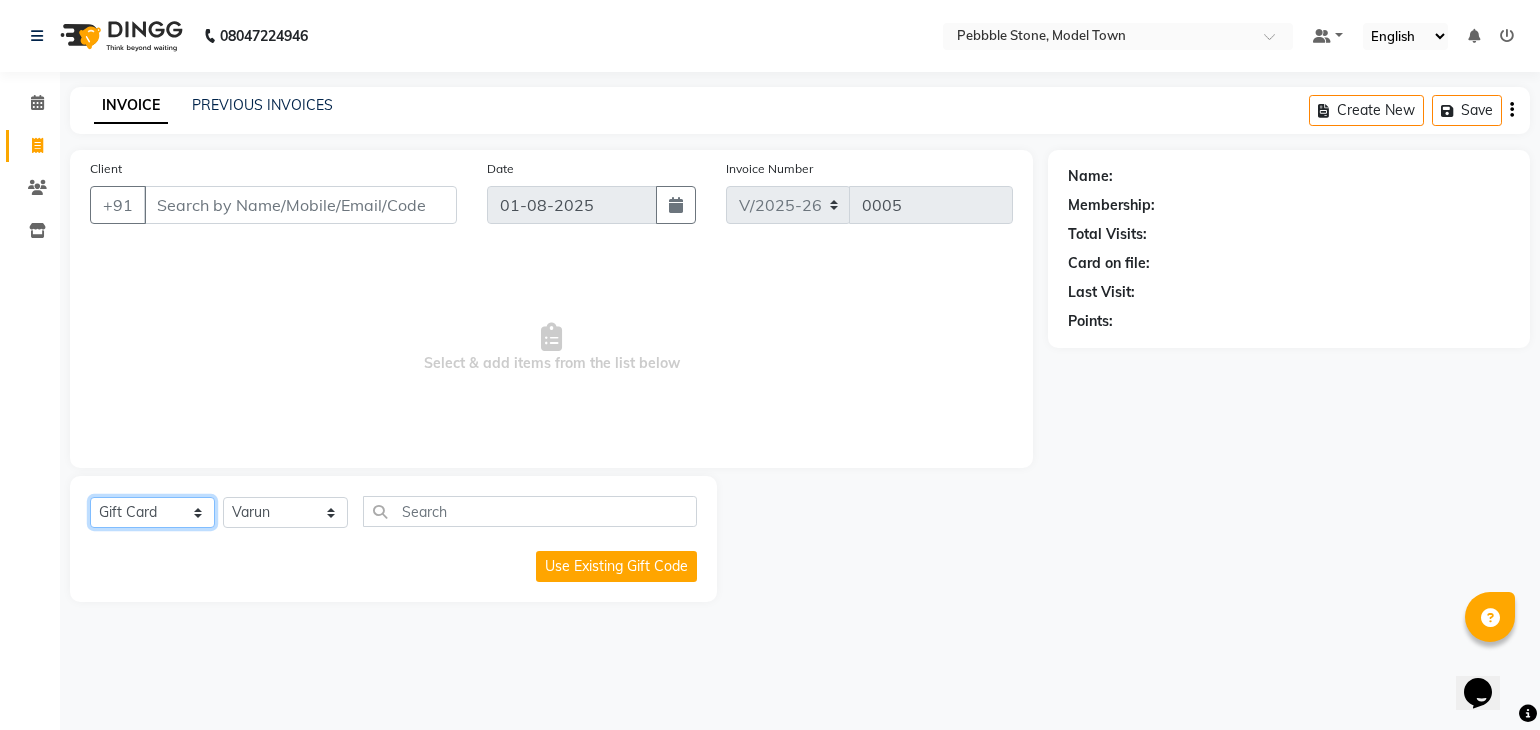 click on "Select  Service  Product  Membership  Package Voucher Prepaid Gift Card" 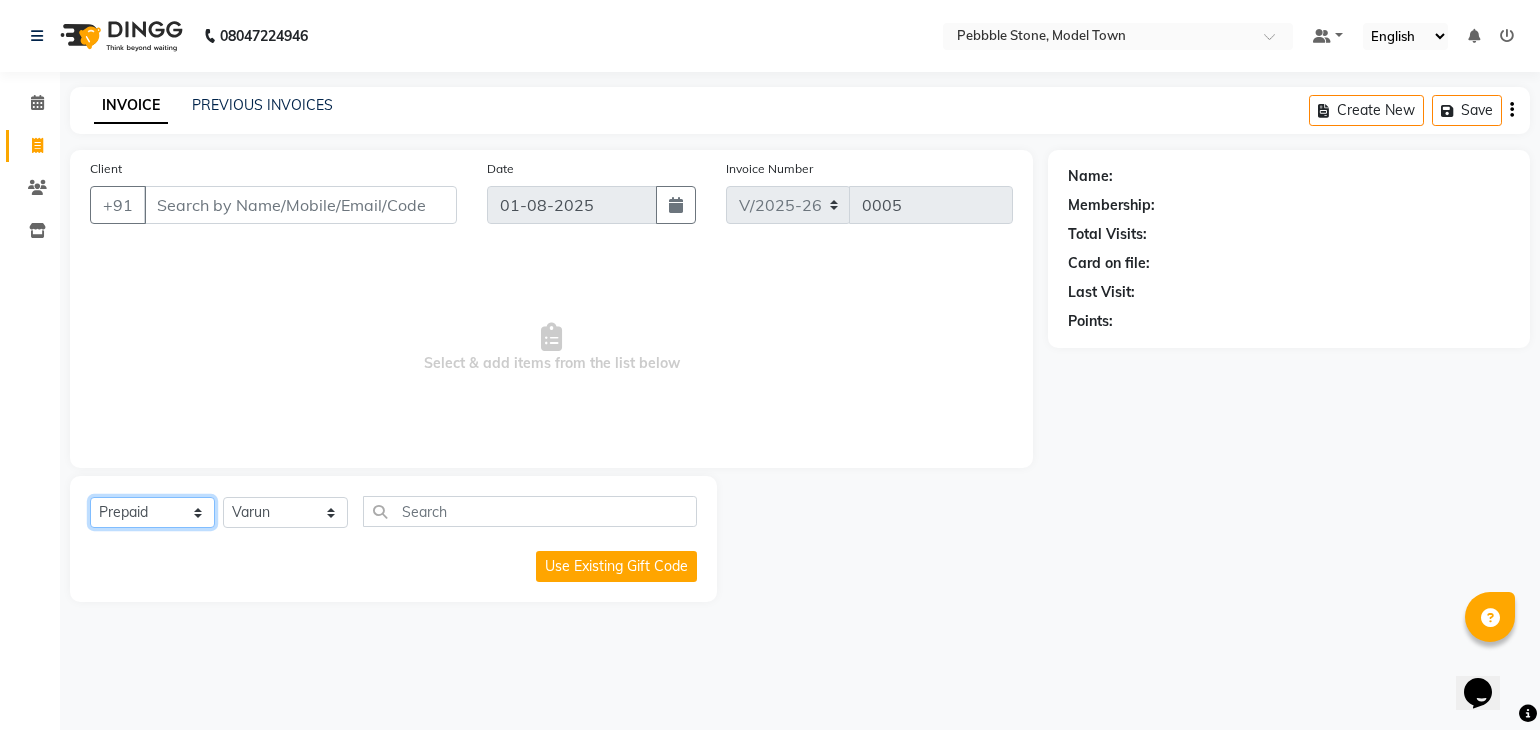 click on "Select  Service  Product  Membership  Package Voucher Prepaid Gift Card" 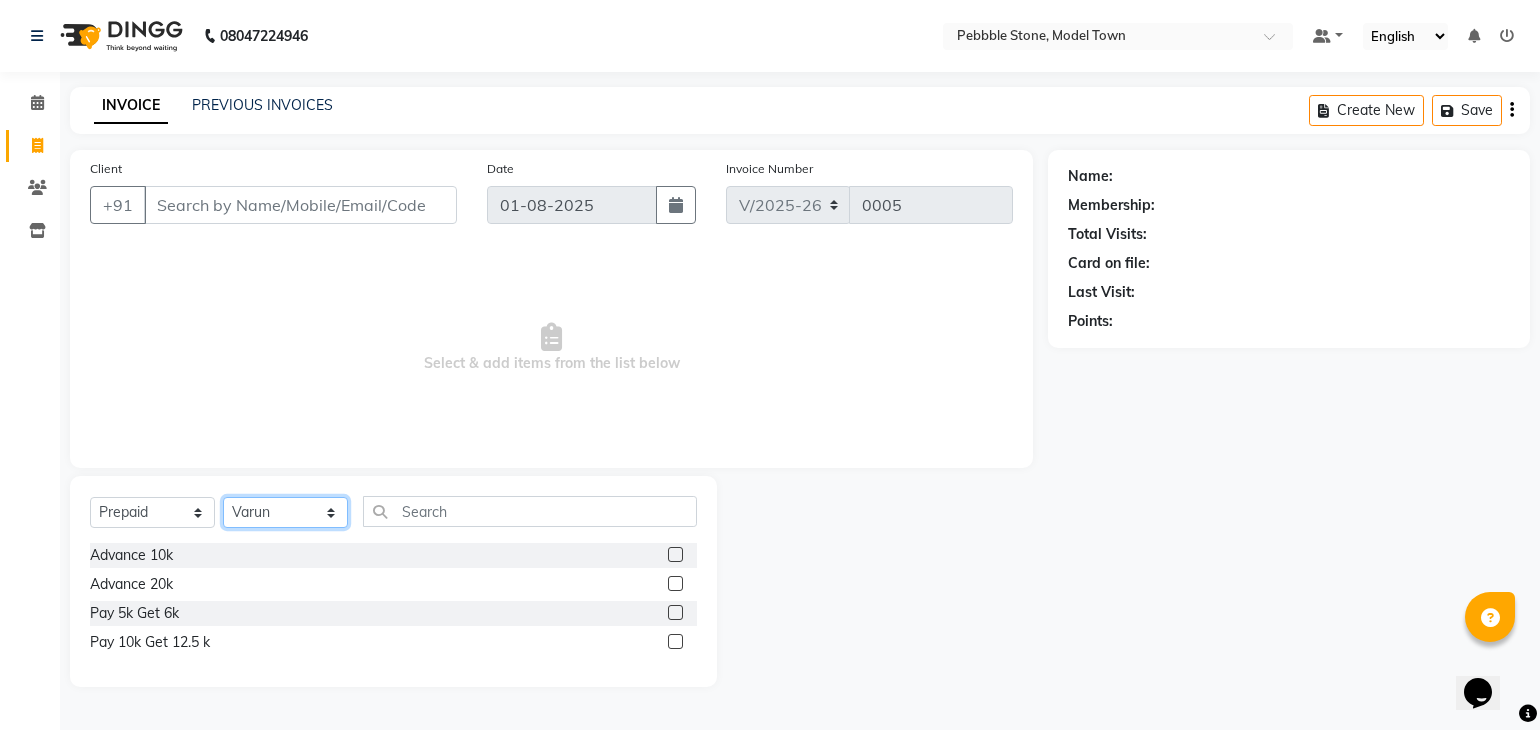 click on "Select Technician Ajay  Awdesh Kumar Fairy khan Goldy Saini Manager Manjeet Omkar Varun" 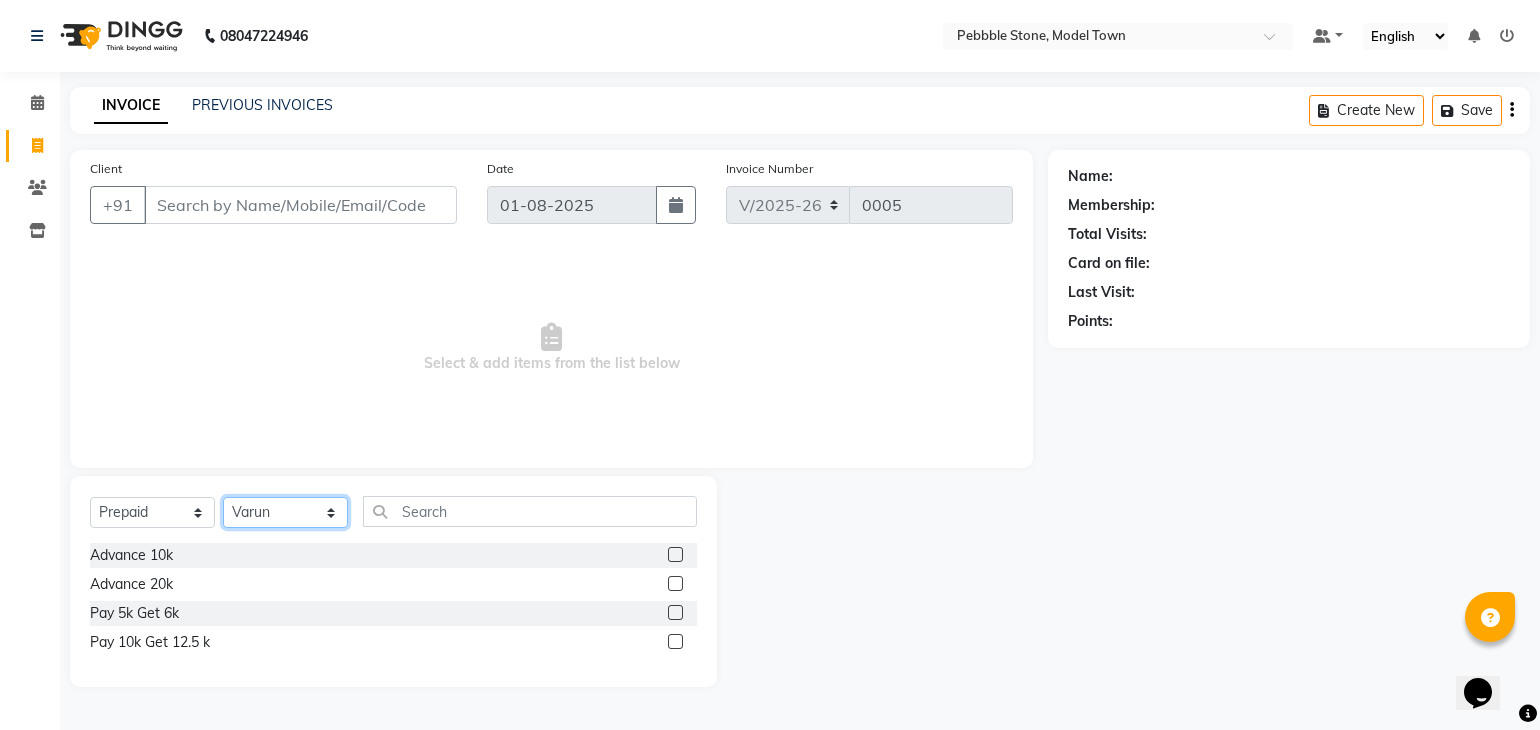 select on "87627" 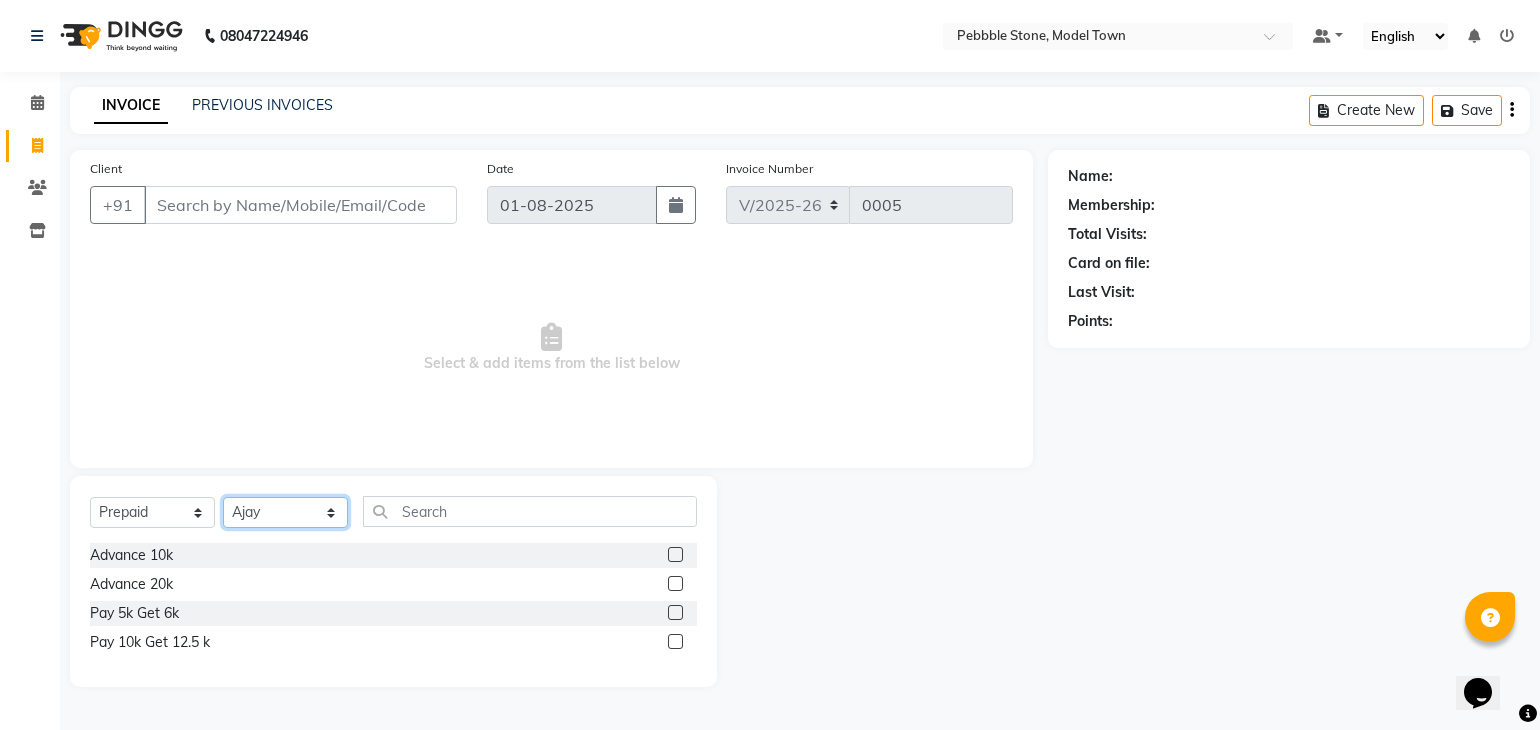 click on "Select Technician Ajay  Awdesh Kumar Fairy khan Goldy Saini Manager Manjeet Omkar Varun" 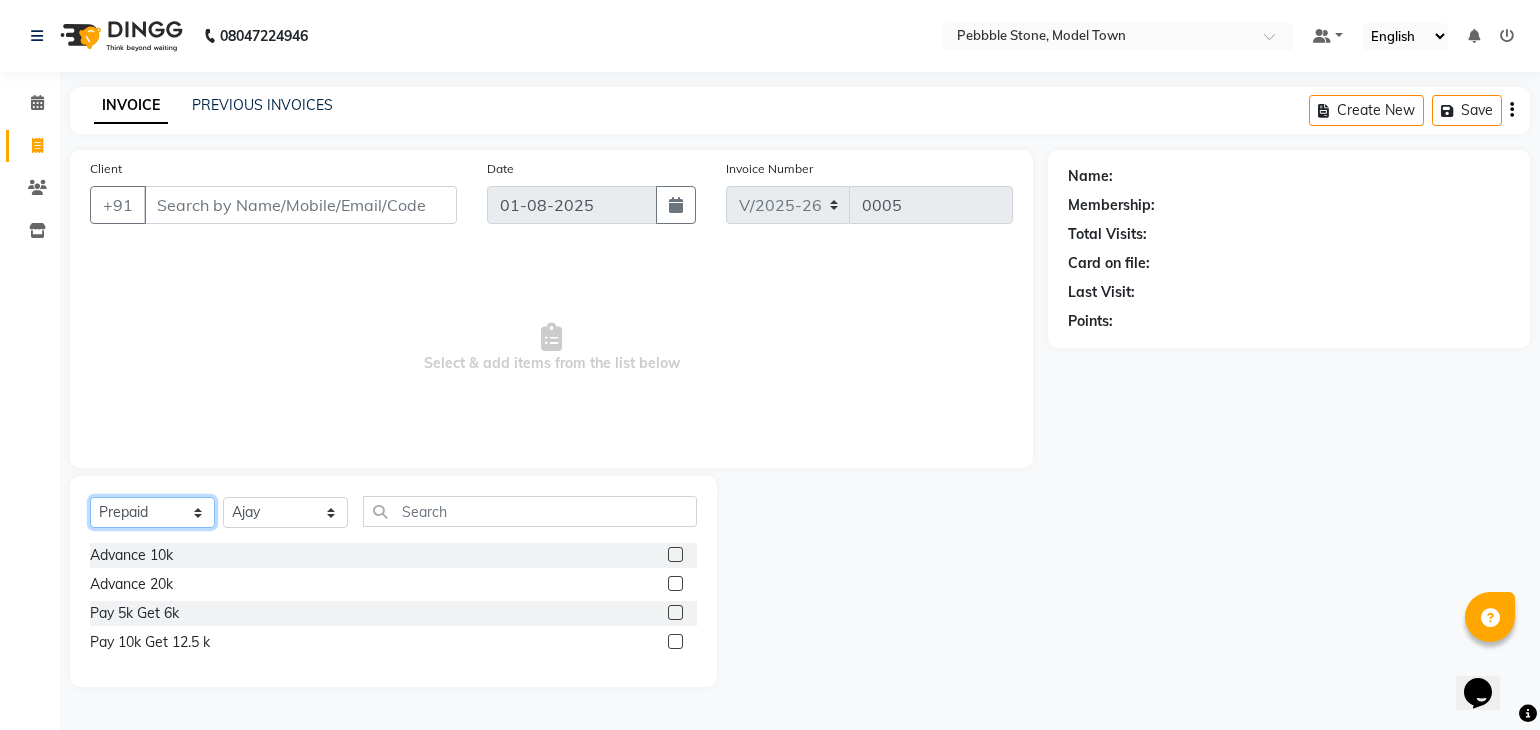 click on "Select  Service  Product  Membership  Package Voucher Prepaid Gift Card" 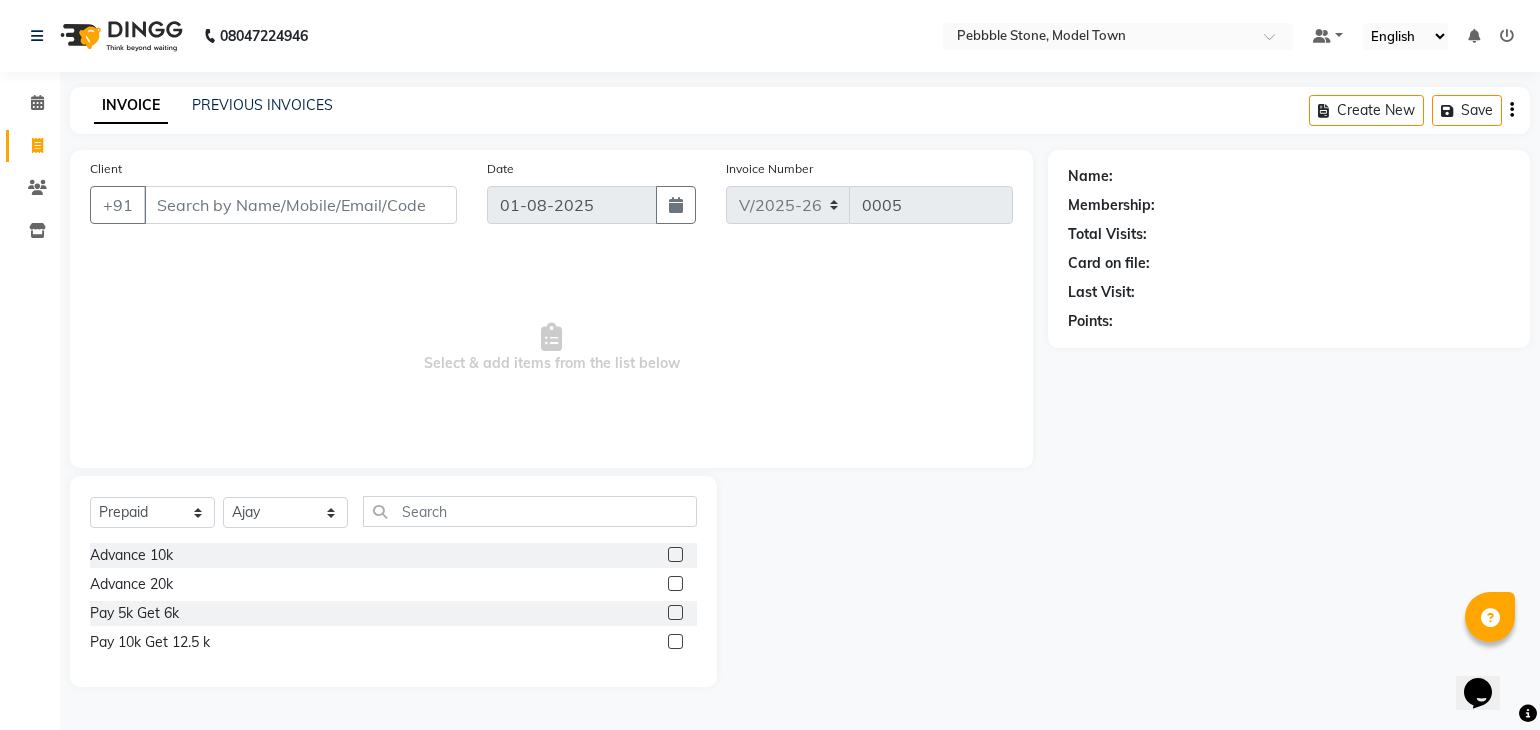 click on "Select & add items from the list below" at bounding box center (551, 348) 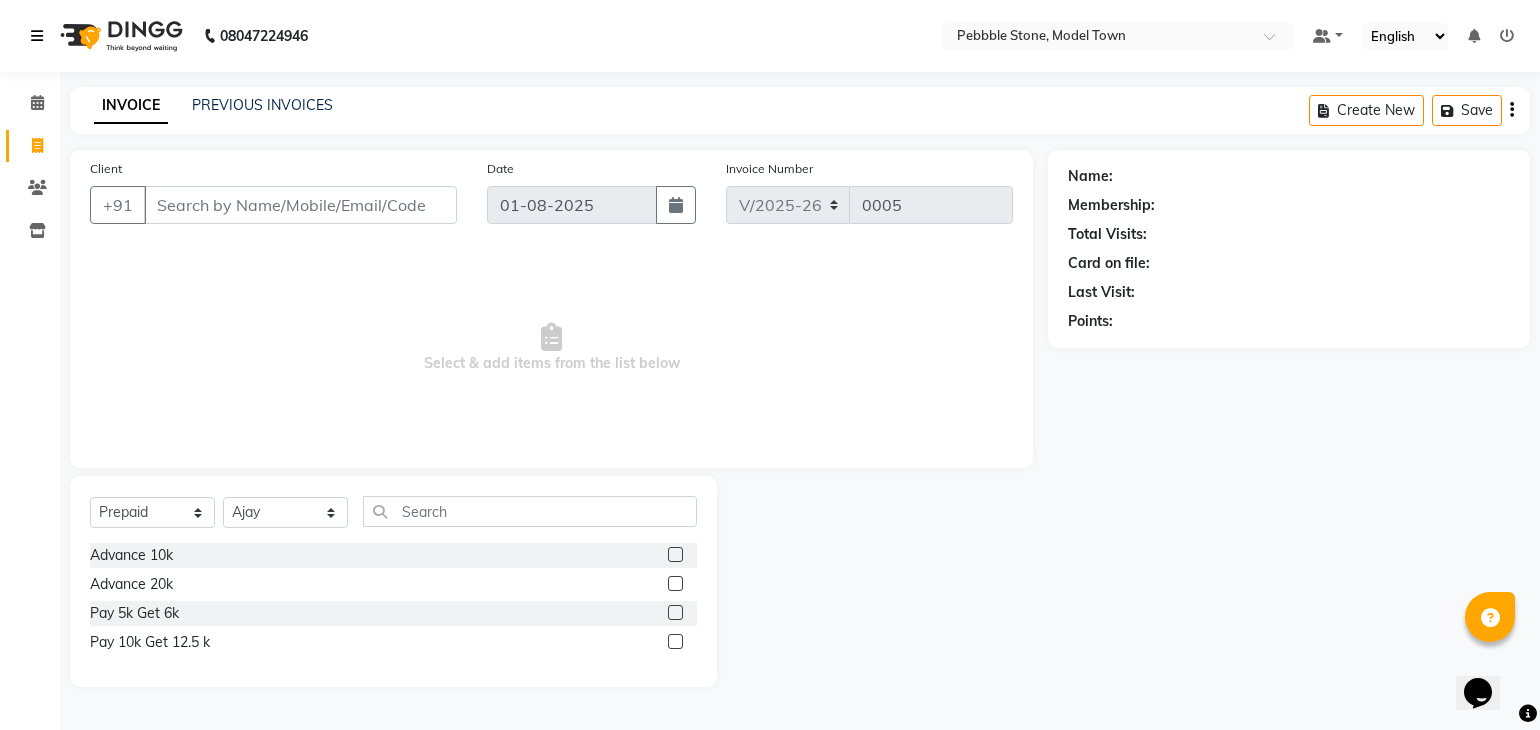 click at bounding box center (37, 36) 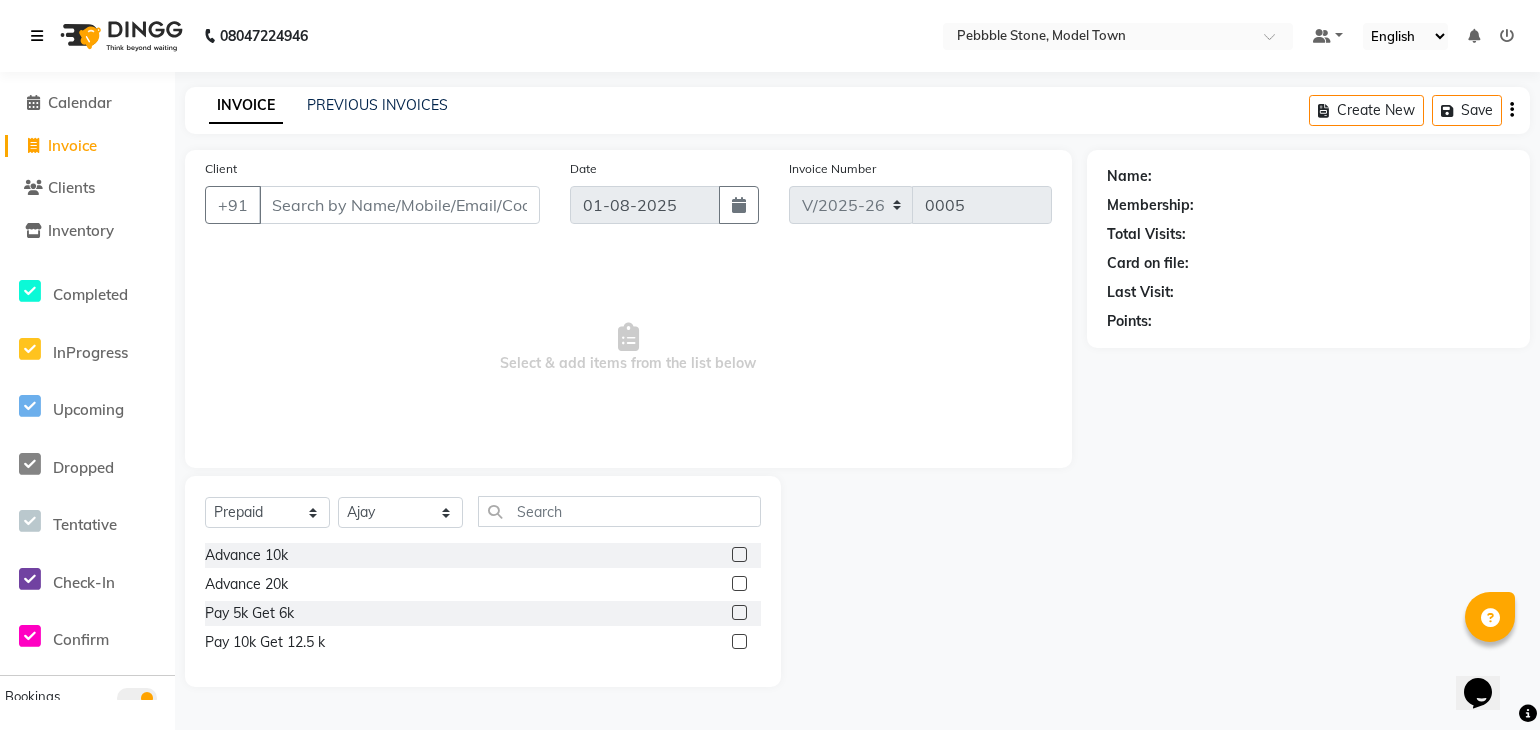click at bounding box center (37, 36) 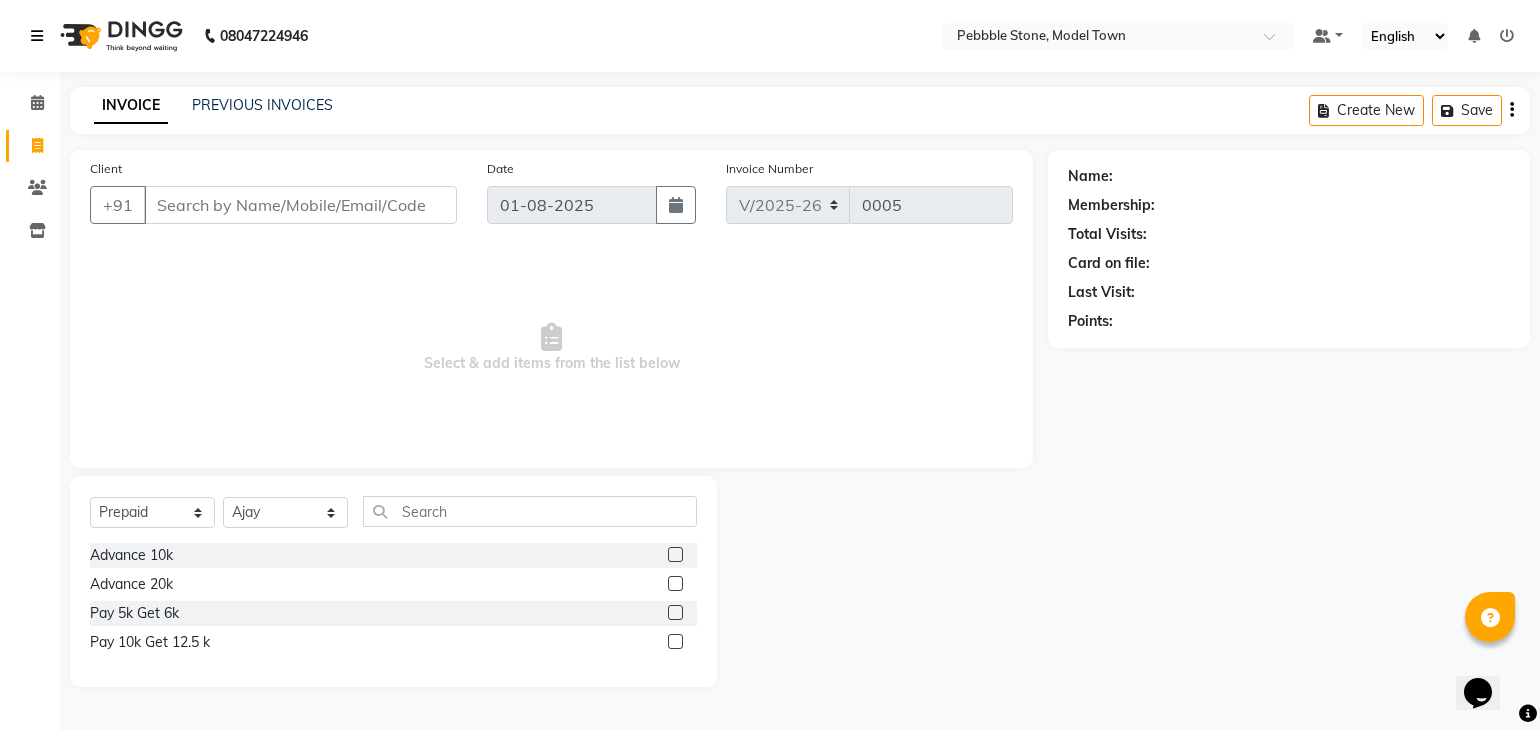 click at bounding box center (37, 36) 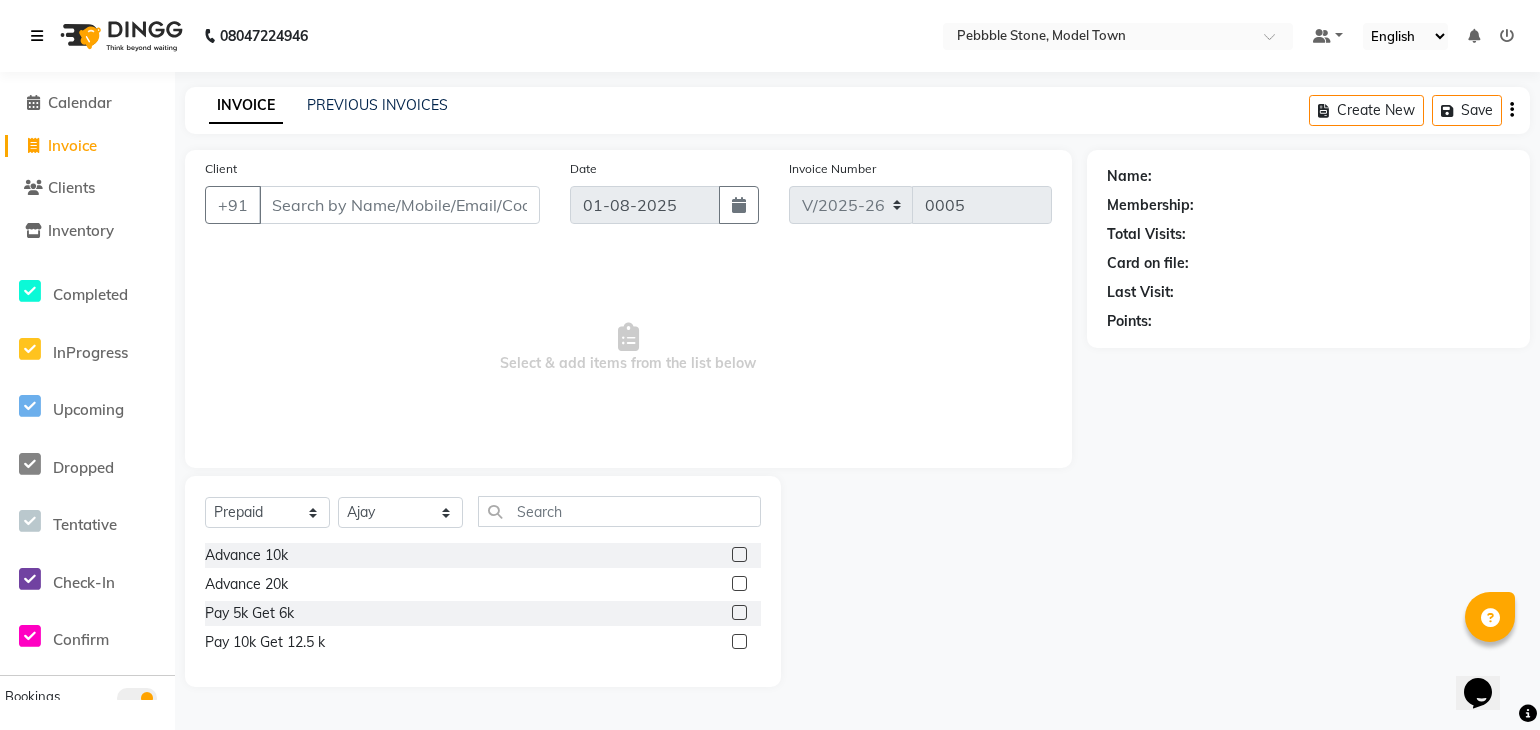 click at bounding box center (37, 36) 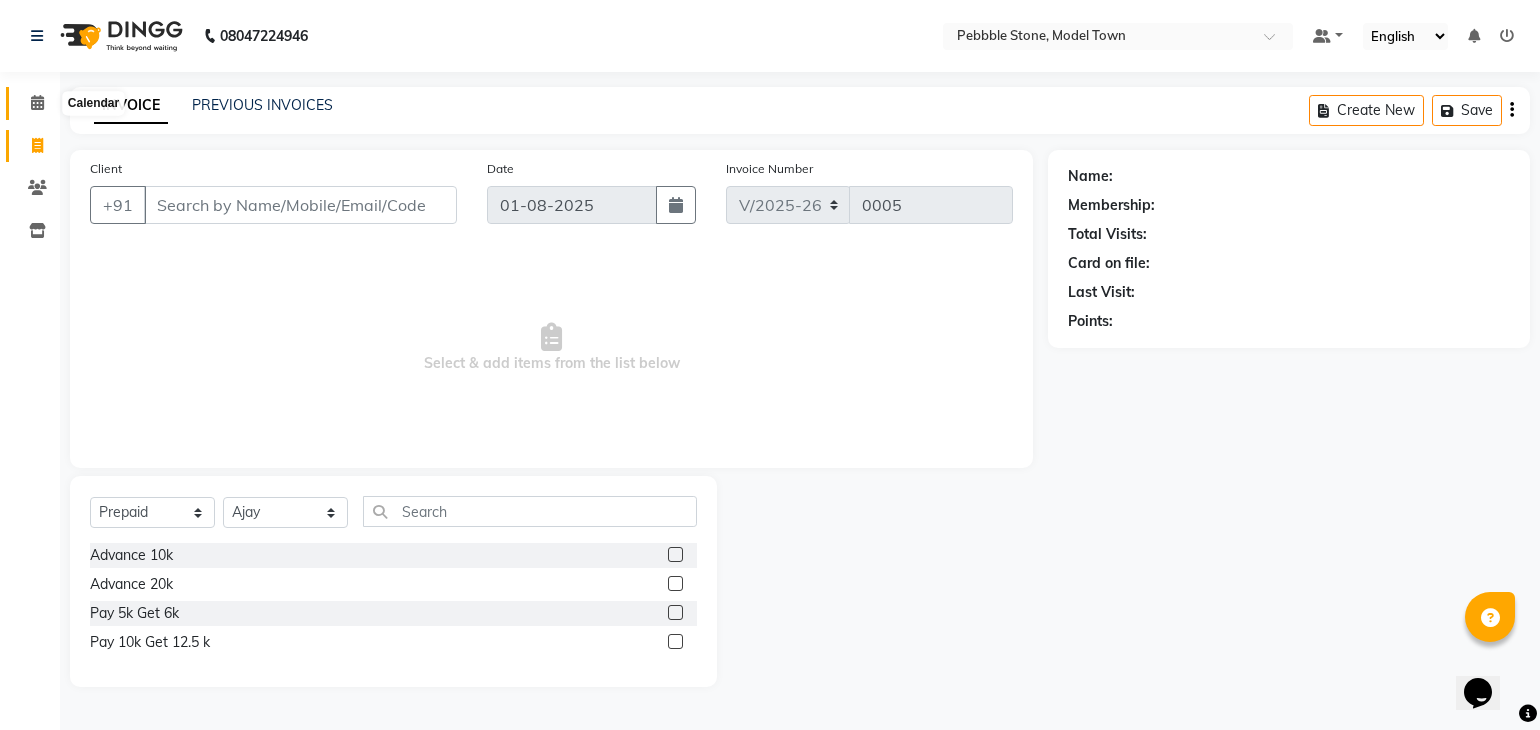 click 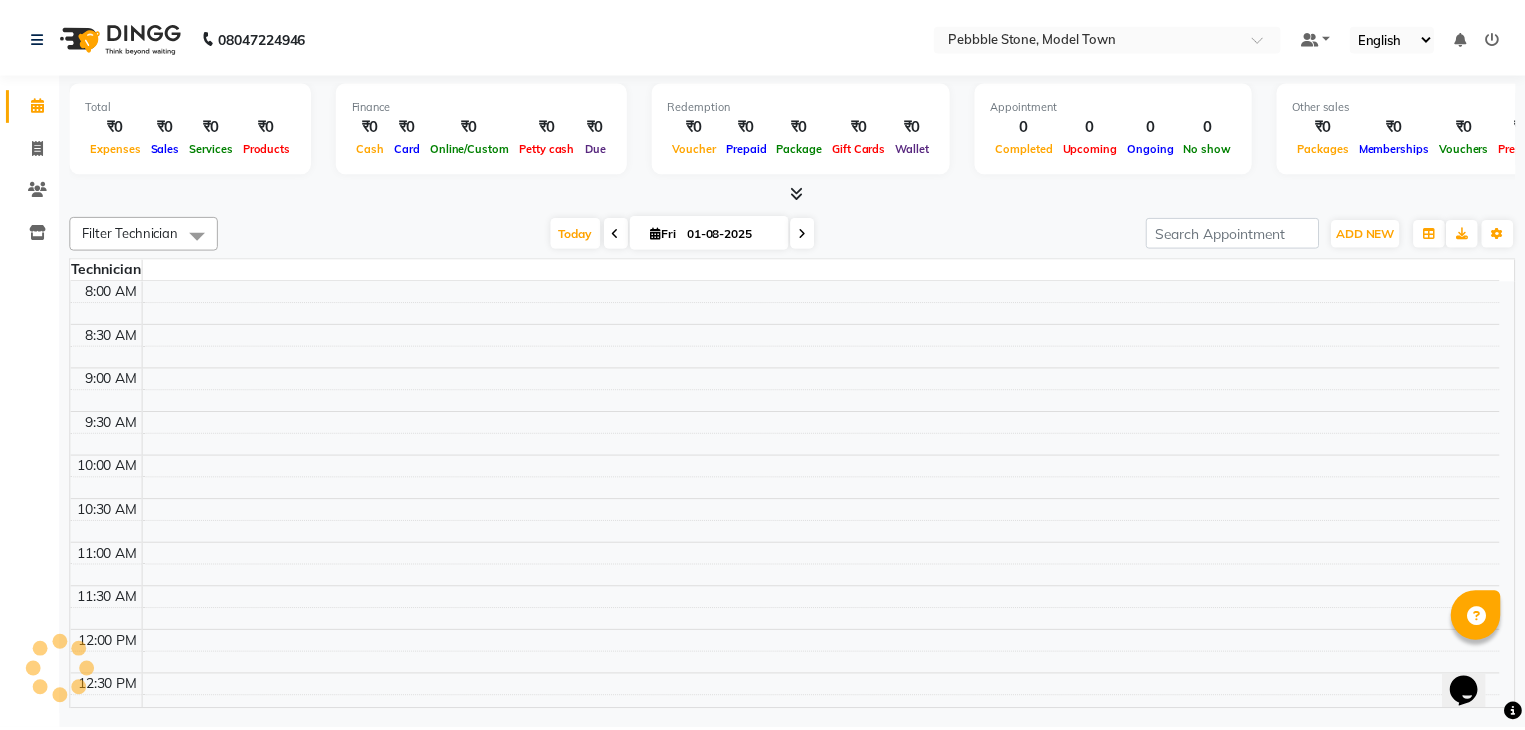 scroll, scrollTop: 0, scrollLeft: 0, axis: both 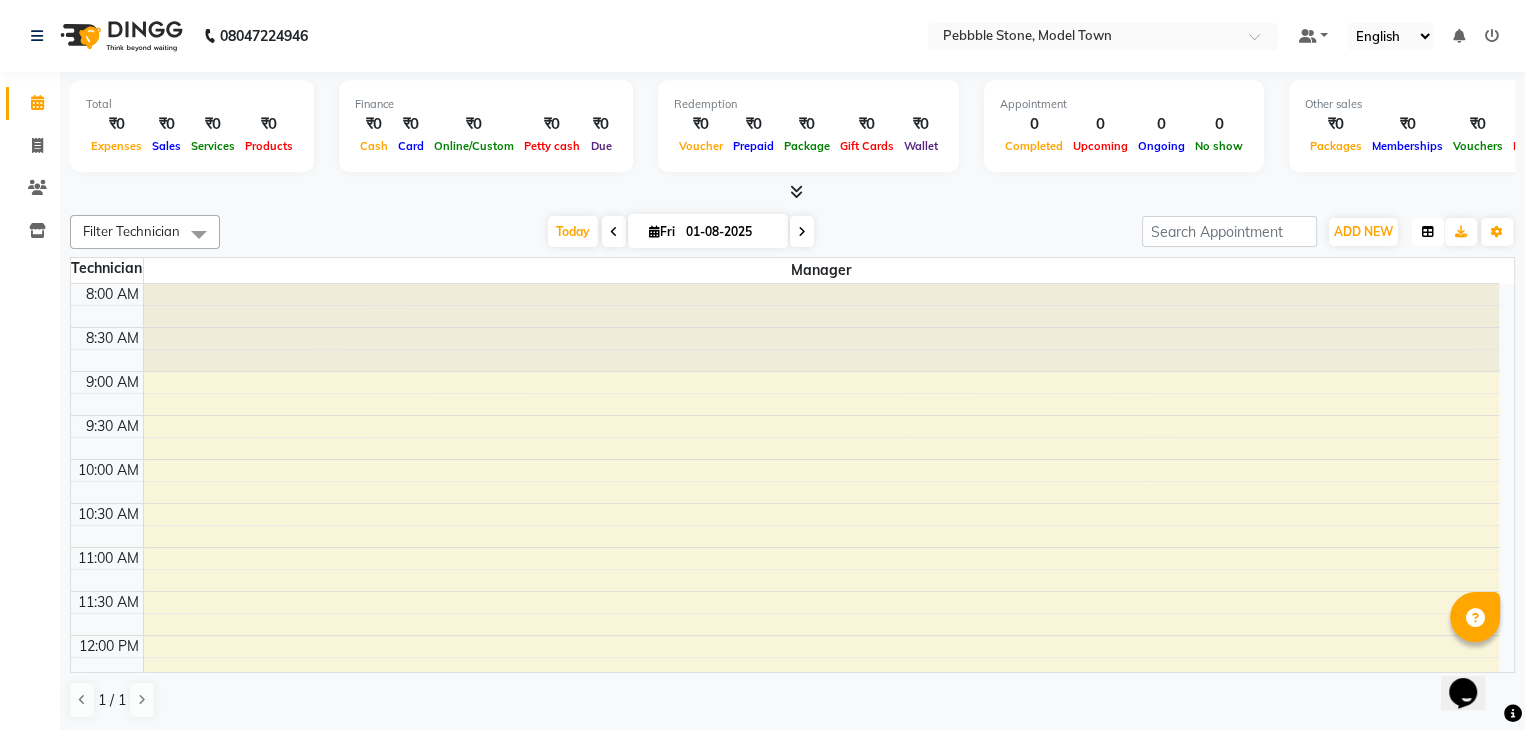 click at bounding box center [1428, 232] 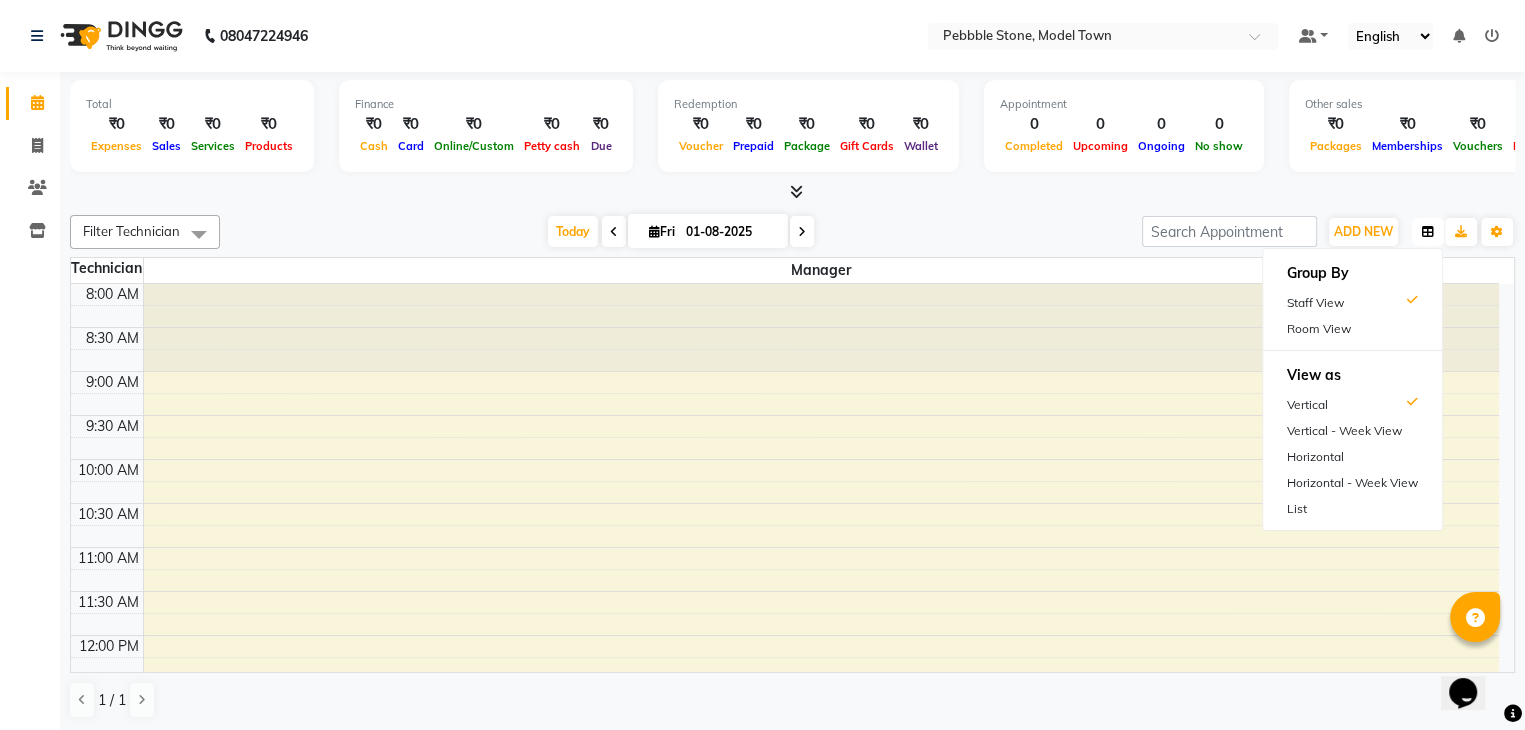 click at bounding box center (1428, 232) 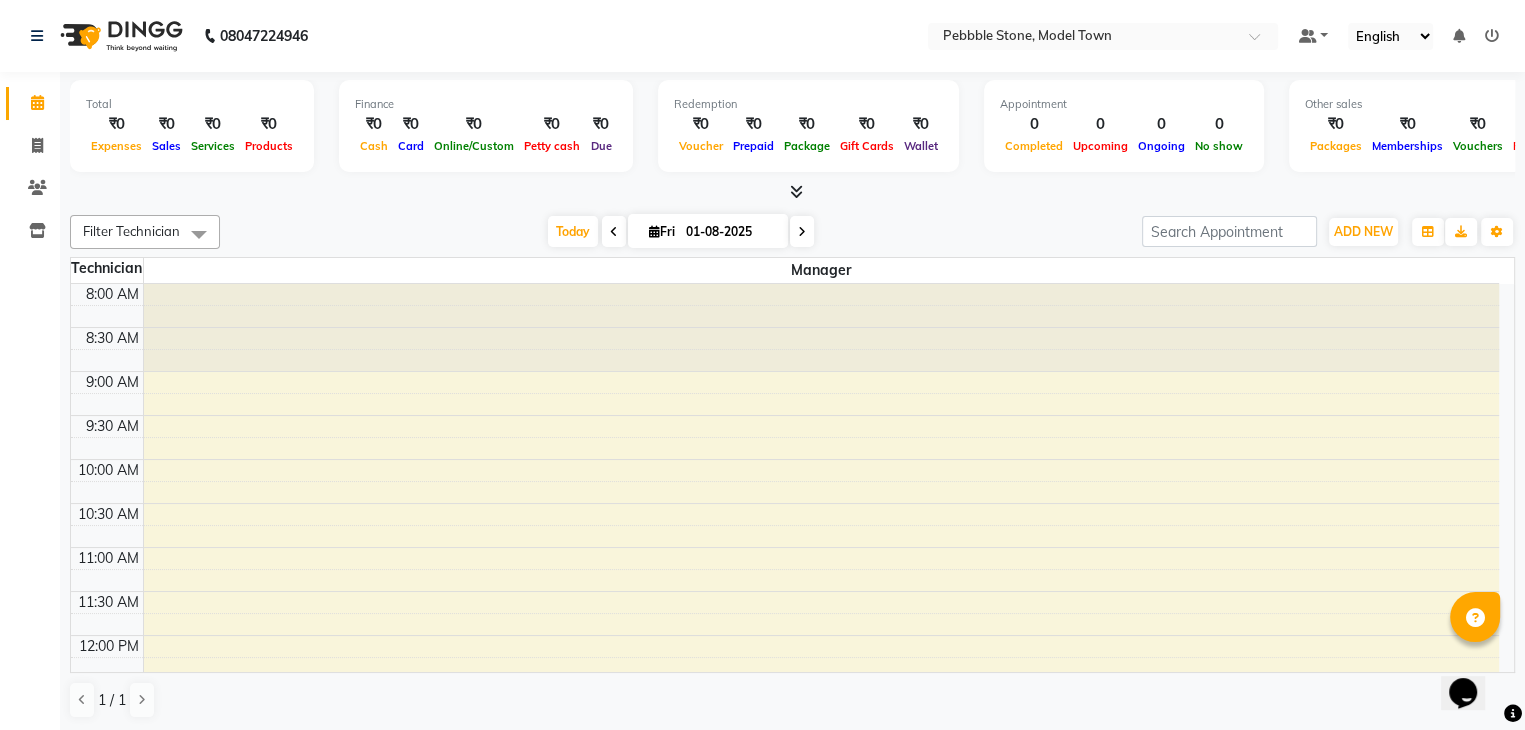 click at bounding box center (199, 234) 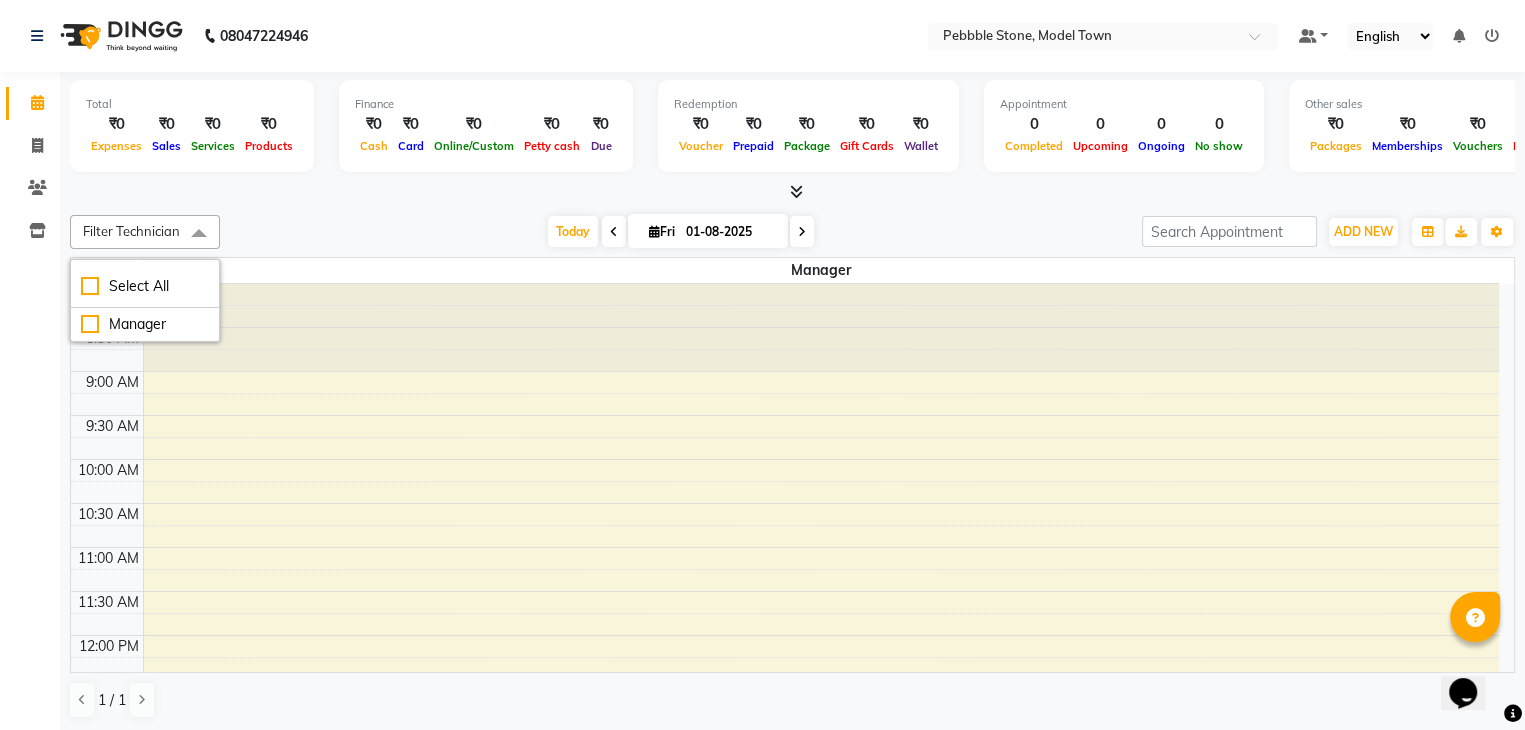 click at bounding box center (199, 234) 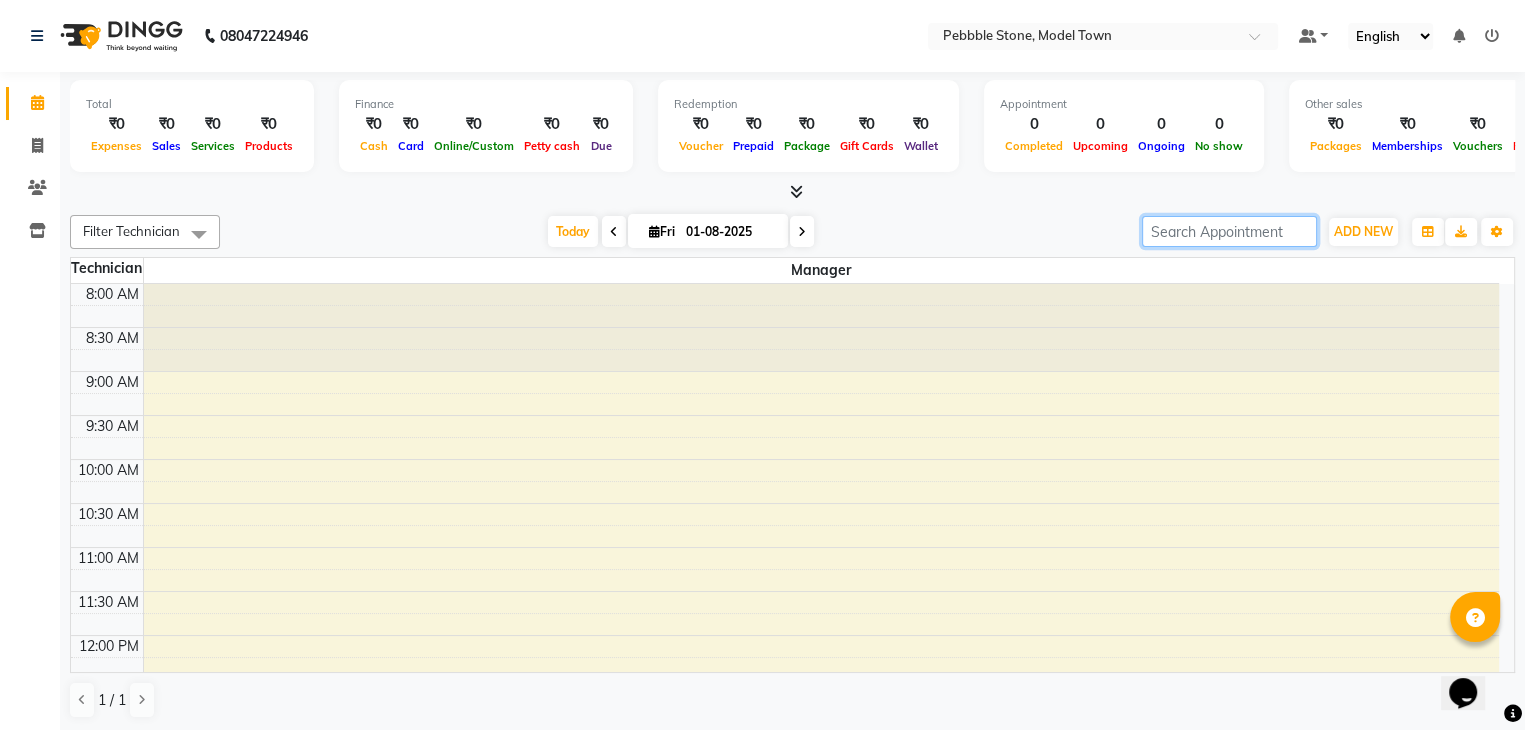 click at bounding box center [1229, 231] 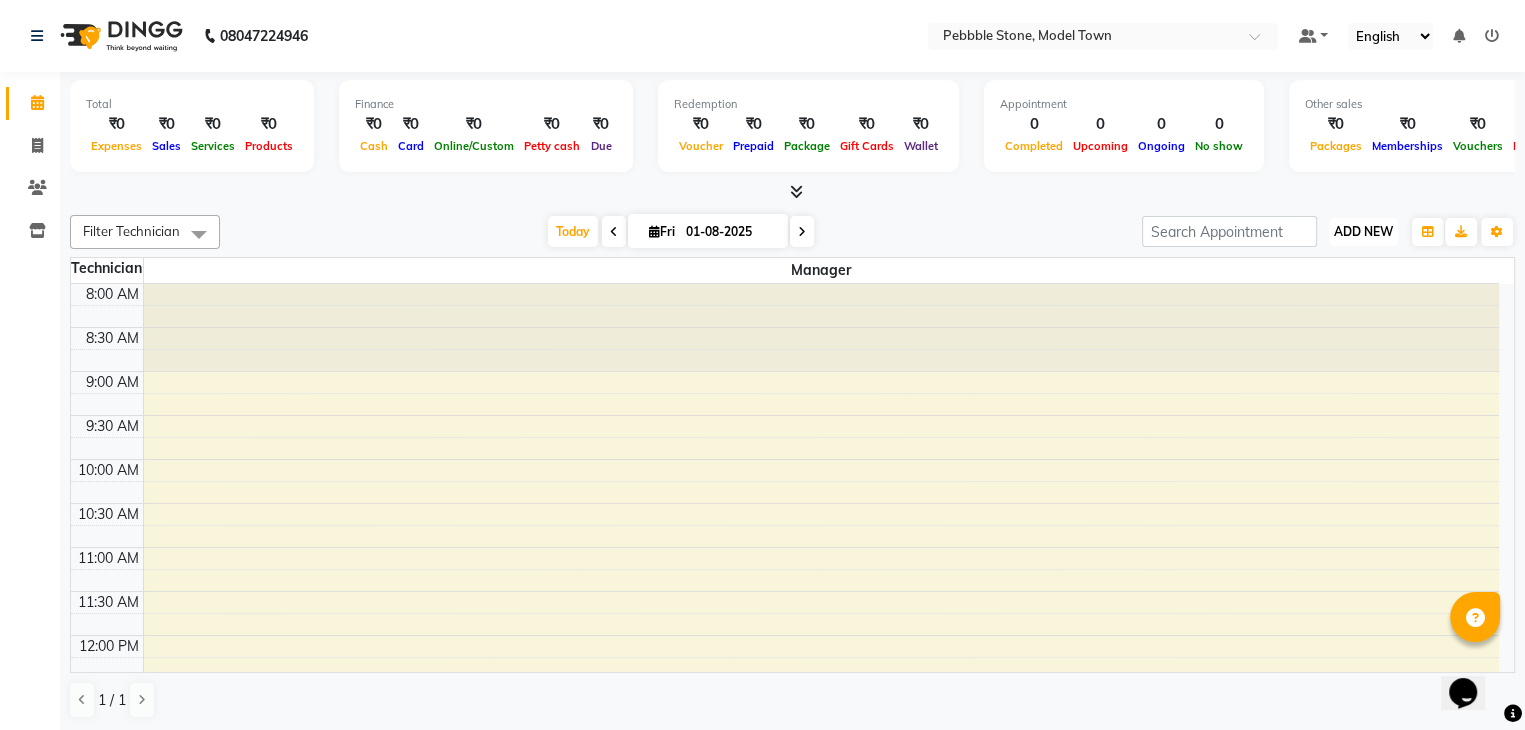 click on "ADD NEW" at bounding box center [1363, 231] 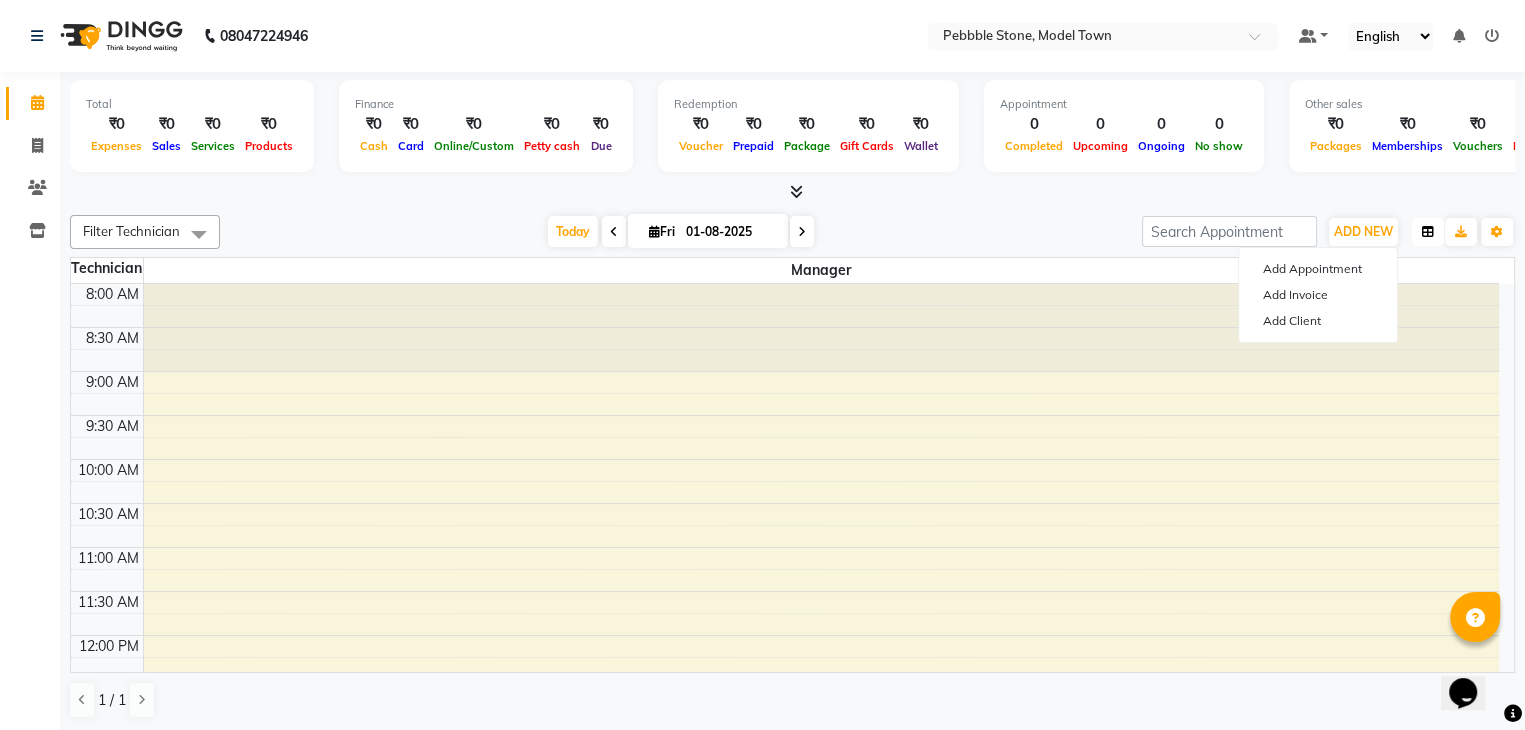 click at bounding box center (1428, 232) 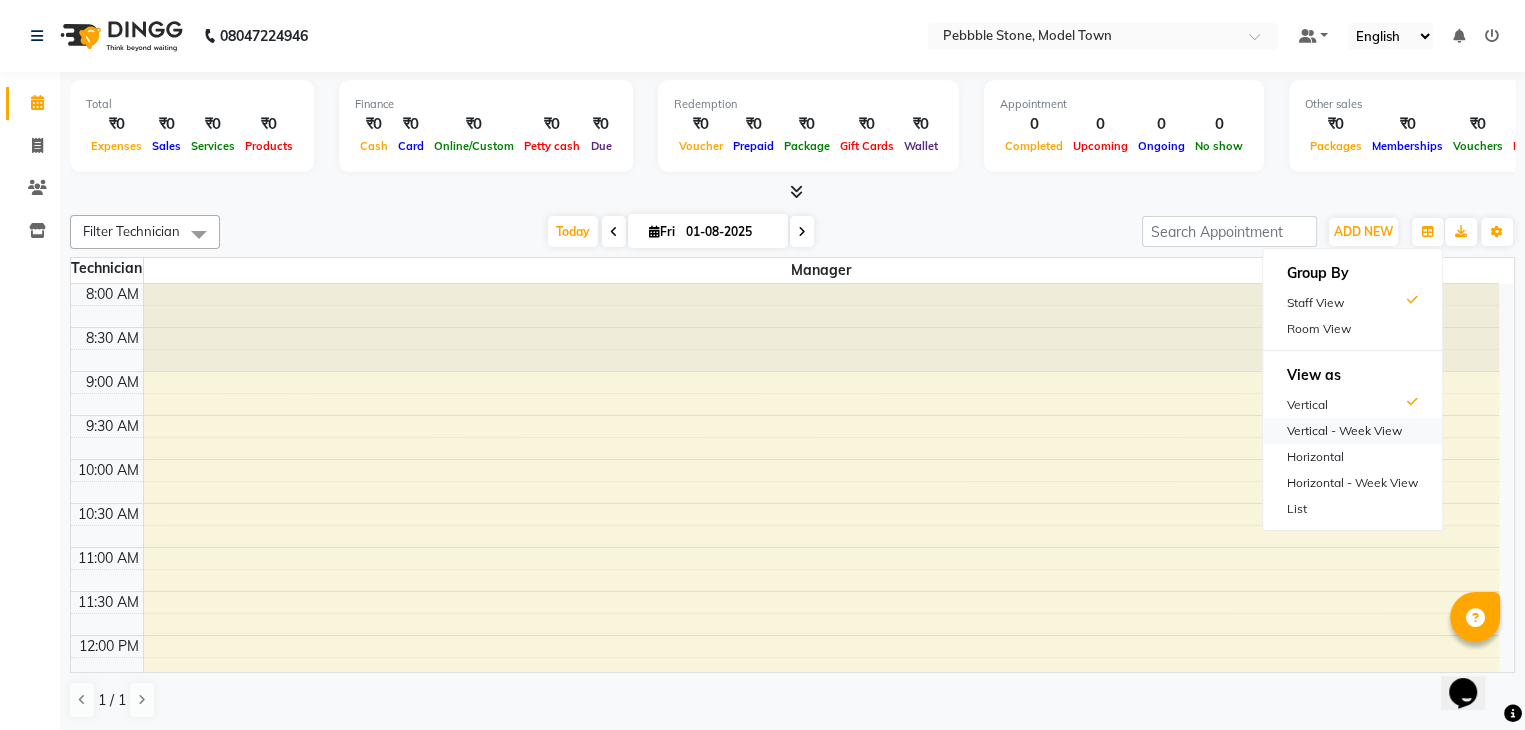 click on "Vertical - Week View" at bounding box center (1352, 431) 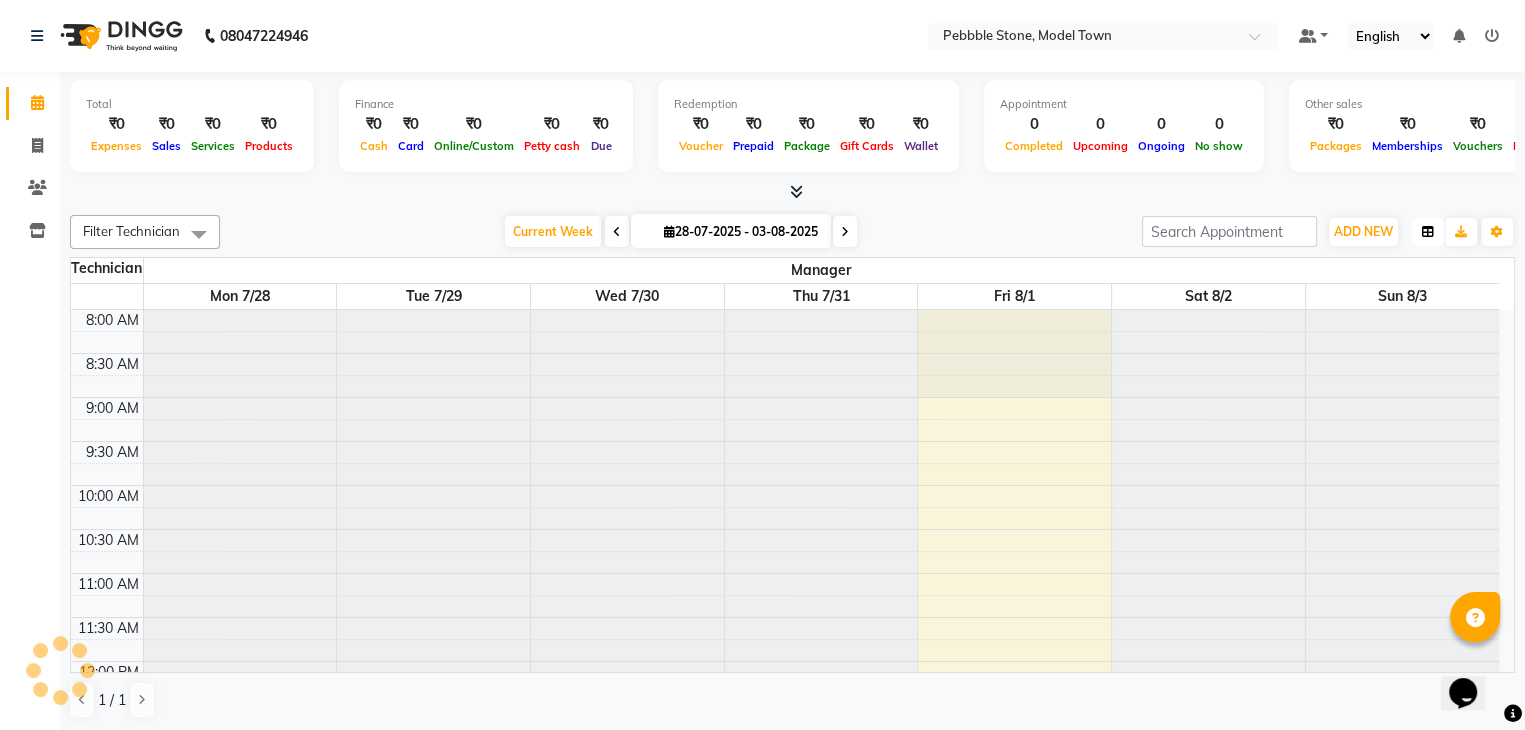 click at bounding box center (1428, 232) 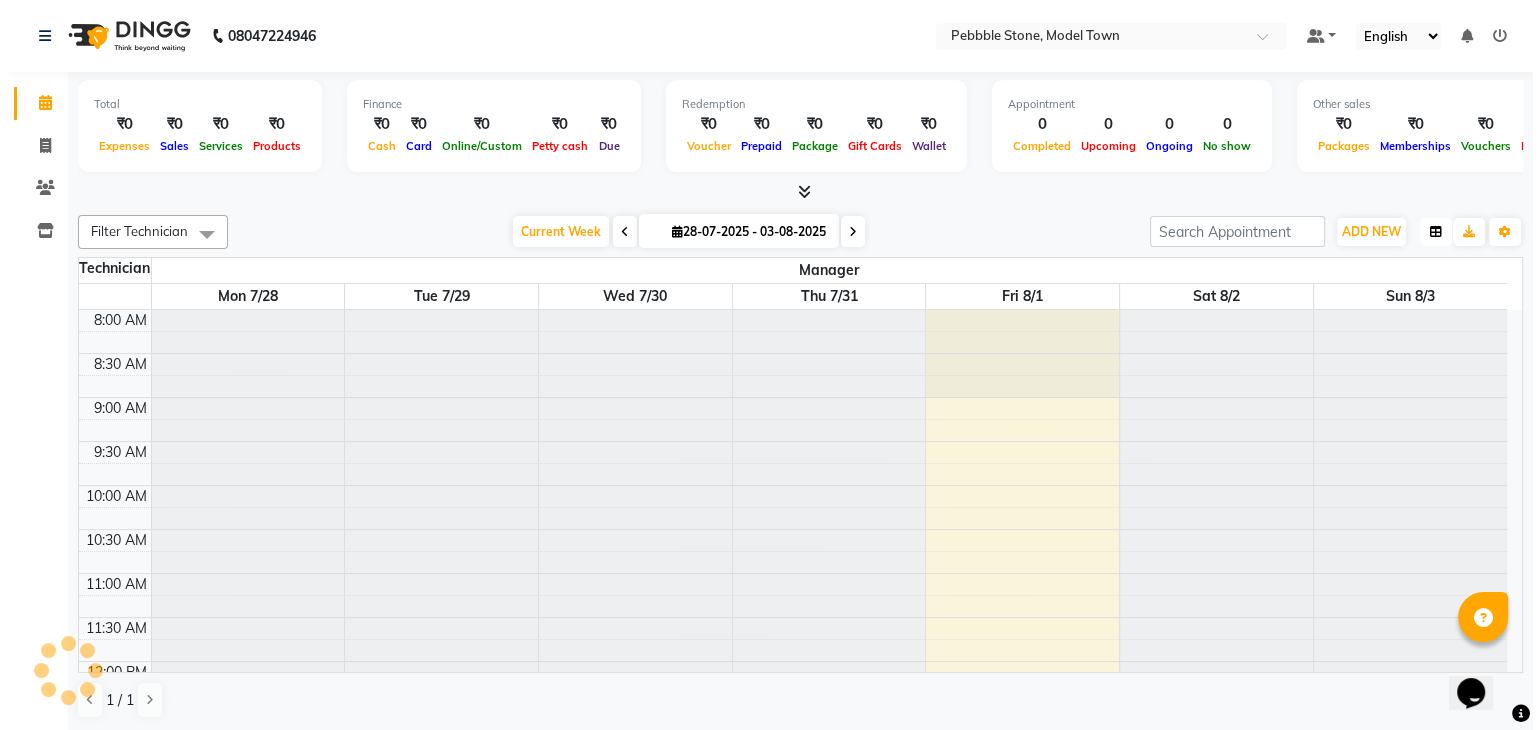 scroll, scrollTop: 611, scrollLeft: 0, axis: vertical 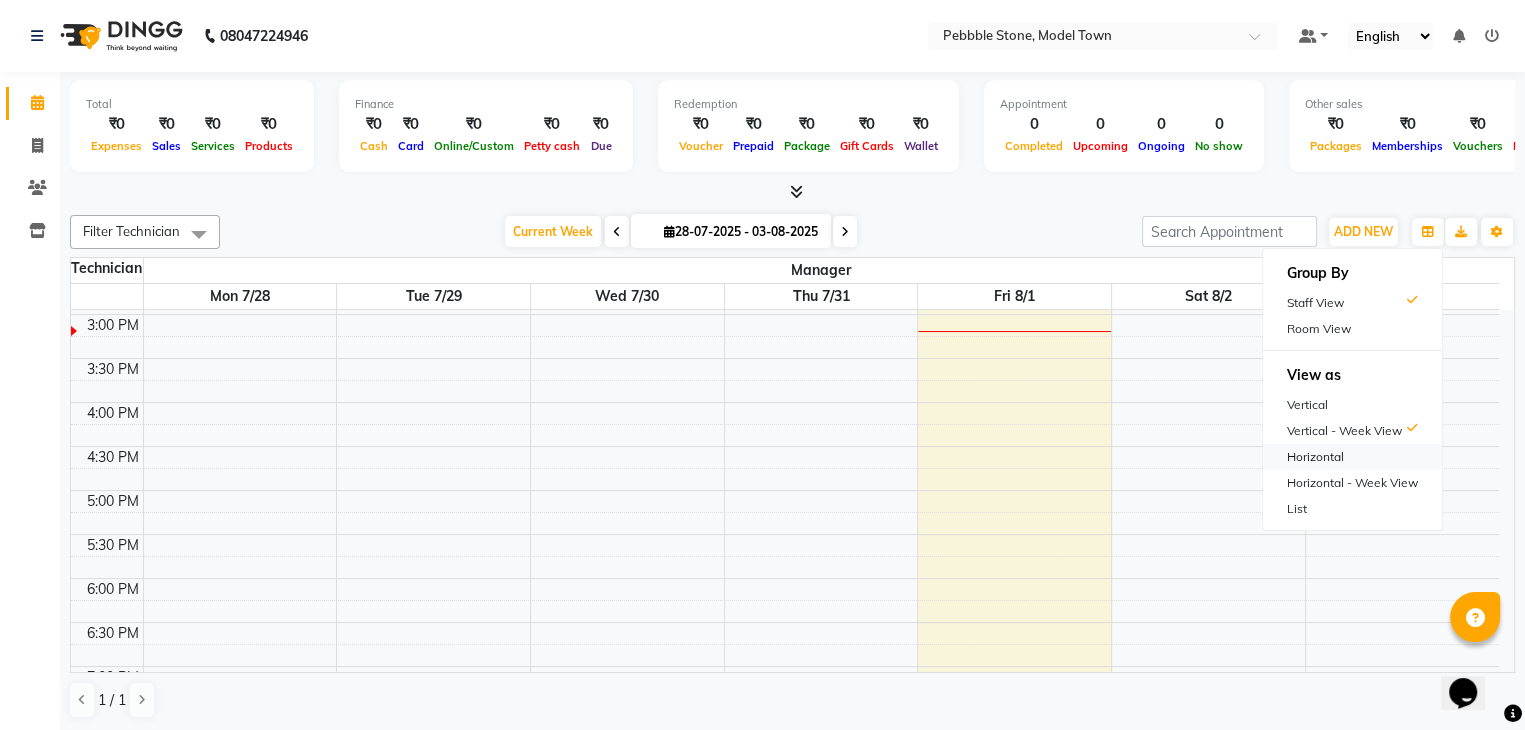click on "Horizontal" at bounding box center [1352, 457] 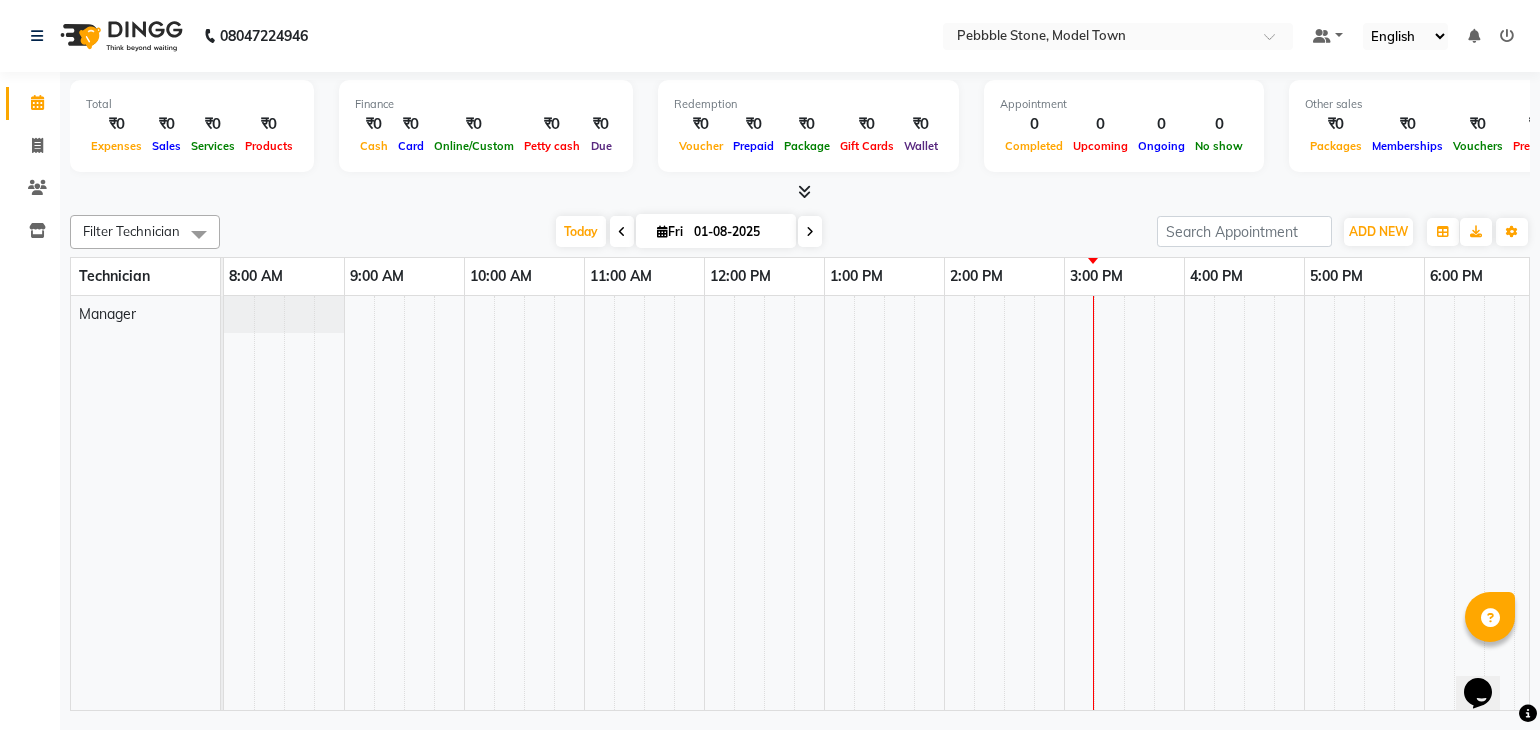 scroll, scrollTop: 0, scrollLeft: 254, axis: horizontal 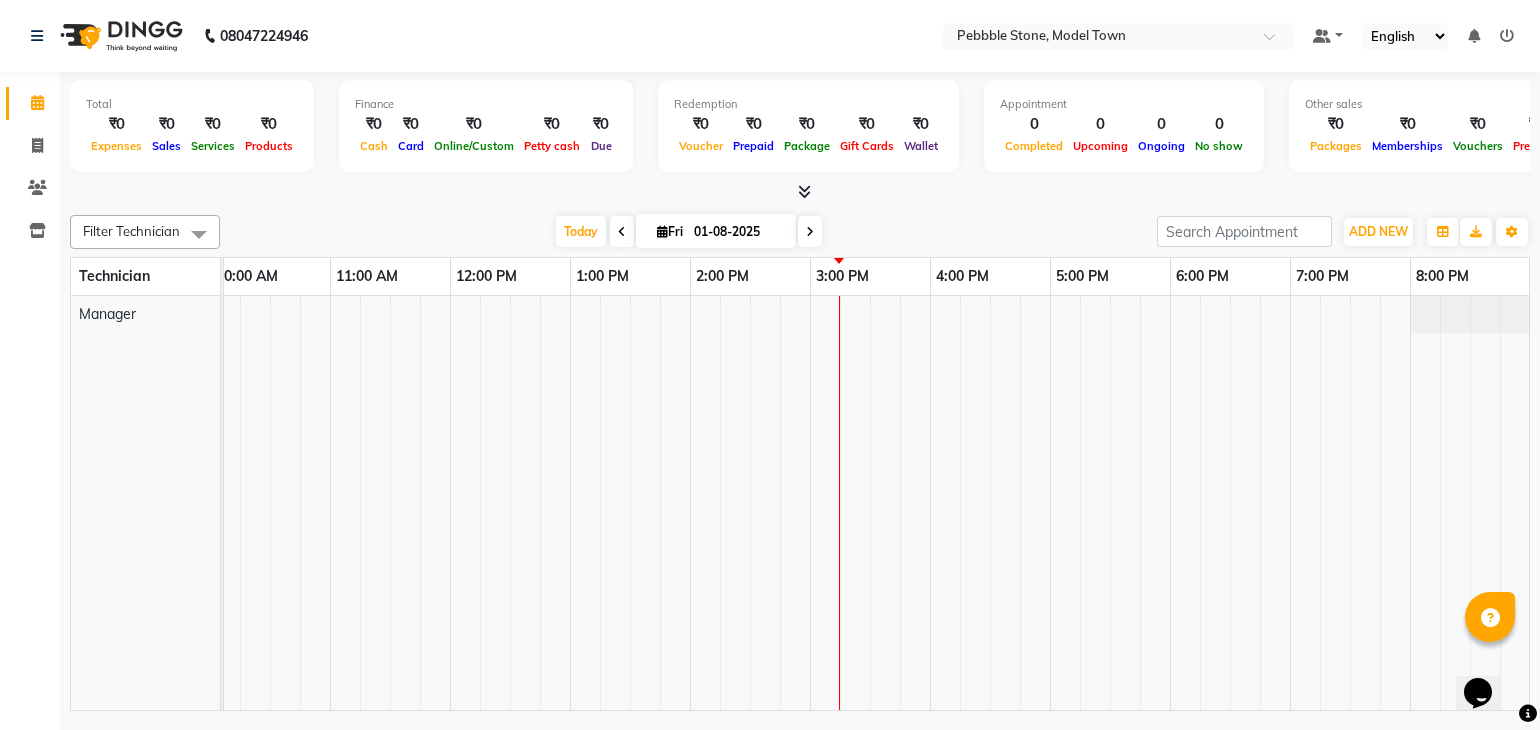 click at bounding box center [199, 234] 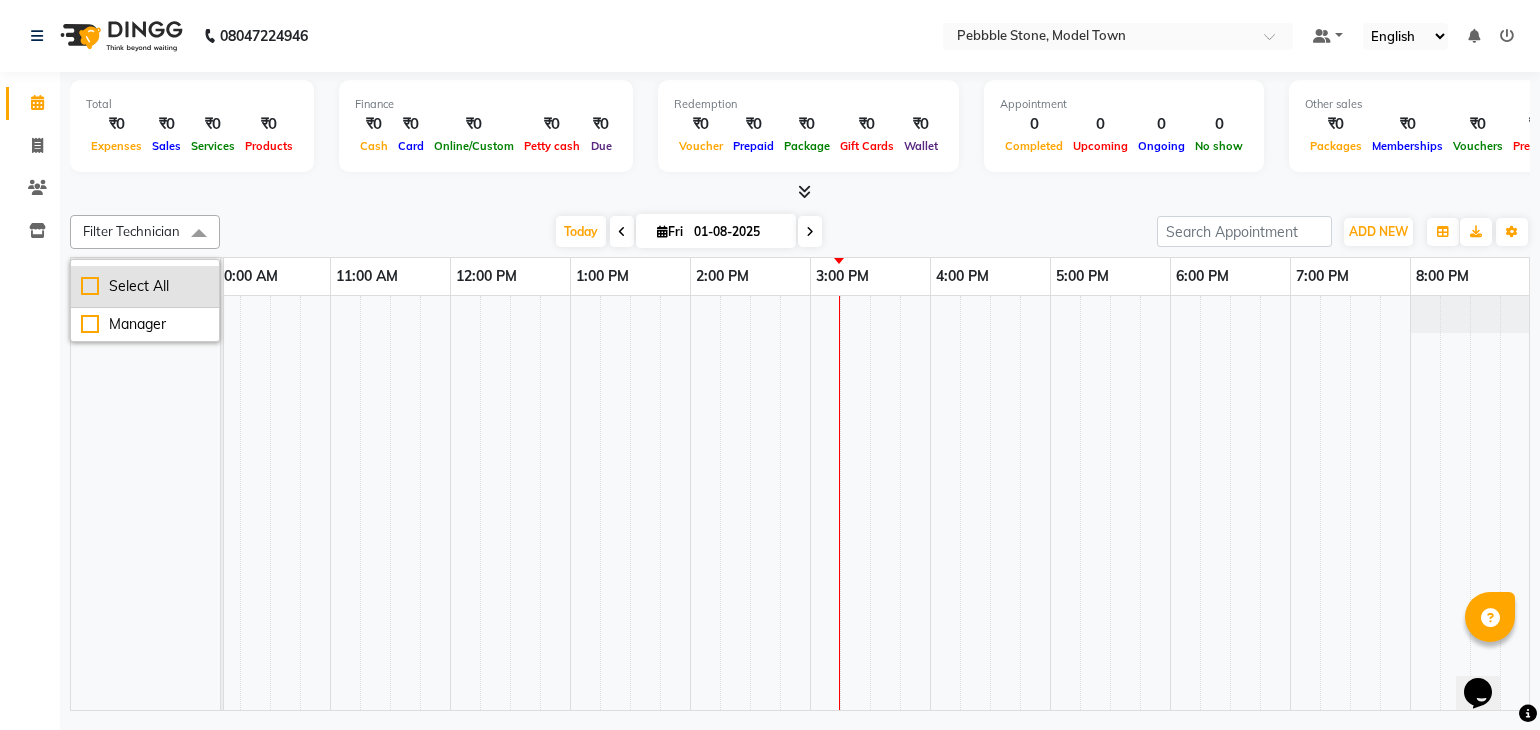 click on "Select All" at bounding box center [145, 286] 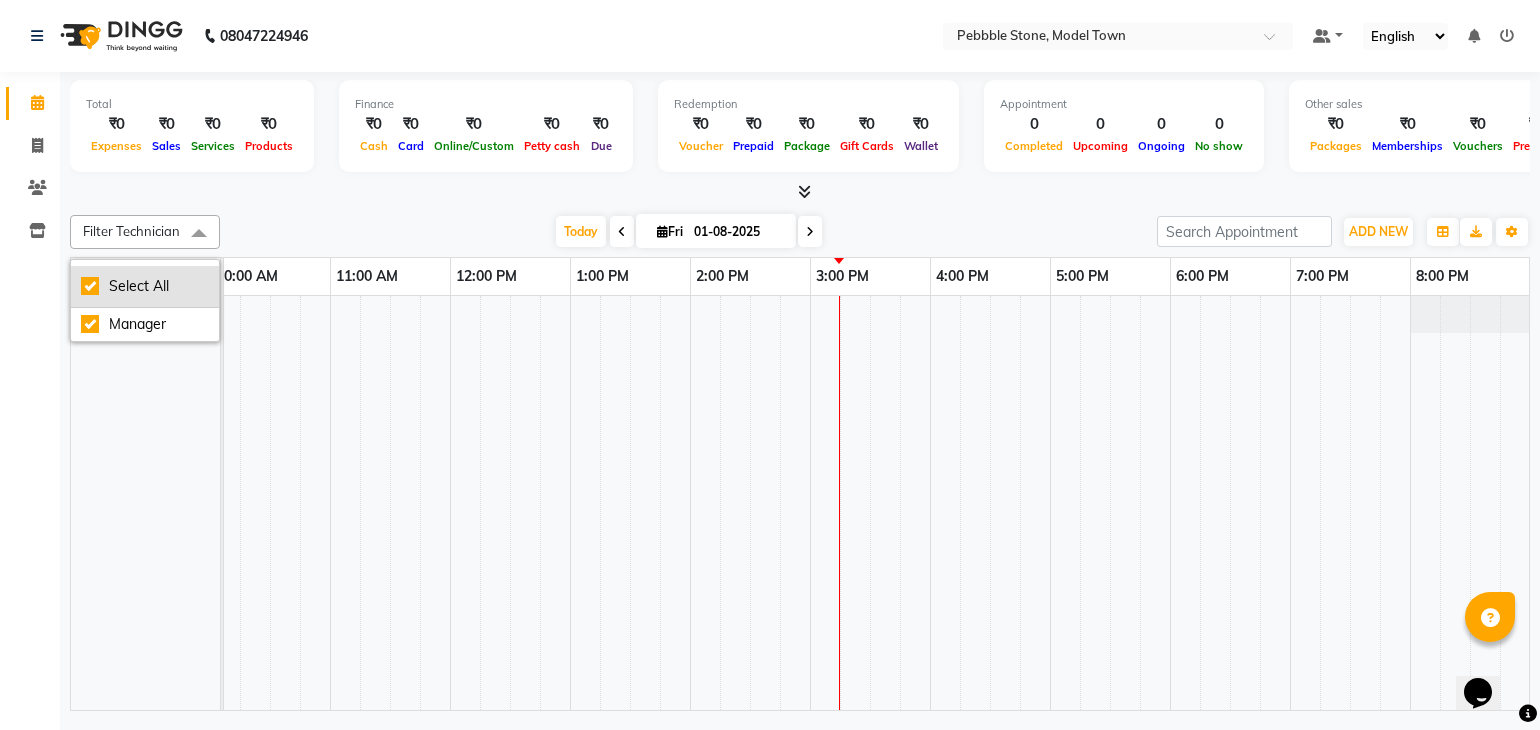 checkbox on "true" 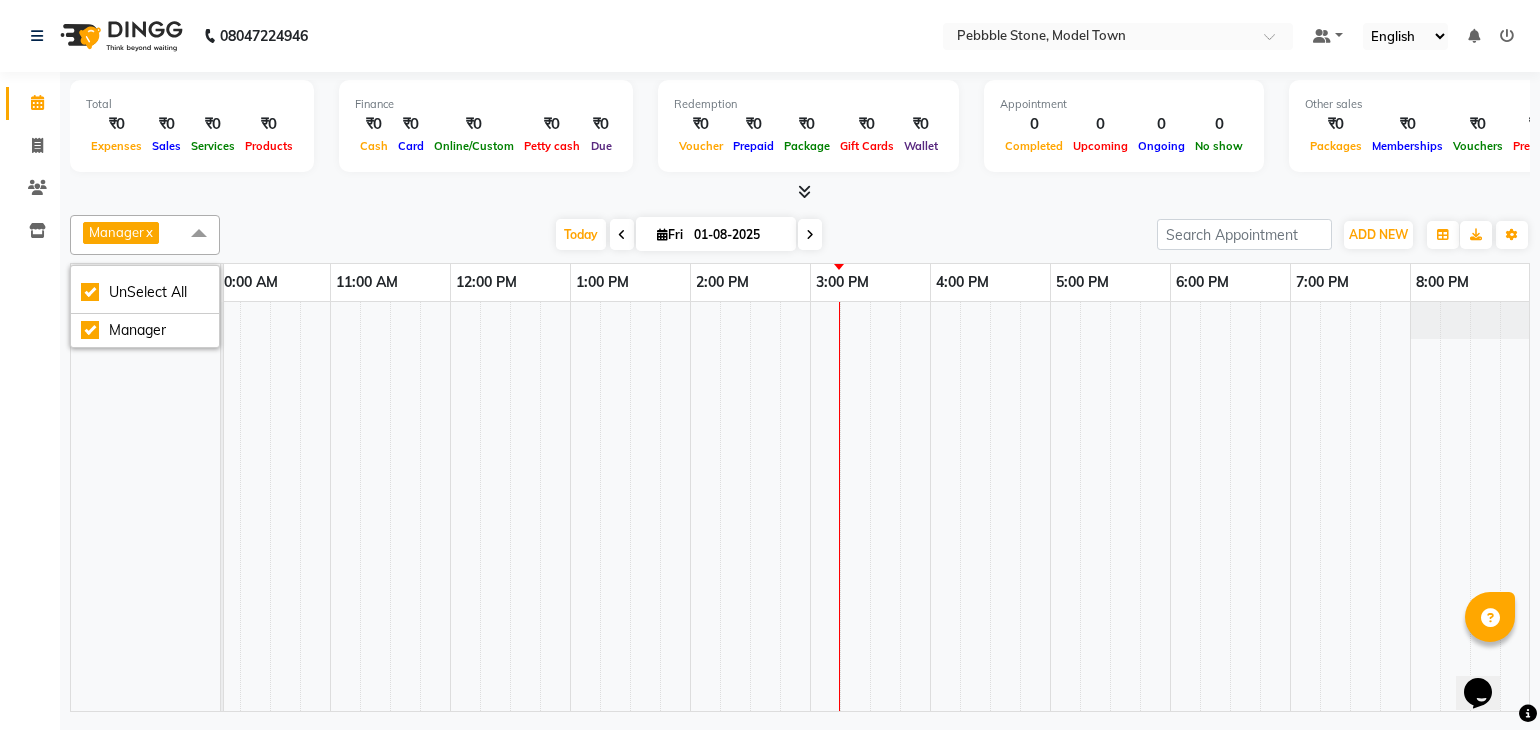 click on "Today  Fri 01-08-2025" at bounding box center [688, 235] 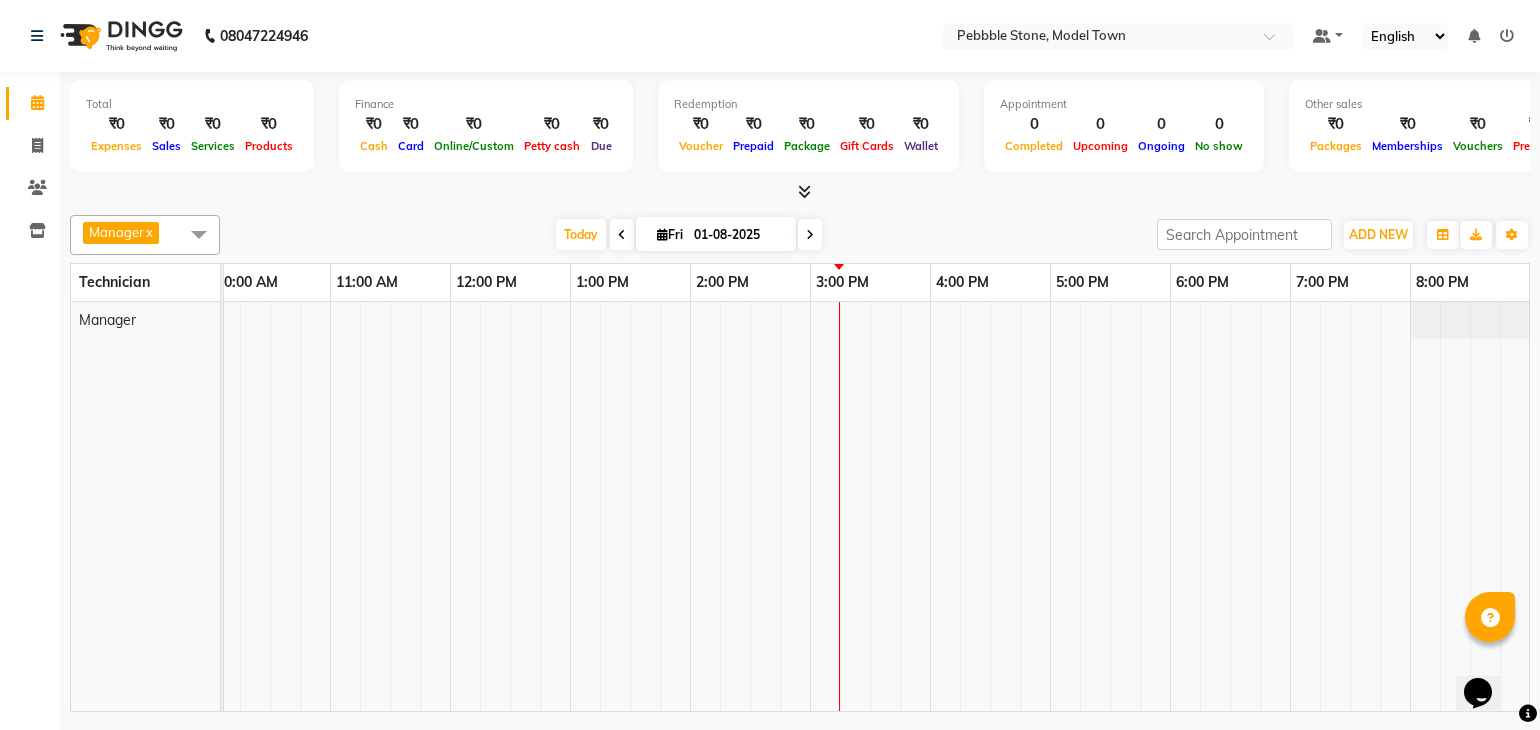 click on "Today  Fri 01-08-2025" at bounding box center (688, 235) 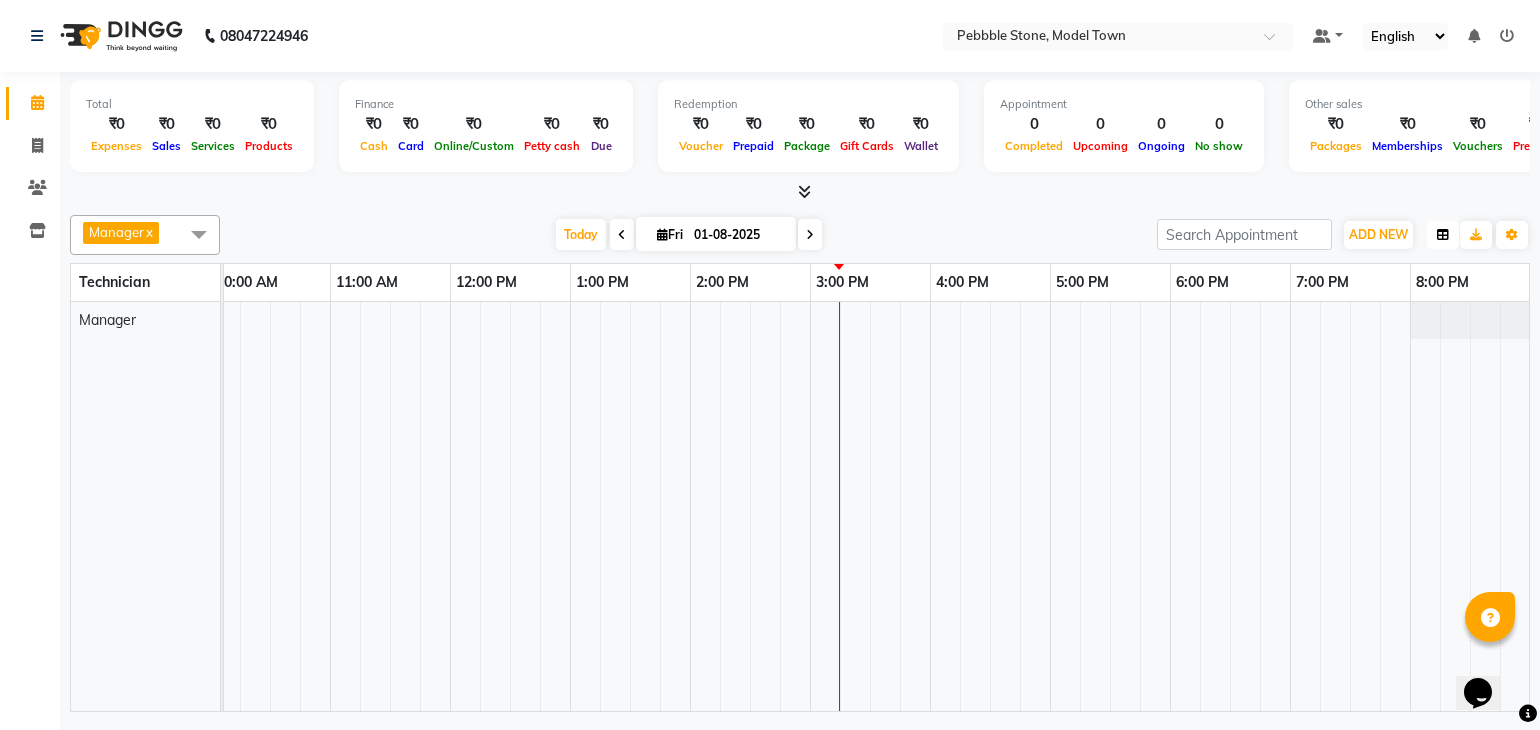 click at bounding box center (1443, 235) 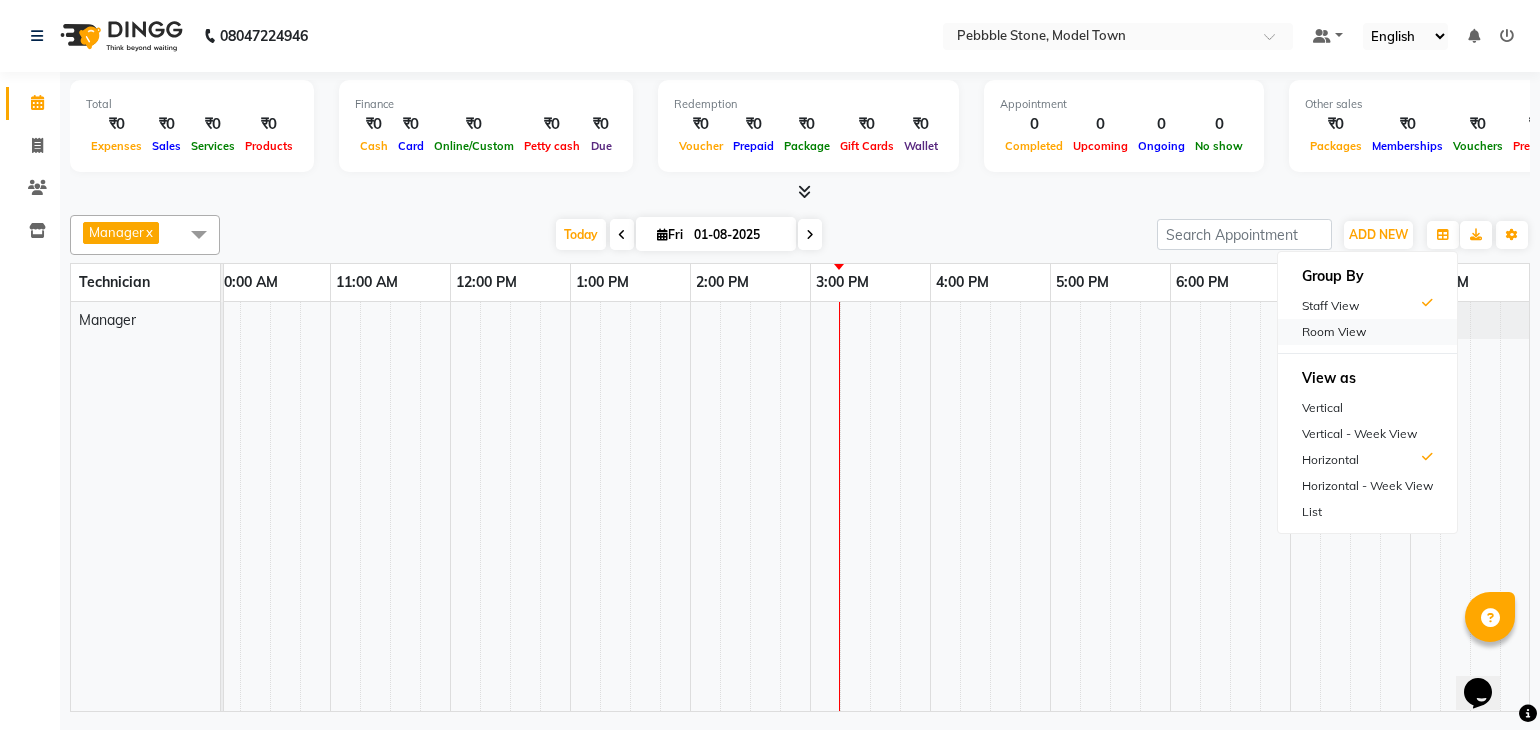 click on "Room View" at bounding box center [1367, 332] 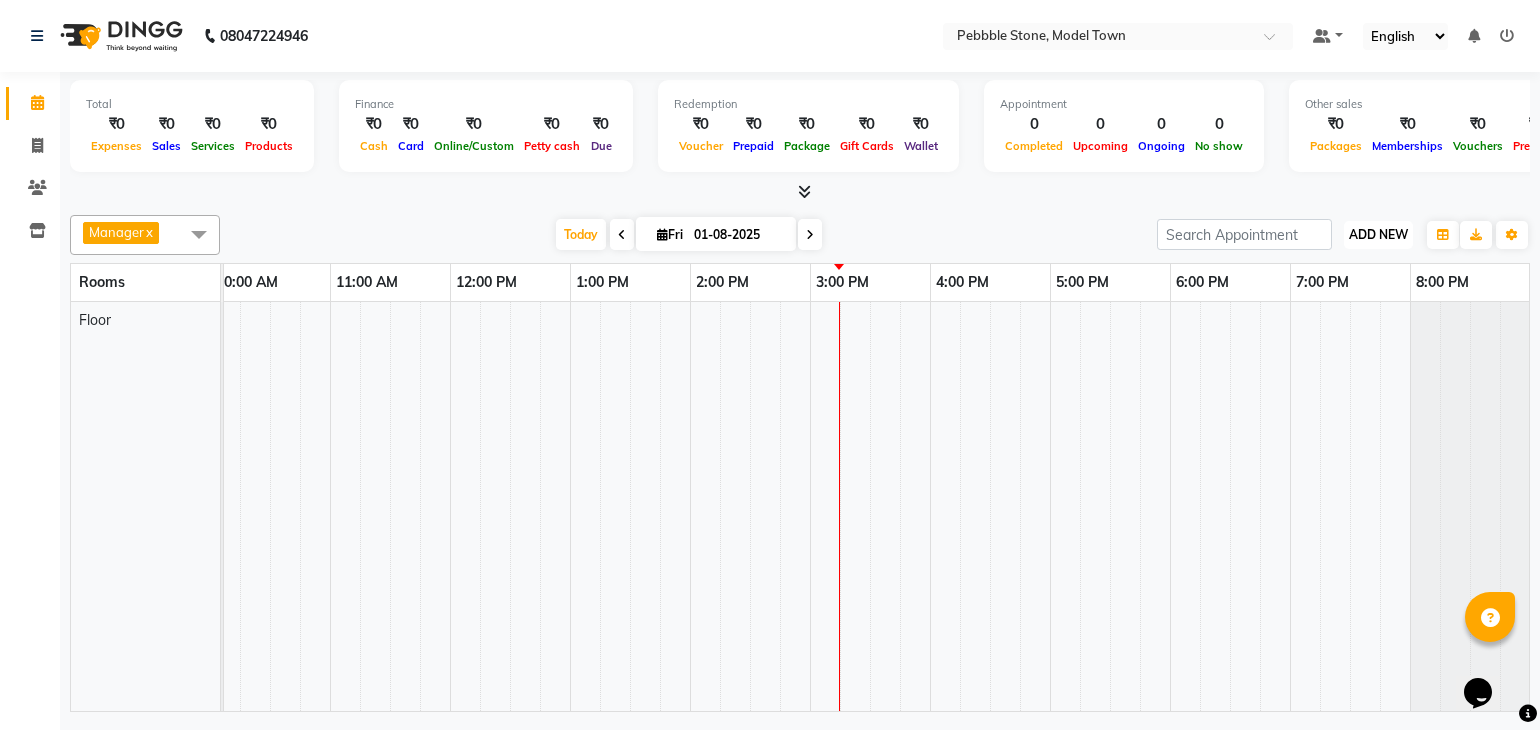 click on "ADD NEW" at bounding box center (1378, 234) 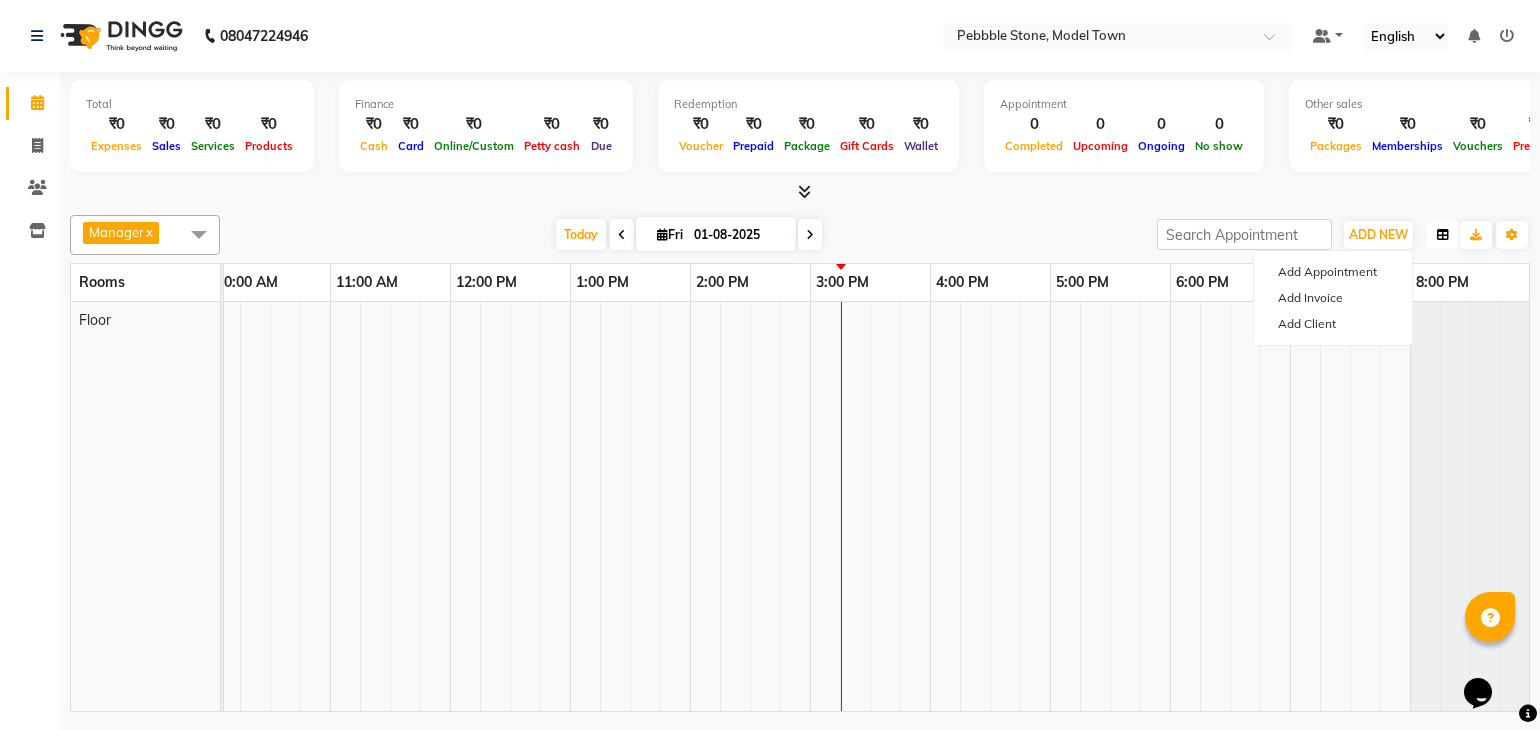 click at bounding box center (1443, 235) 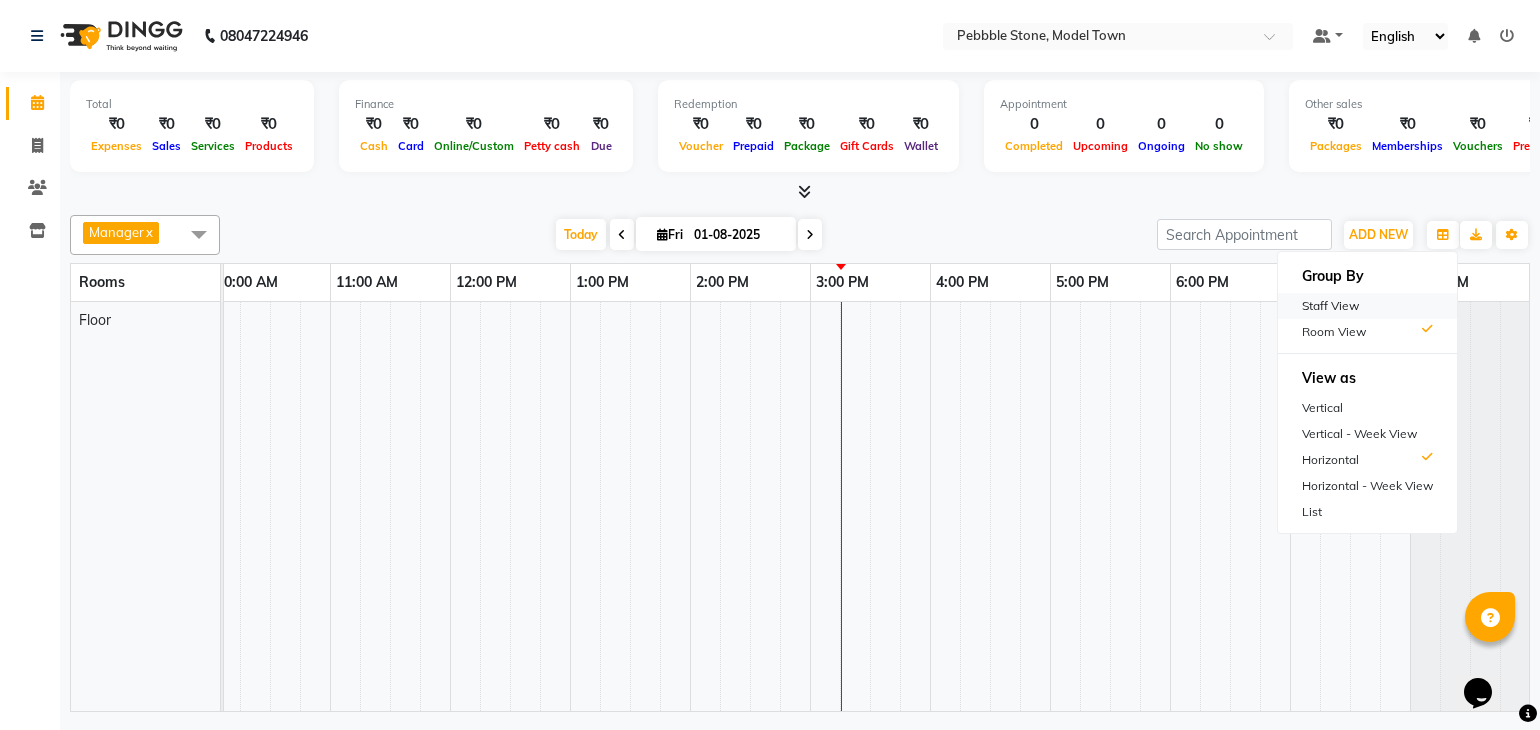 click on "Staff View" at bounding box center [1367, 306] 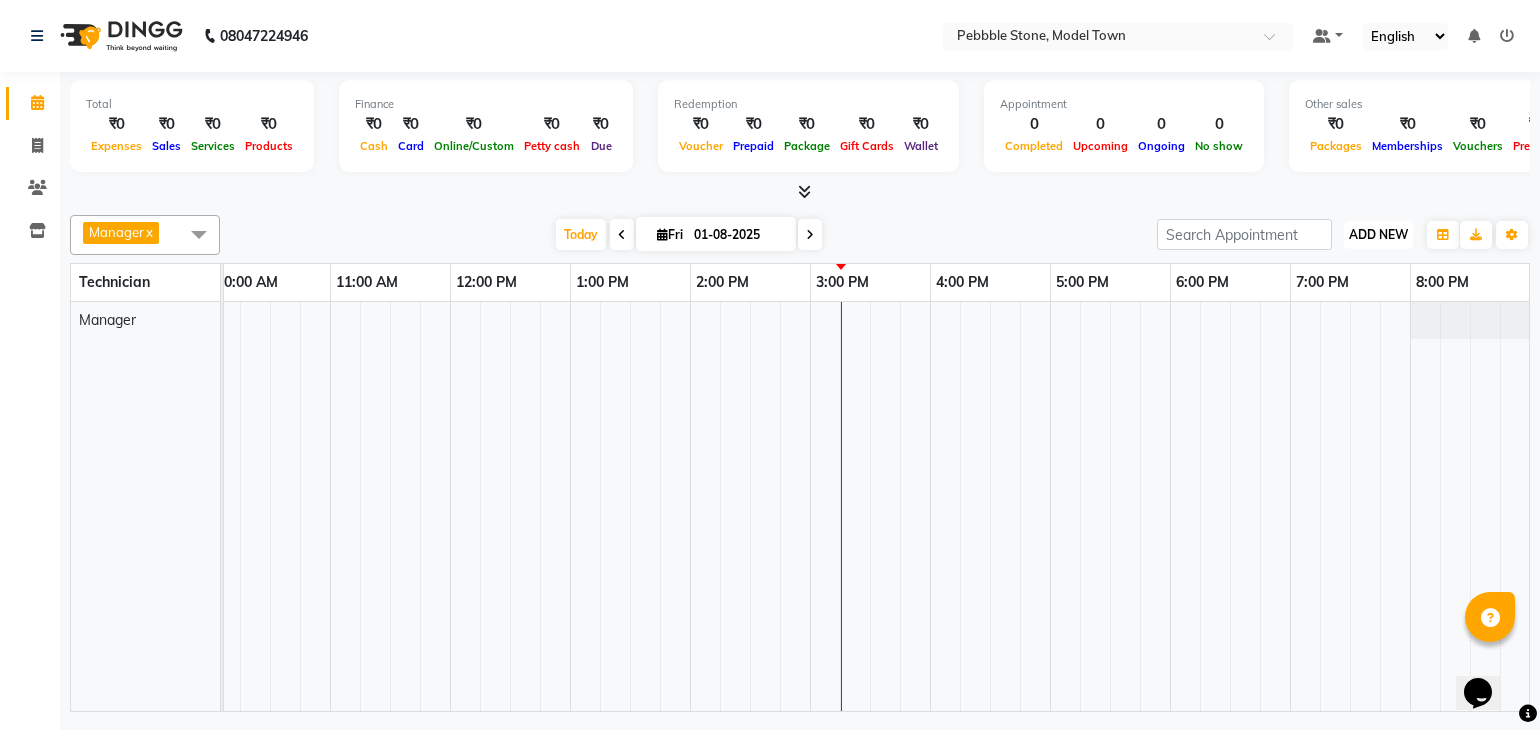 click on "ADD NEW Toggle Dropdown" at bounding box center (1378, 235) 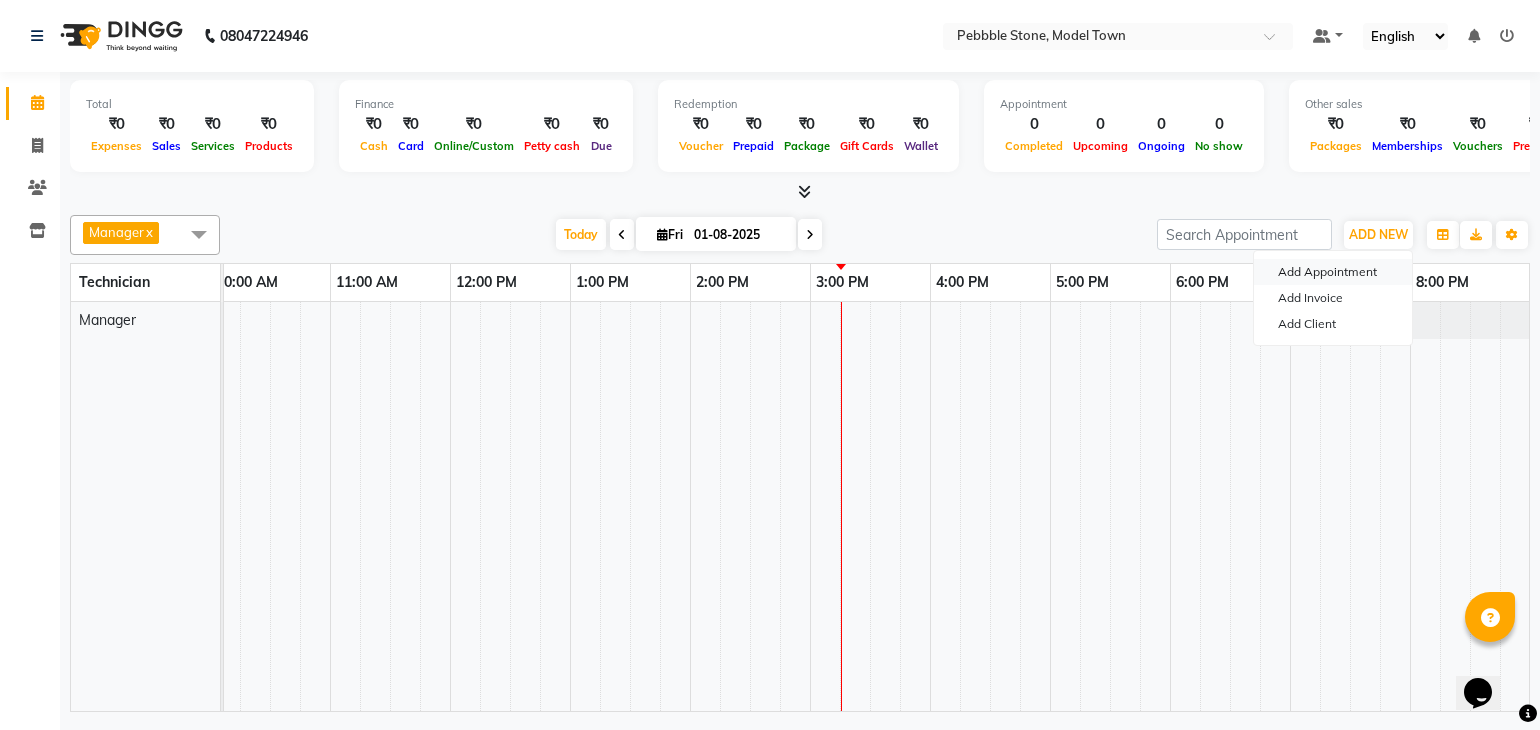 click on "Add Appointment" at bounding box center [1333, 272] 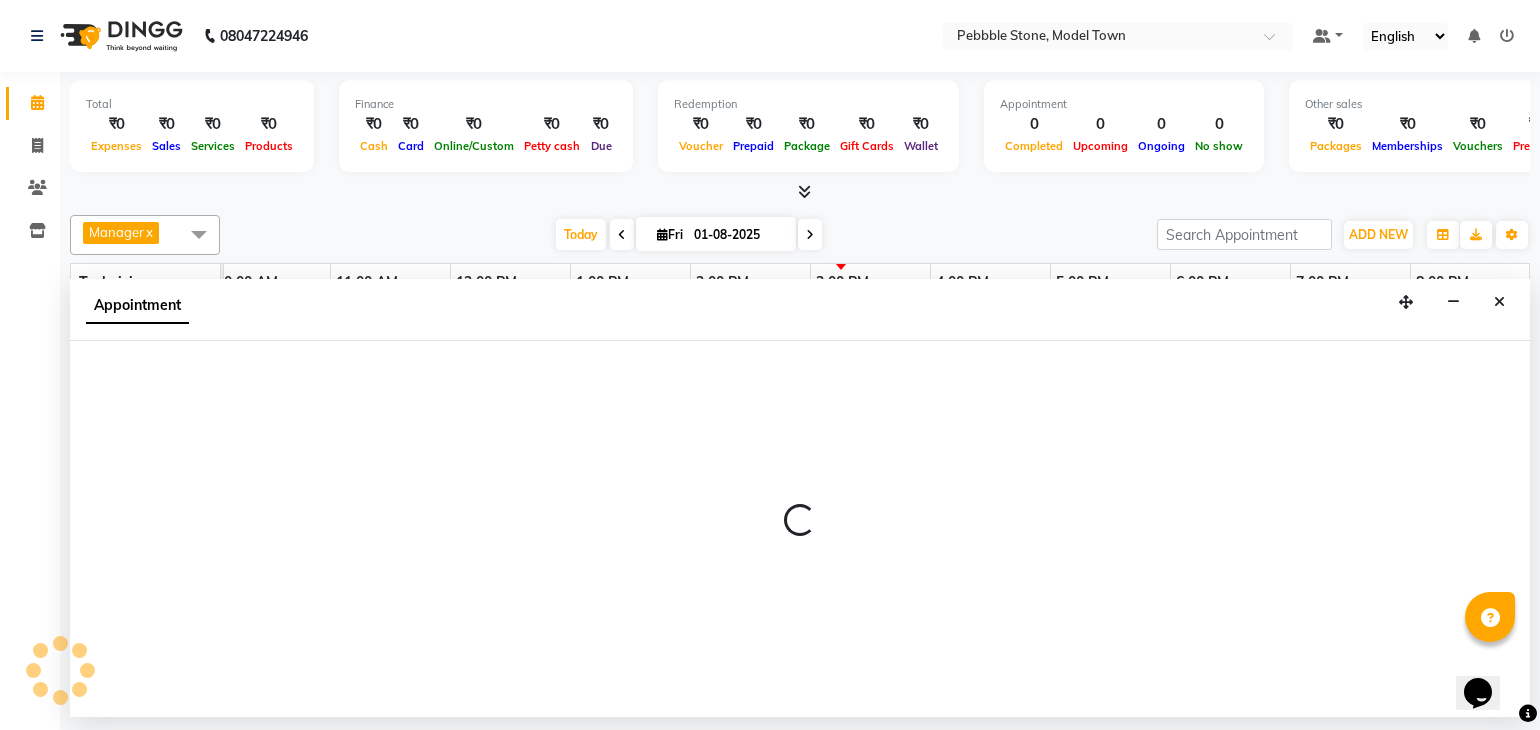 select on "540" 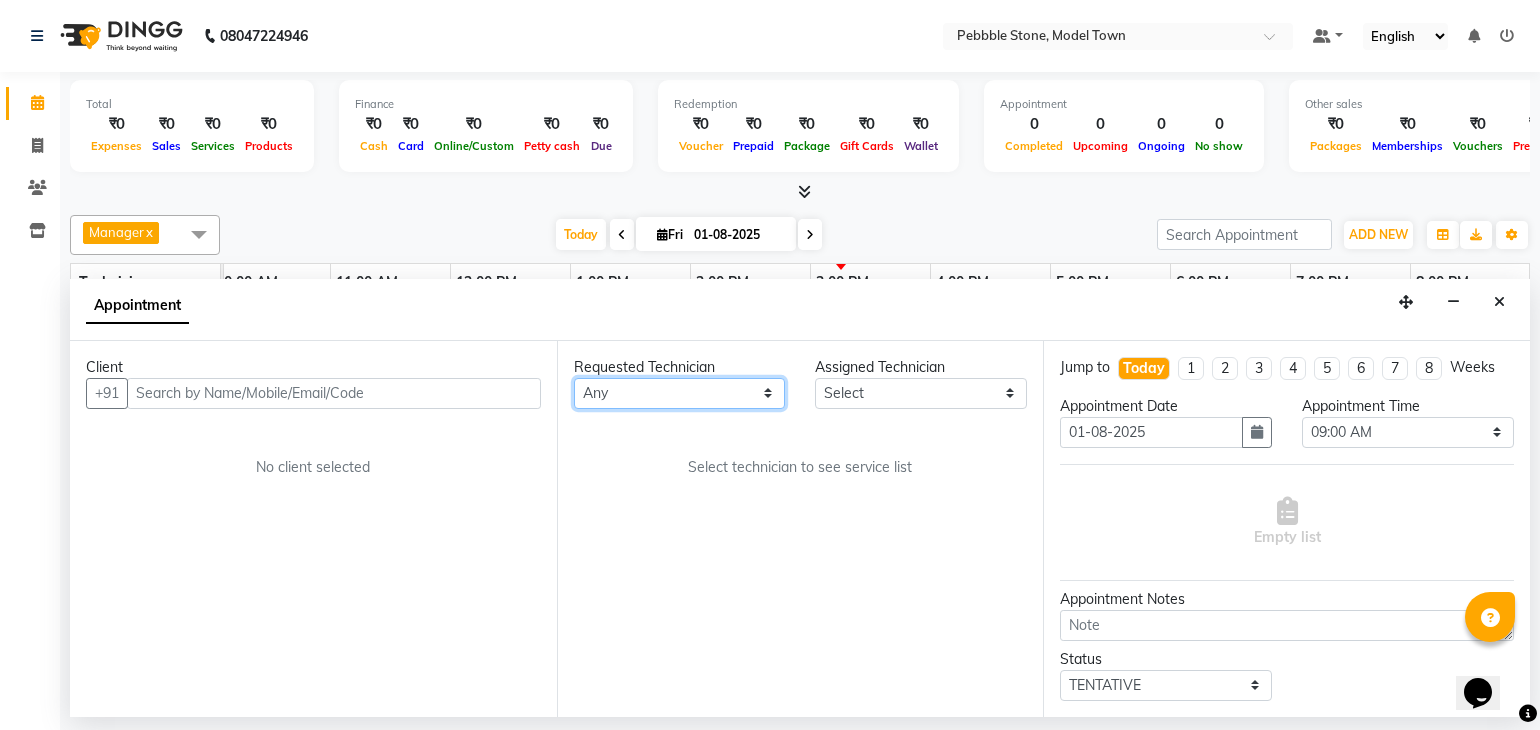 click on "Any Ajay  Awdesh Kumar Fairy khan Goldy Saini Manager Manjeet Omkar Varun" at bounding box center (680, 393) 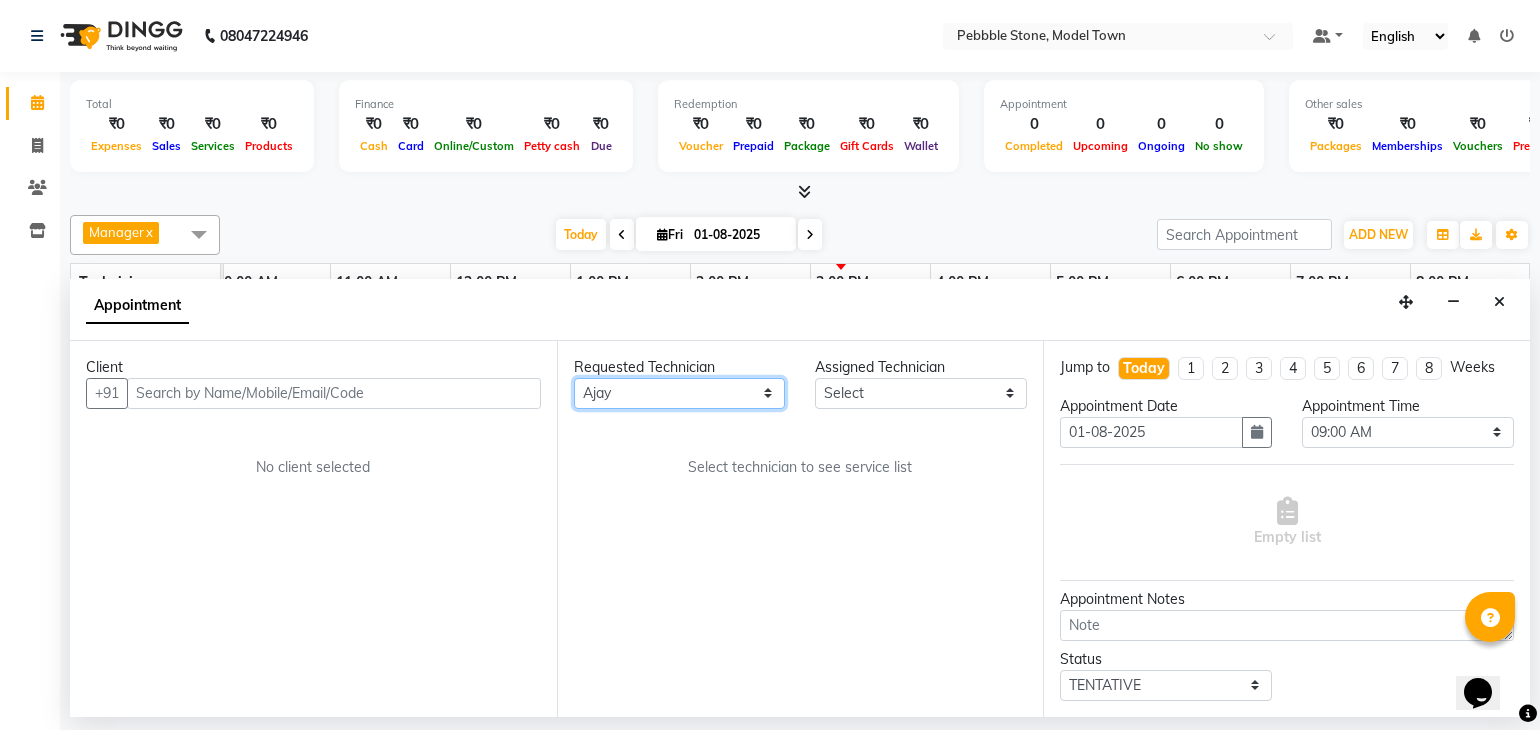 click on "Any Ajay  Awdesh Kumar Fairy khan Goldy Saini Manager Manjeet Omkar Varun" at bounding box center [680, 393] 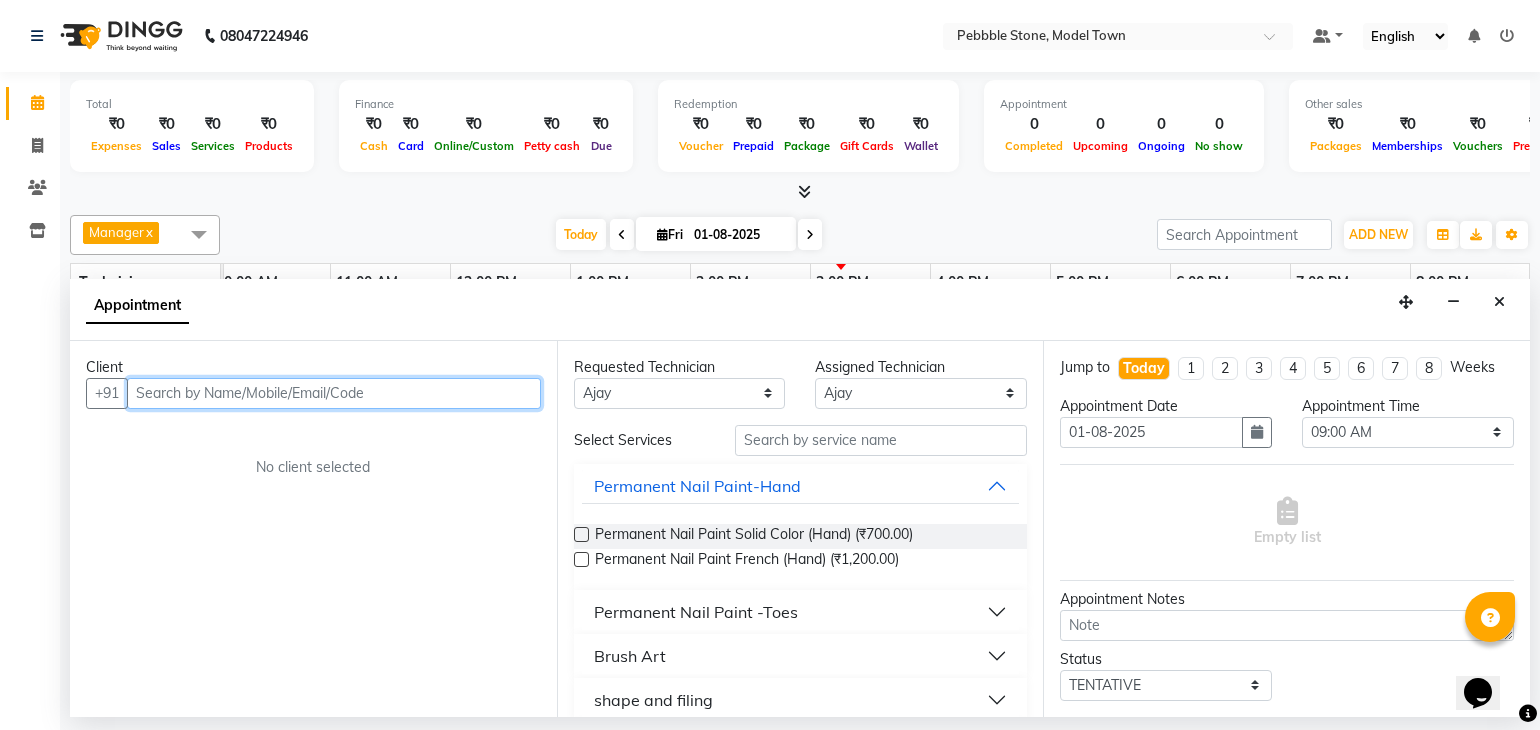 click at bounding box center (334, 393) 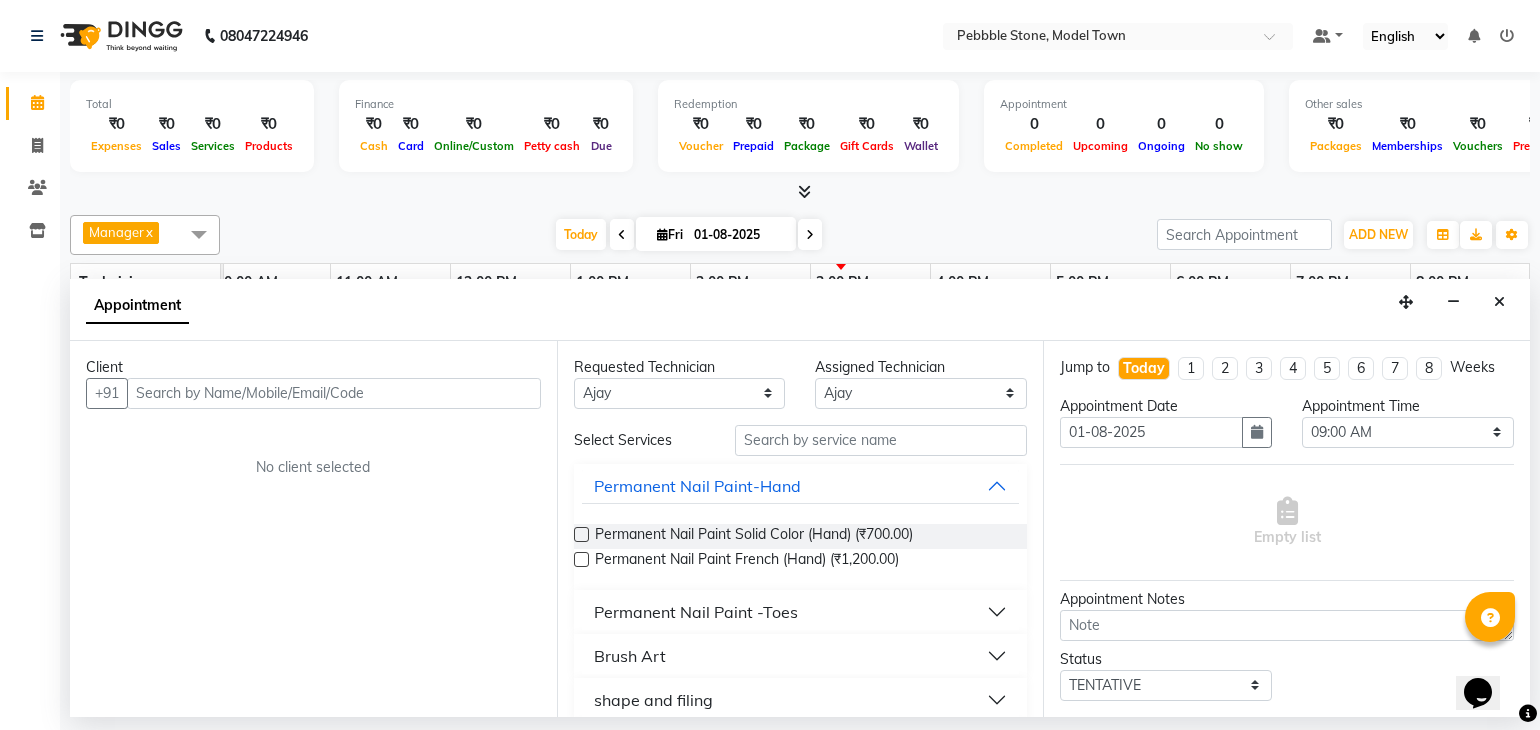click on "Client +91  No client selected" at bounding box center (313, 529) 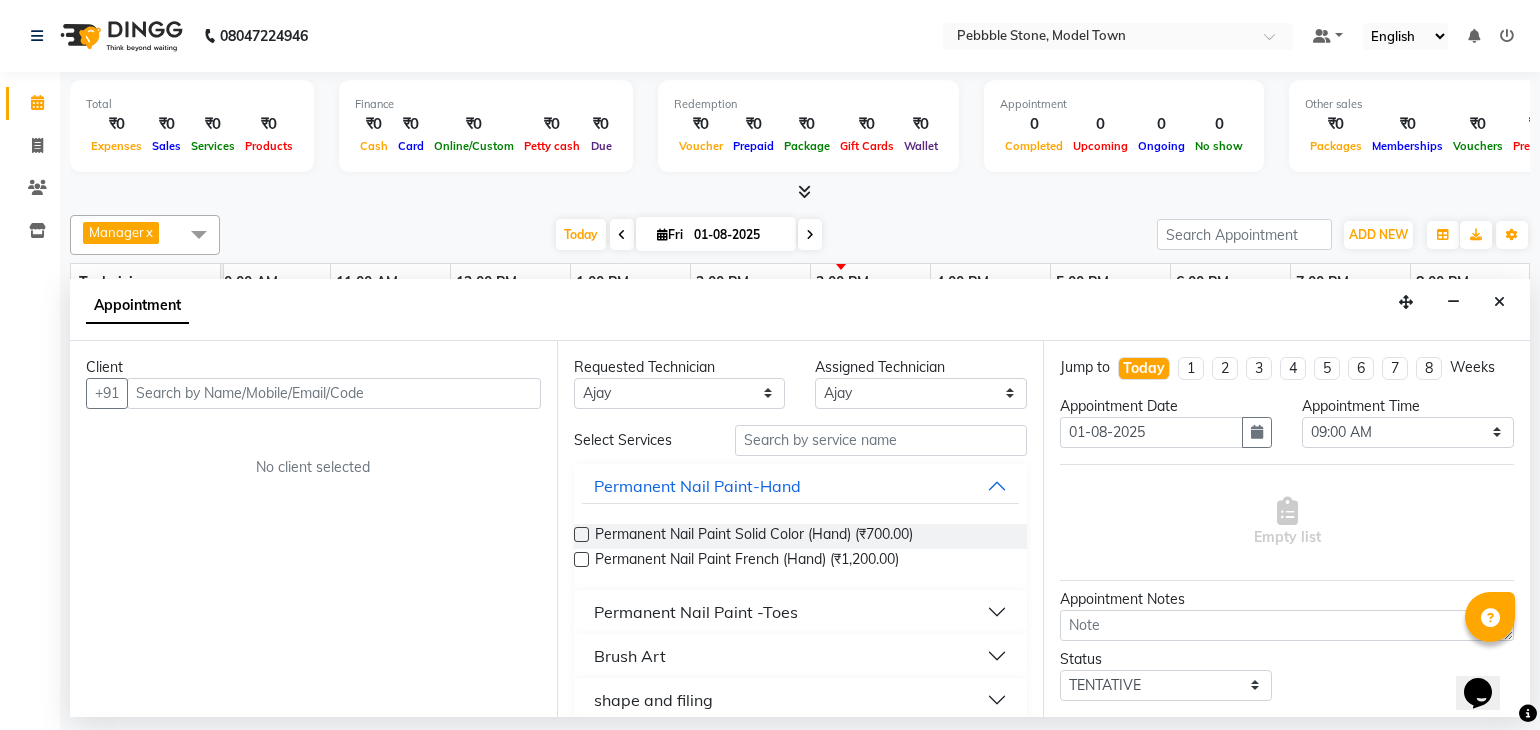 click at bounding box center [1499, 302] 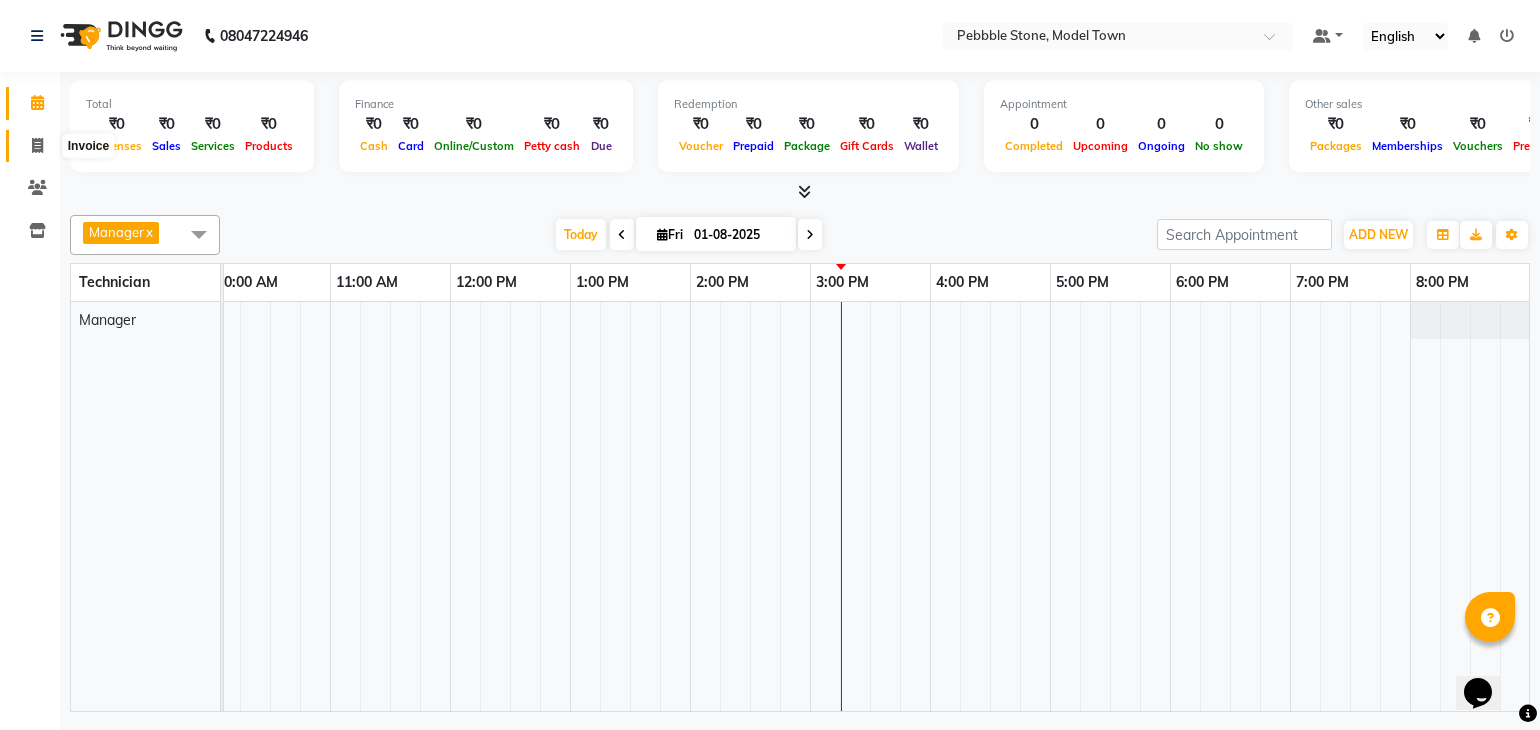 click 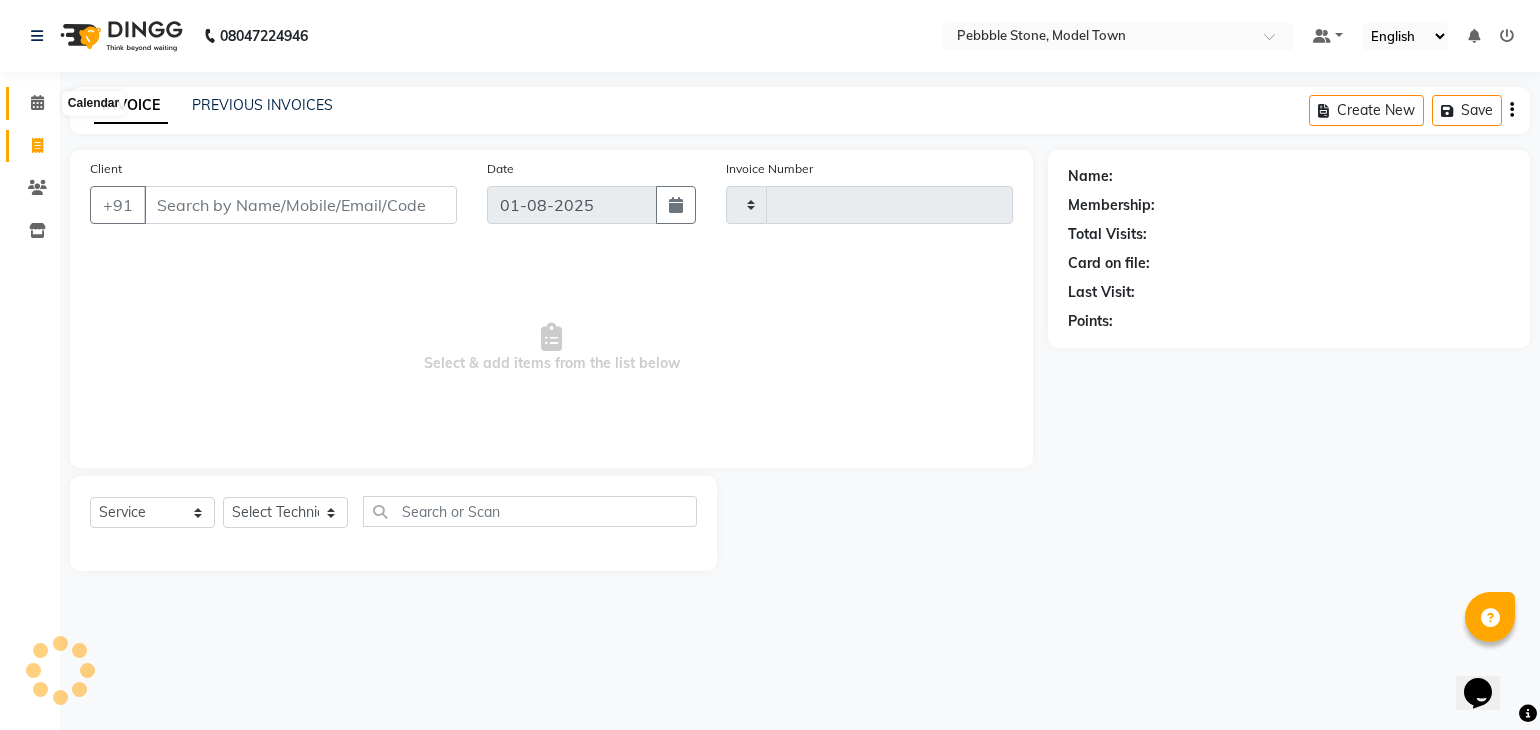 type on "0005" 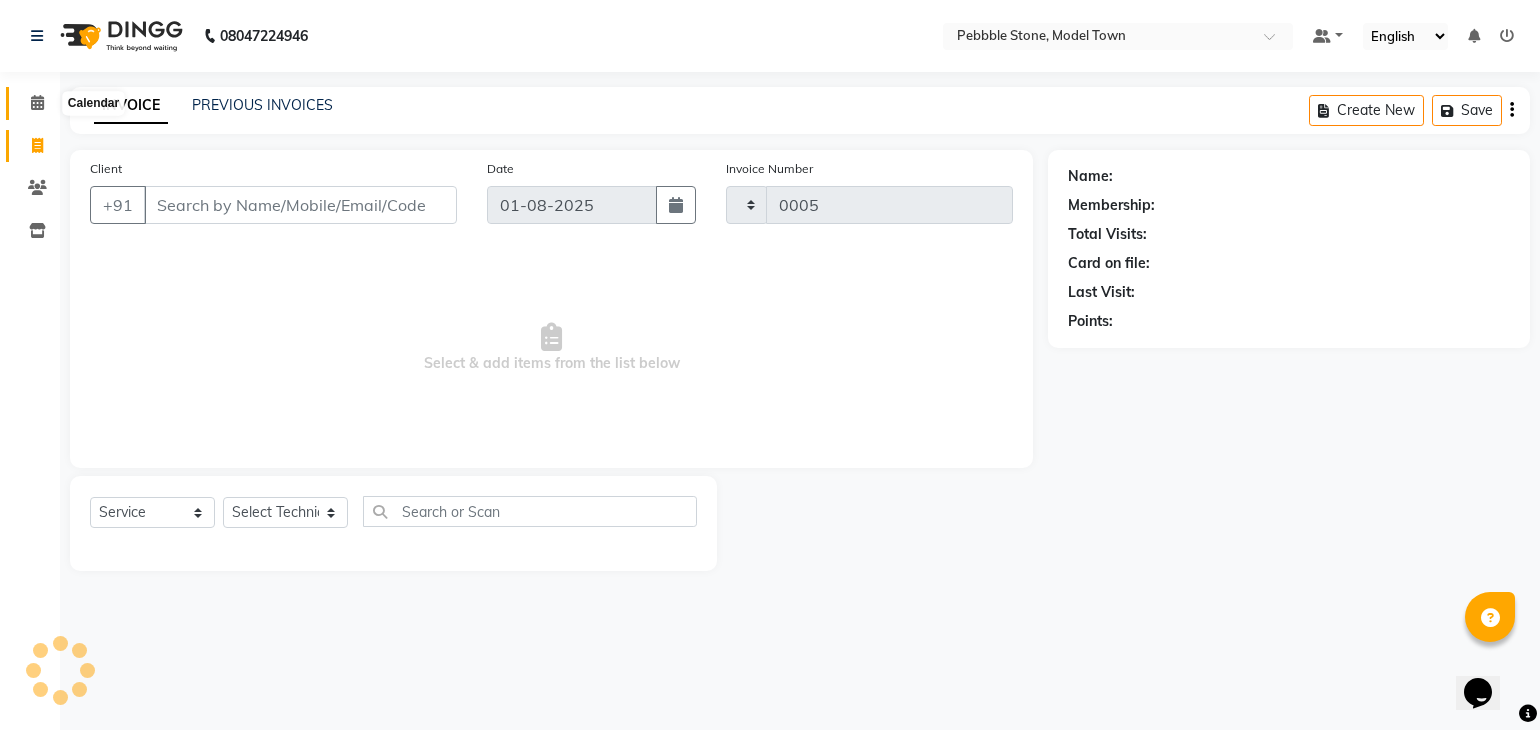 click 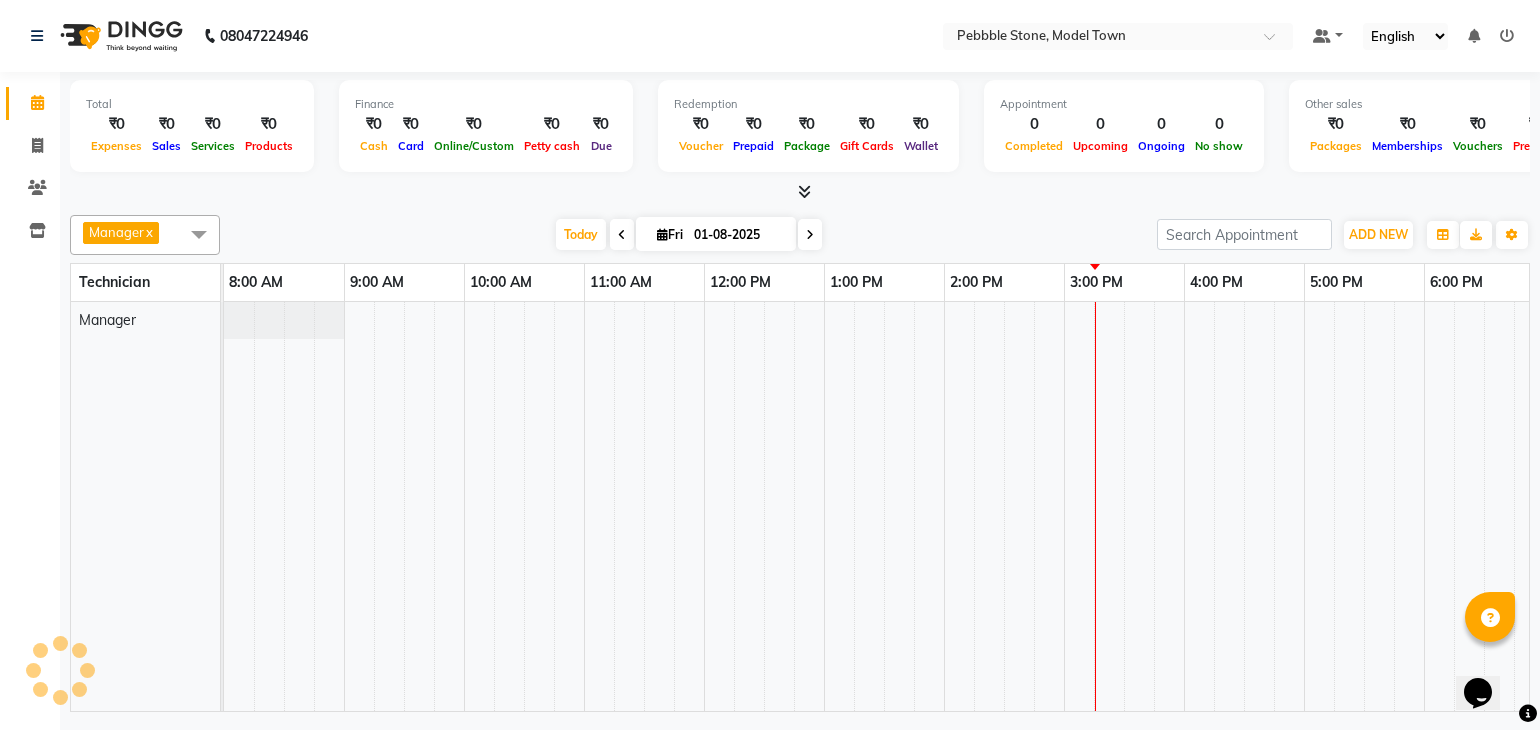 scroll, scrollTop: 0, scrollLeft: 254, axis: horizontal 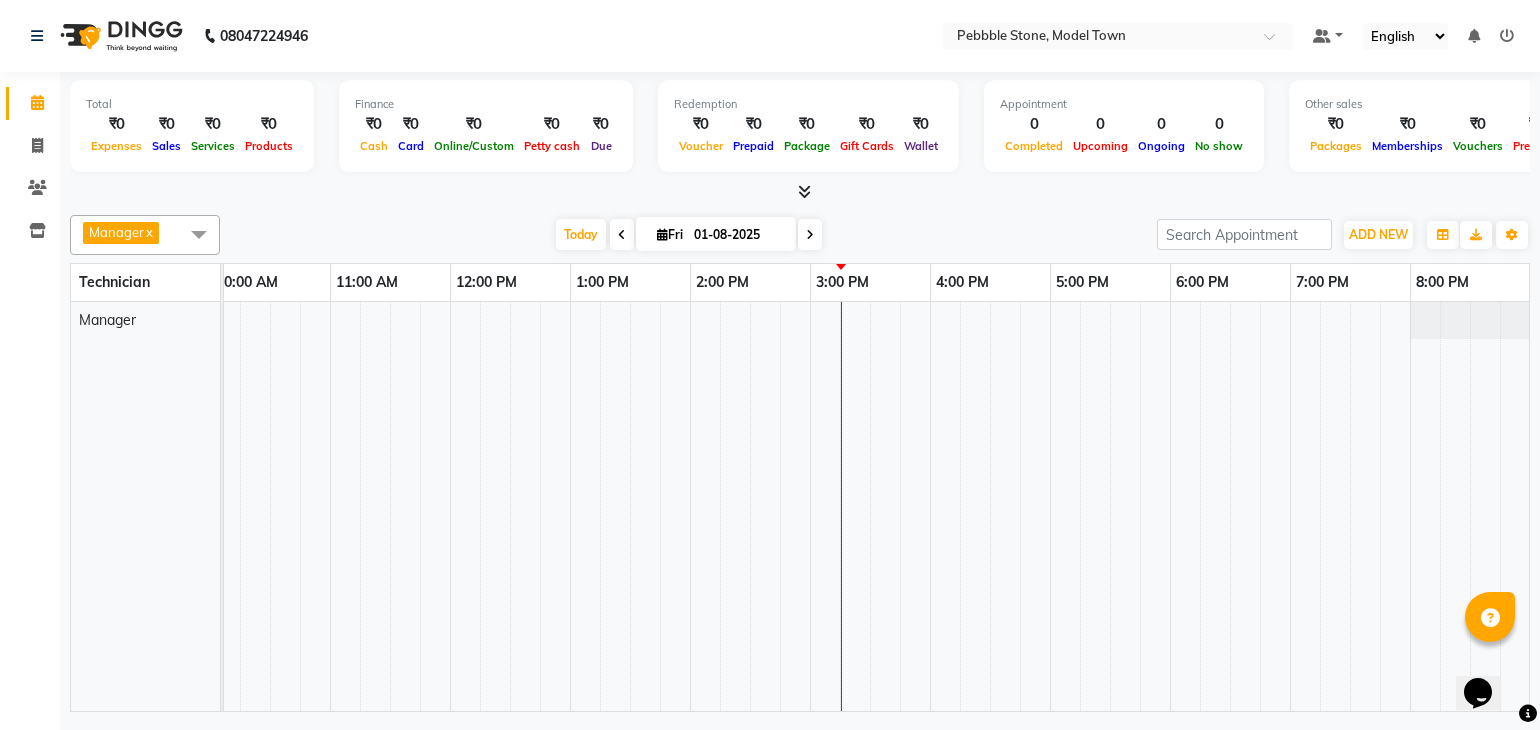 click at bounding box center [1507, 36] 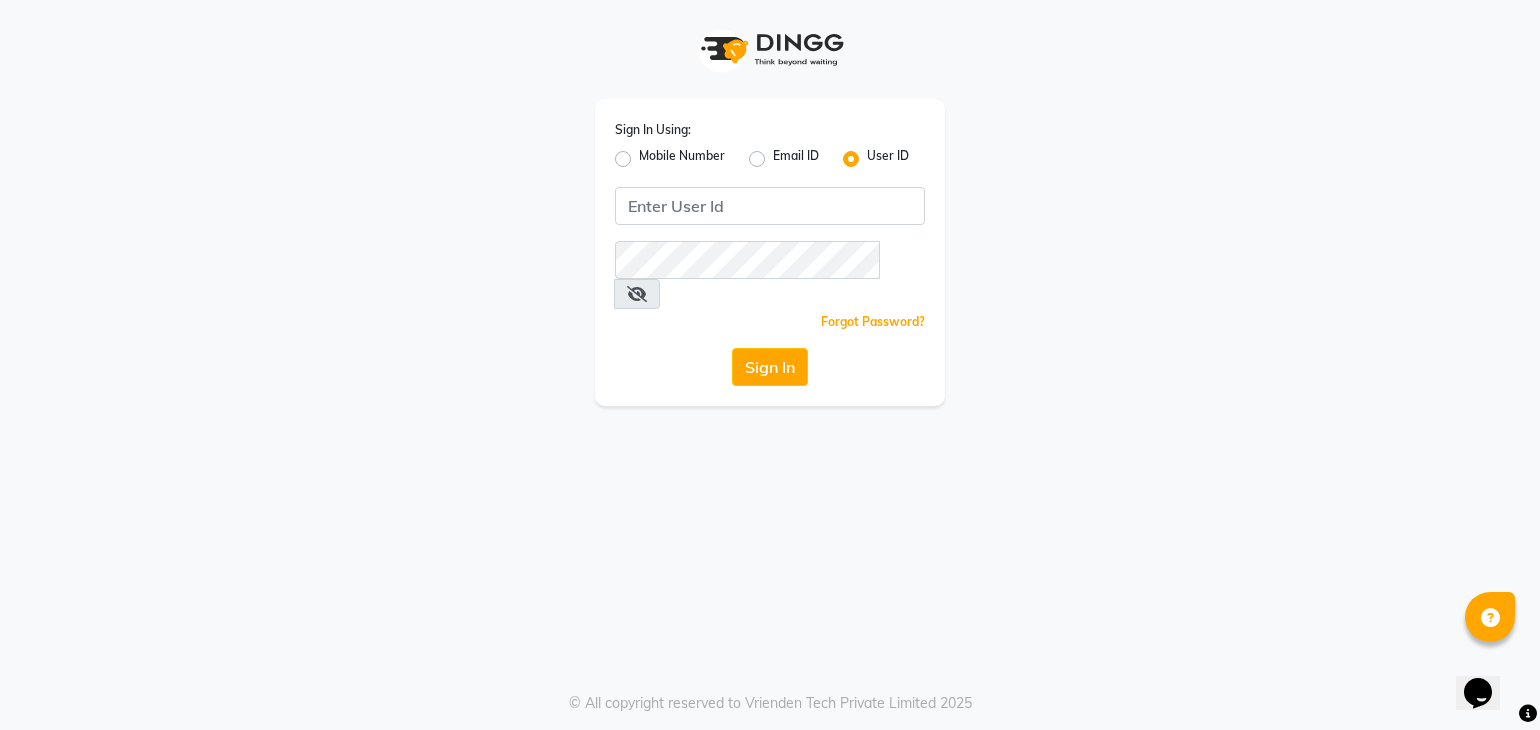 click on "Mobile Number" 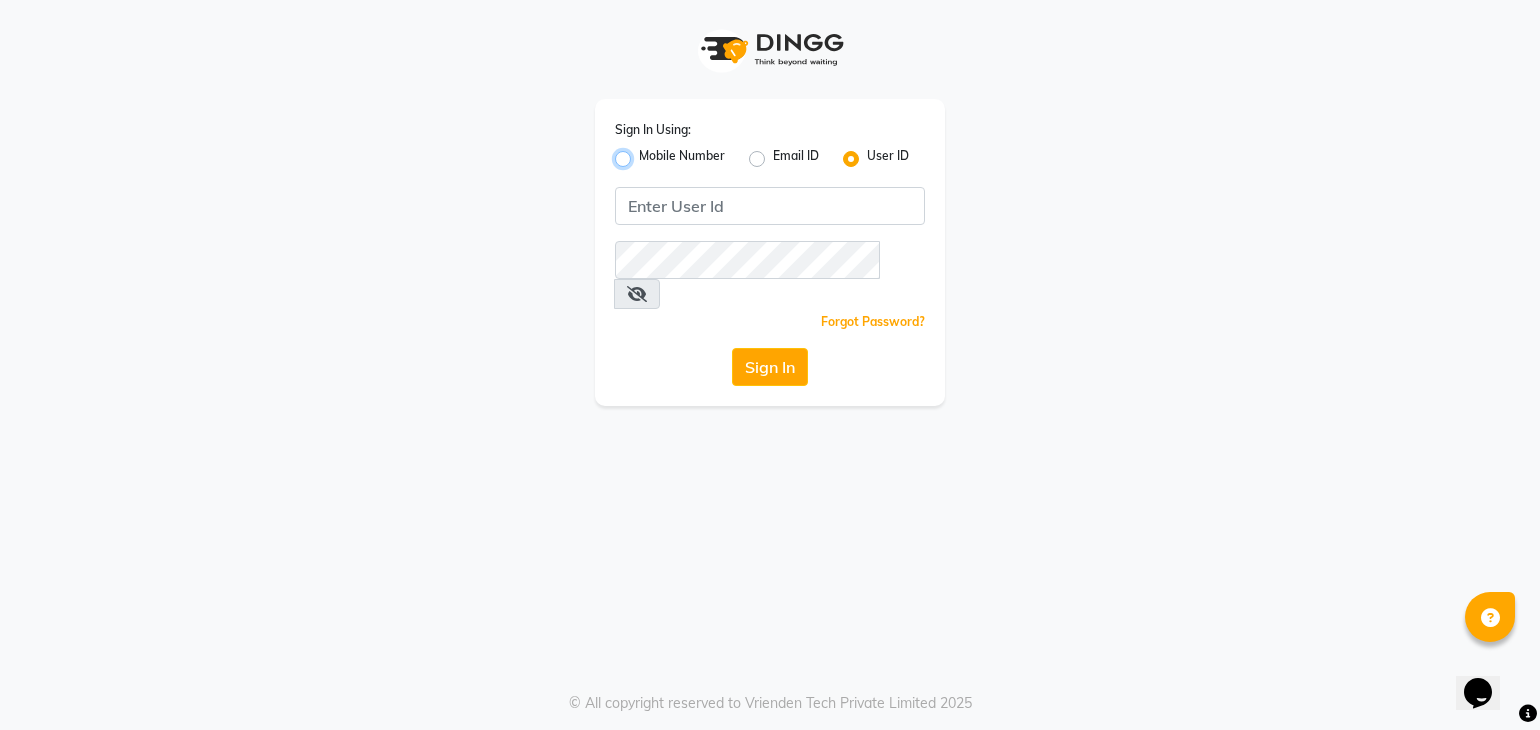 radio on "true" 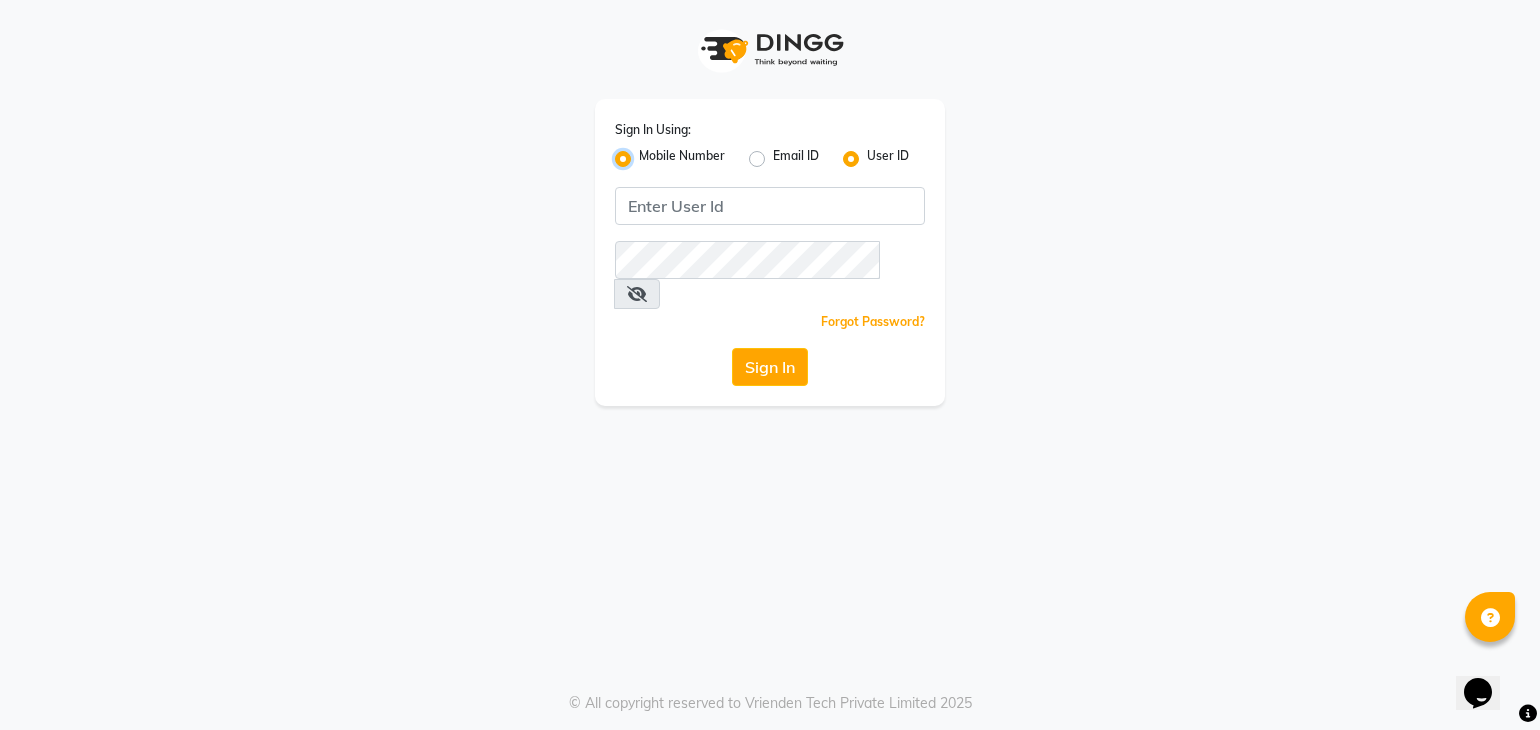 radio on "false" 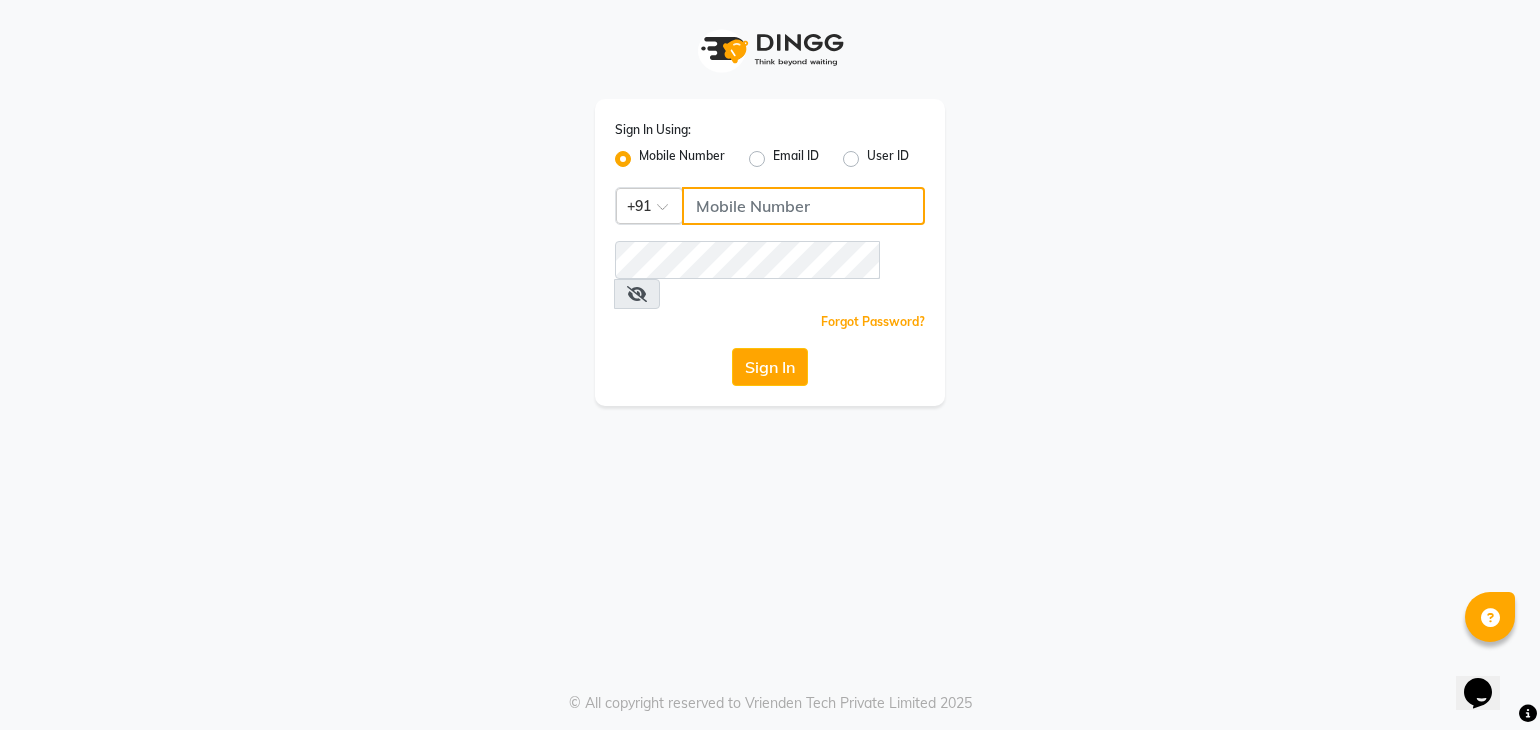 click 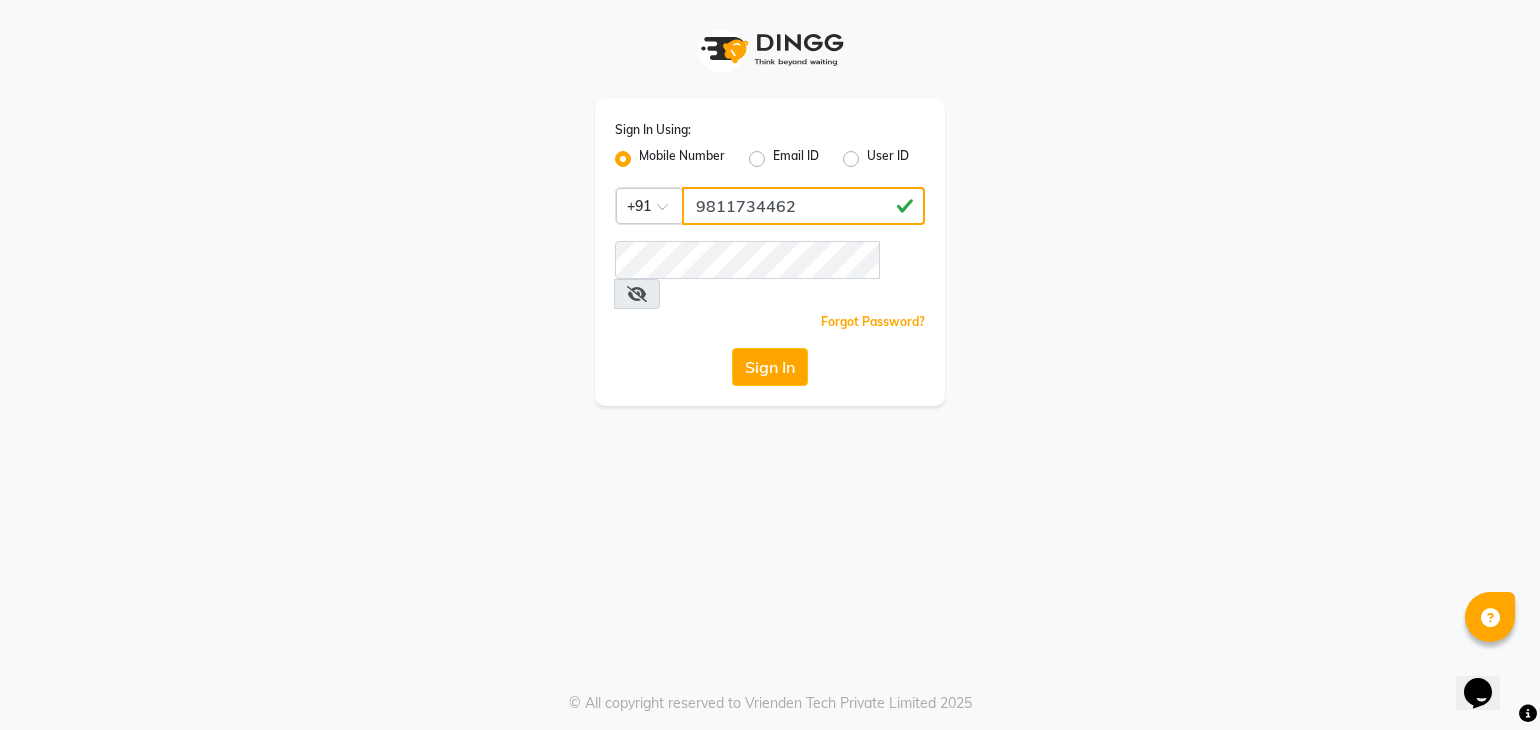 type on "9811734462" 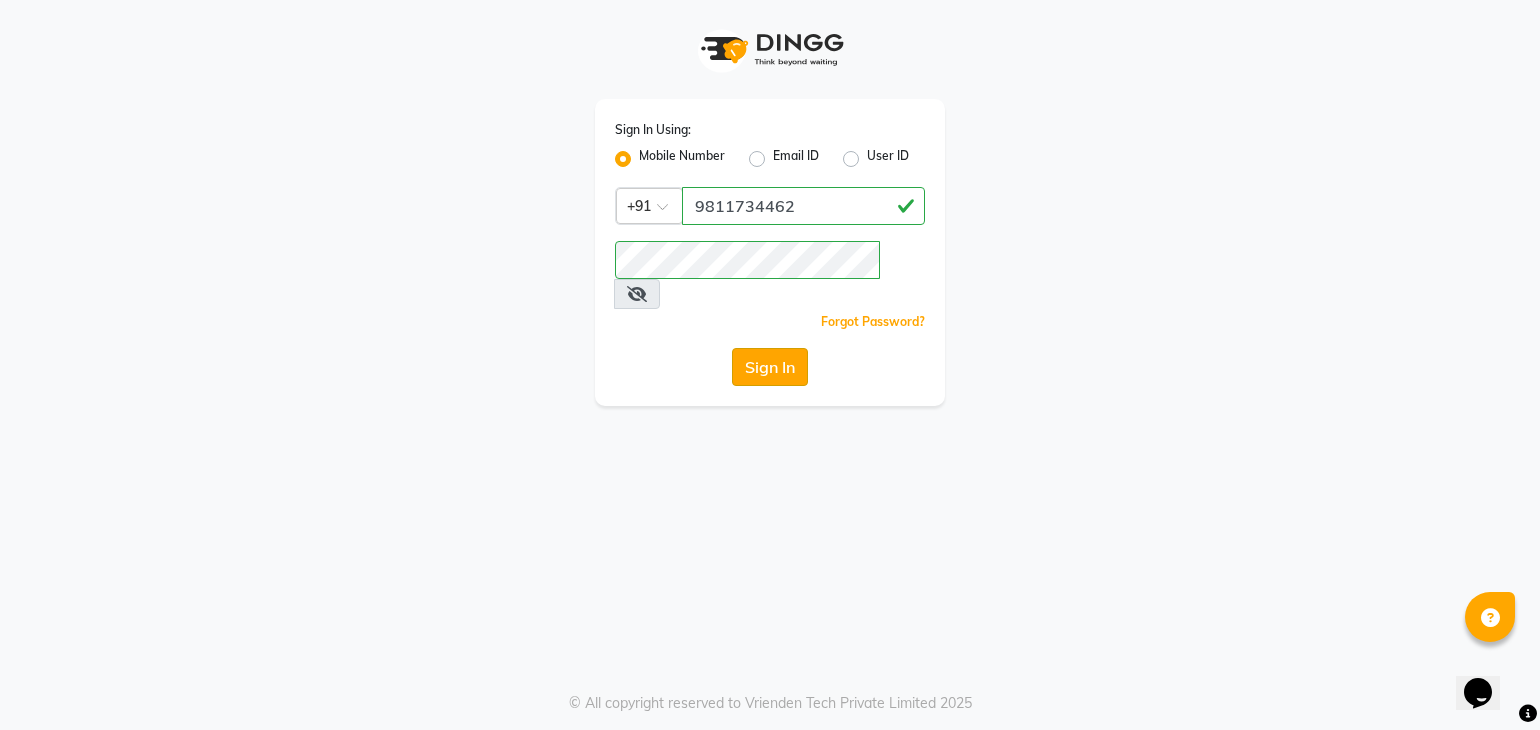 click on "Sign In" 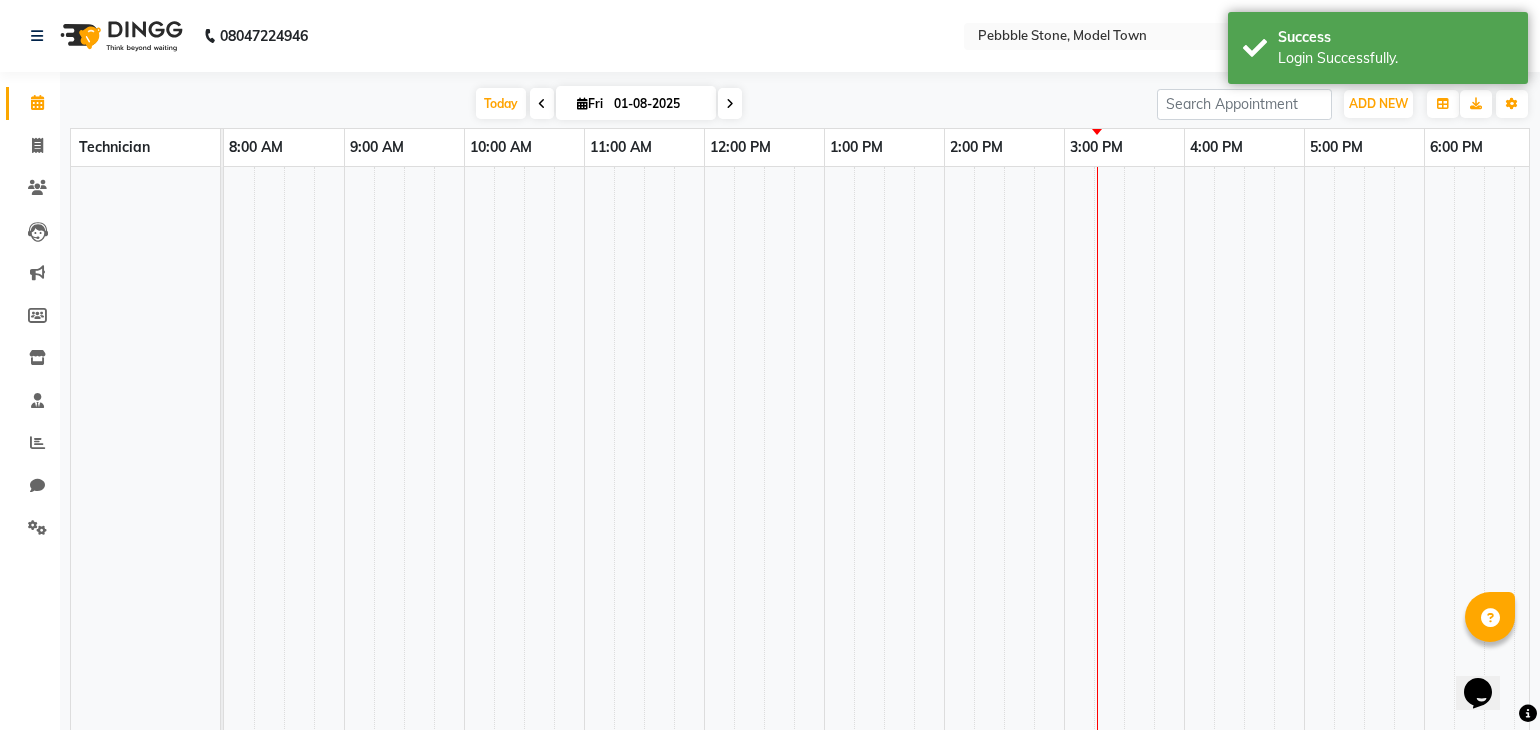 scroll, scrollTop: 0, scrollLeft: 0, axis: both 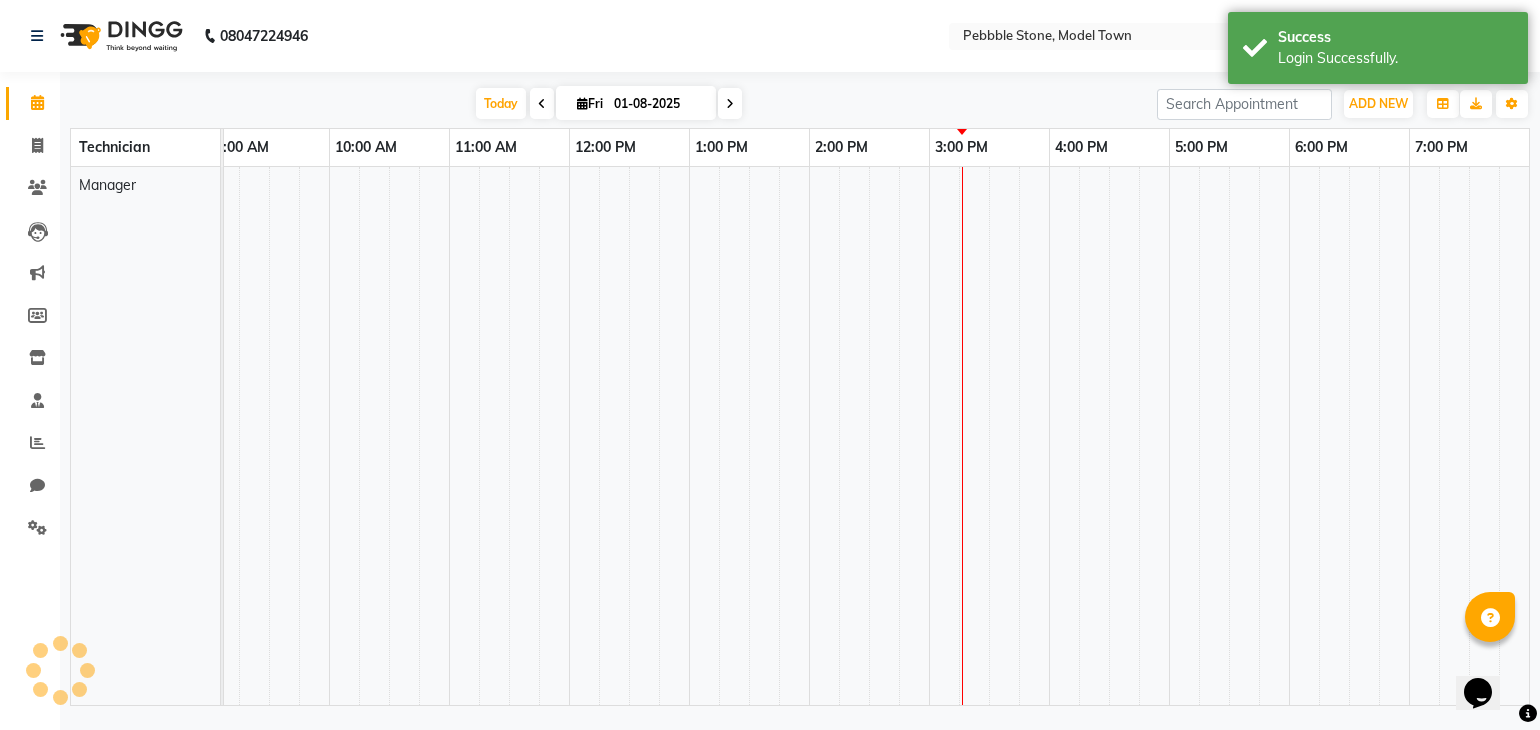 select on "en" 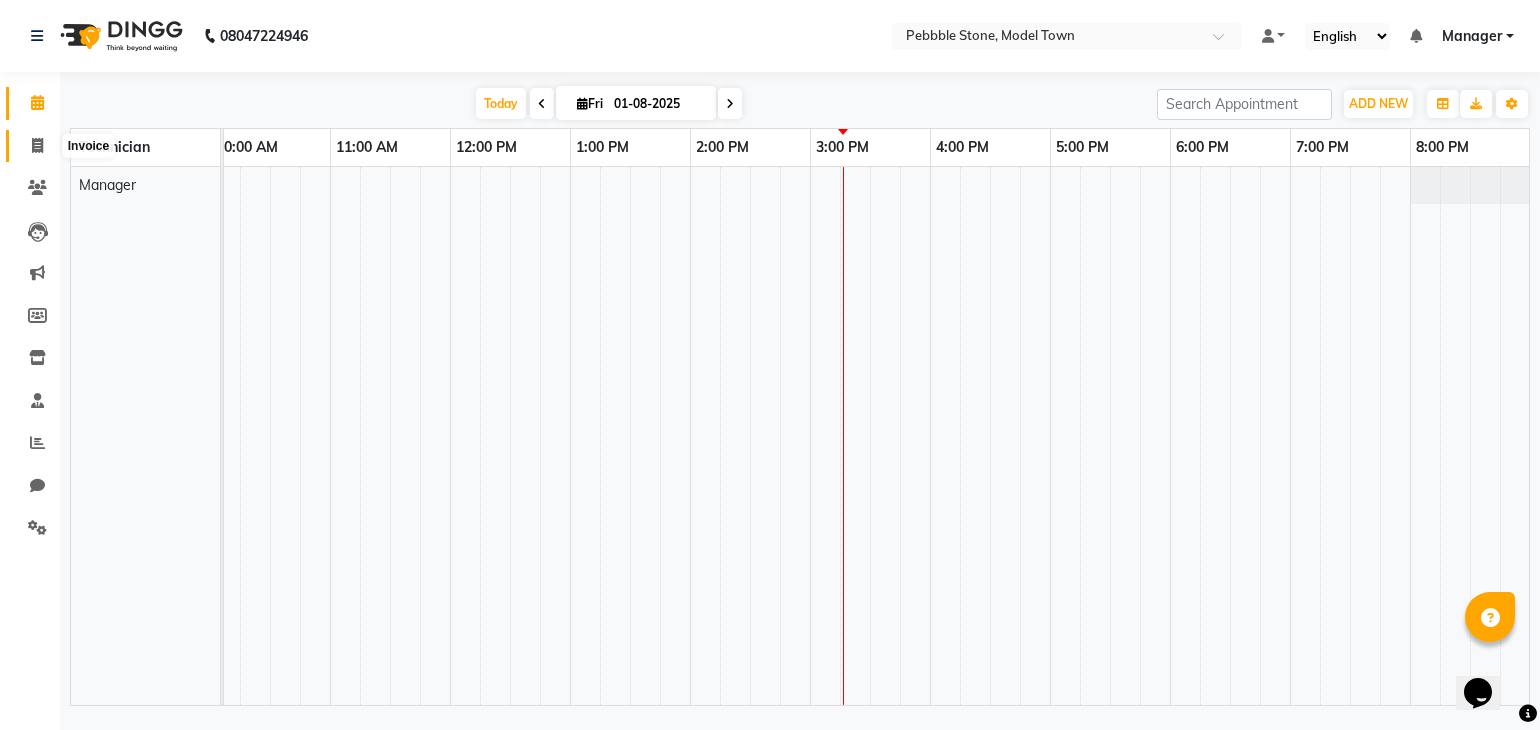 click 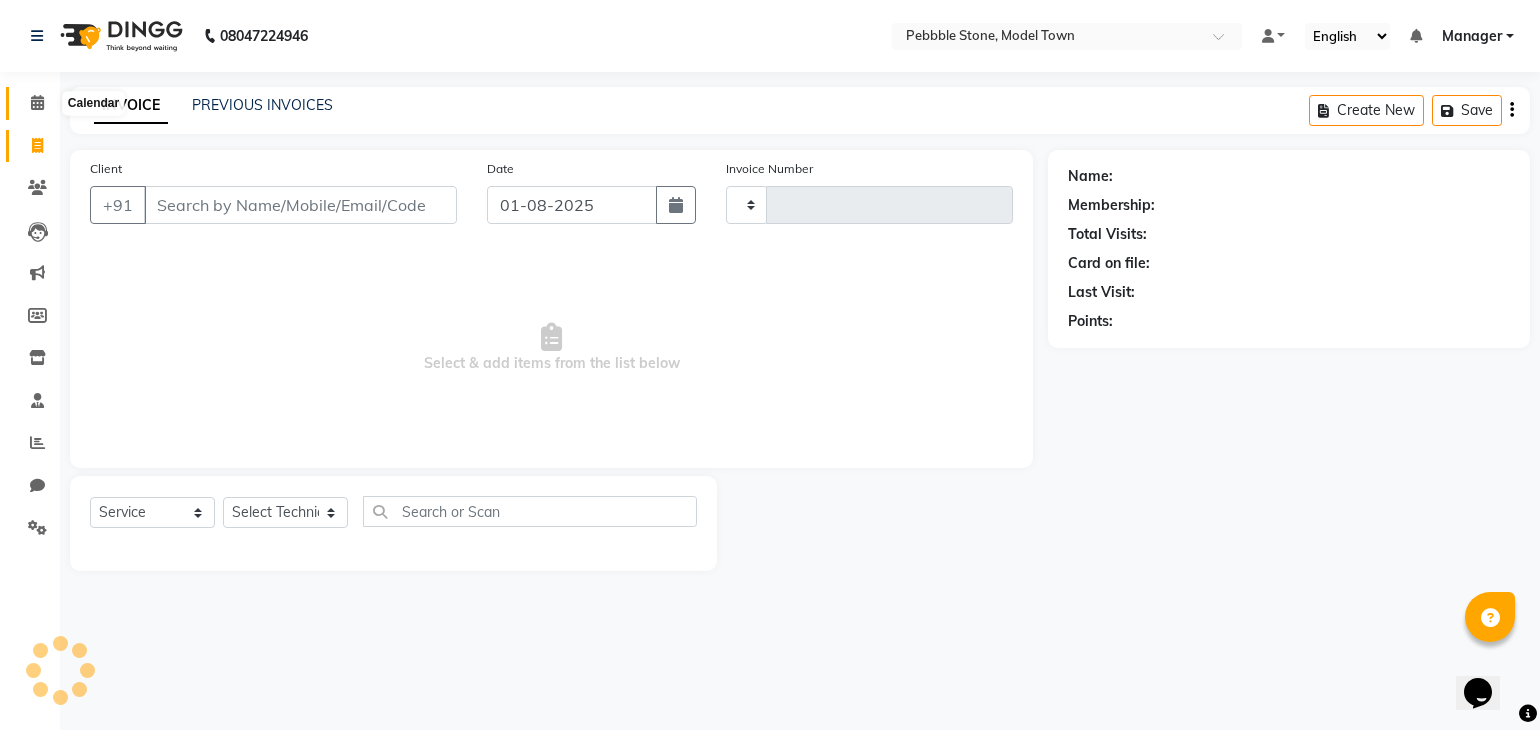 click 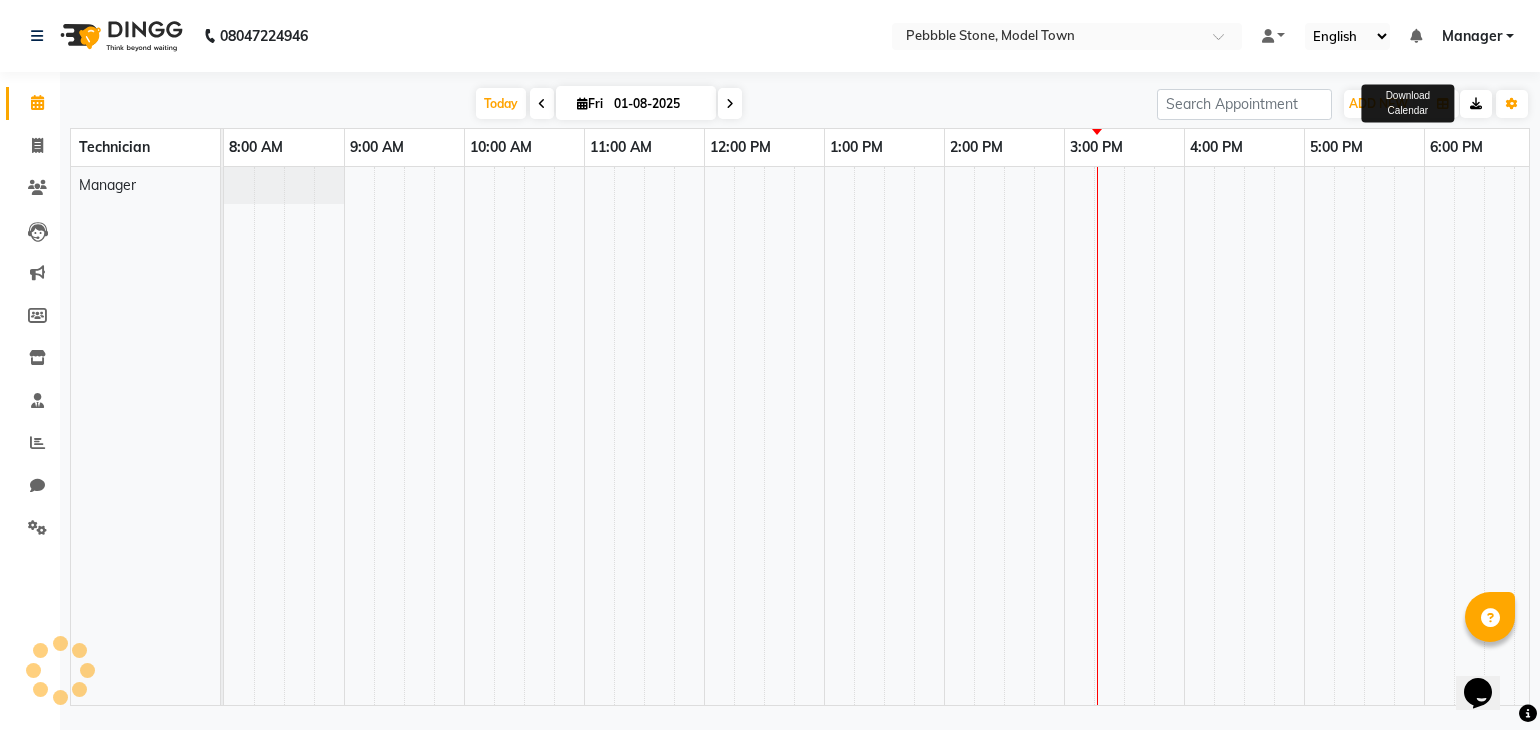 scroll, scrollTop: 0, scrollLeft: 0, axis: both 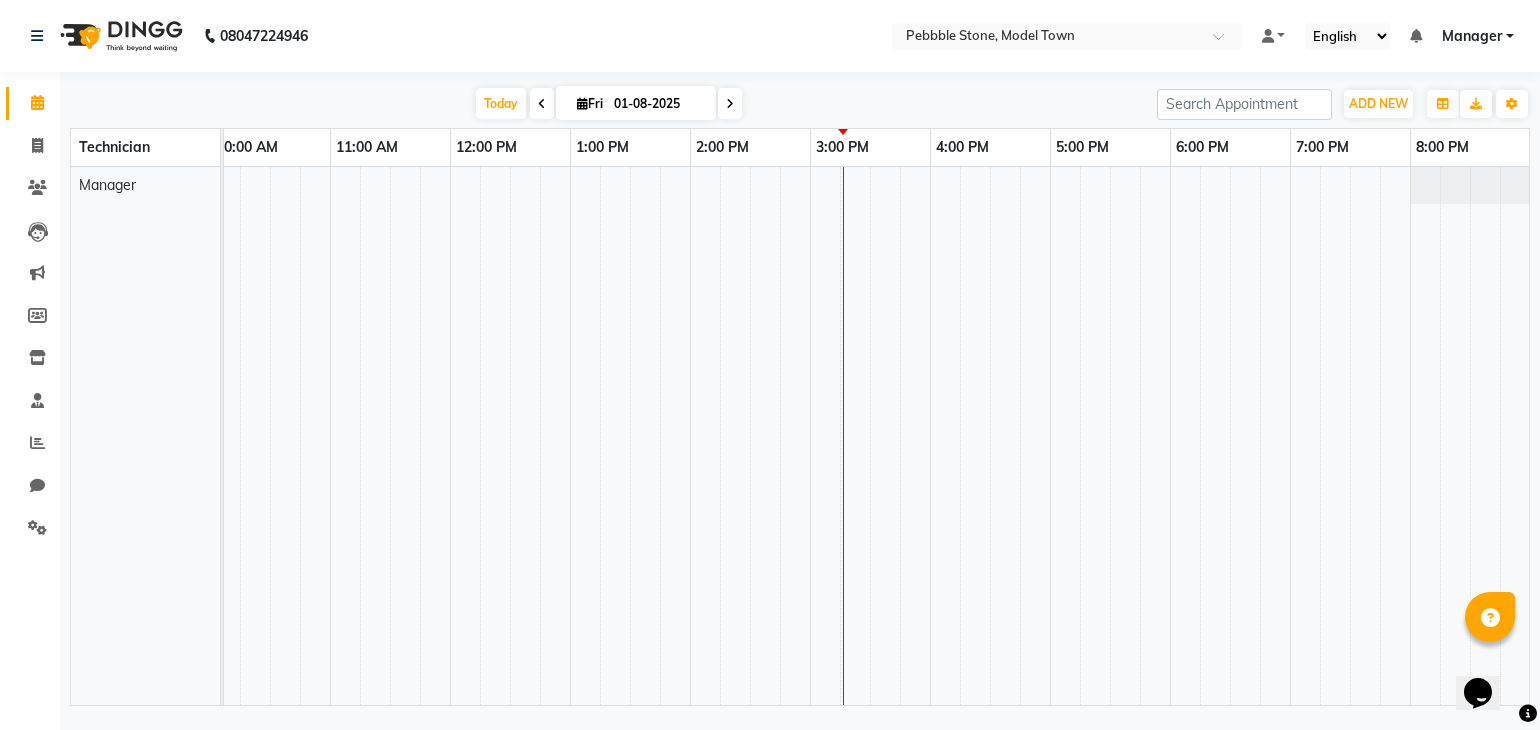 click on "Technician" at bounding box center (114, 147) 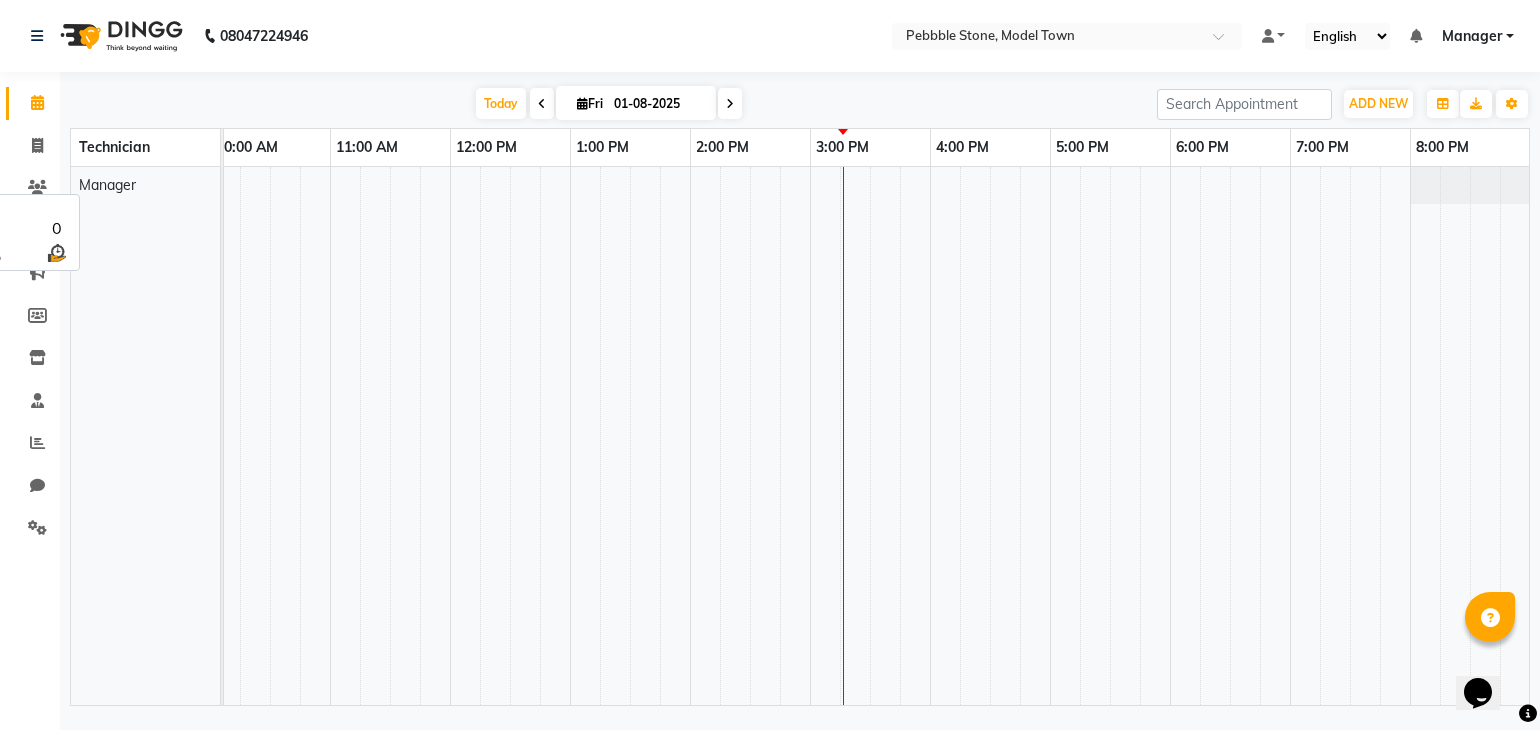 click on "Manager" at bounding box center (107, 185) 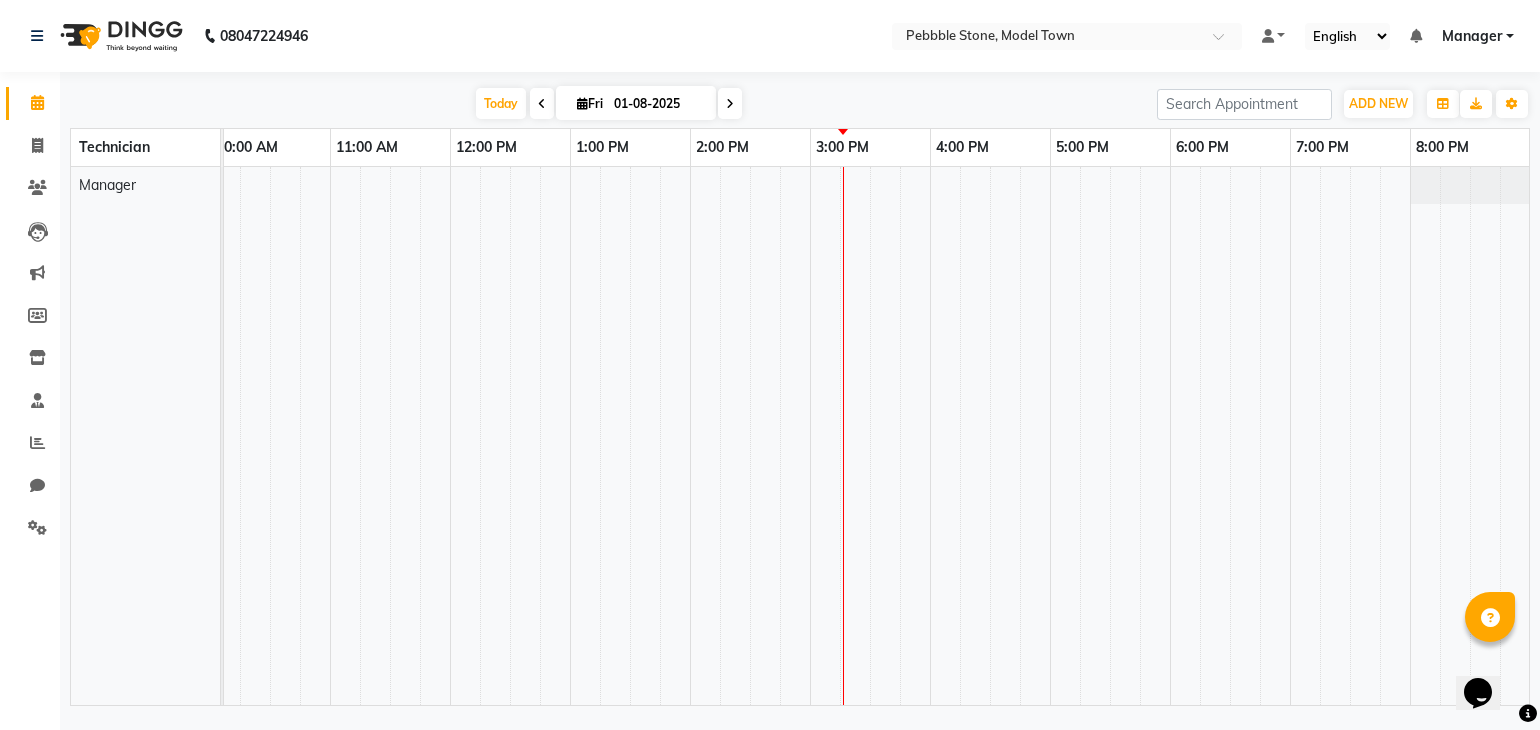 click on "Technician" at bounding box center (114, 147) 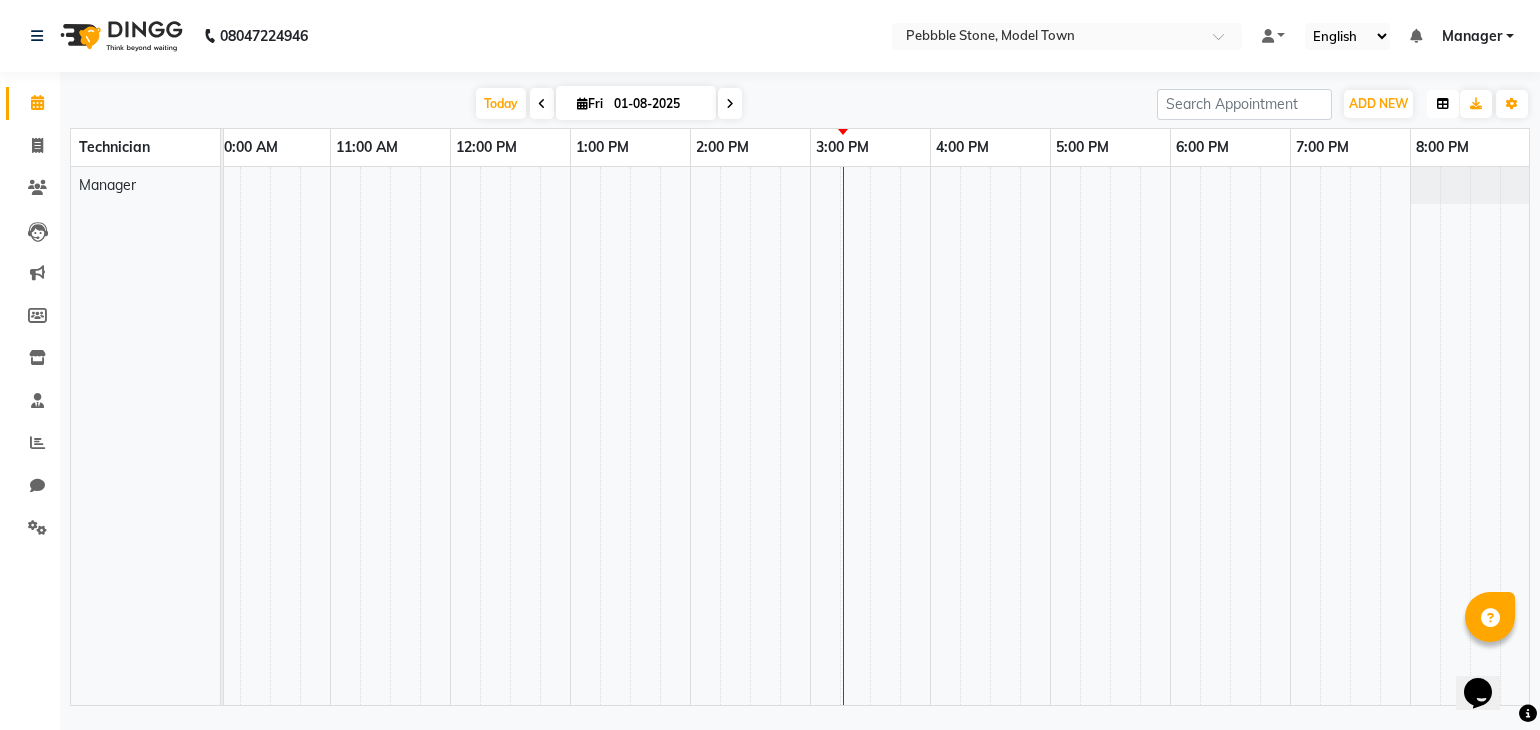 click at bounding box center (1443, 104) 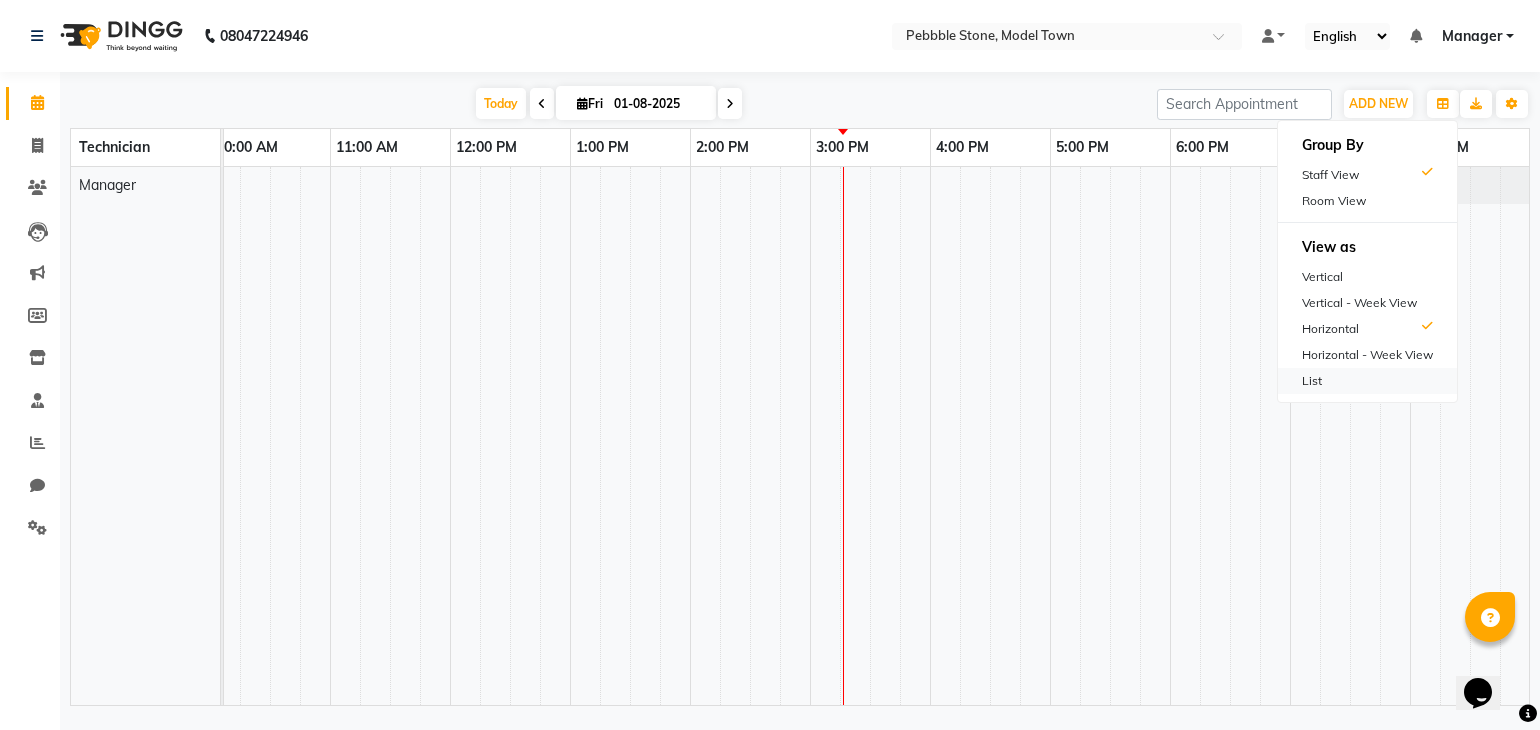 click on "List" at bounding box center (1367, 381) 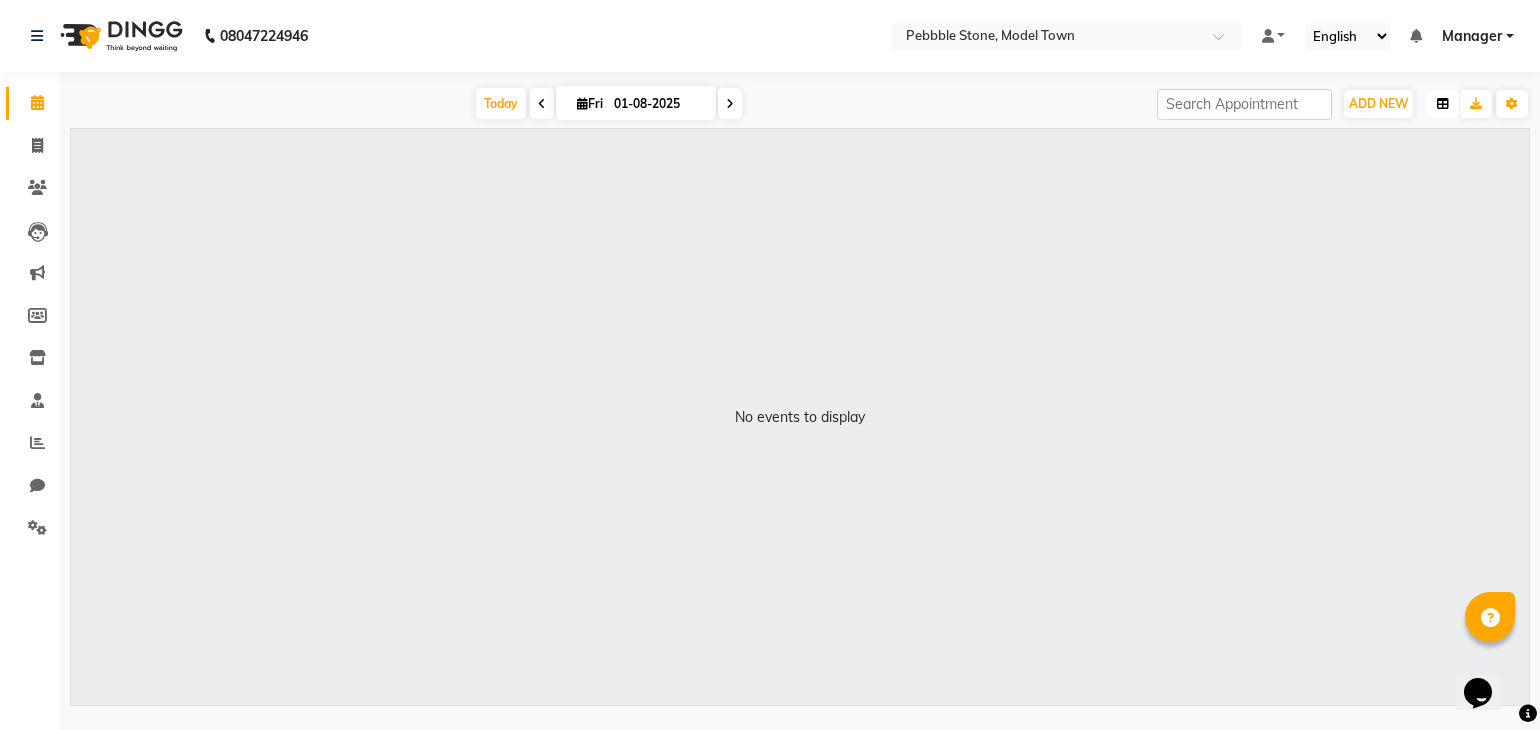 click at bounding box center [1443, 104] 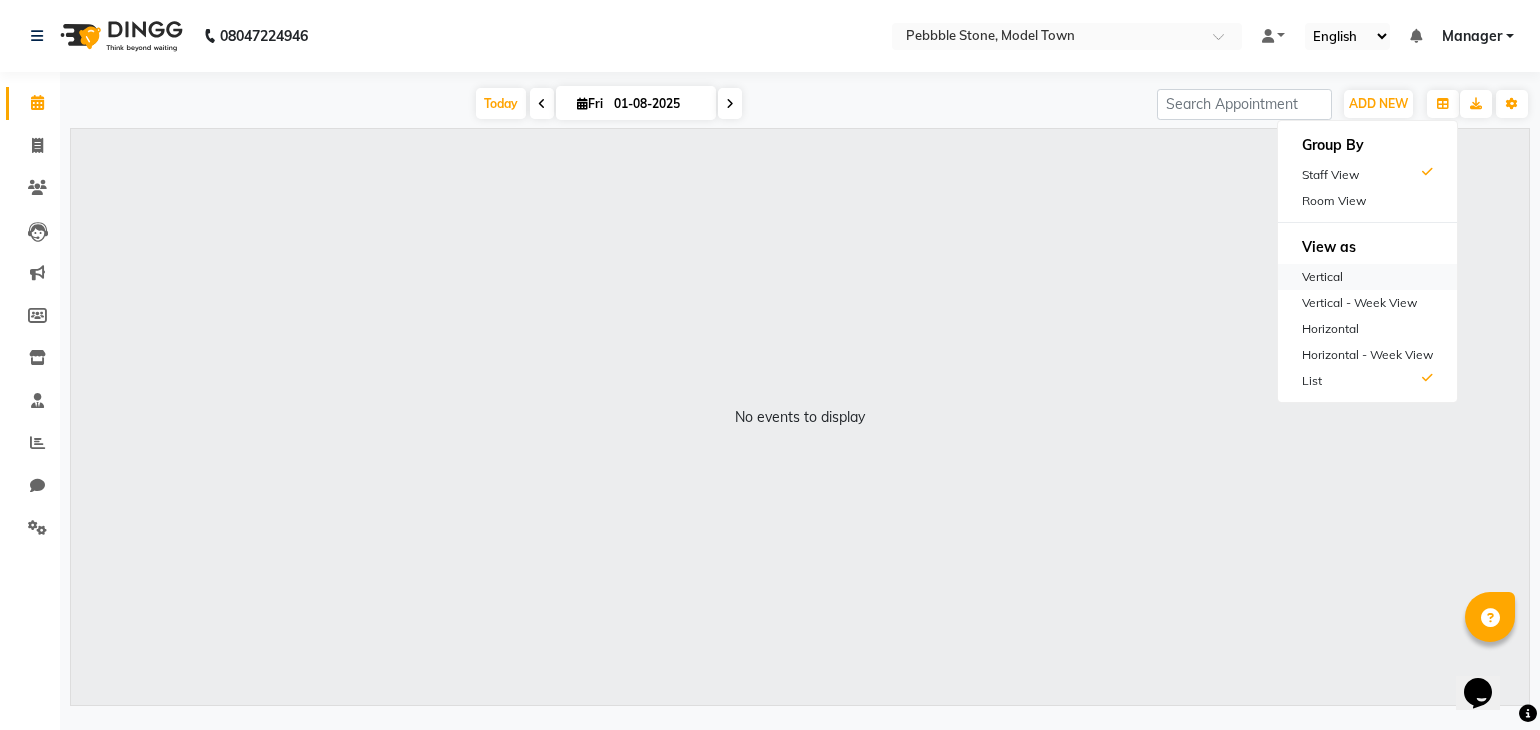 click on "Vertical" at bounding box center (1367, 277) 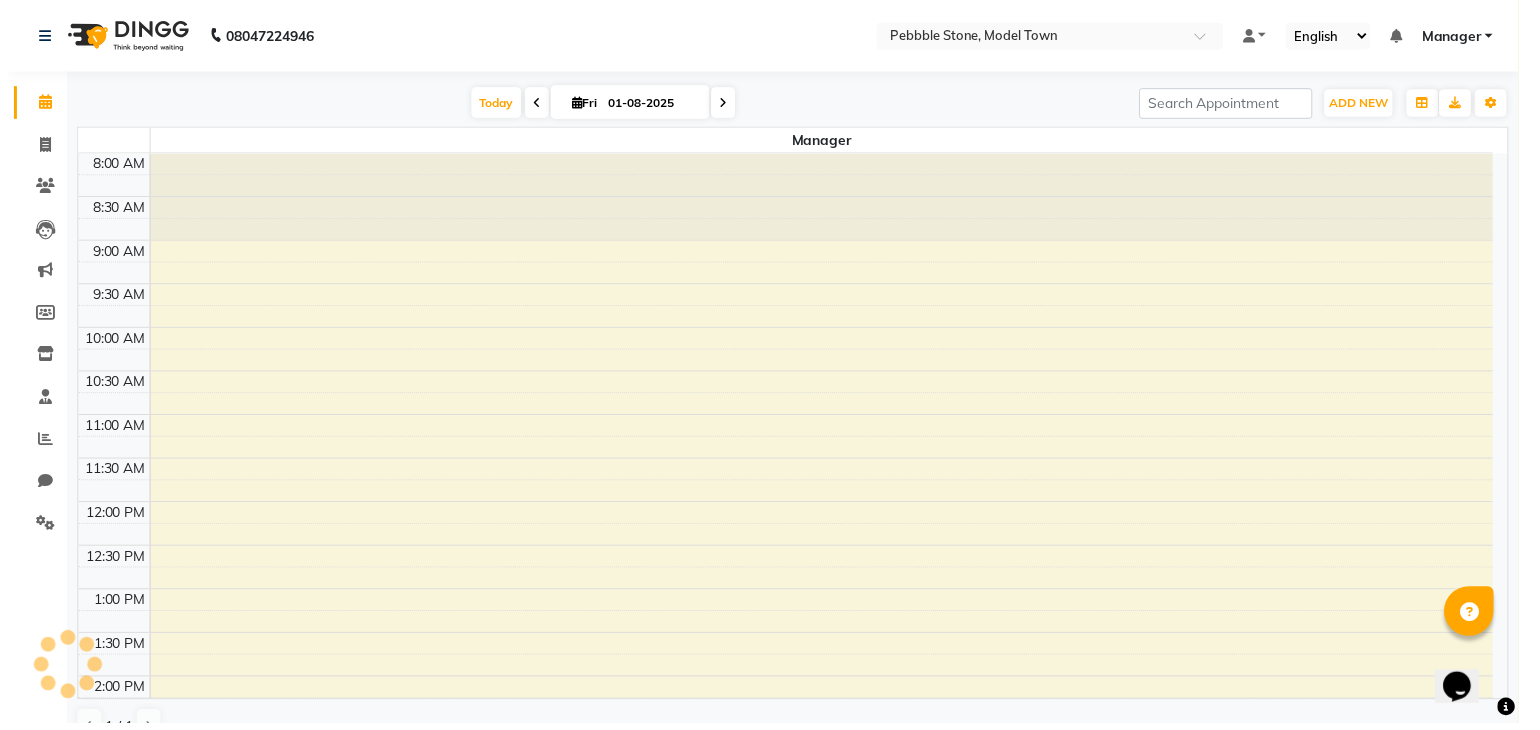 scroll, scrollTop: 582, scrollLeft: 0, axis: vertical 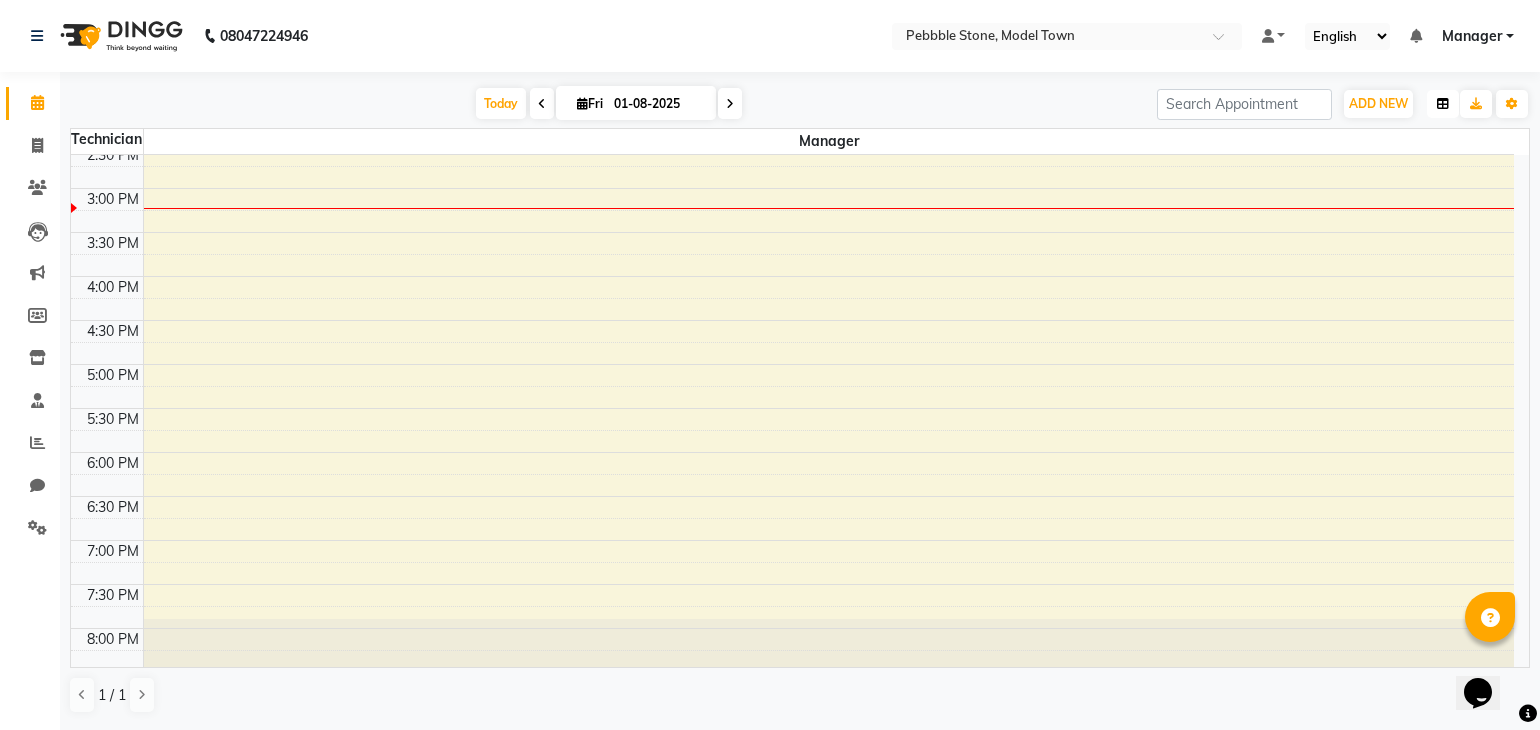 click at bounding box center (1443, 104) 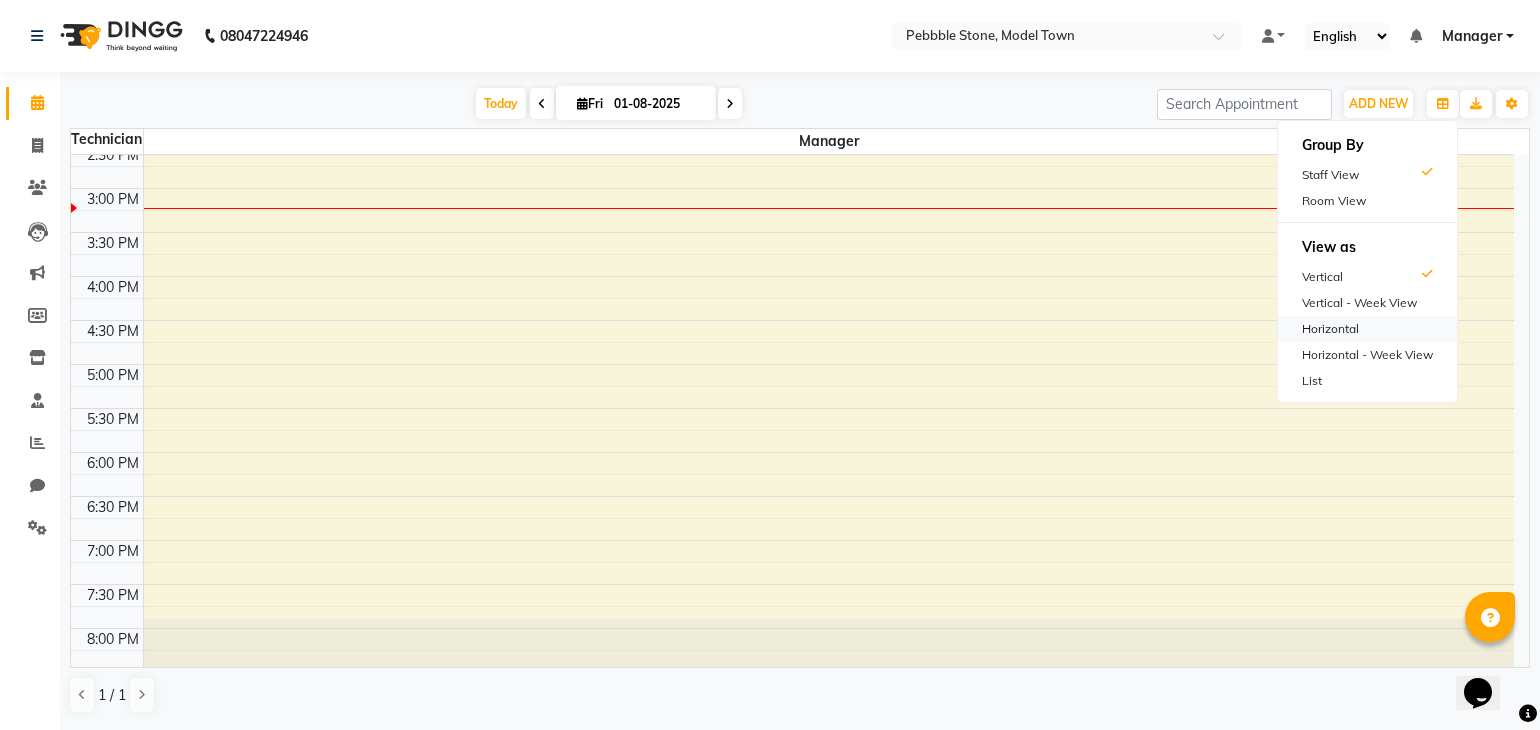 click on "Horizontal" at bounding box center [1367, 329] 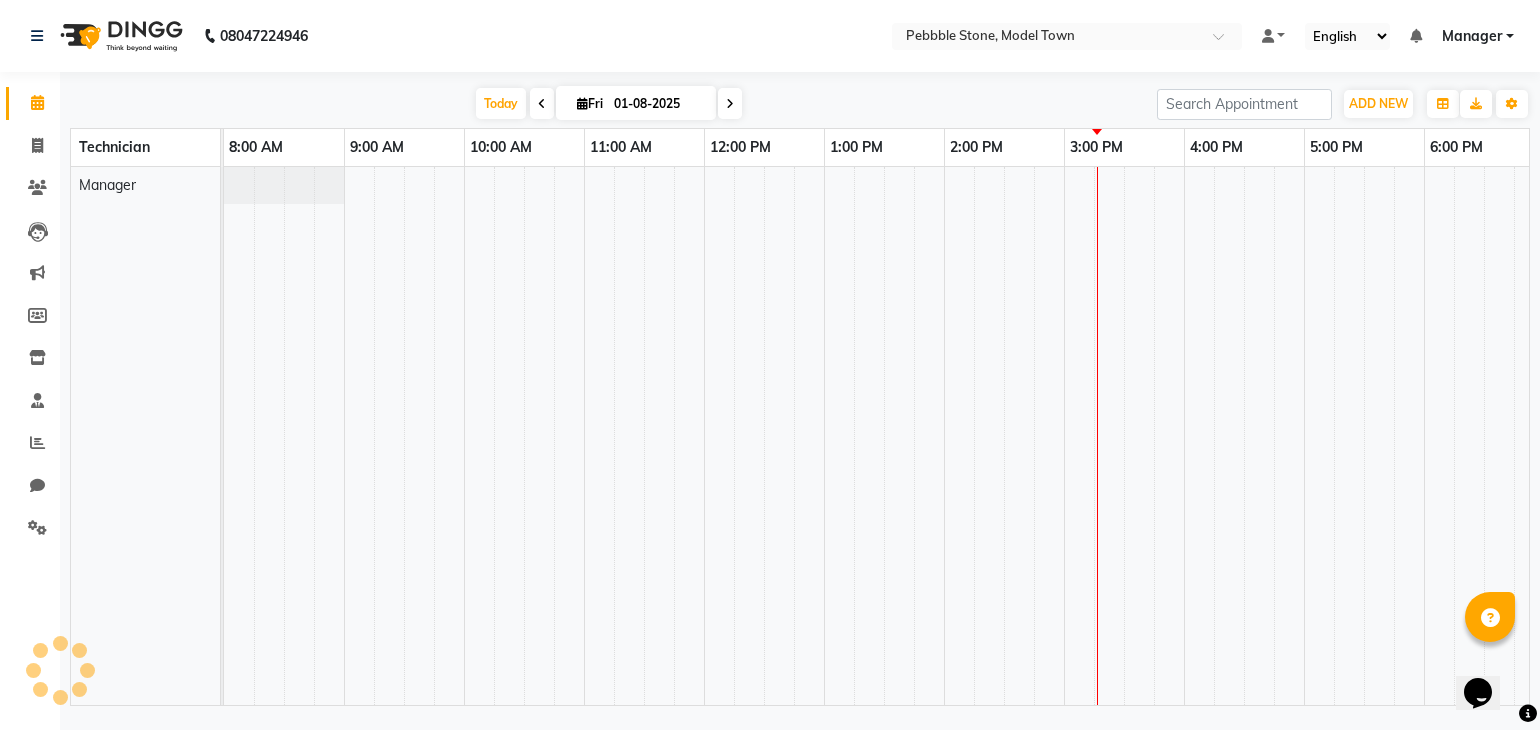 scroll, scrollTop: 0, scrollLeft: 254, axis: horizontal 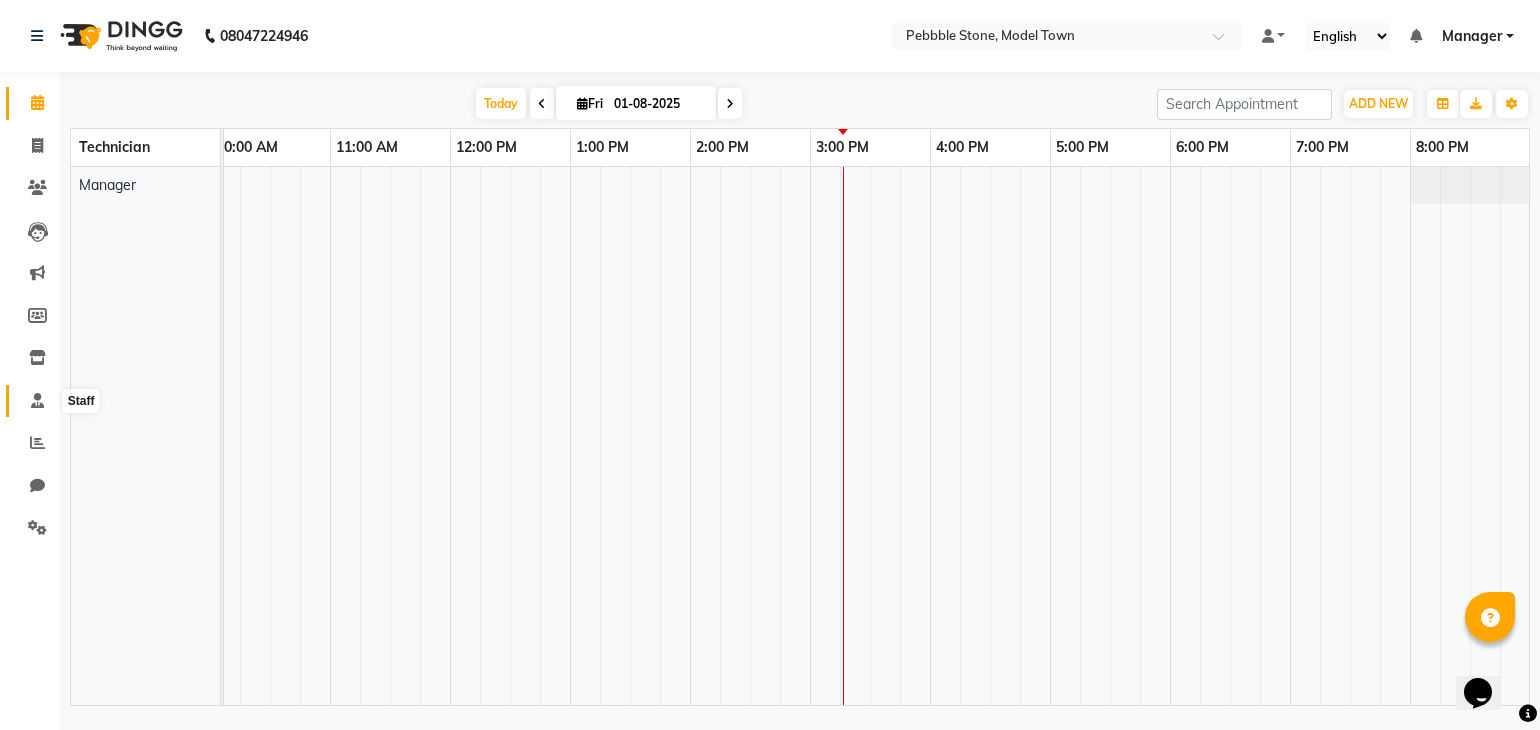 click 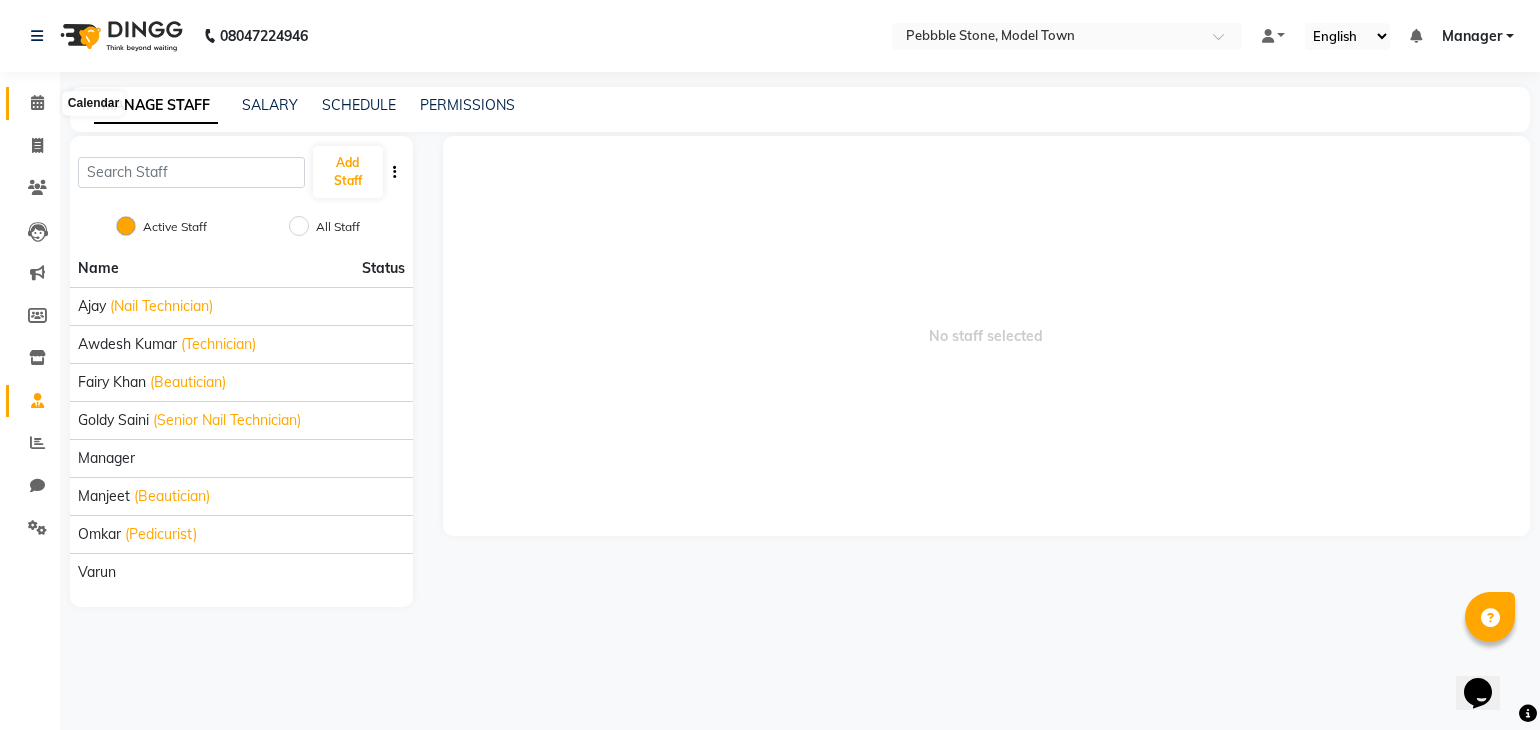 click 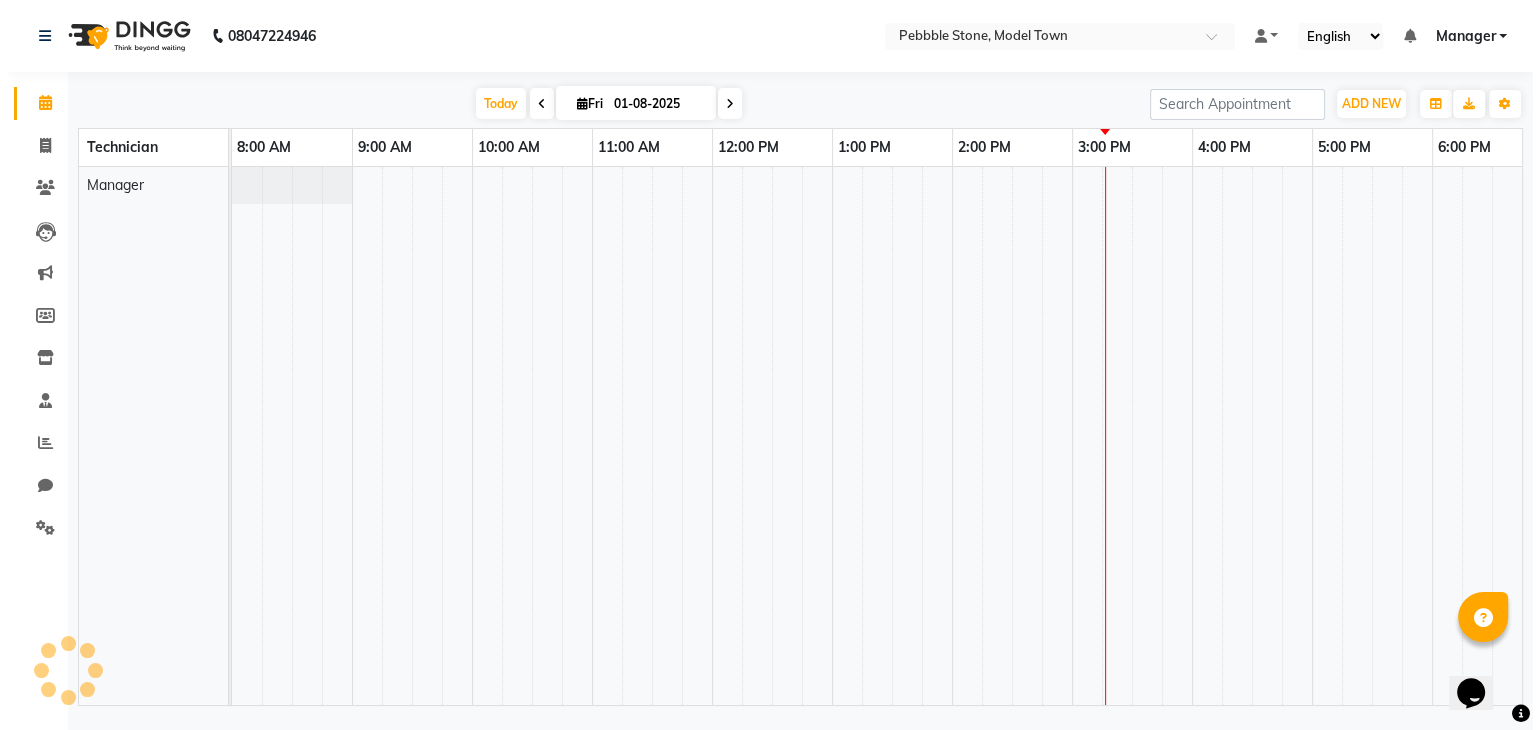 scroll, scrollTop: 0, scrollLeft: 254, axis: horizontal 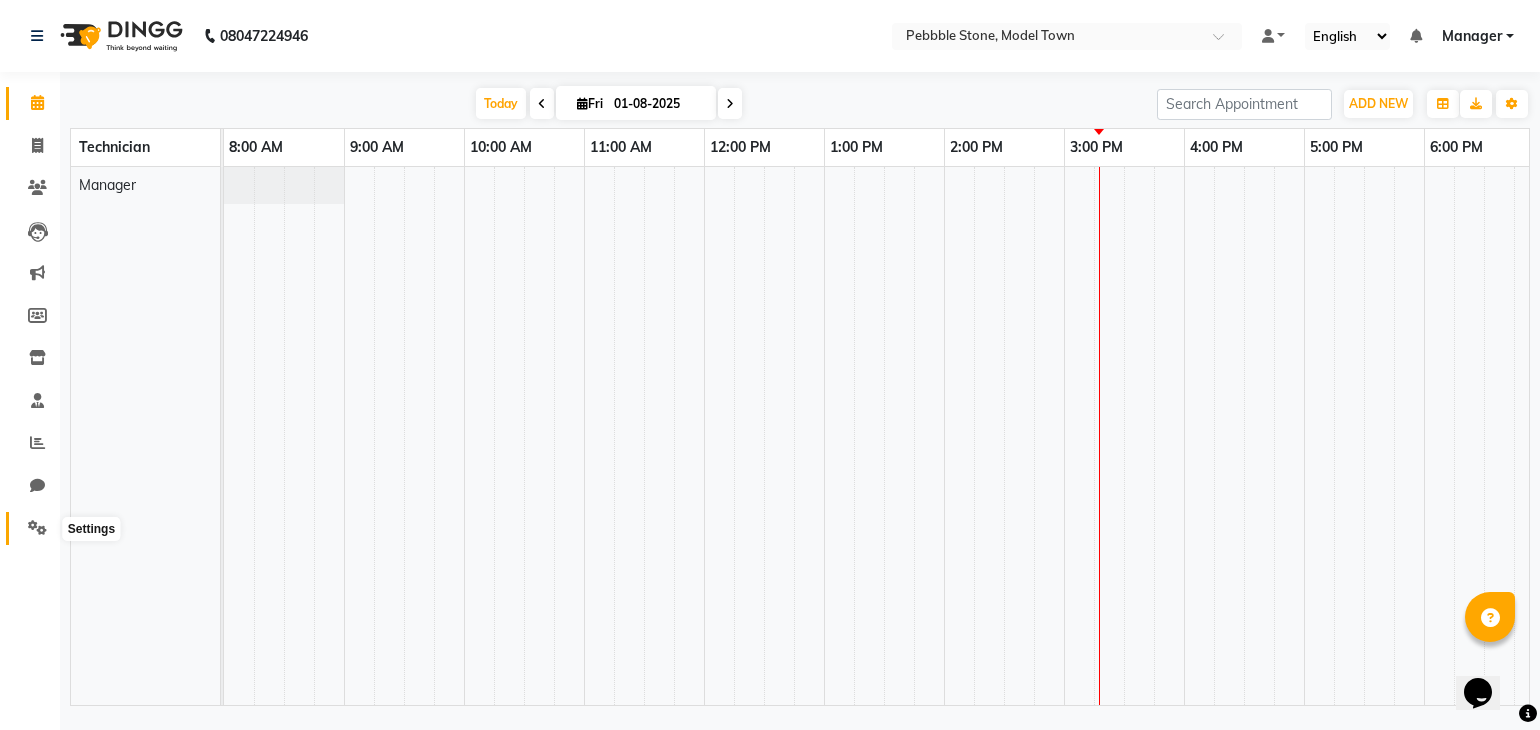 click 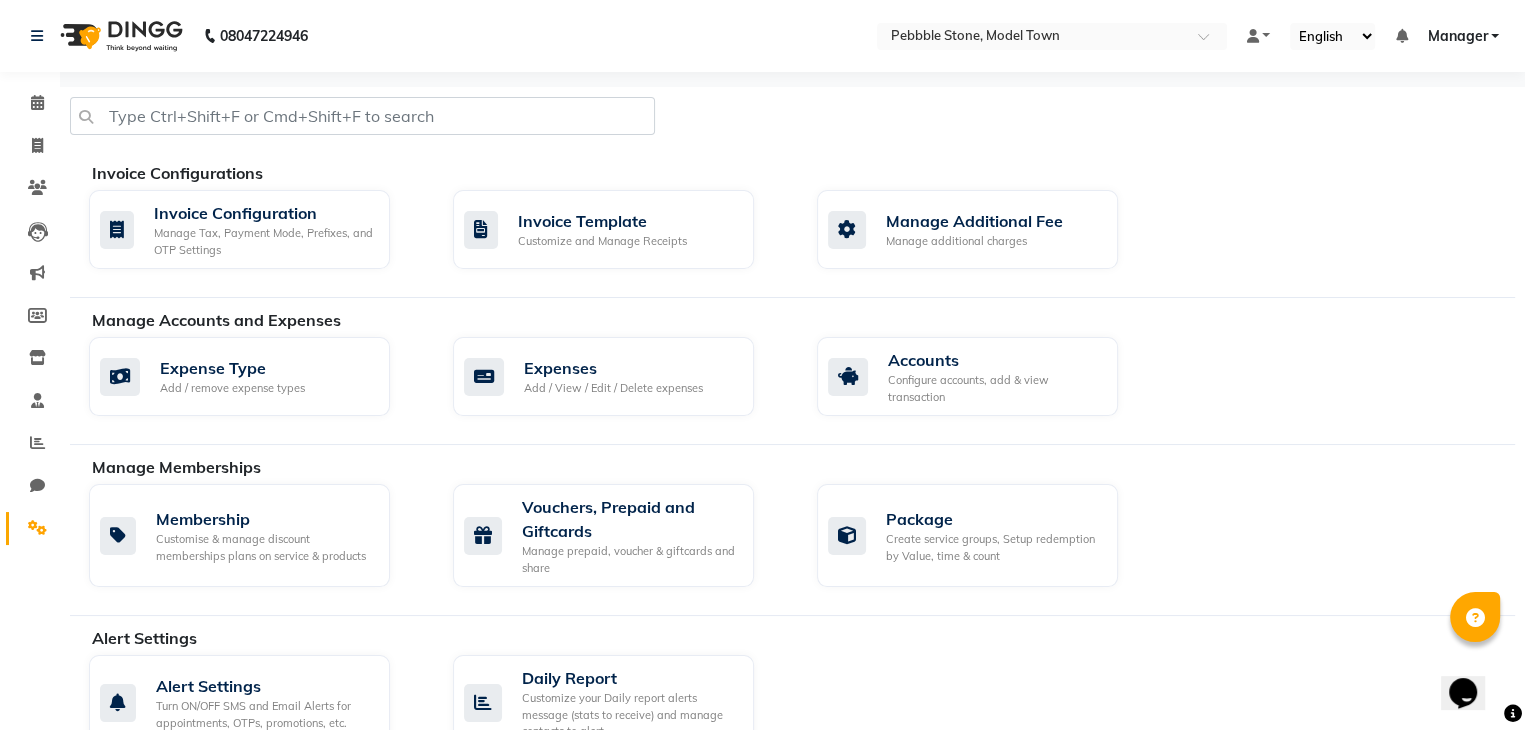click 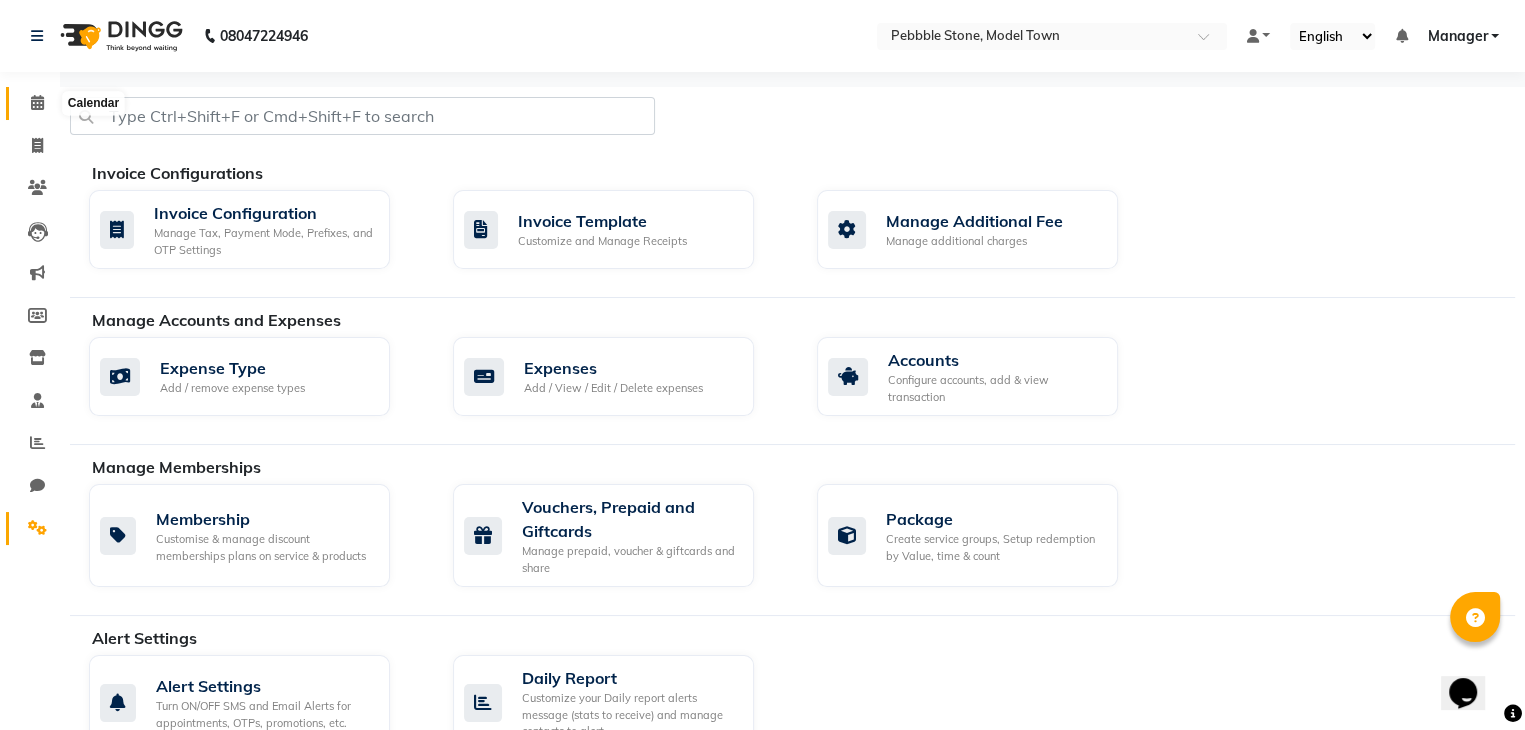 click 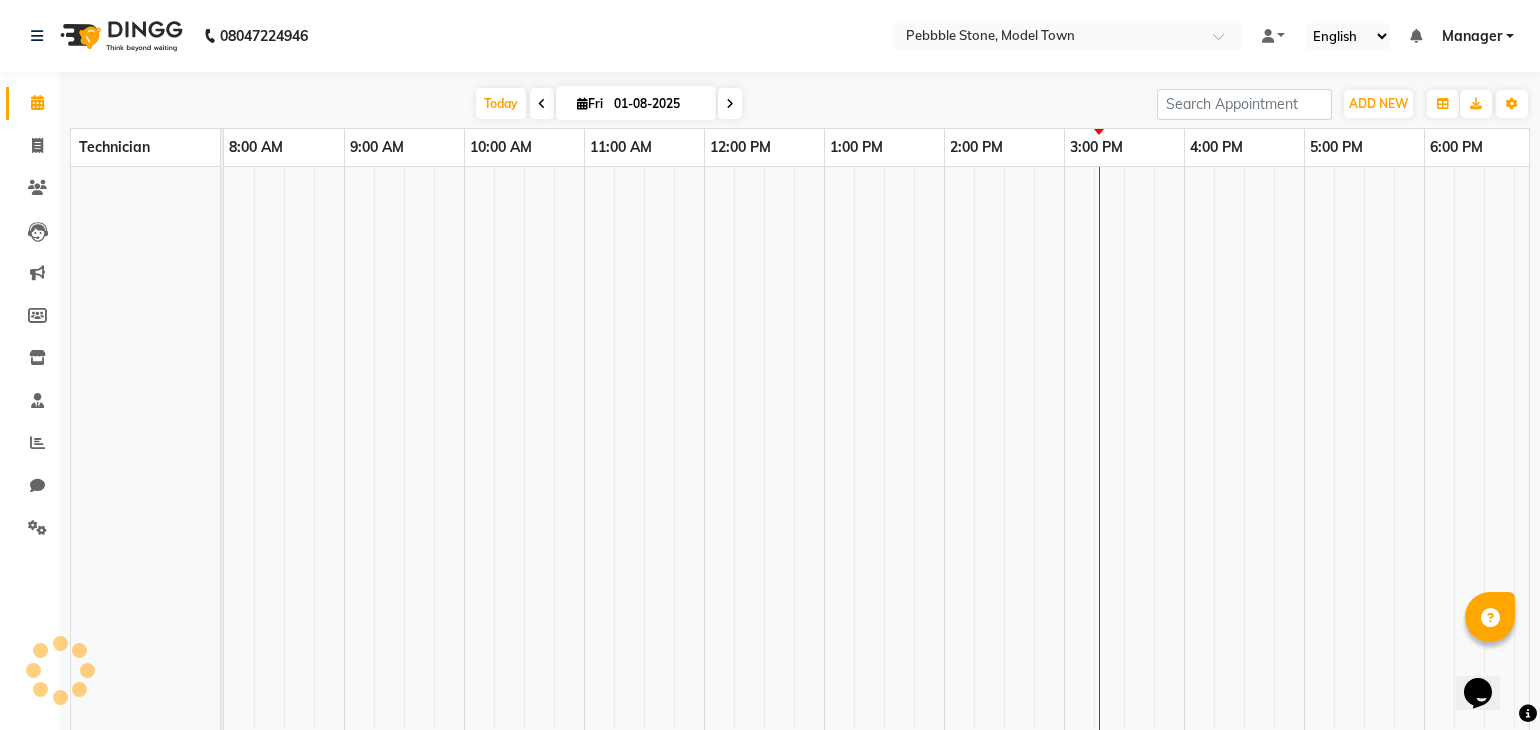 scroll, scrollTop: 0, scrollLeft: 0, axis: both 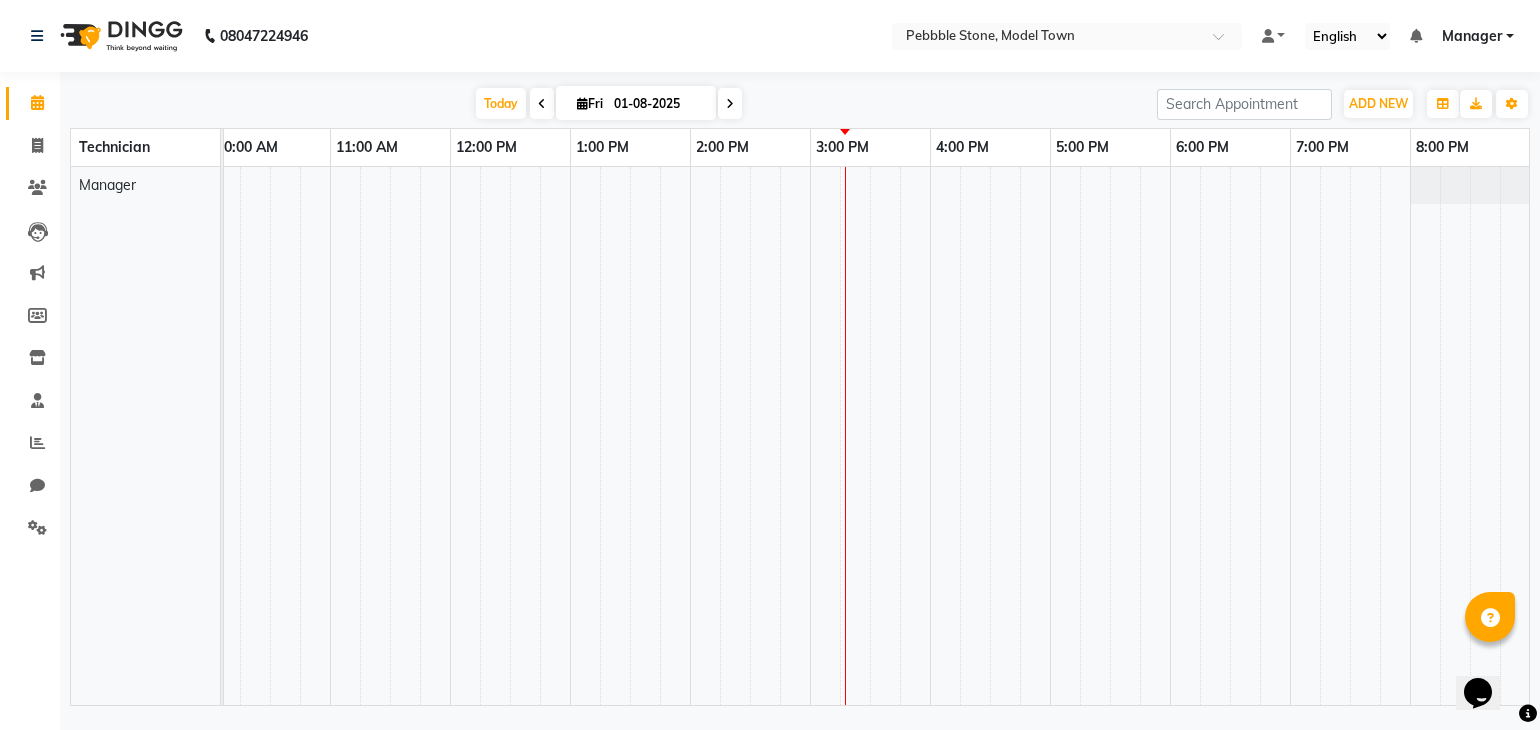 click on "Manager" at bounding box center (1472, 36) 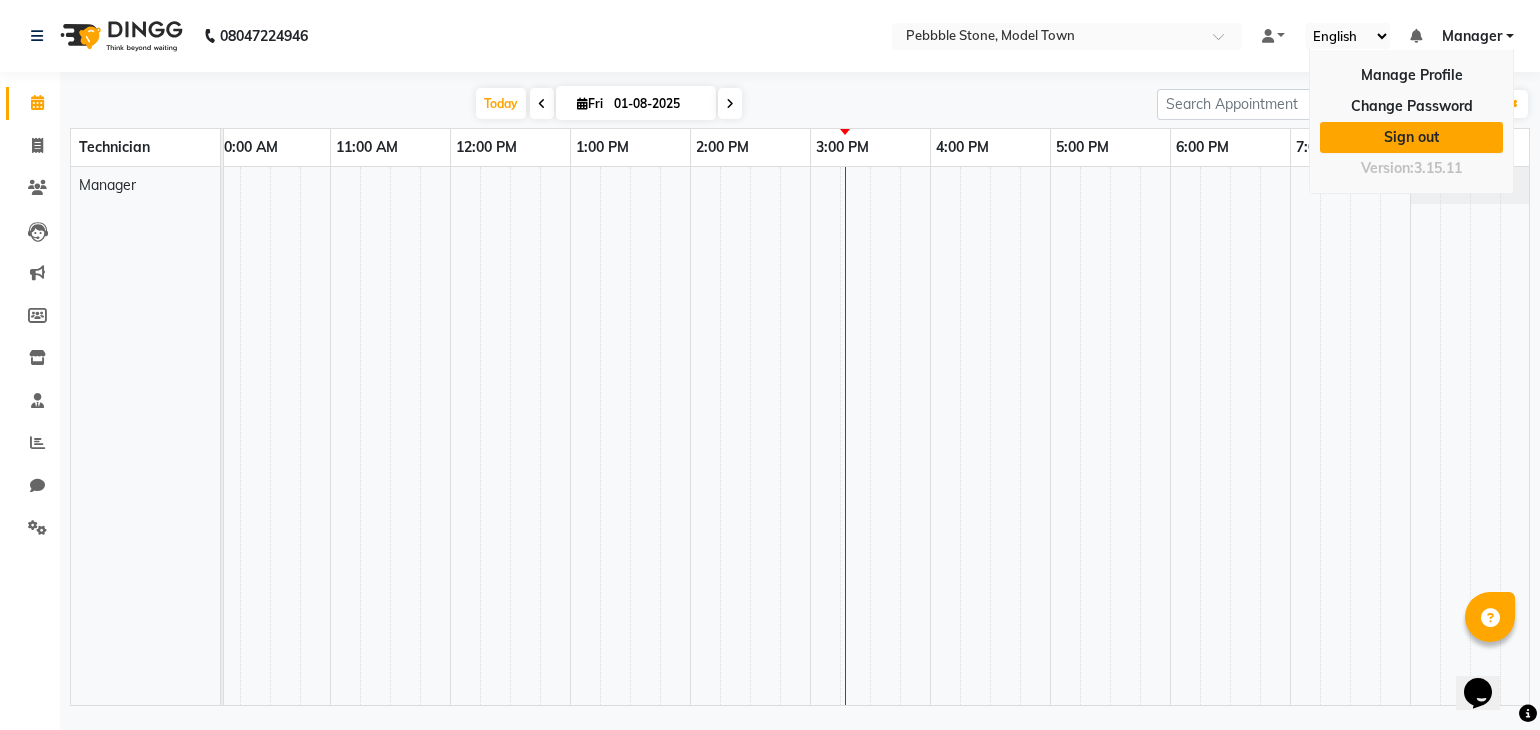 click on "Sign out" at bounding box center (1411, 137) 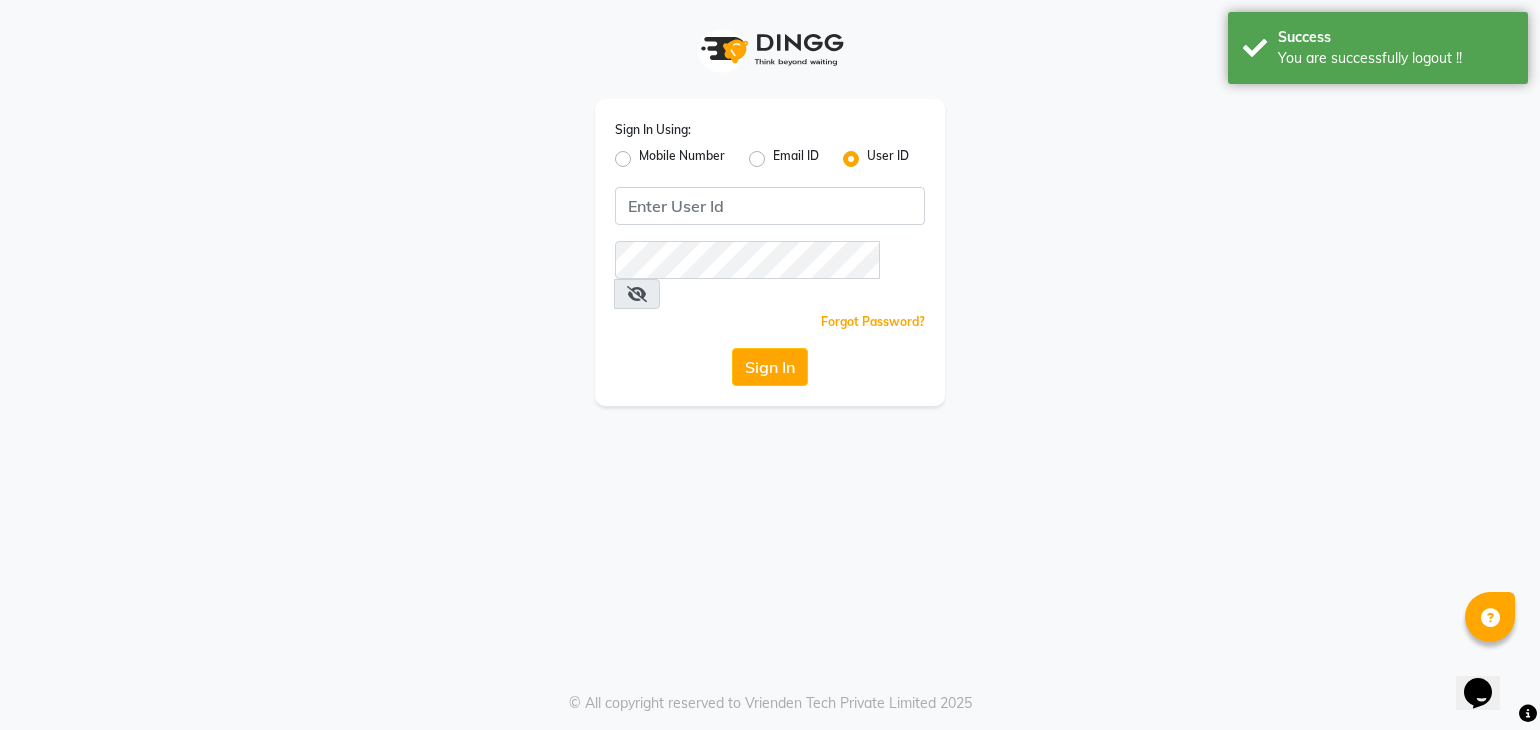 click on "Mobile Number" 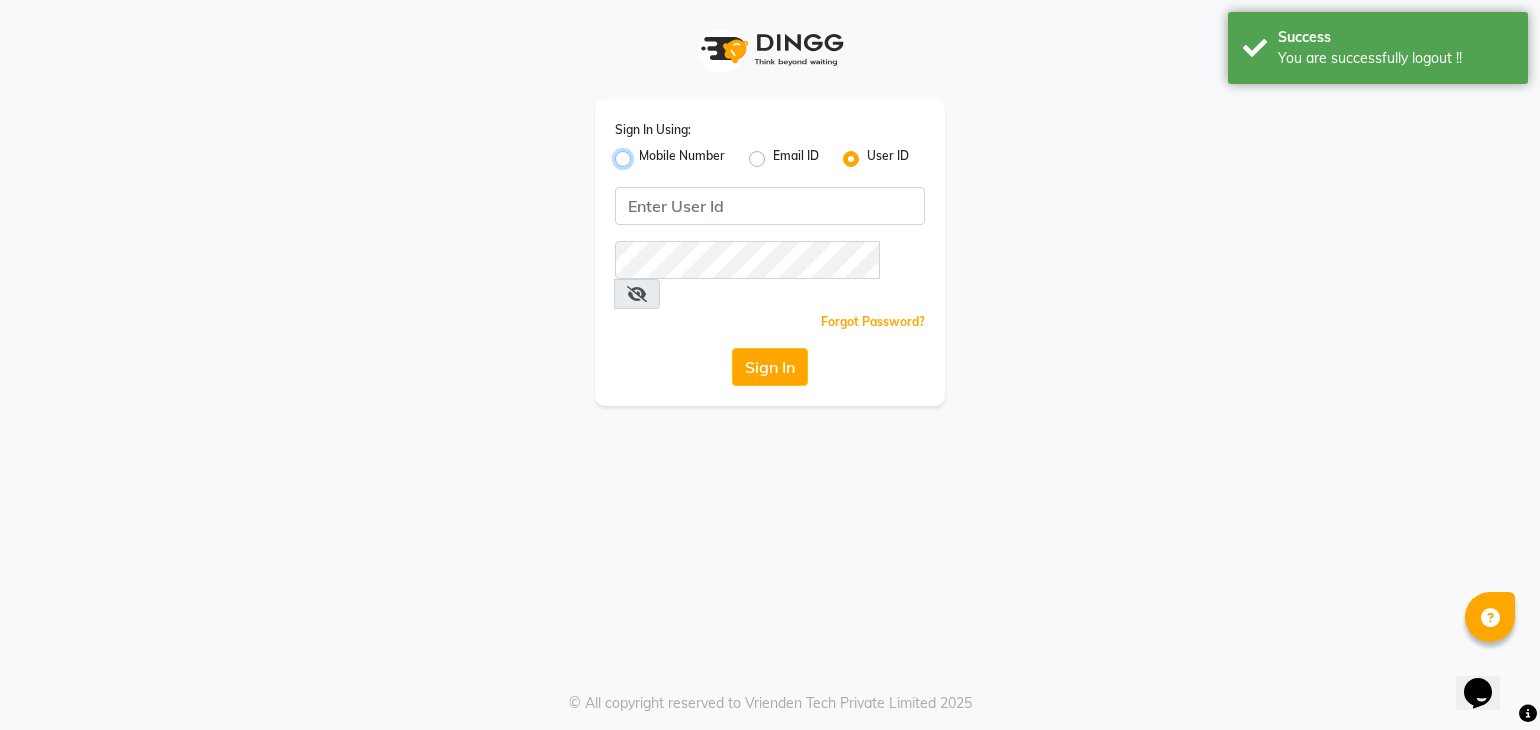 click on "Mobile Number" at bounding box center (645, 153) 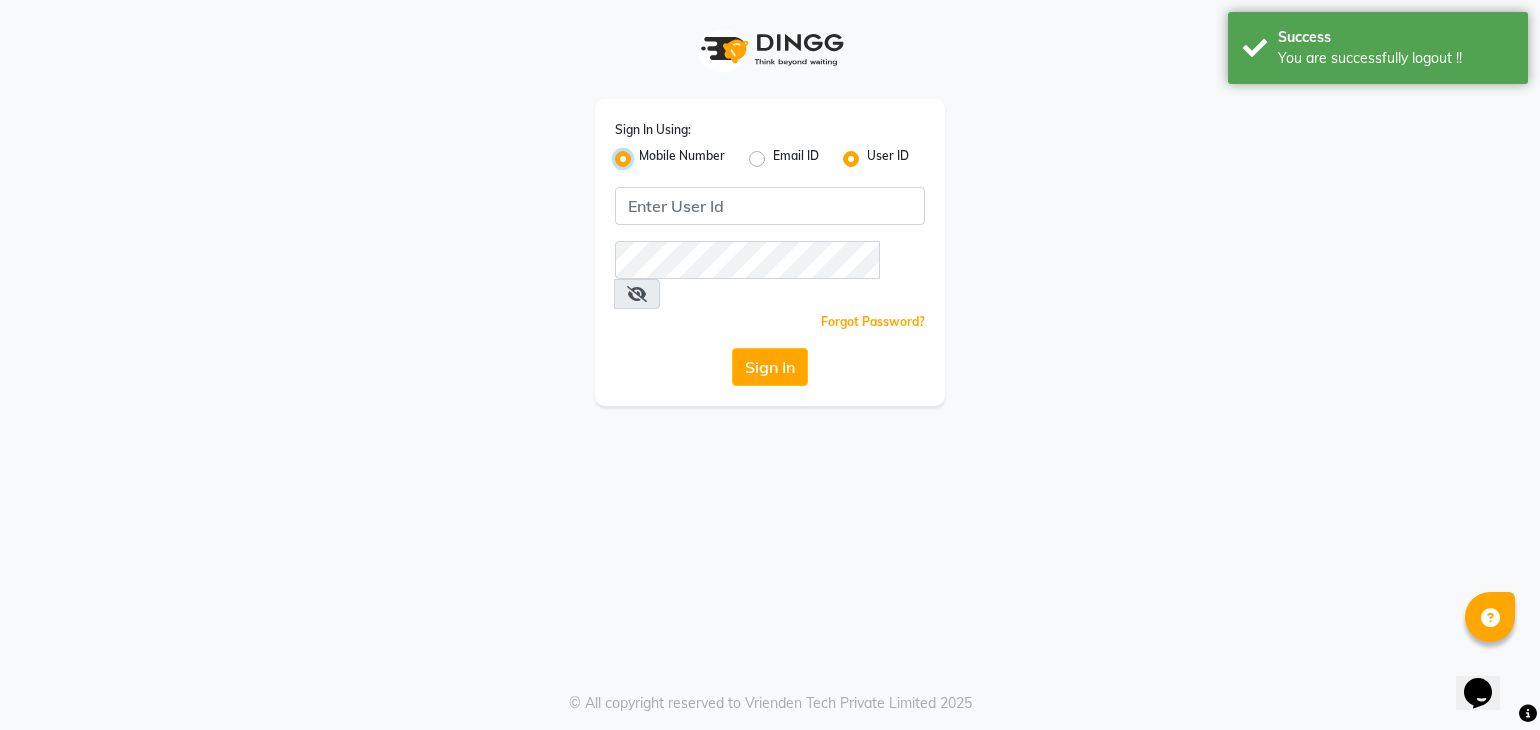 radio on "false" 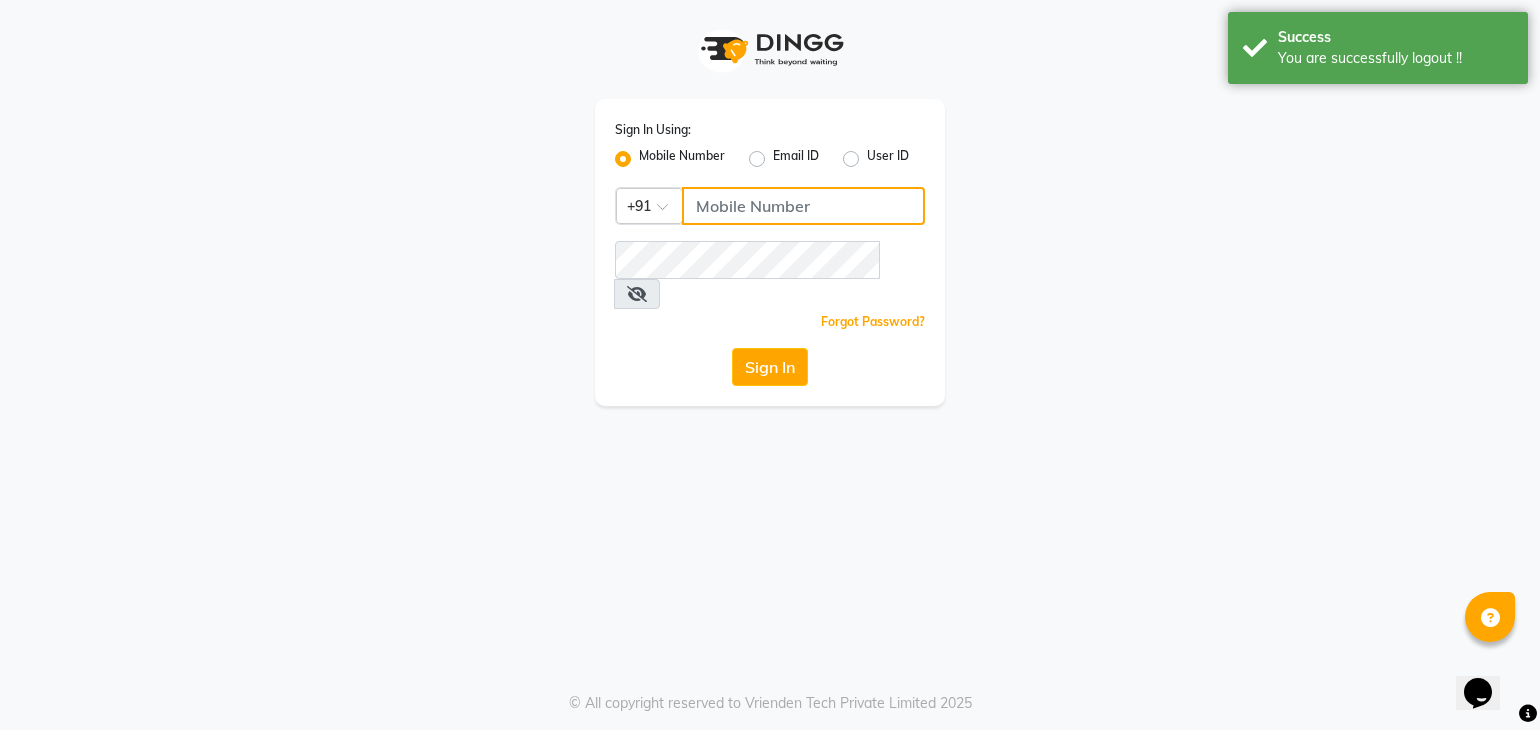 click 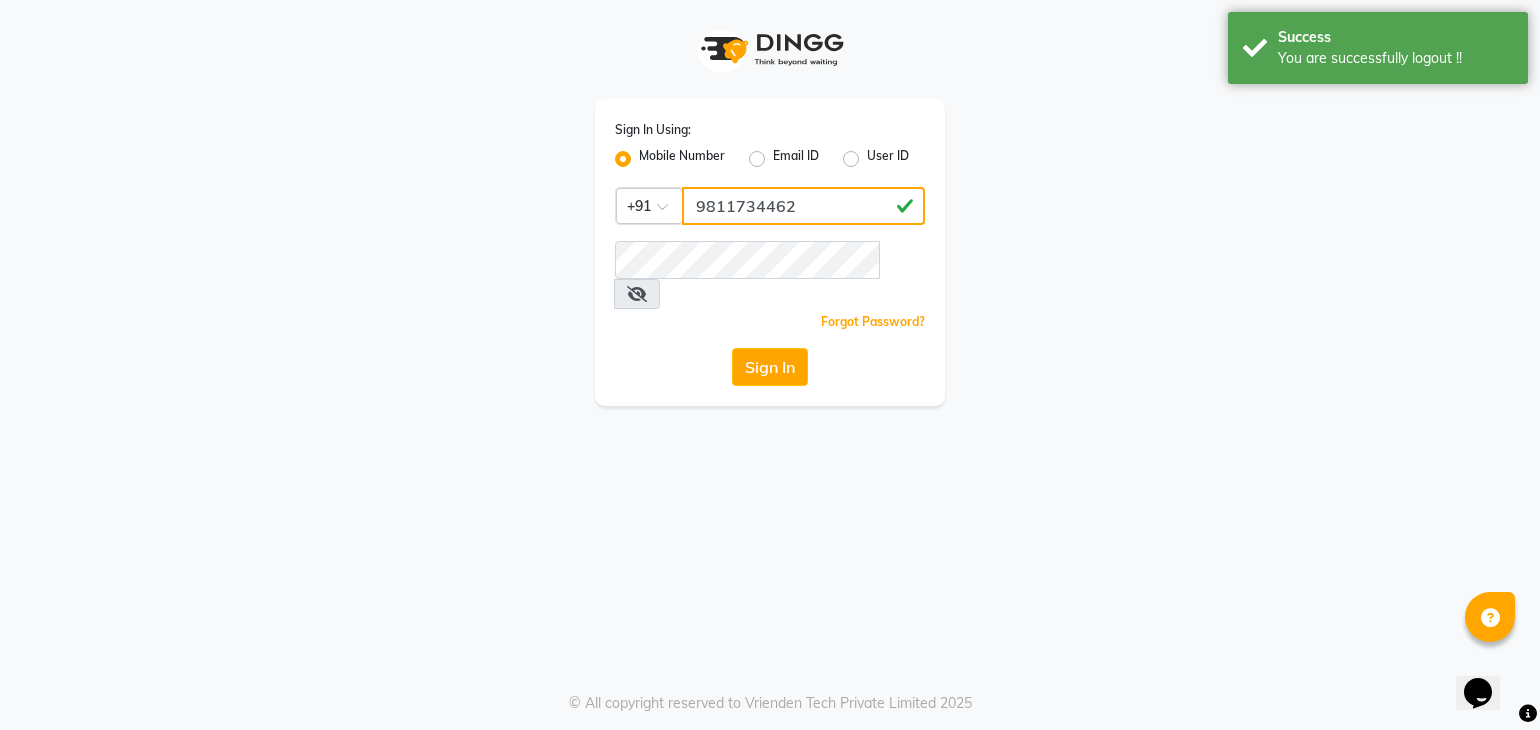 type on "9811734462" 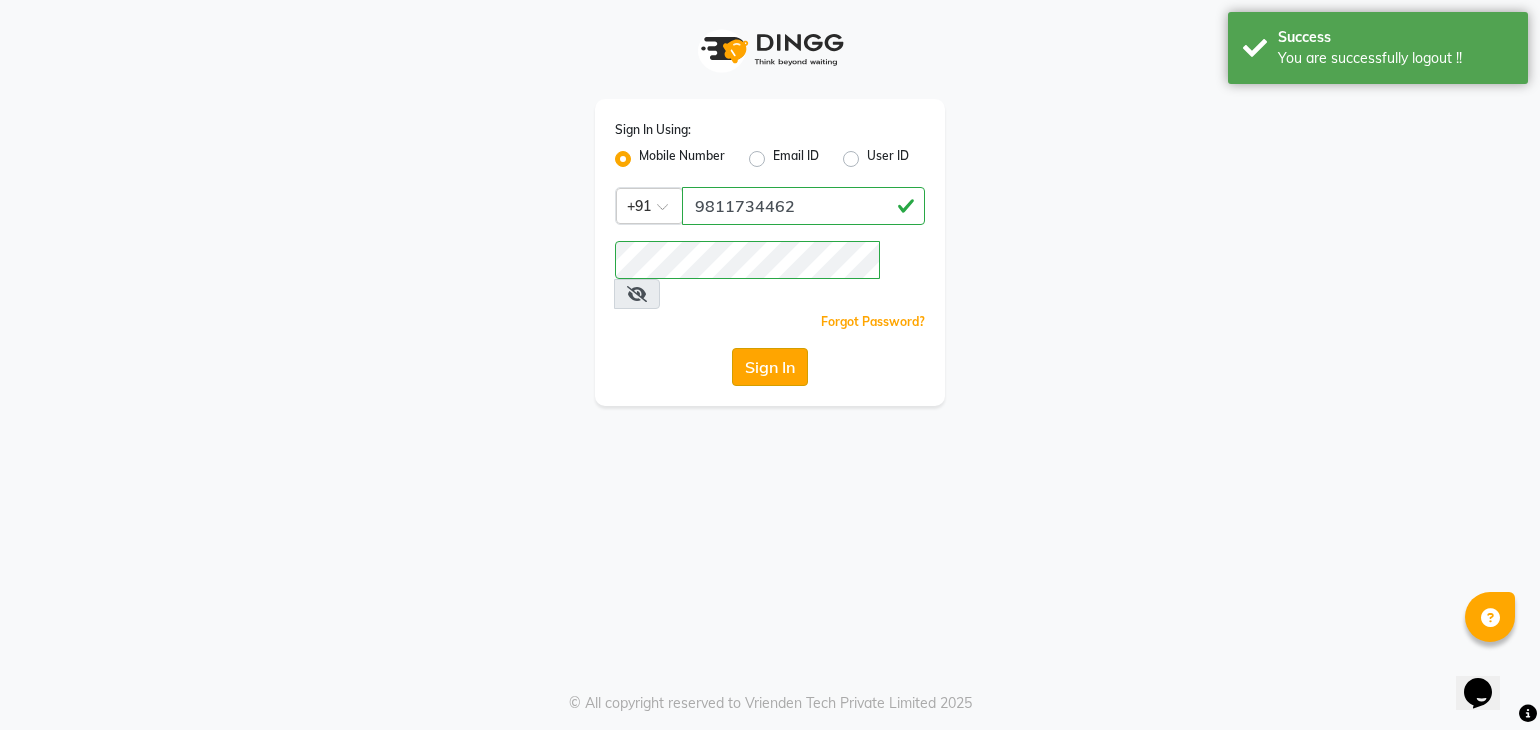 click on "Sign In" 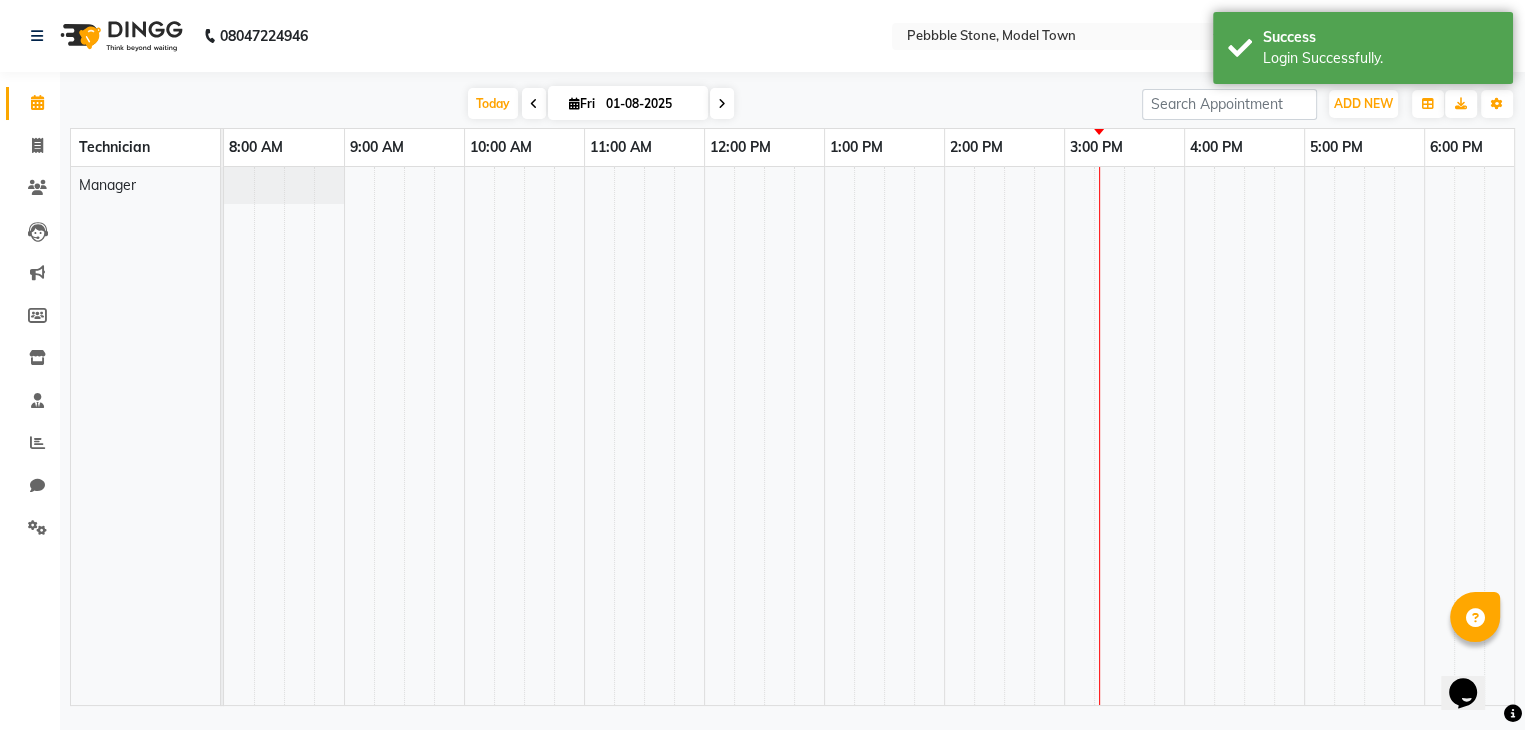 select on "en" 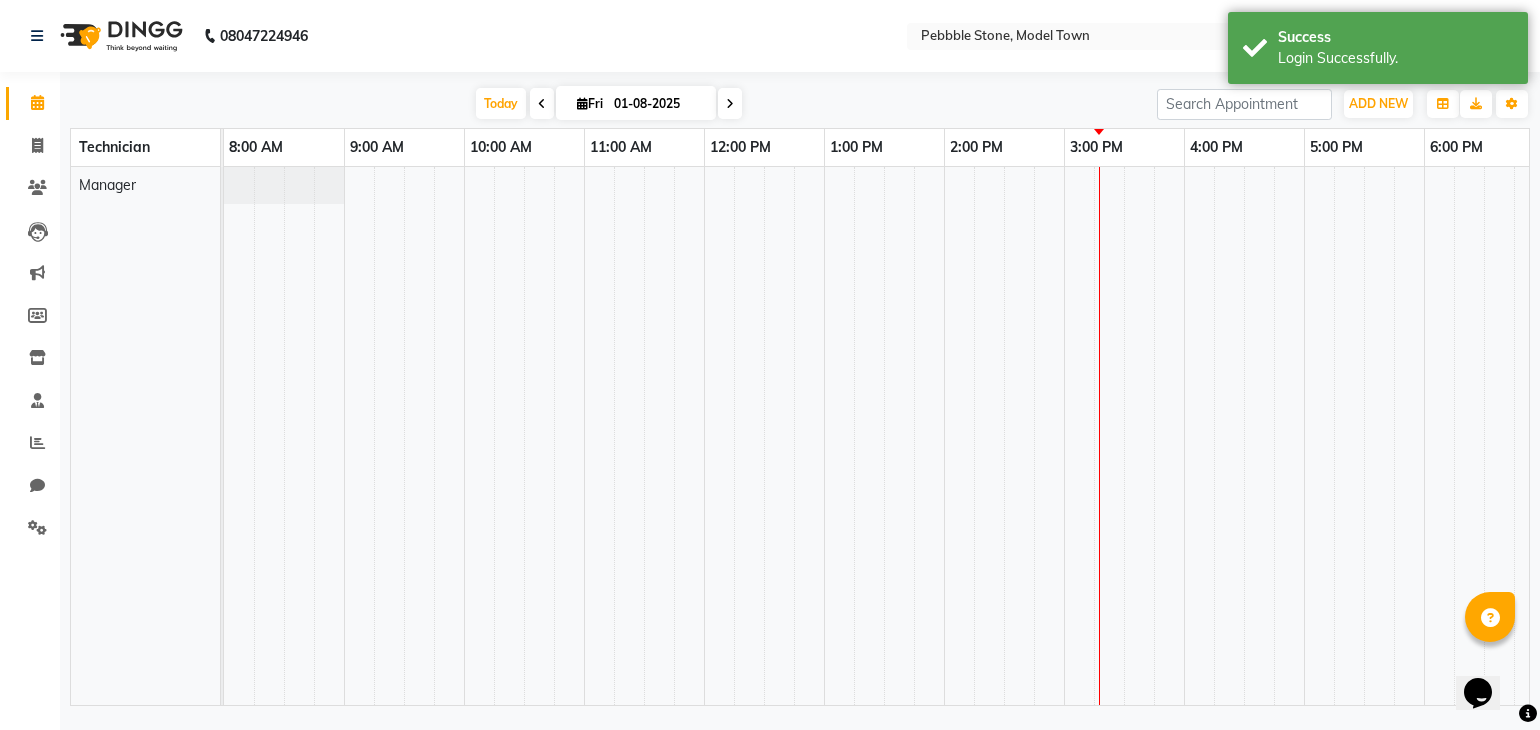 scroll, scrollTop: 0, scrollLeft: 0, axis: both 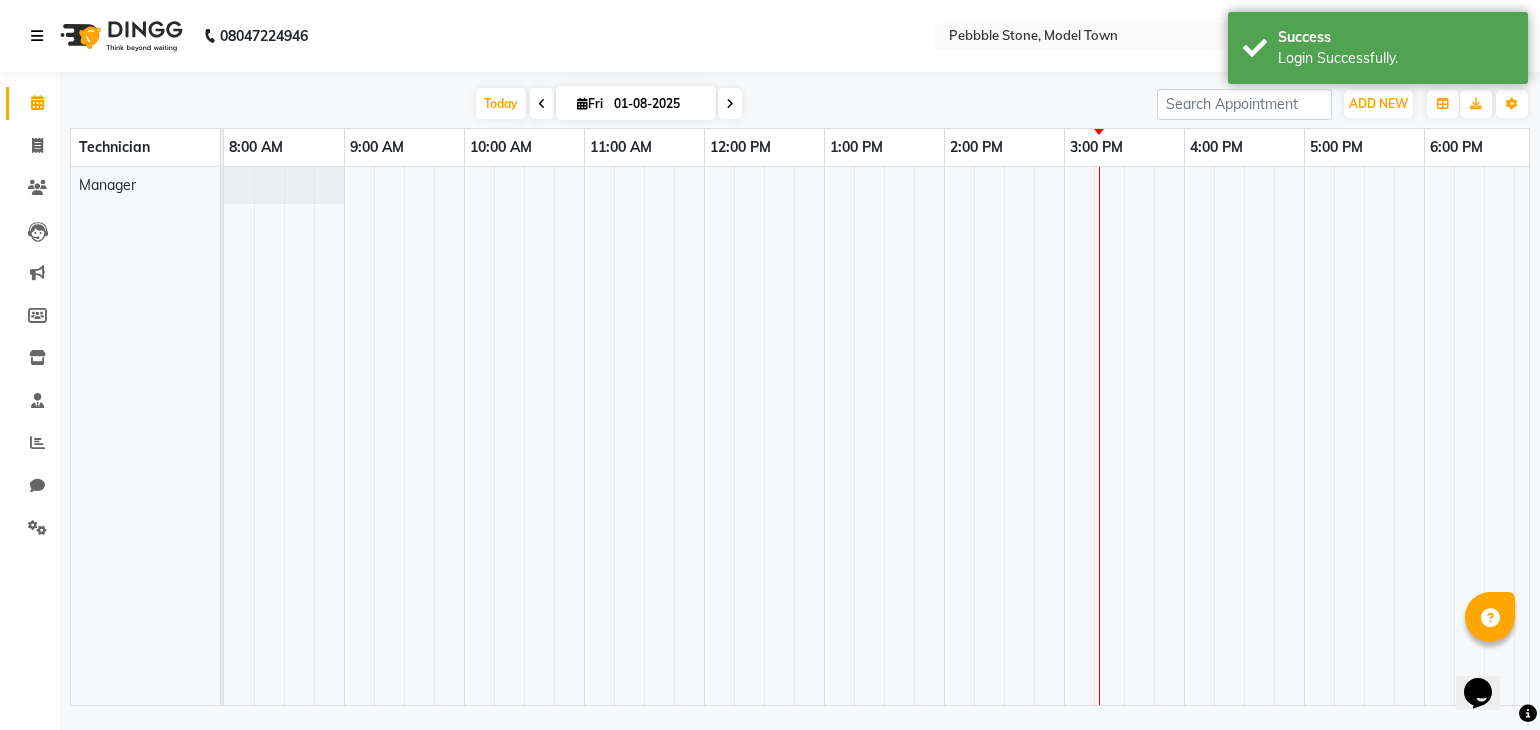 click at bounding box center [37, 36] 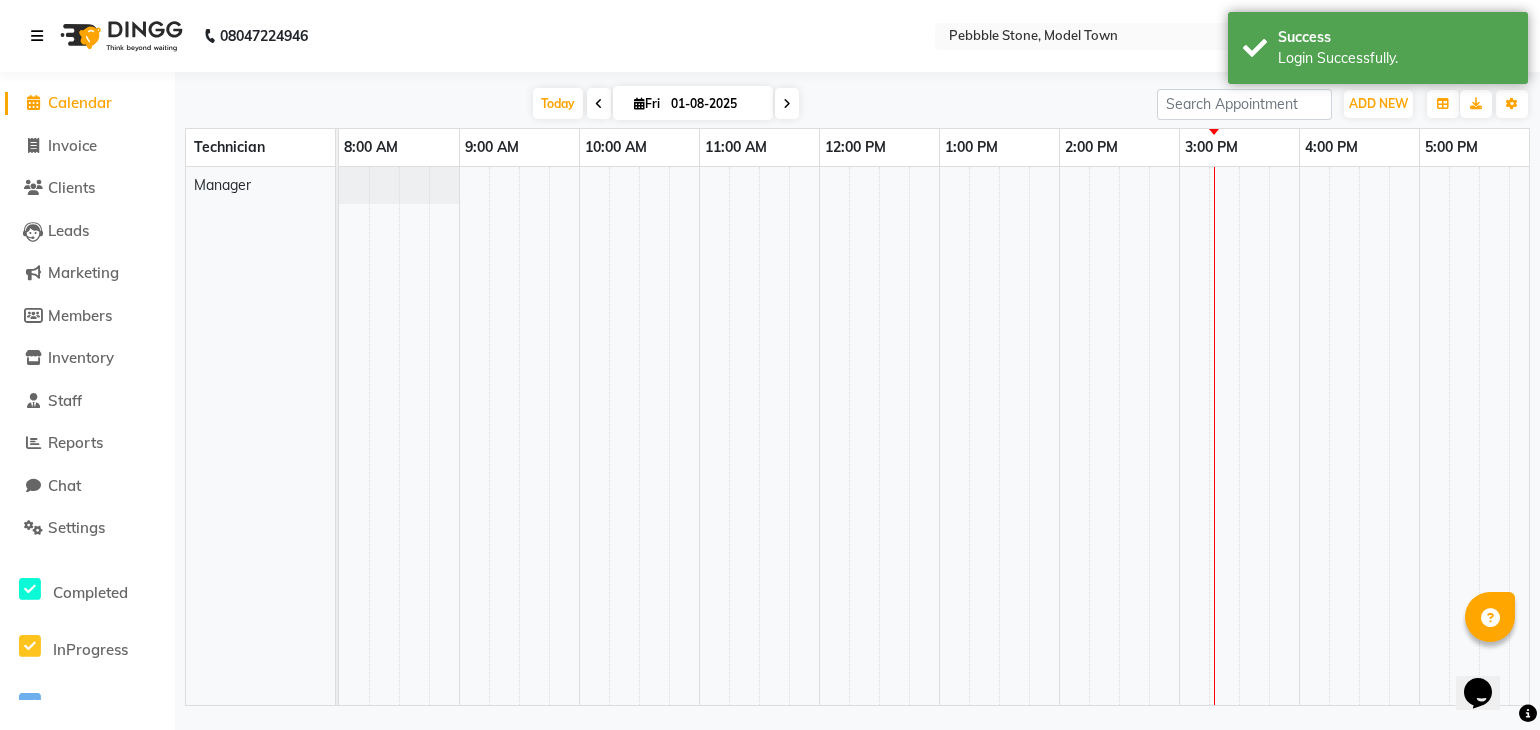 click at bounding box center (41, 36) 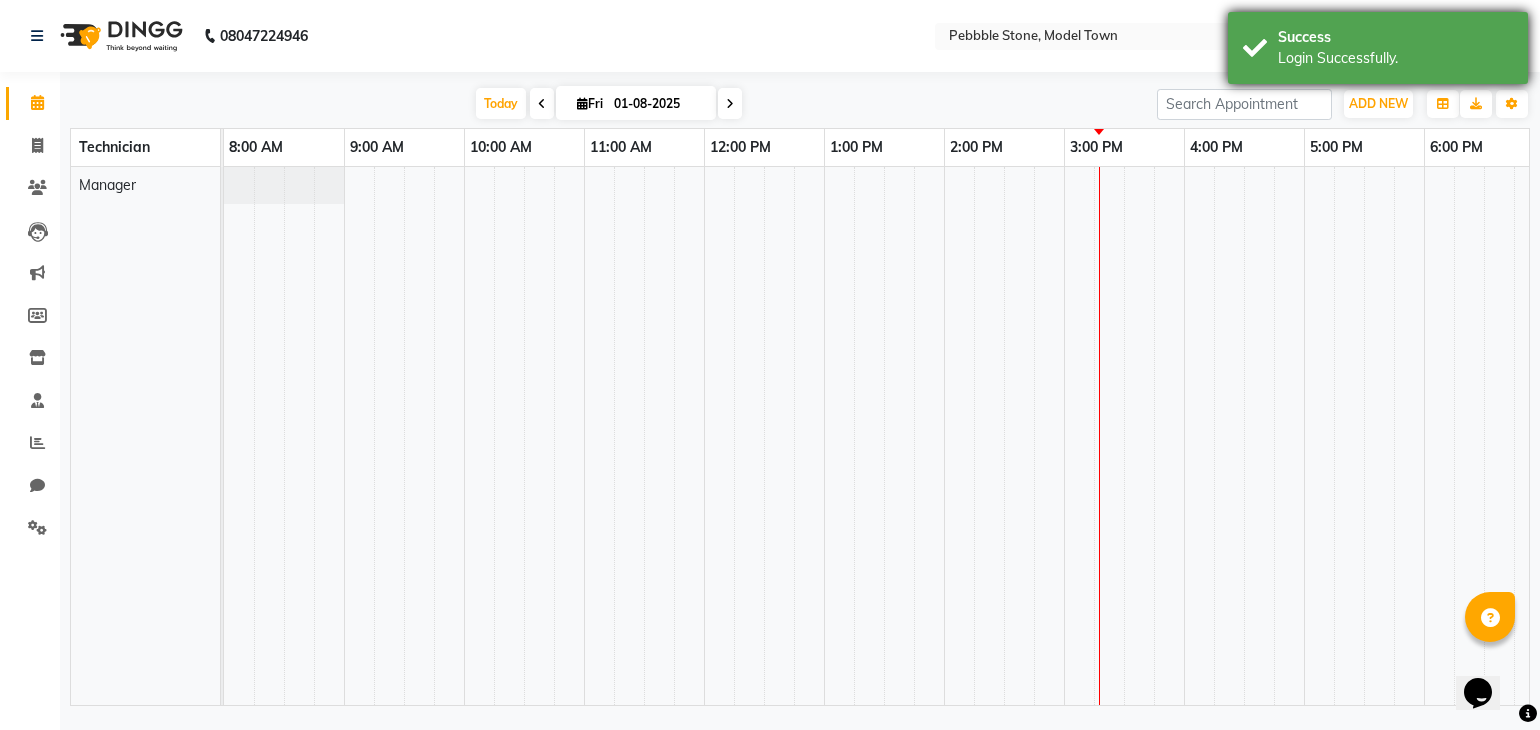 click on "Success" at bounding box center [1395, 37] 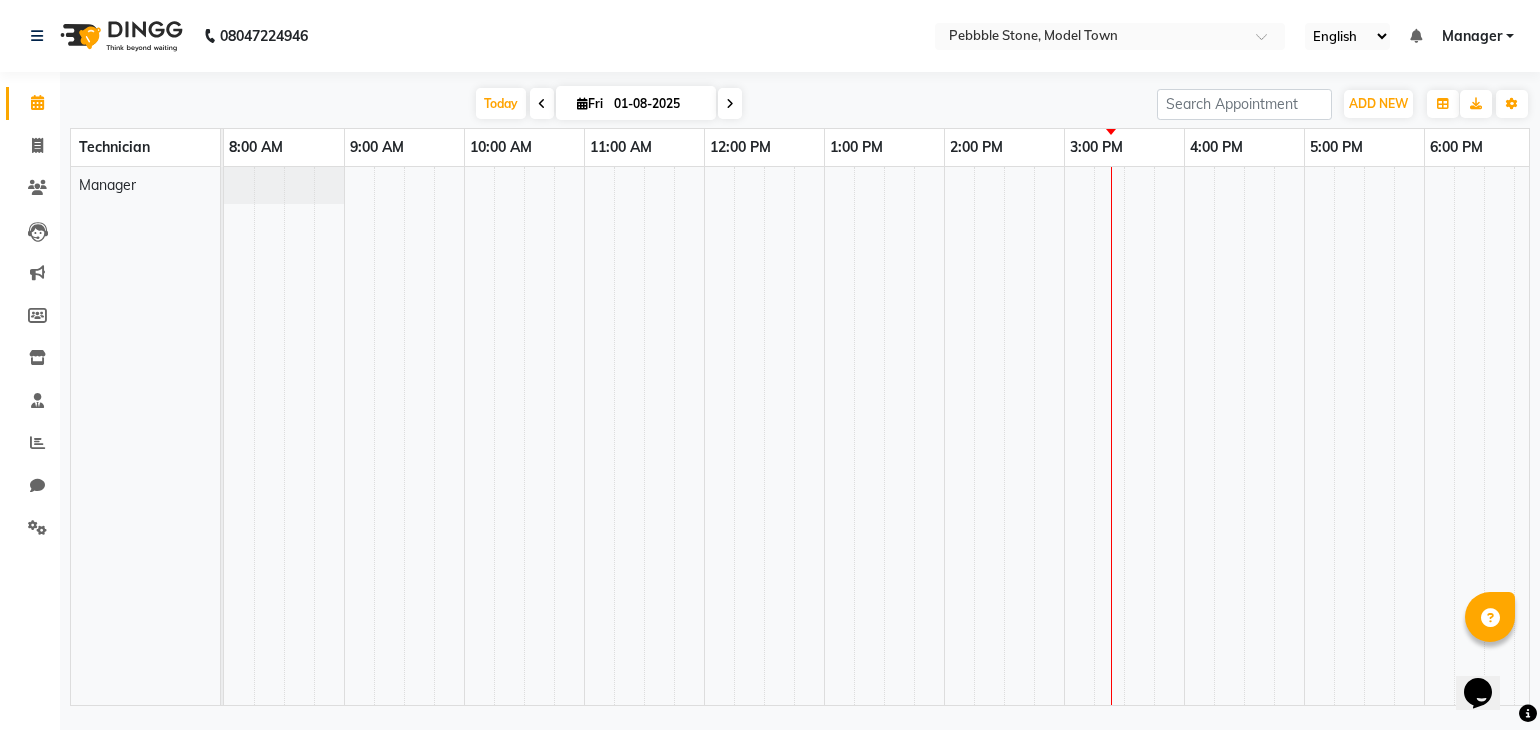 click on "Manager" at bounding box center [1472, 36] 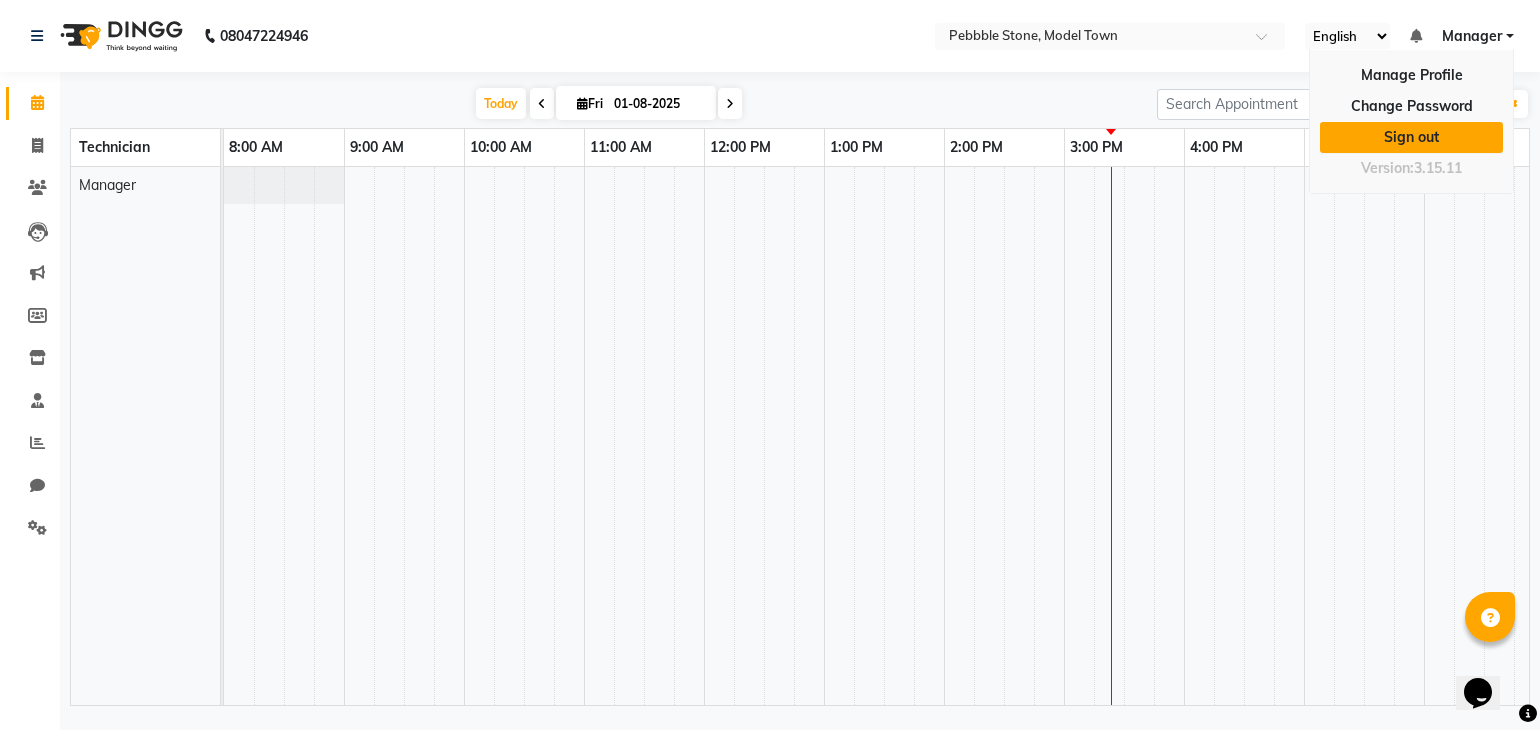 click on "Sign out" at bounding box center [1411, 137] 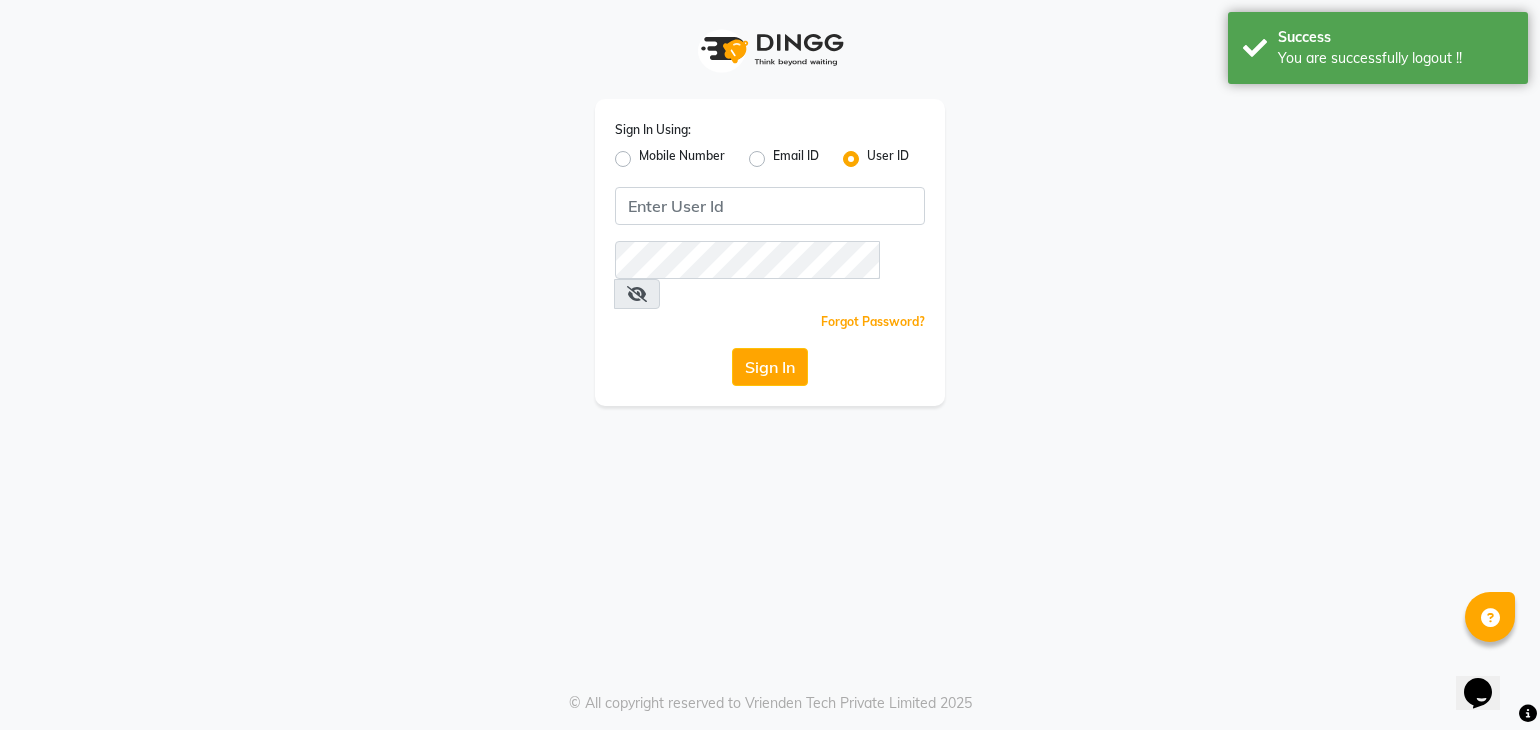 click on "Mobile Number" 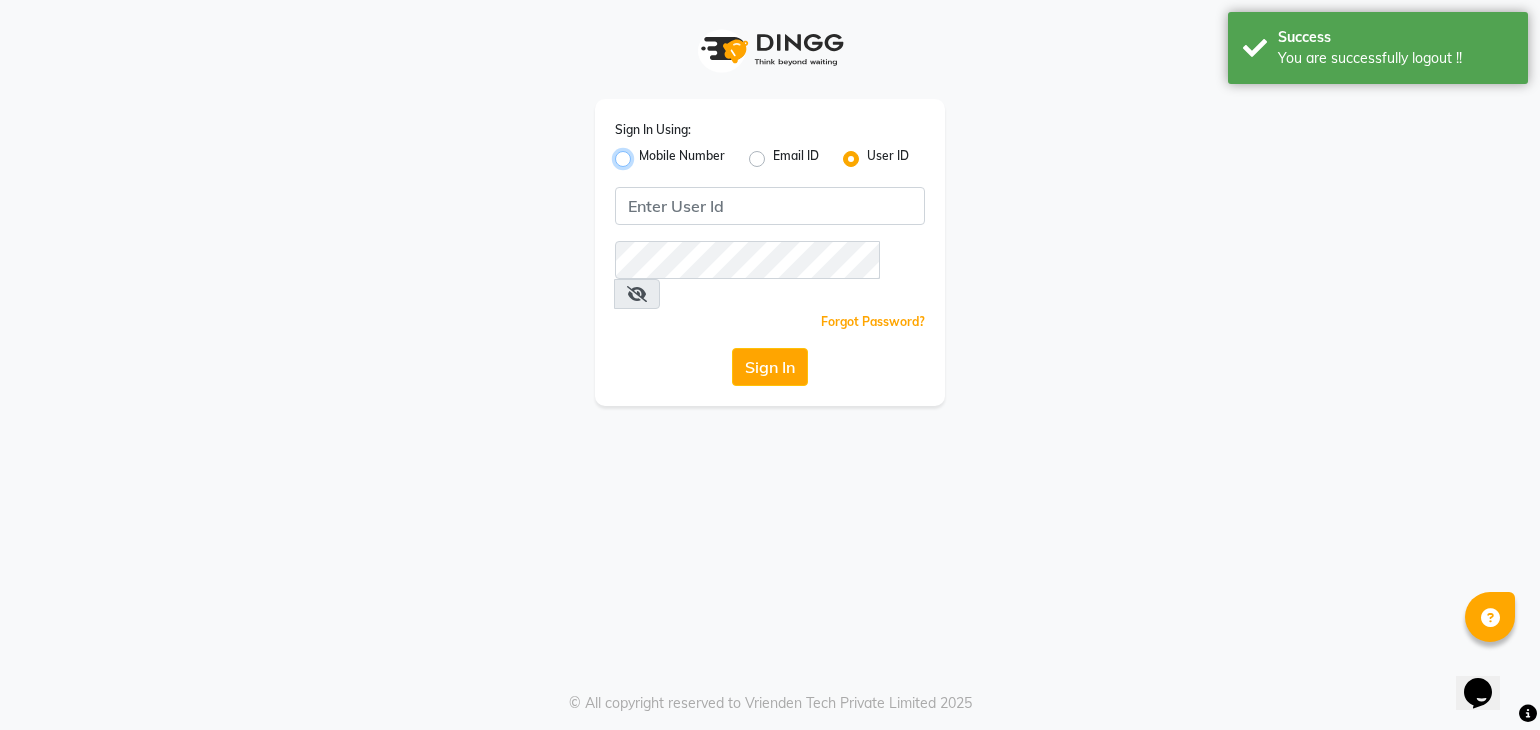 click on "Mobile Number" at bounding box center [645, 153] 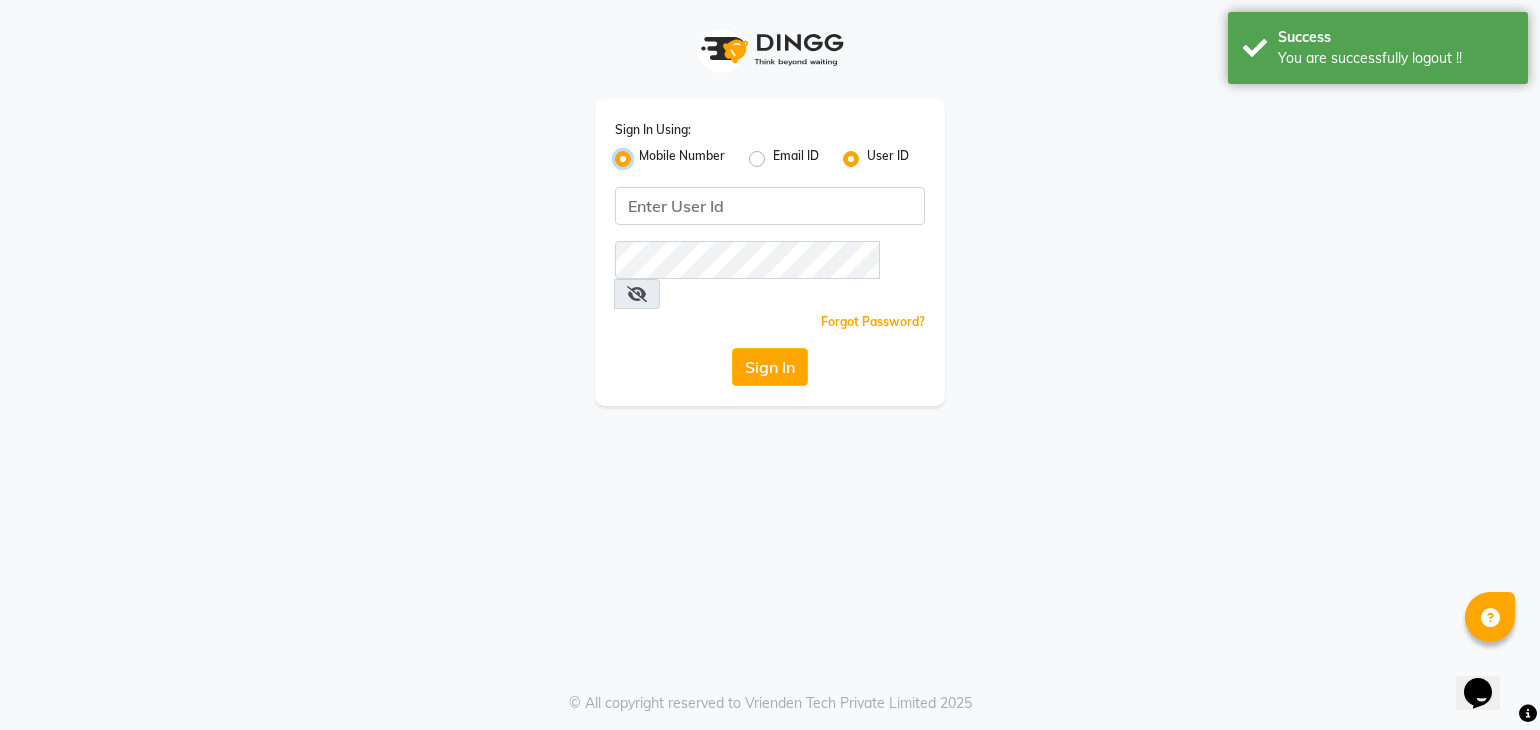 radio on "false" 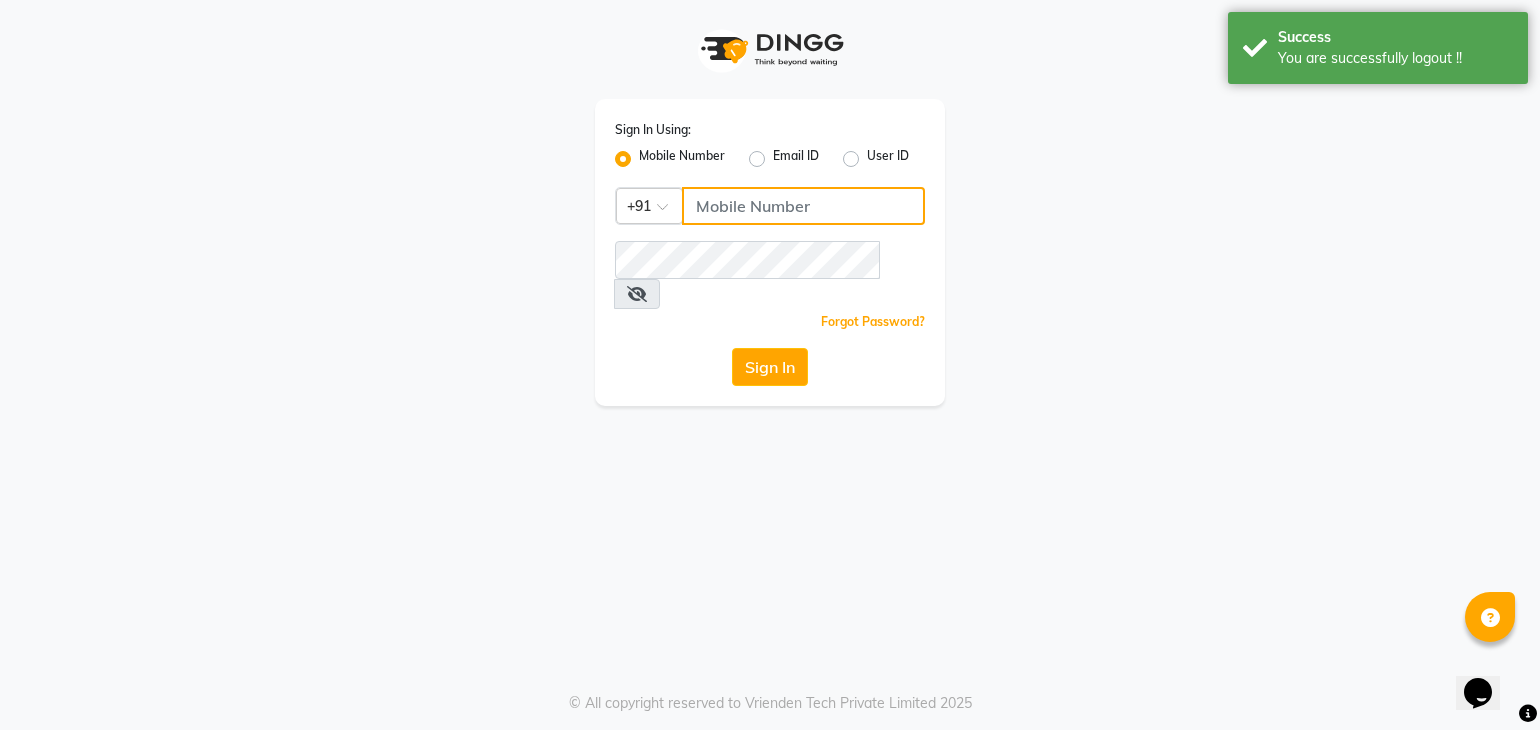 click 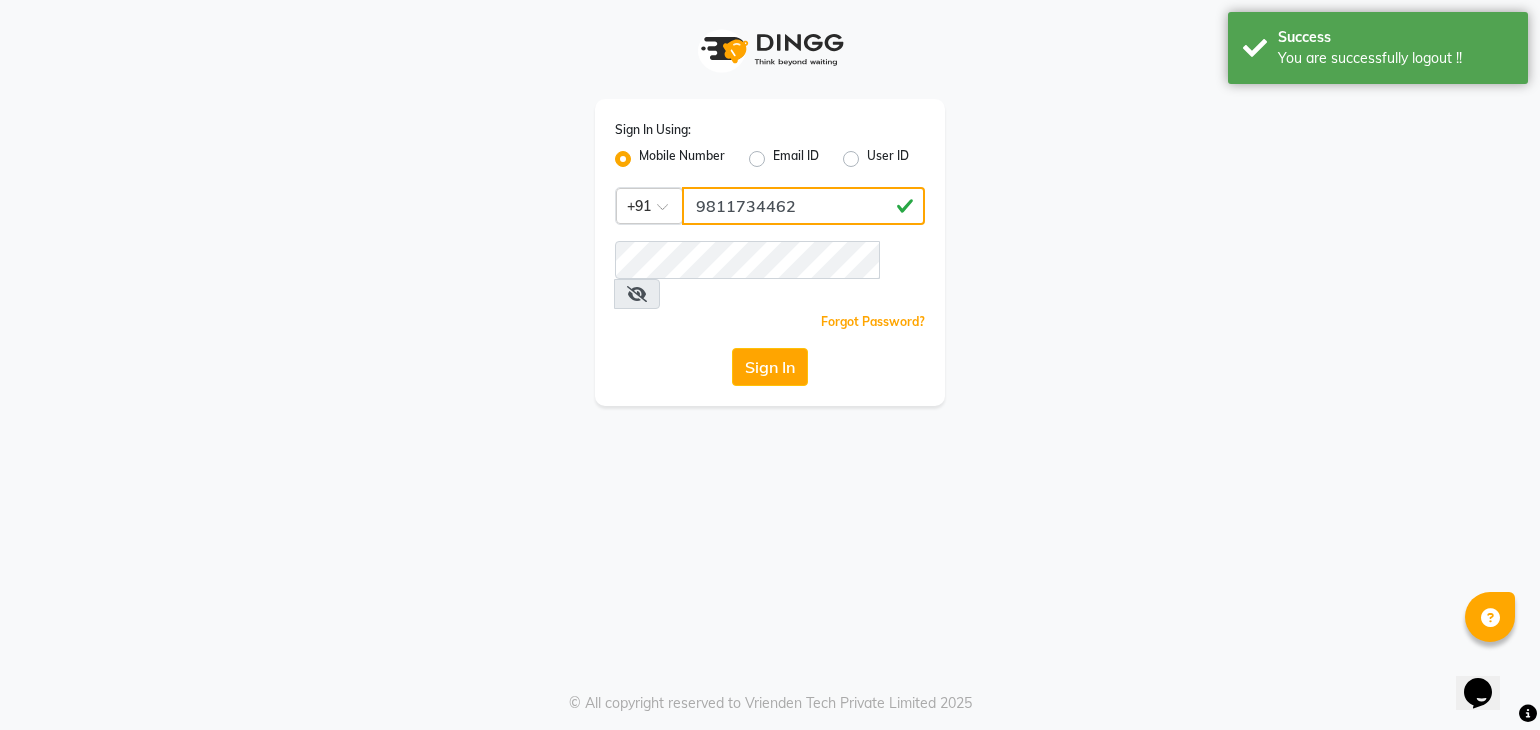 type on "9811734462" 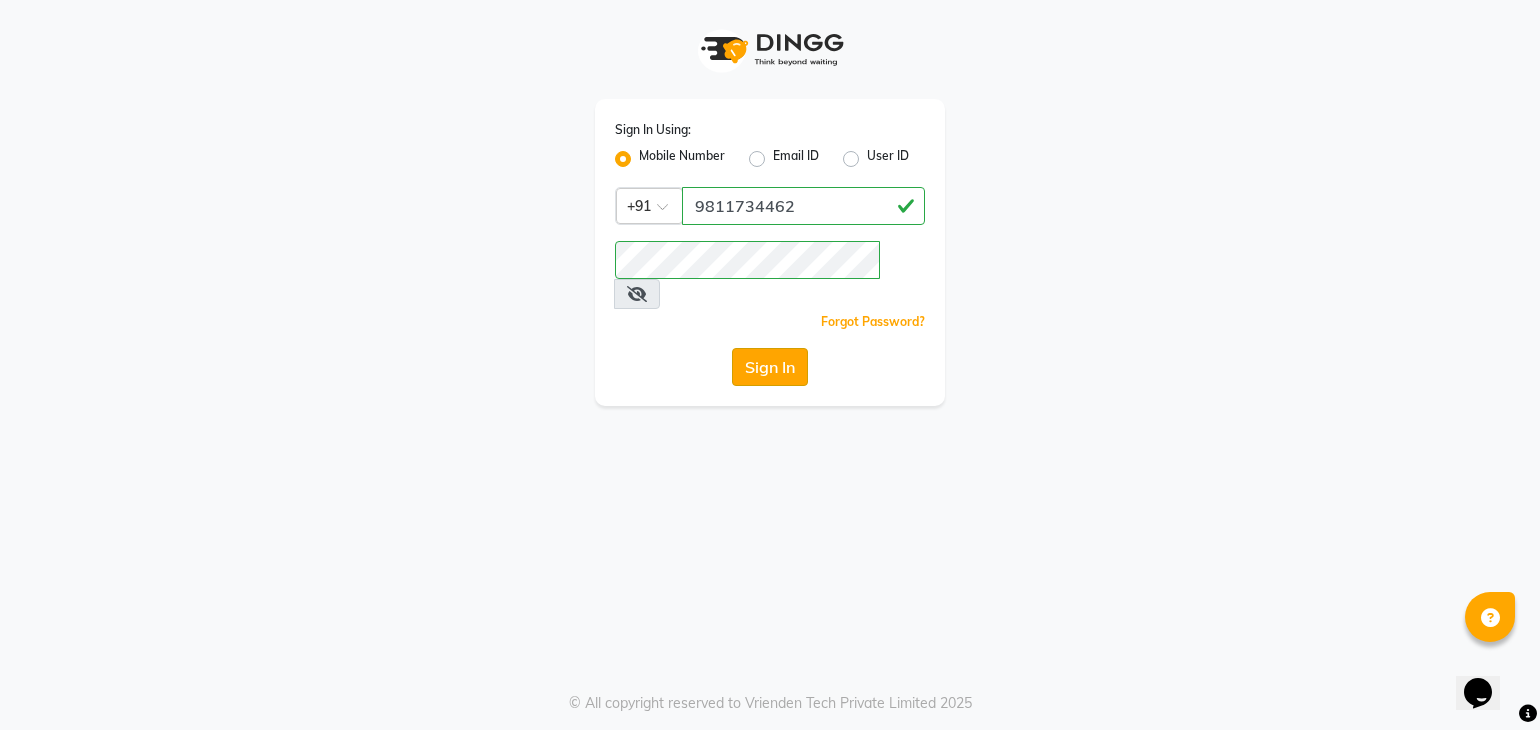 click on "Sign In" 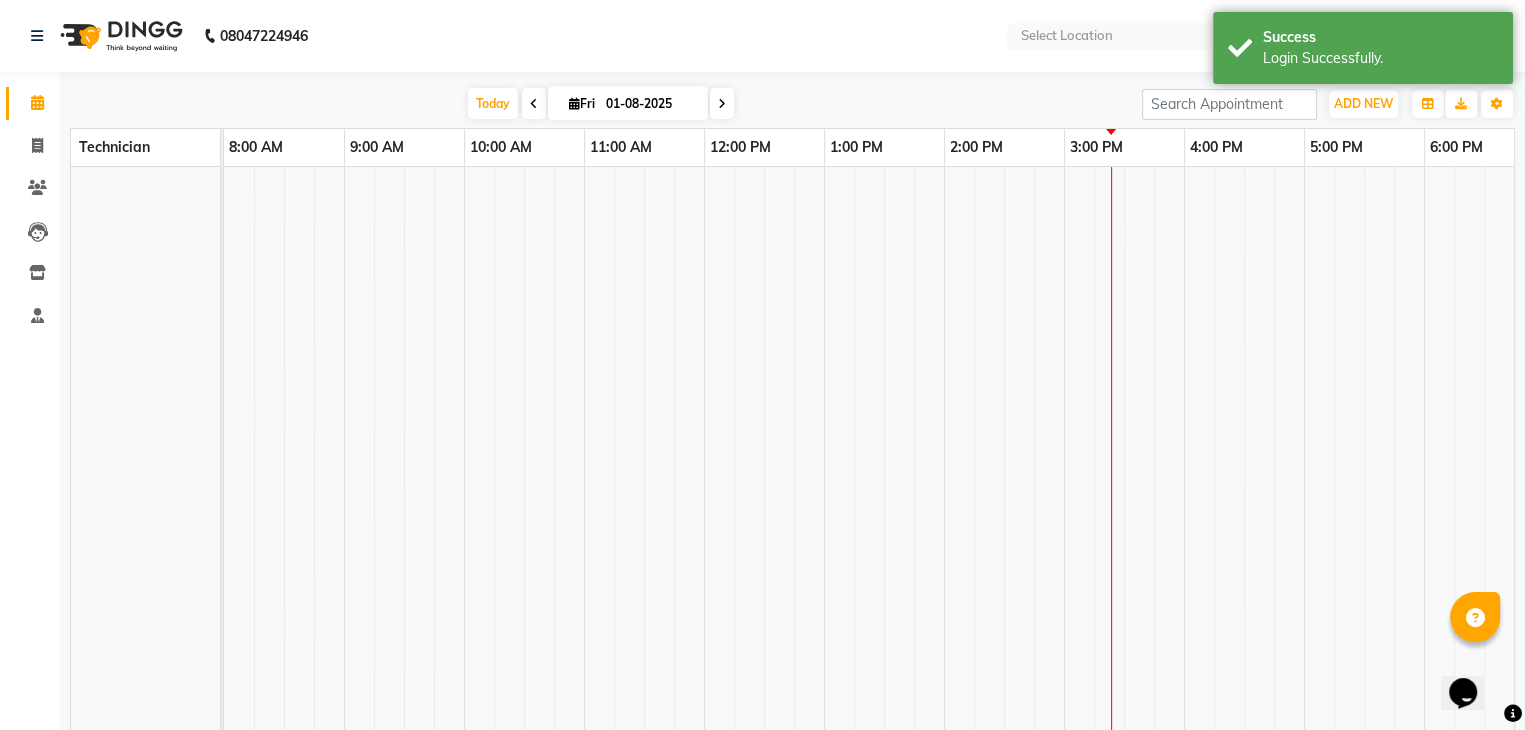 select on "en" 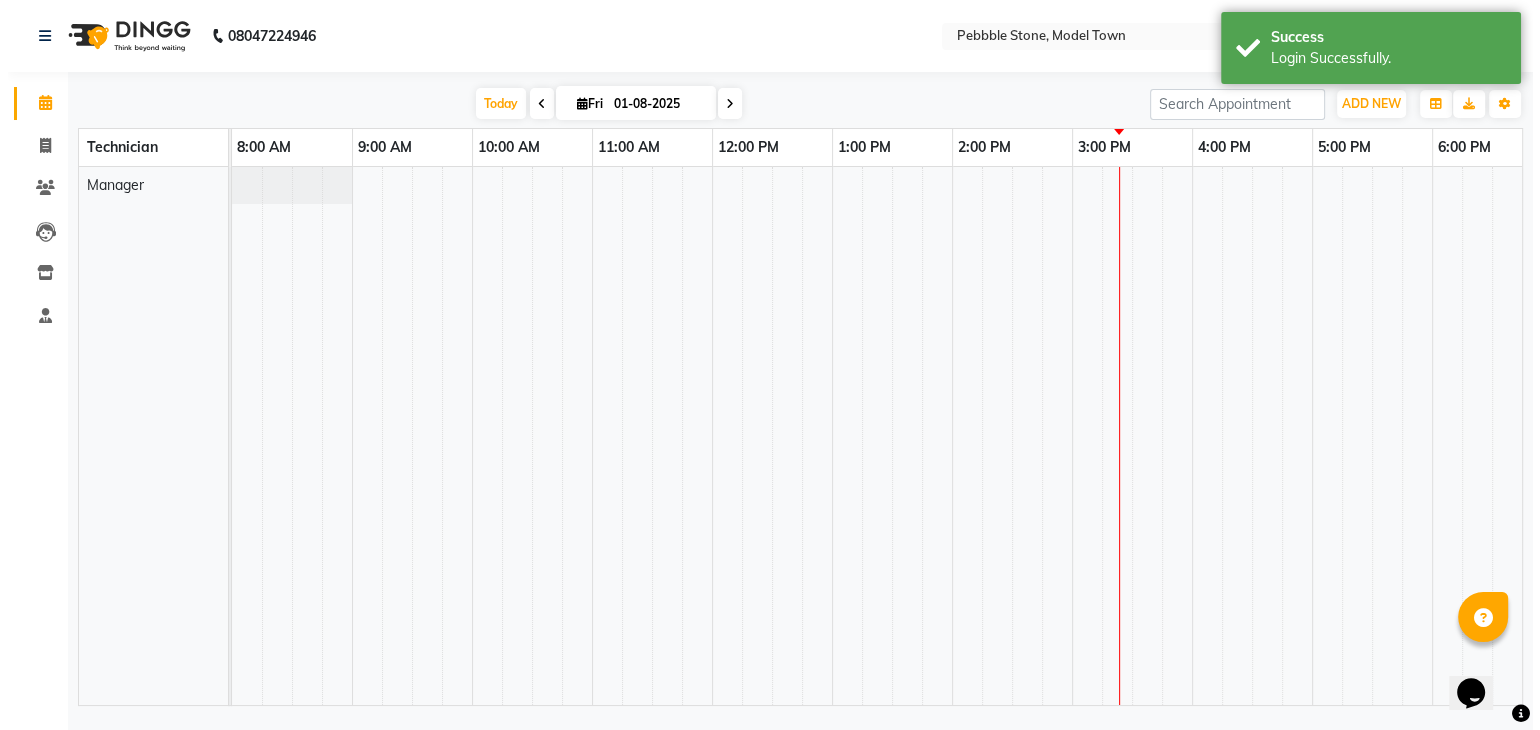 scroll, scrollTop: 0, scrollLeft: 0, axis: both 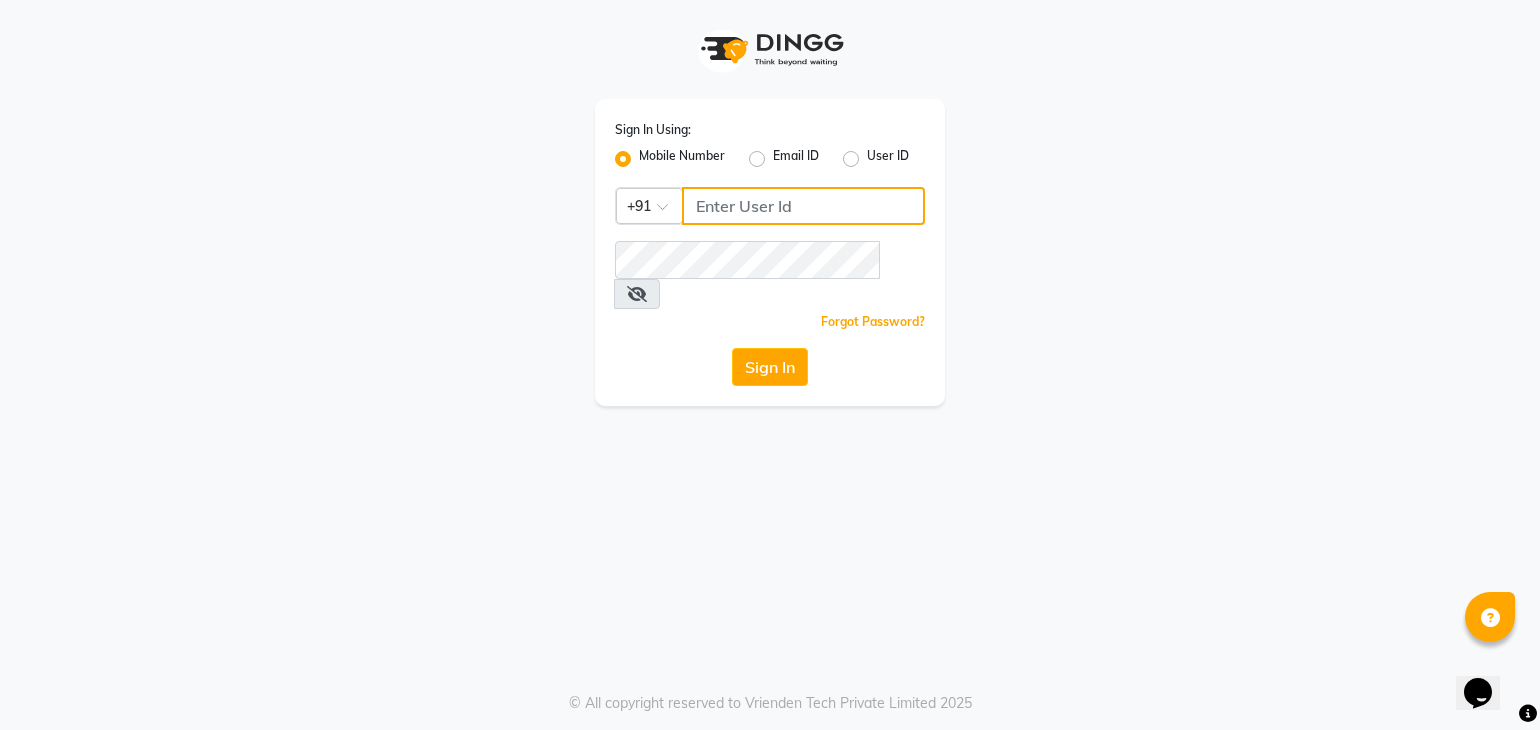 click 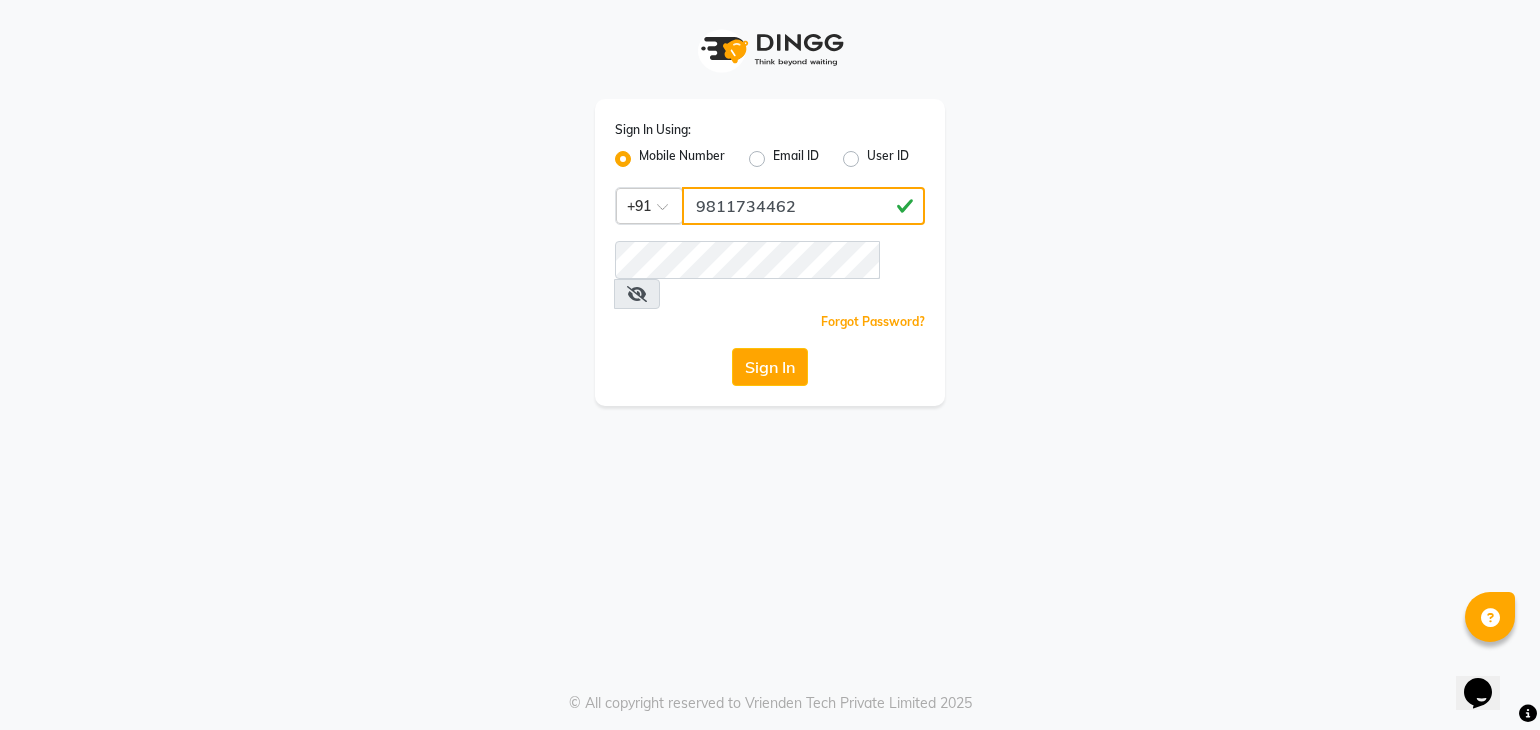 type on "9811734462" 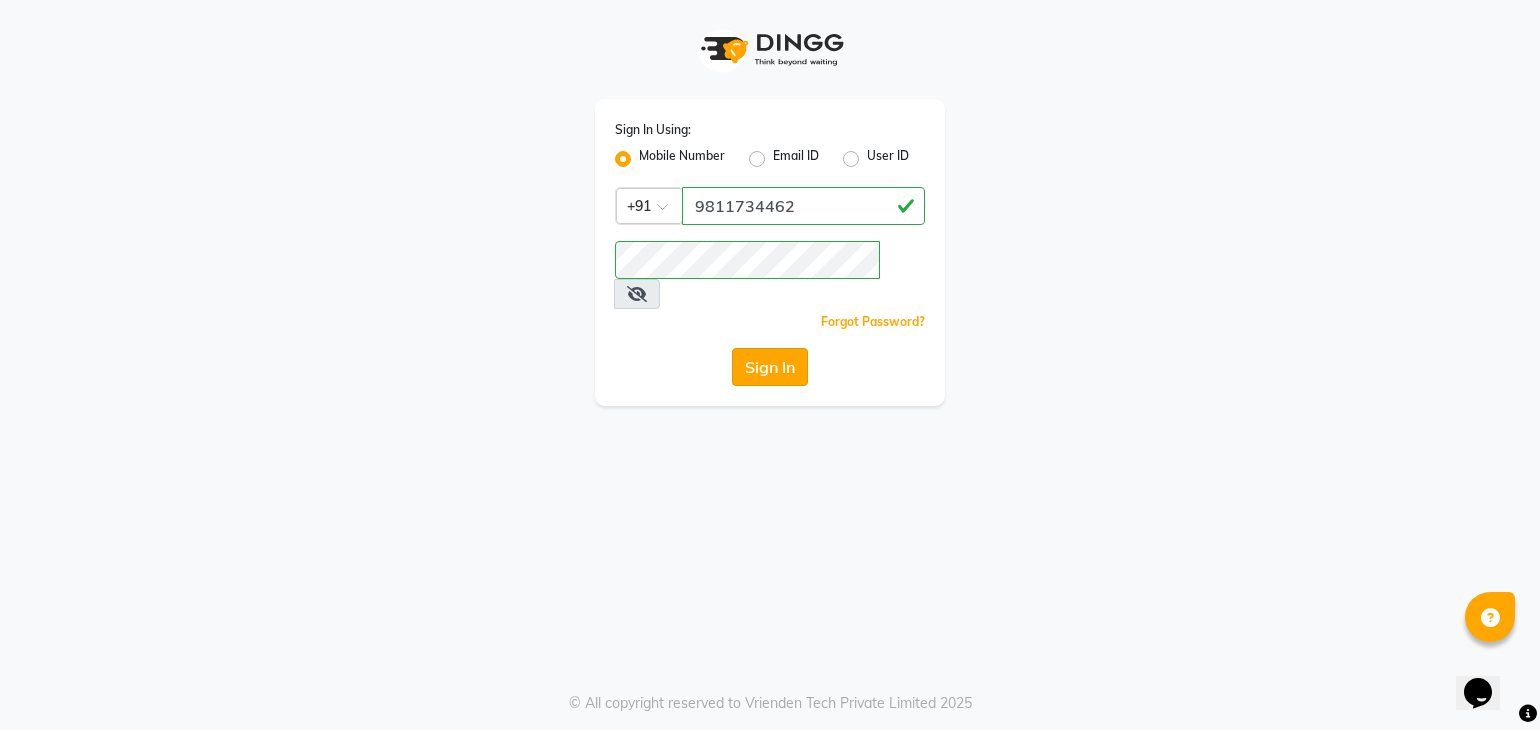 click on "Sign In" 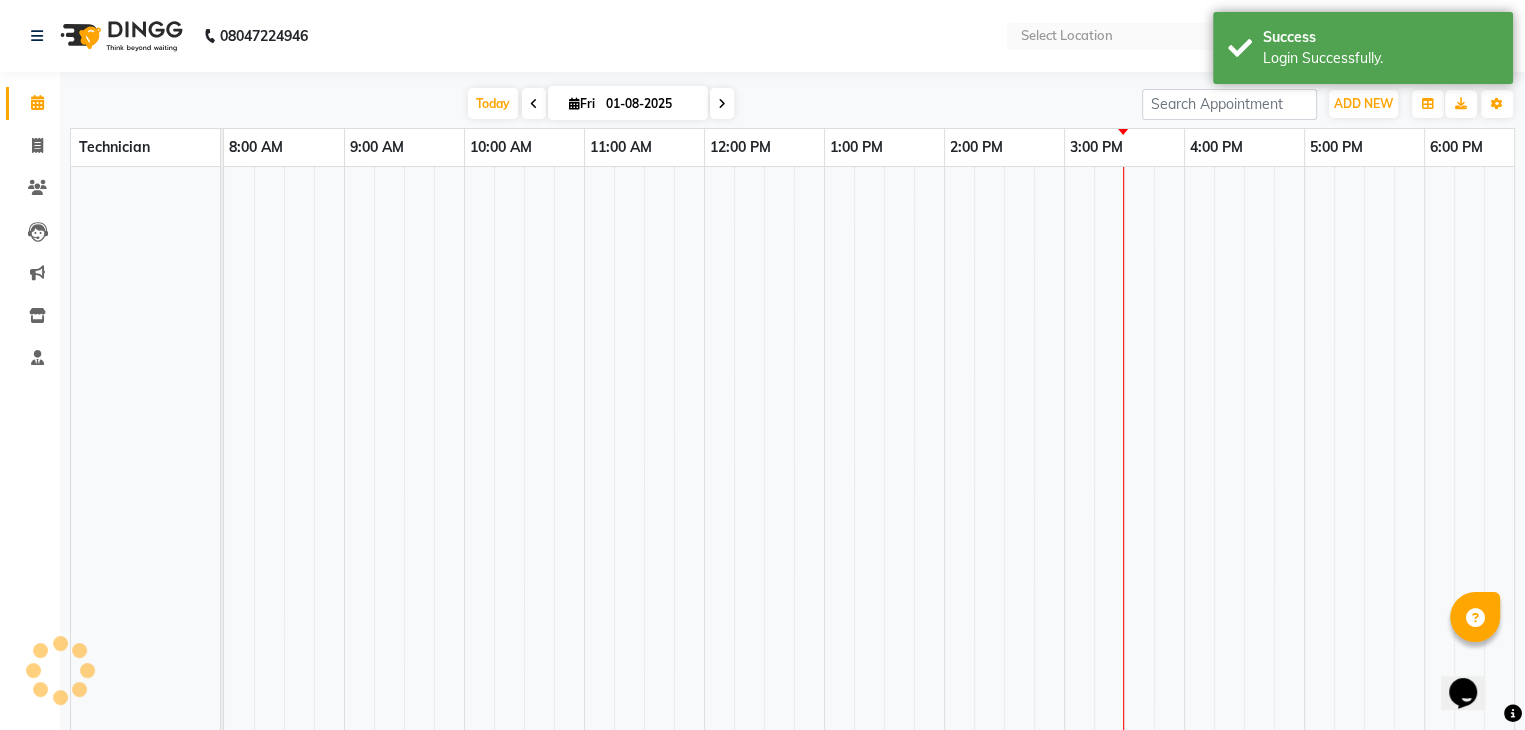 select on "en" 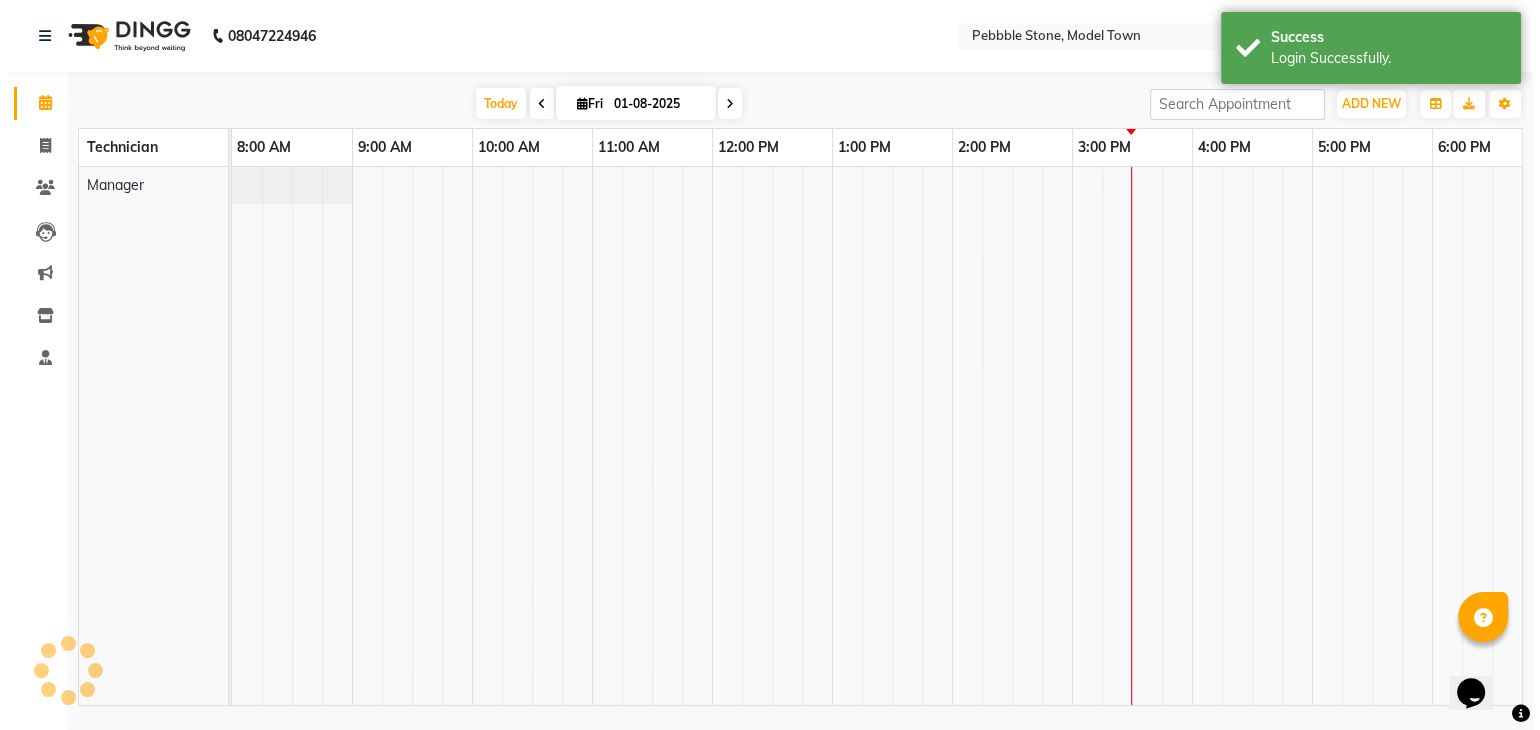 scroll, scrollTop: 0, scrollLeft: 0, axis: both 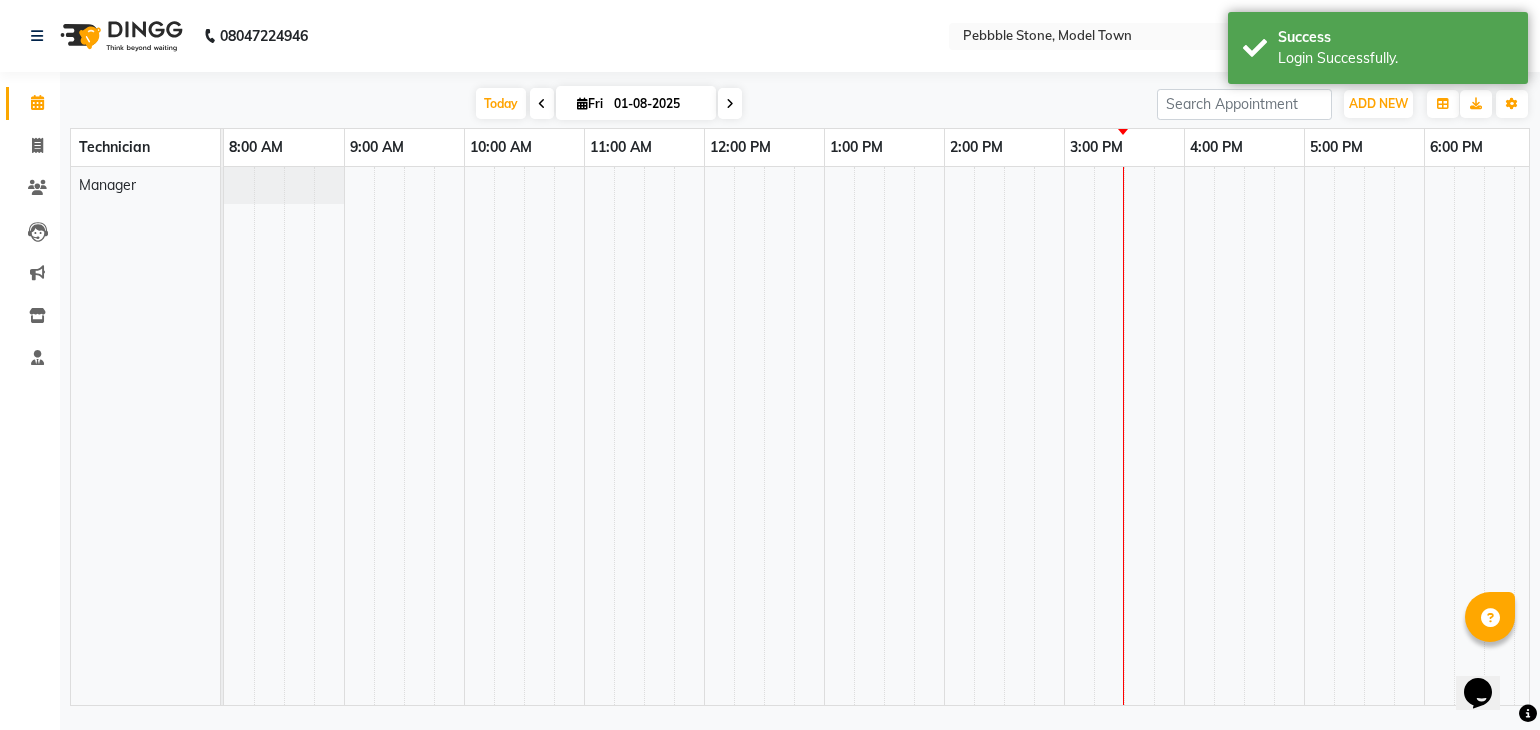 click on "Today  Fri 01-08-2025" at bounding box center (608, 104) 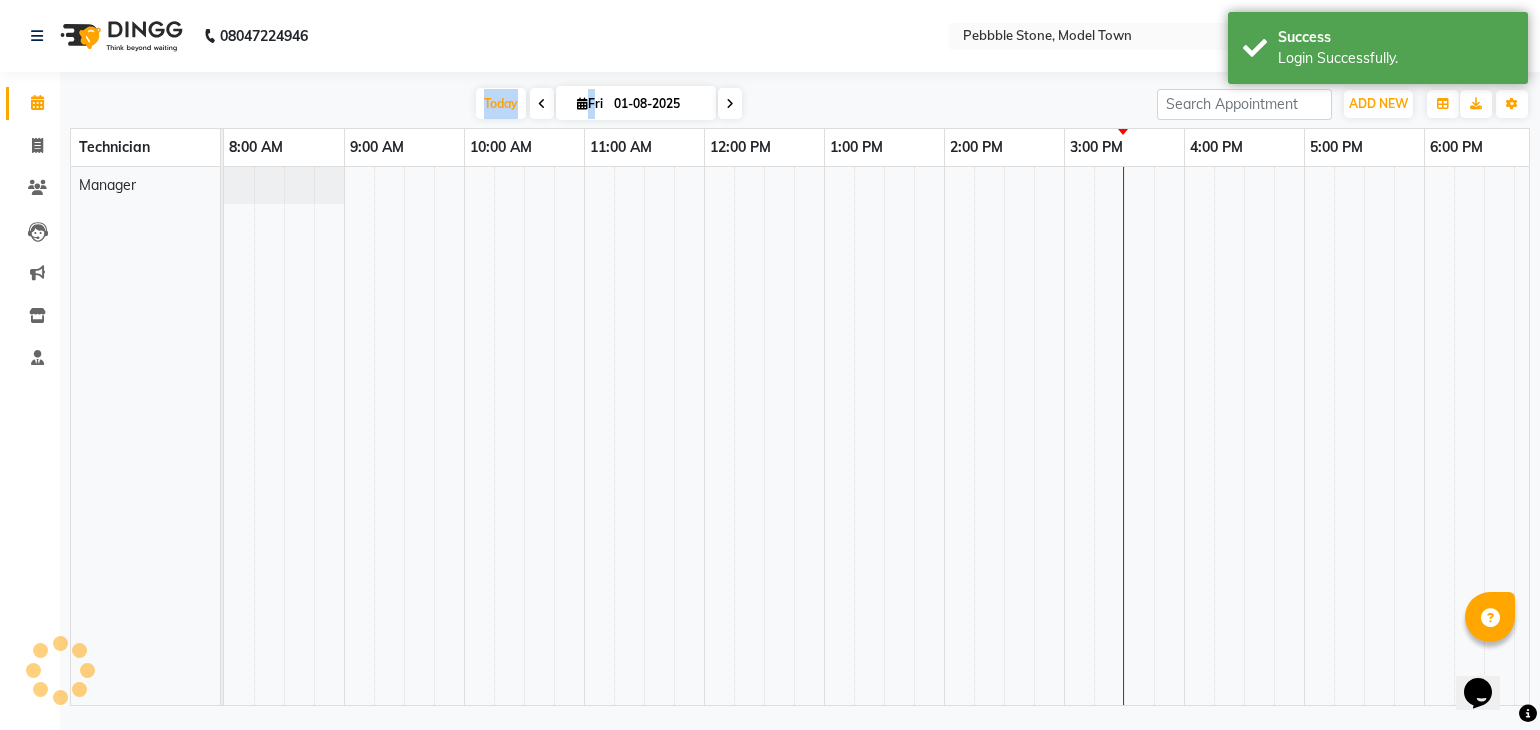 click on "Today  Fri 01-08-2025" at bounding box center (608, 104) 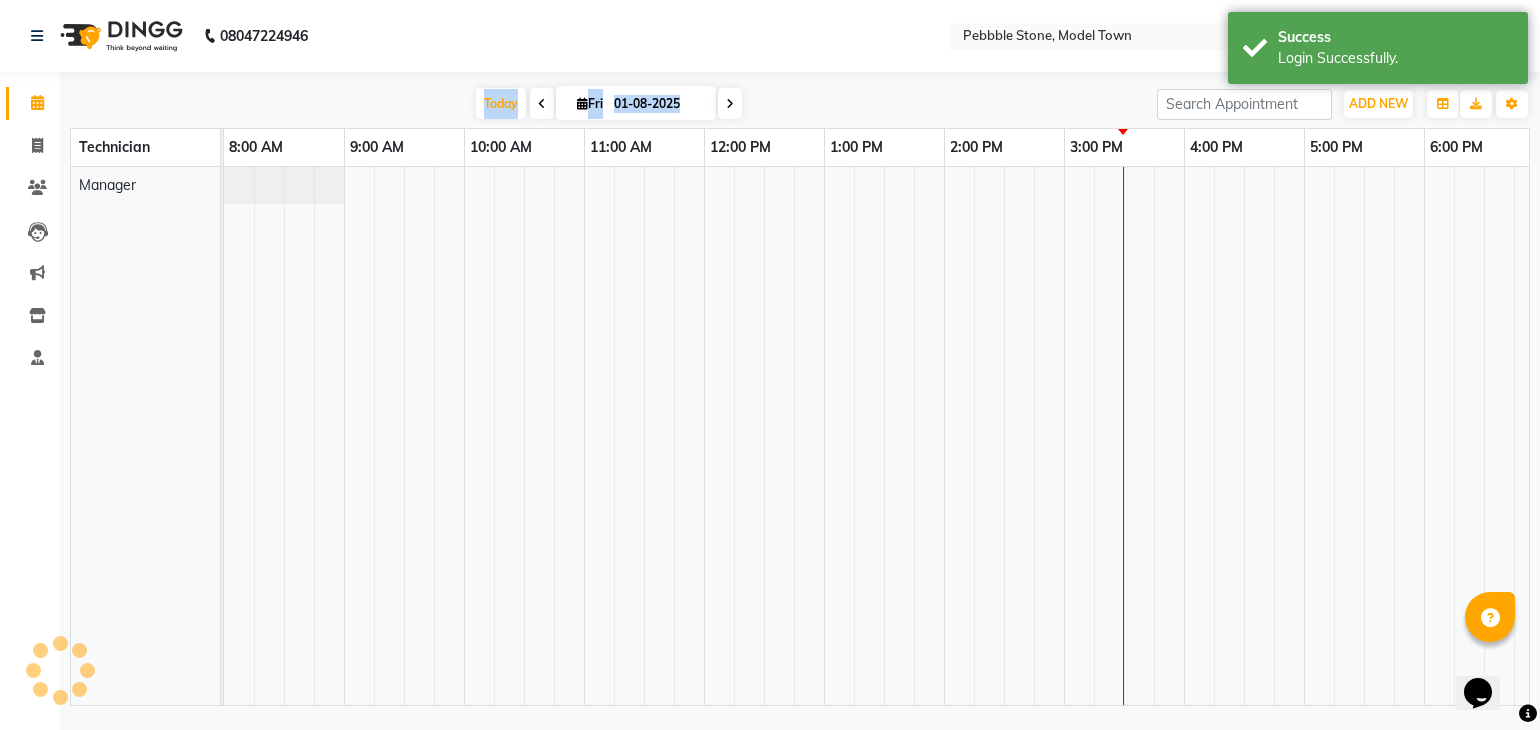 click on "Today  Fri 01-08-2025" at bounding box center [608, 104] 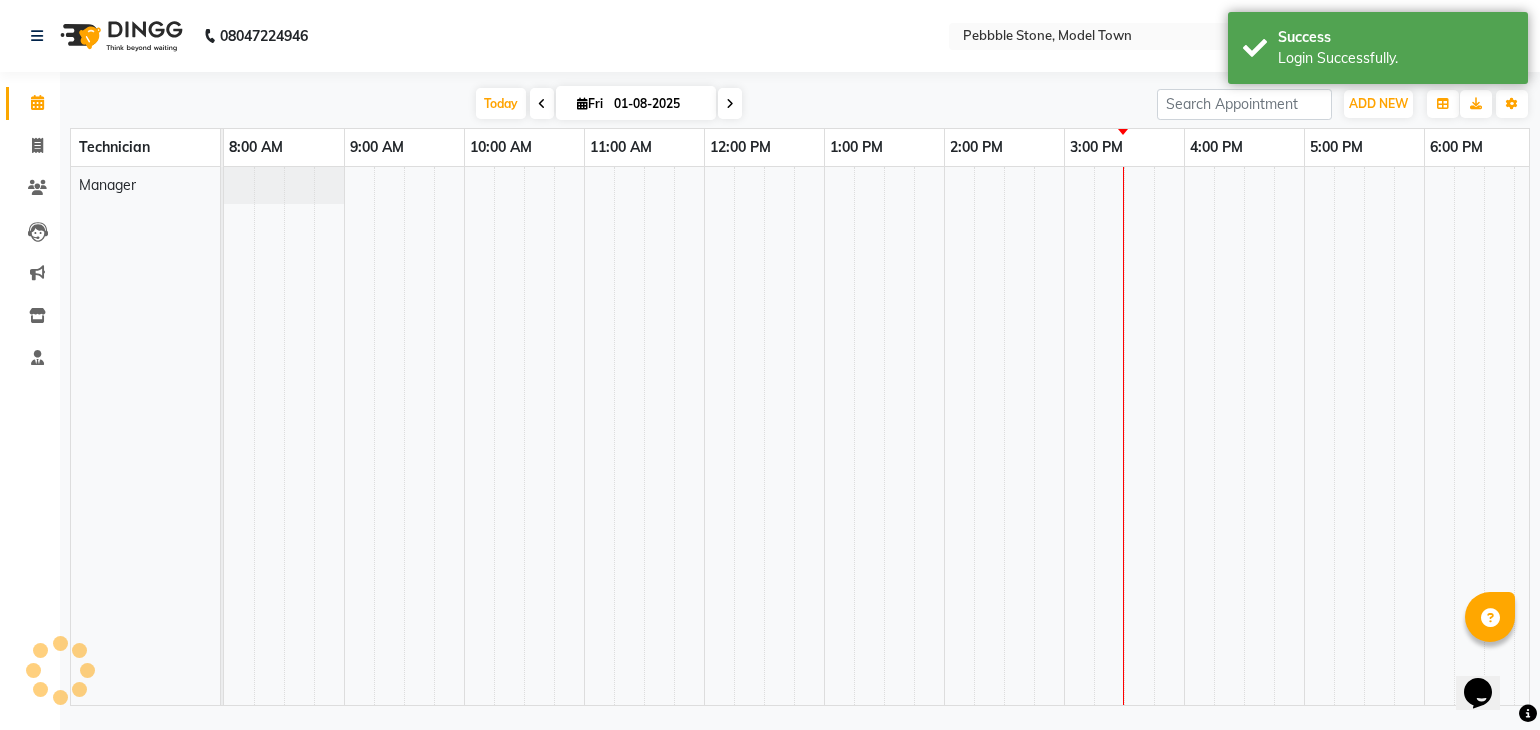 drag, startPoint x: 876, startPoint y: 39, endPoint x: 896, endPoint y: 40, distance: 20.024984 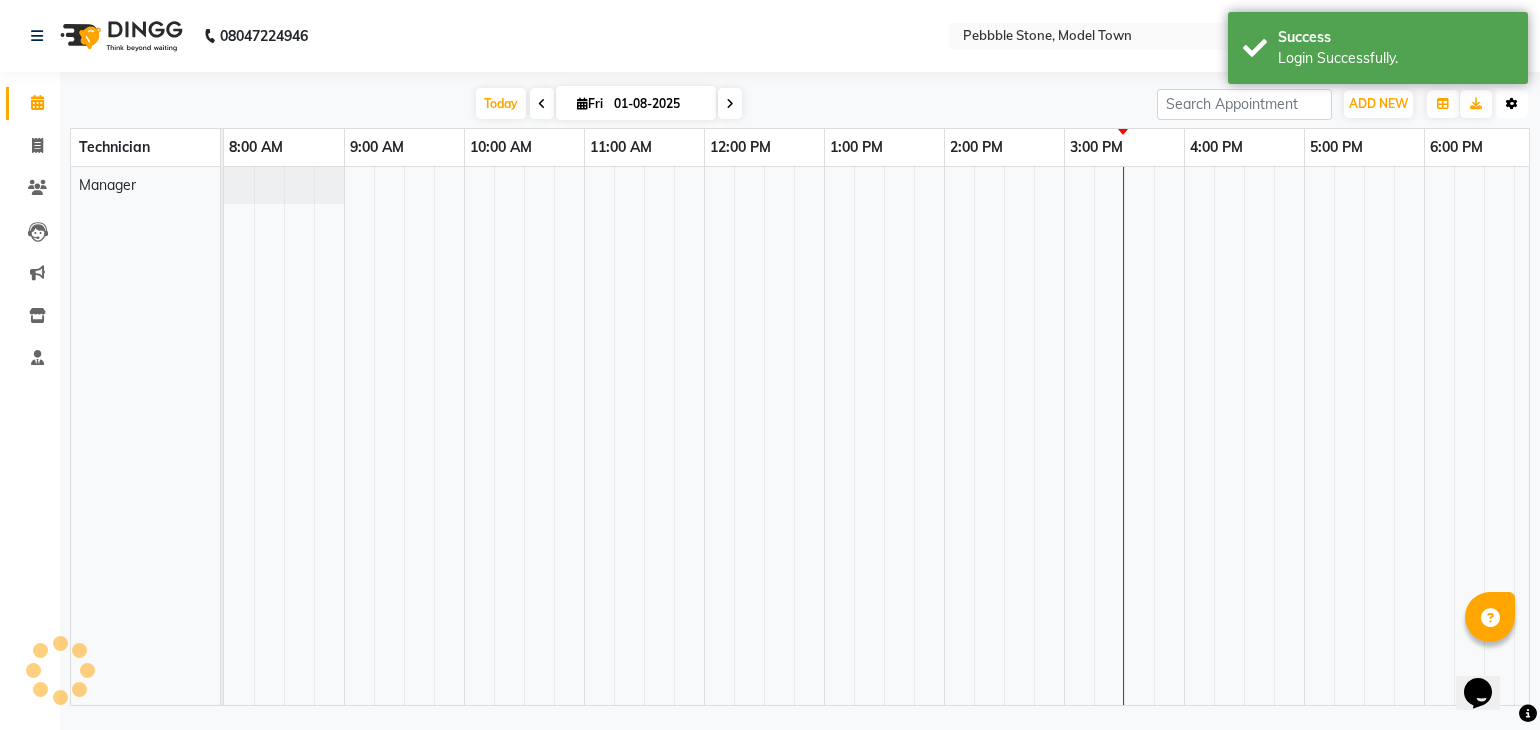 click at bounding box center [1512, 104] 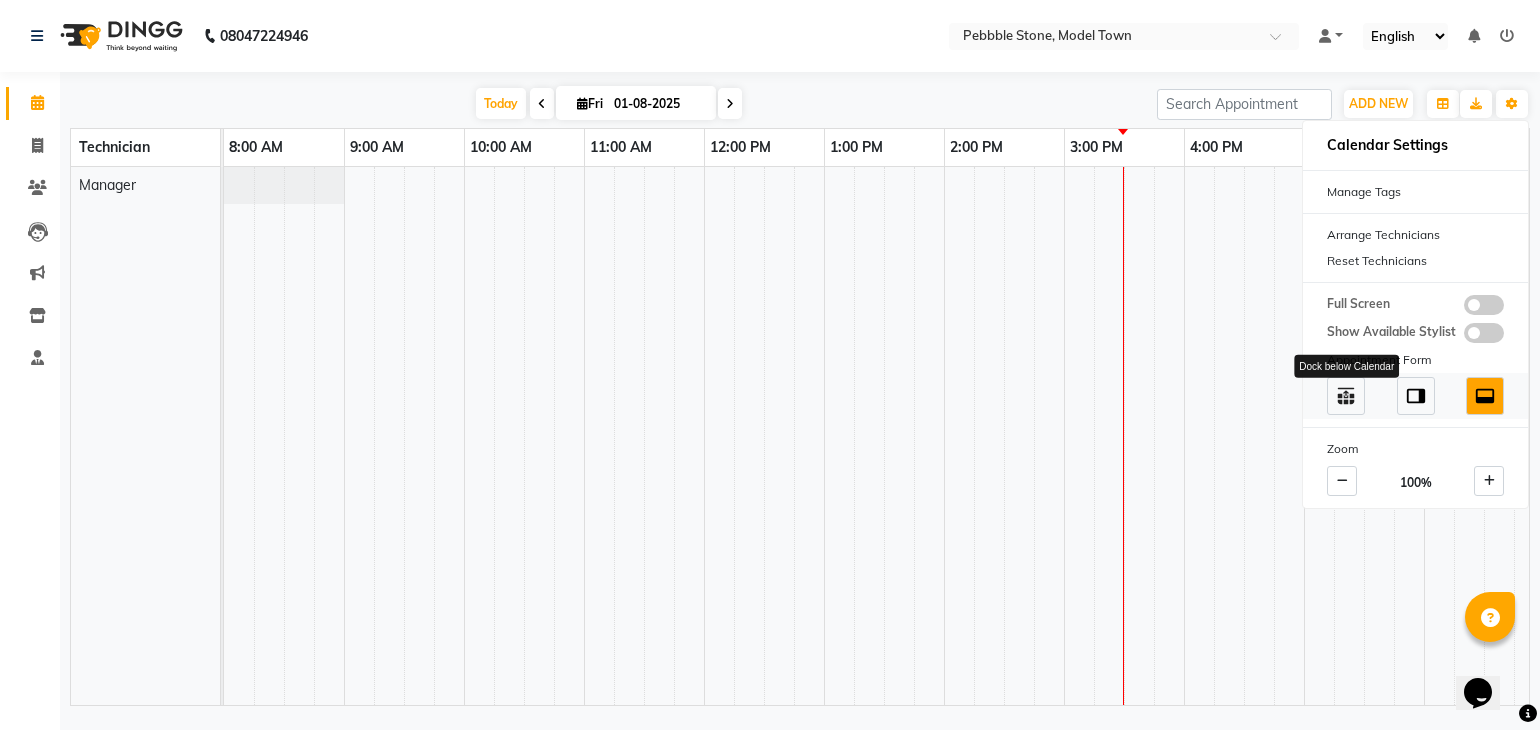 click at bounding box center (1346, 396) 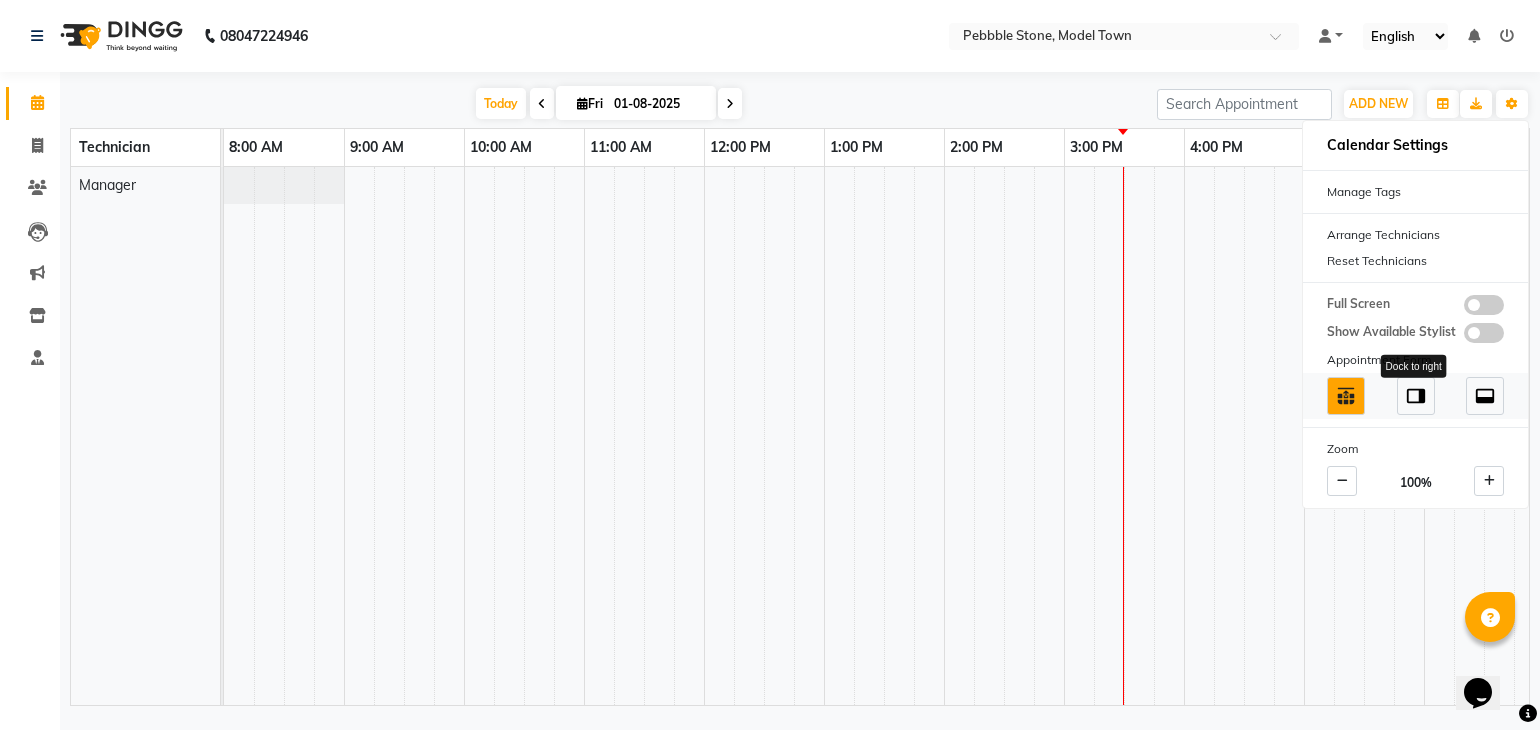 click at bounding box center (1416, 396) 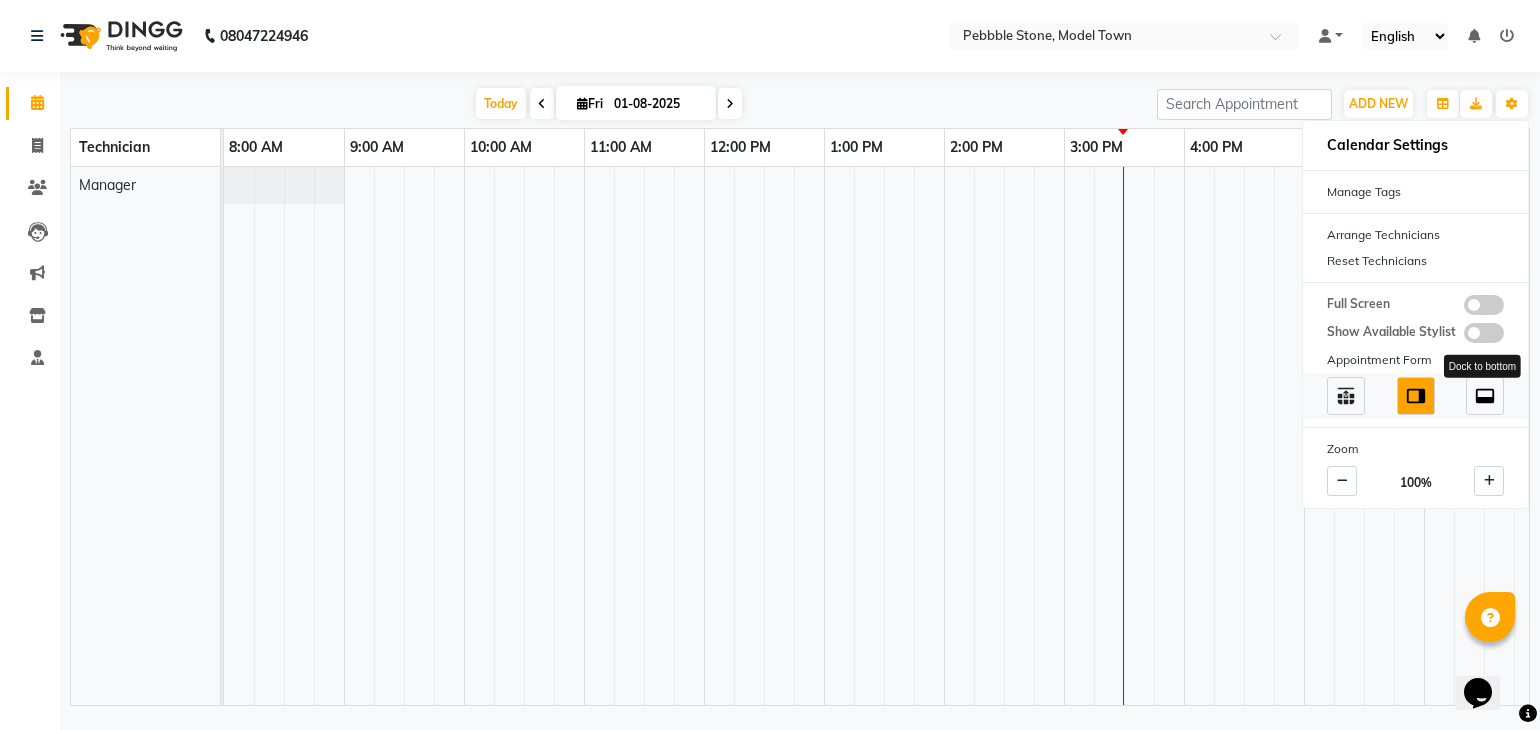 click at bounding box center [1485, 396] 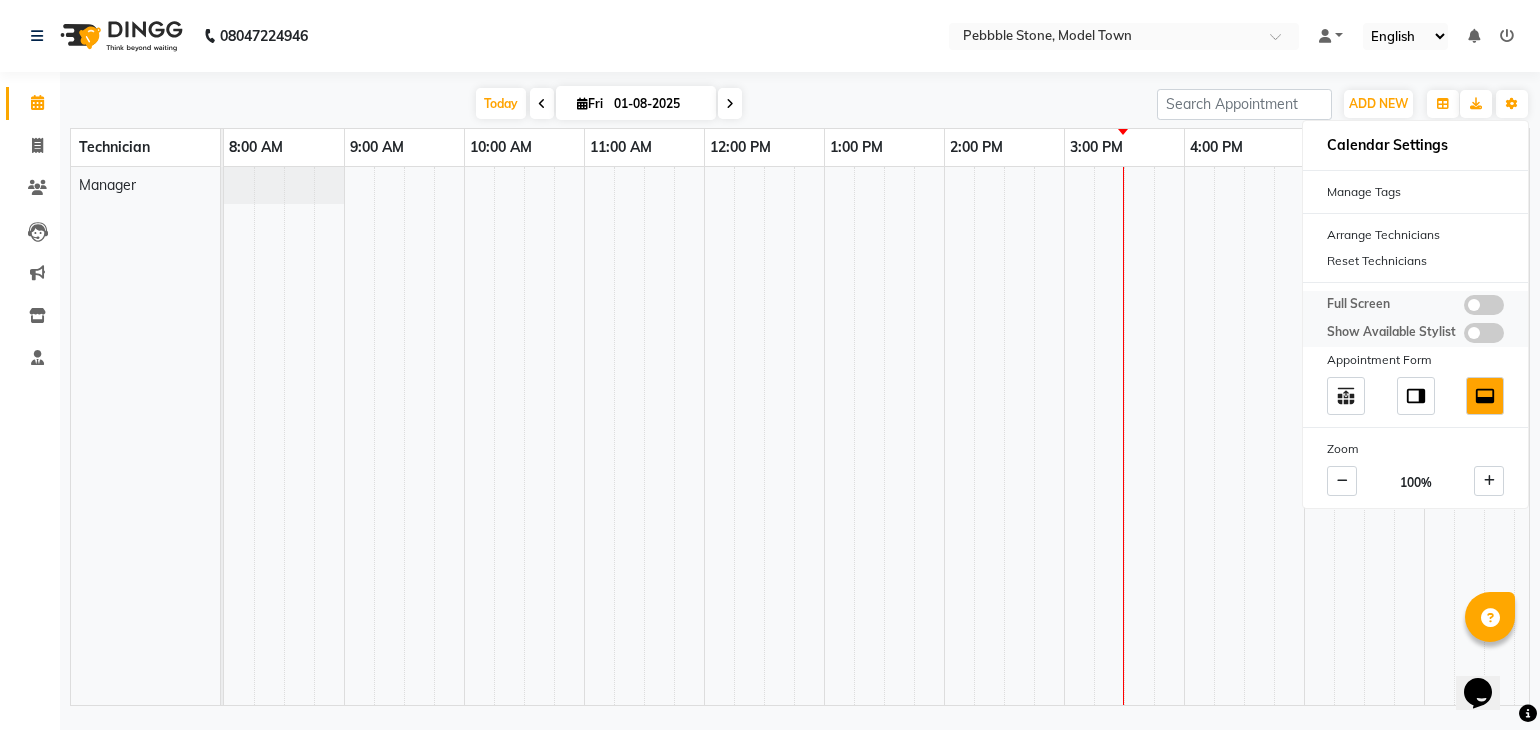 click at bounding box center (1484, 305) 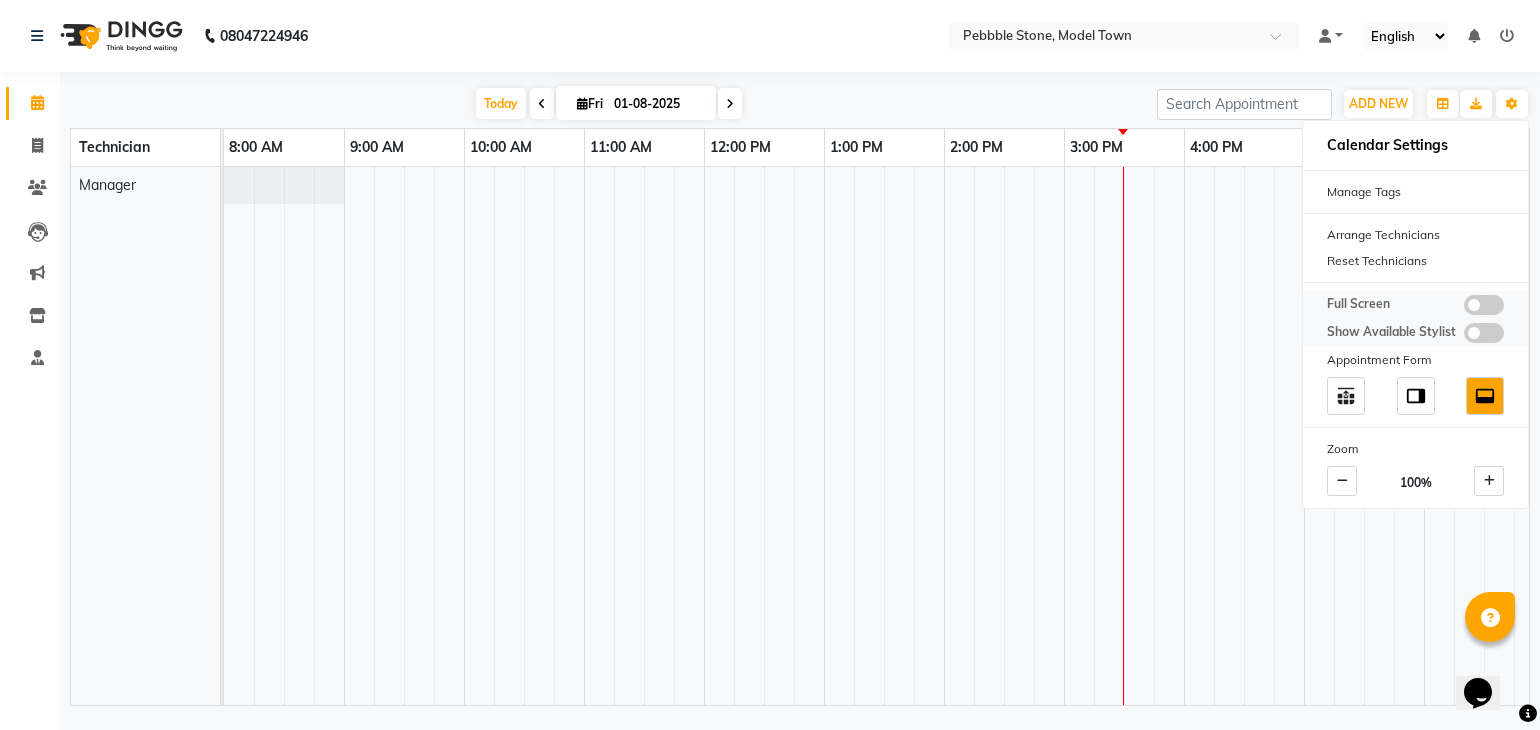 click at bounding box center (1464, 308) 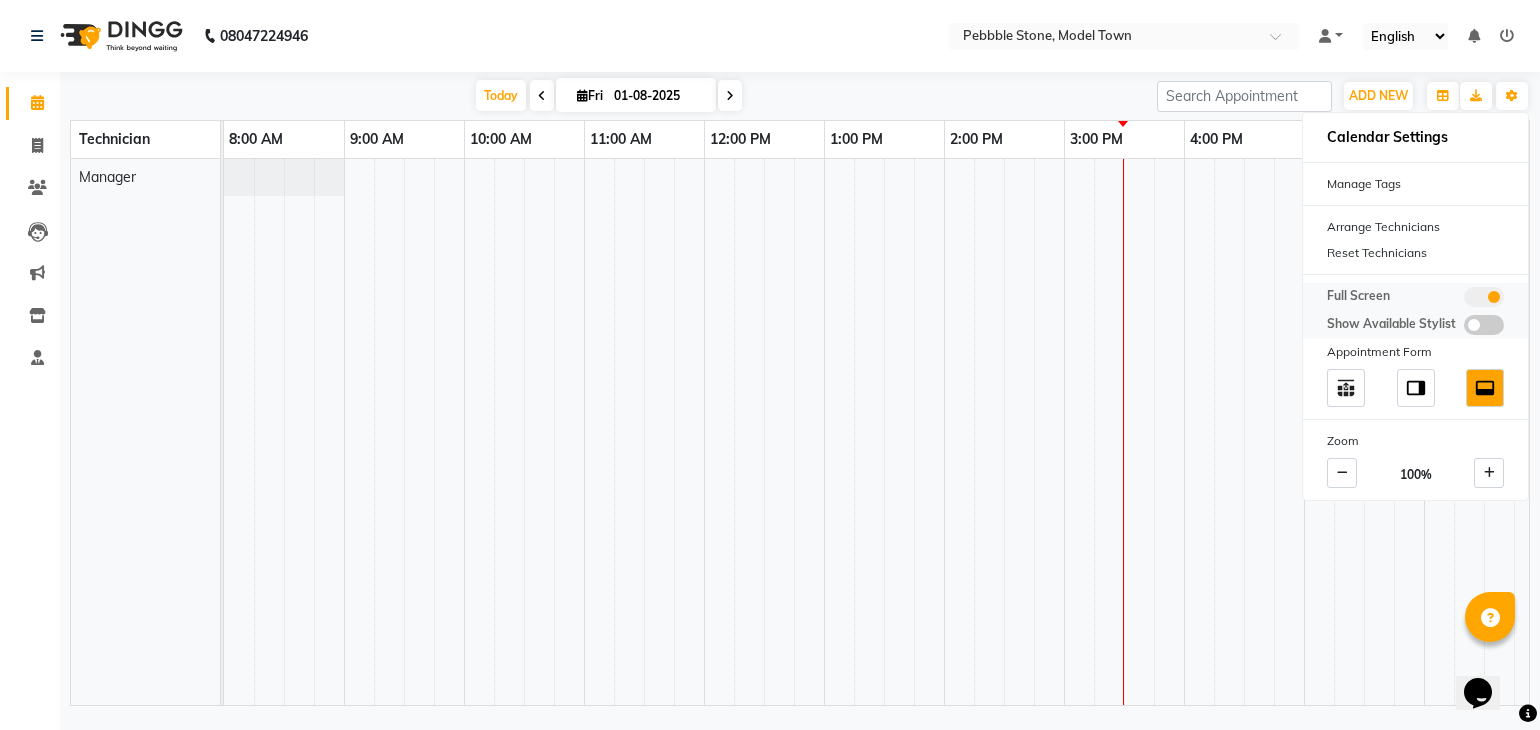 click at bounding box center [1484, 297] 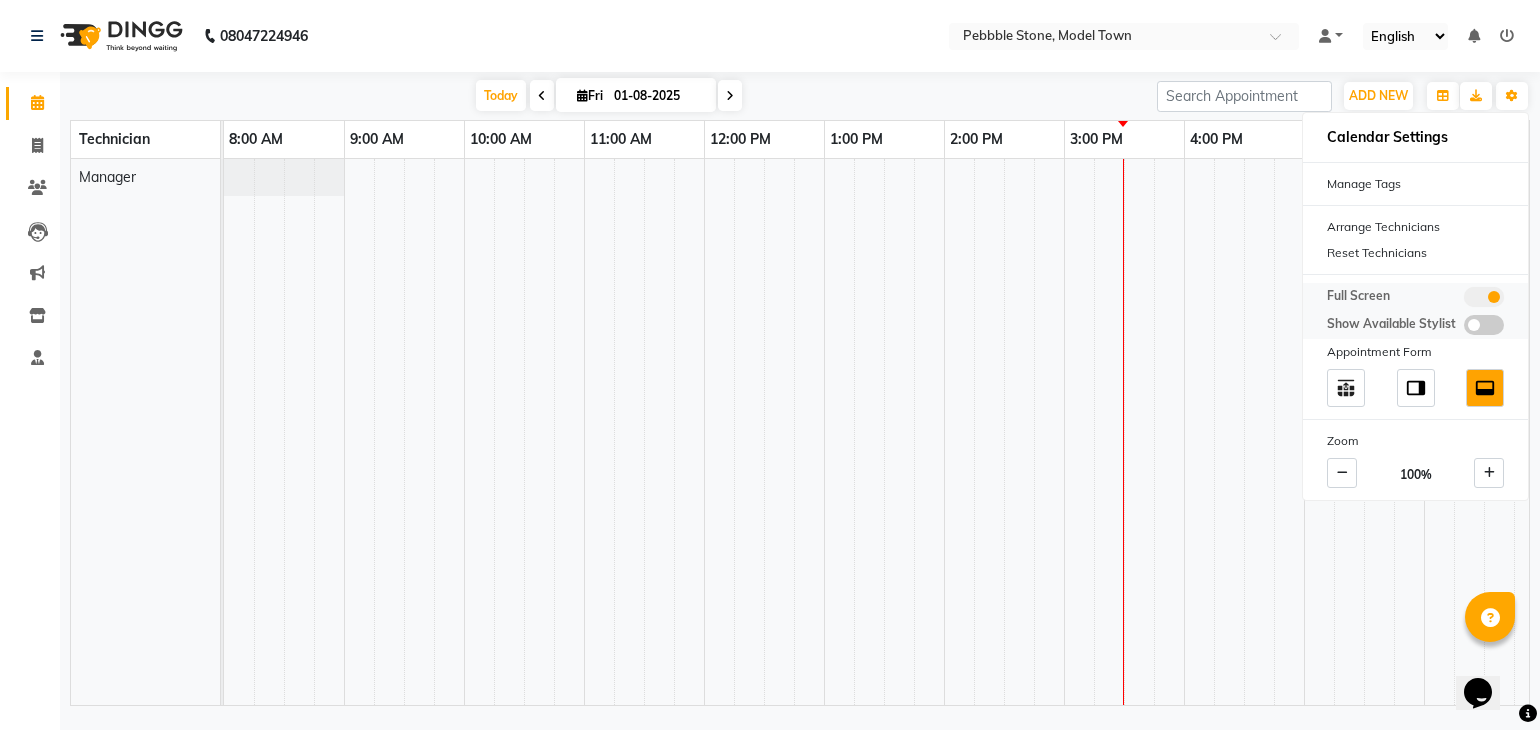 click at bounding box center [1464, 300] 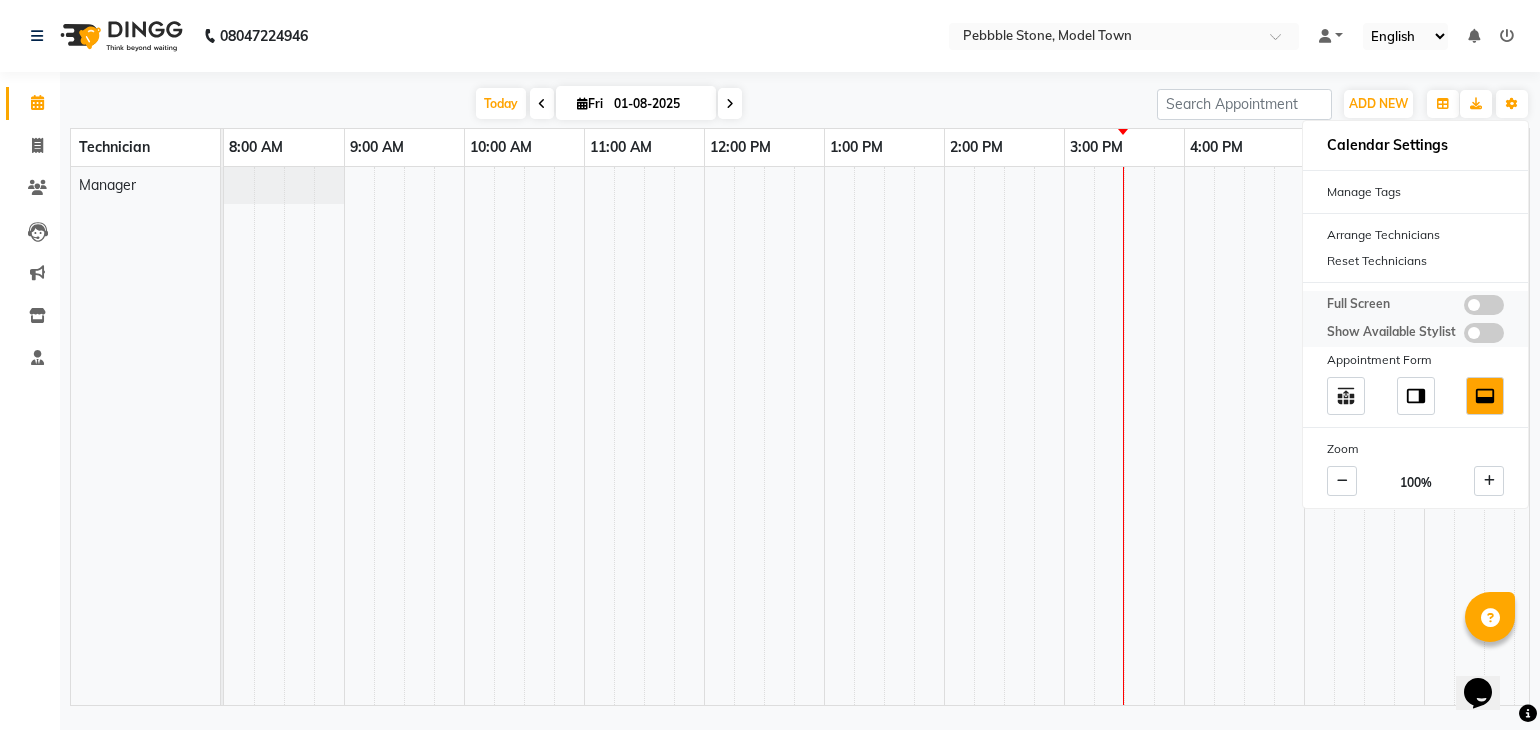 click at bounding box center (1484, 333) 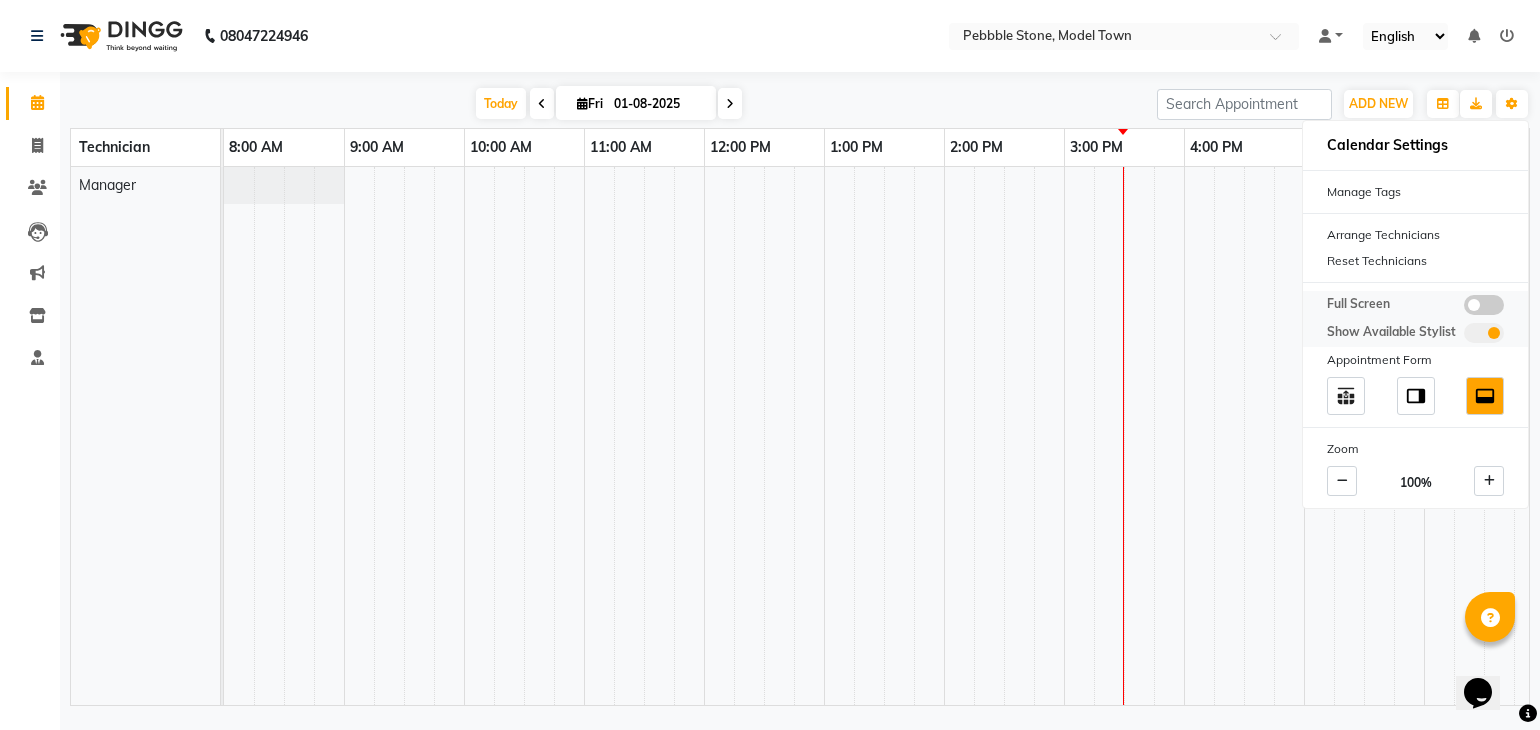 click at bounding box center (1484, 333) 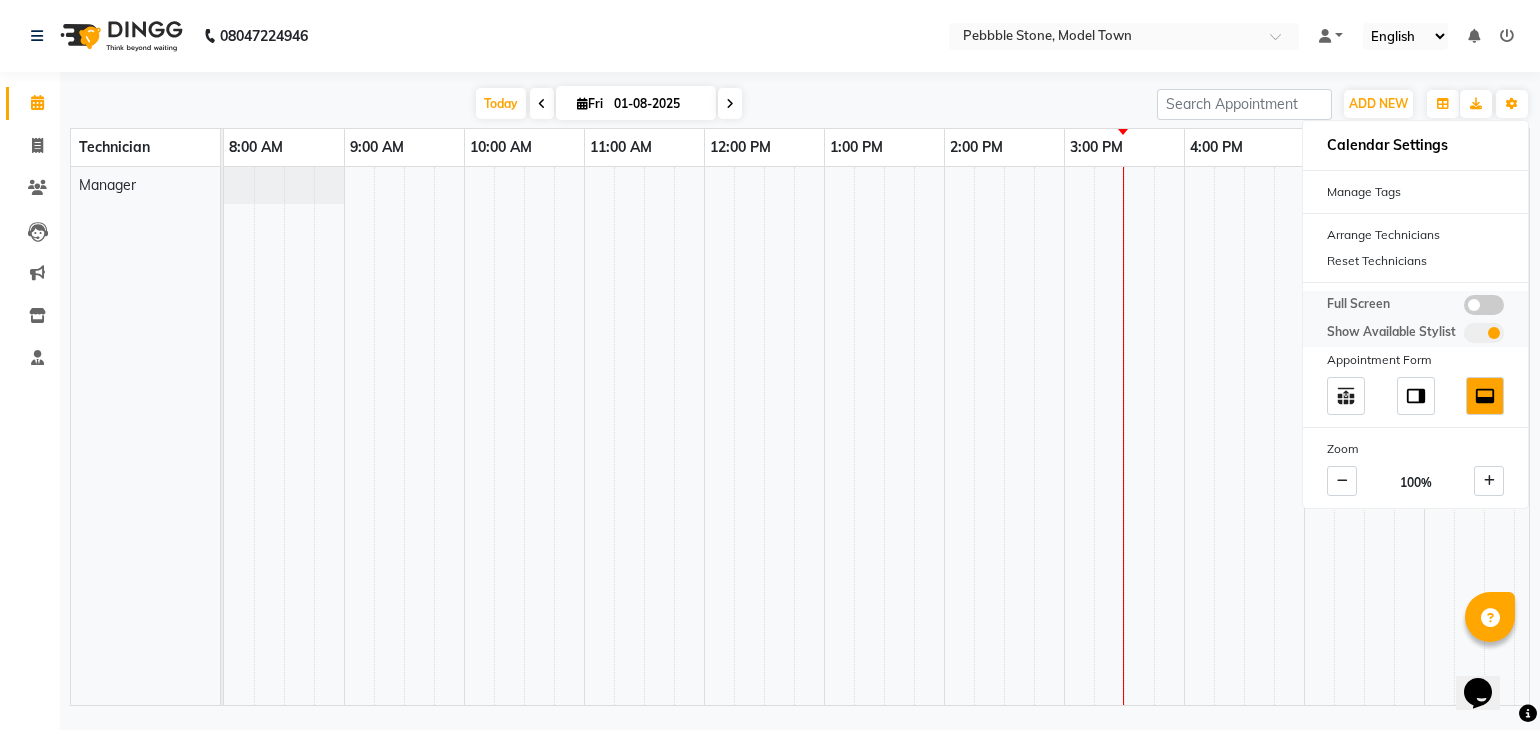 click at bounding box center [1464, 336] 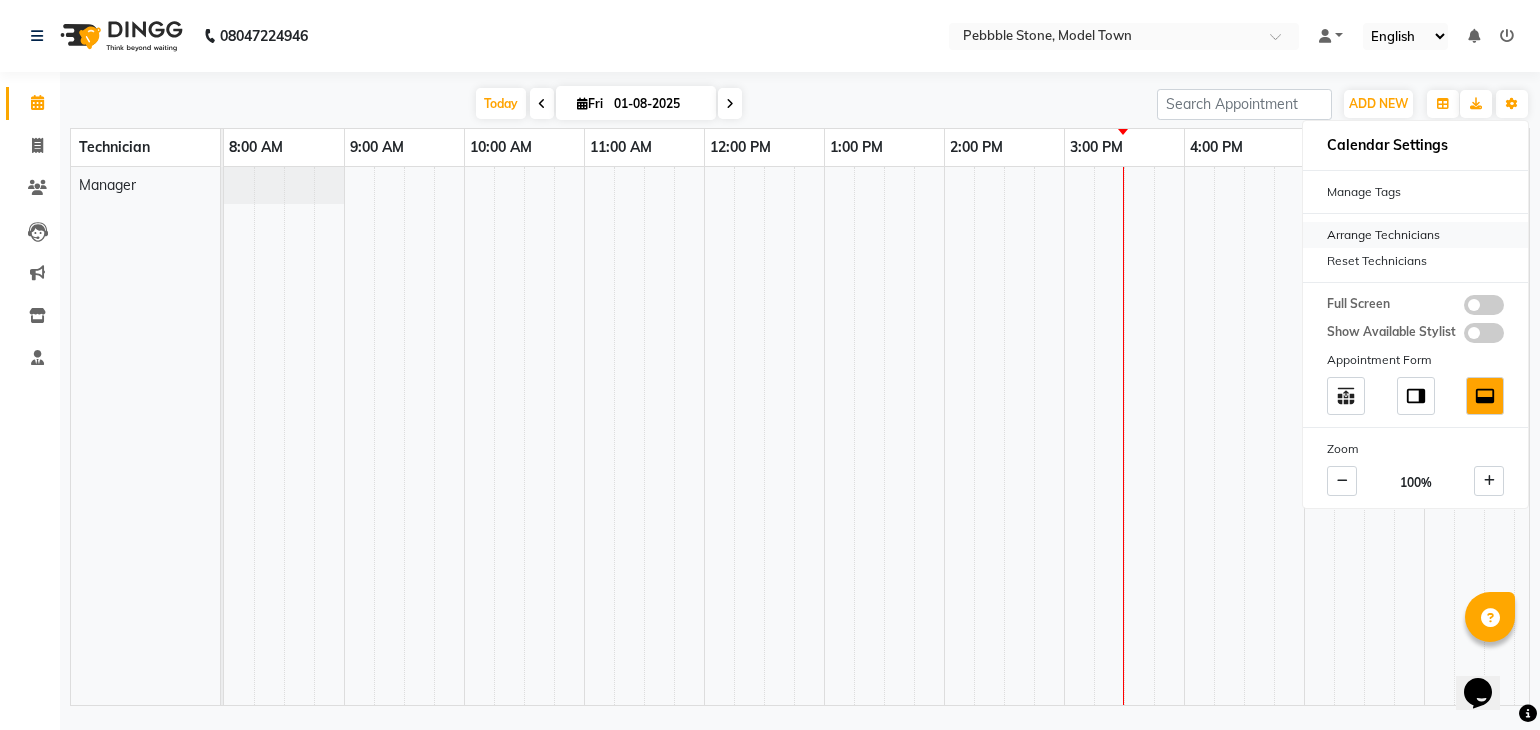 click on "Arrange Technicians" at bounding box center [1415, 235] 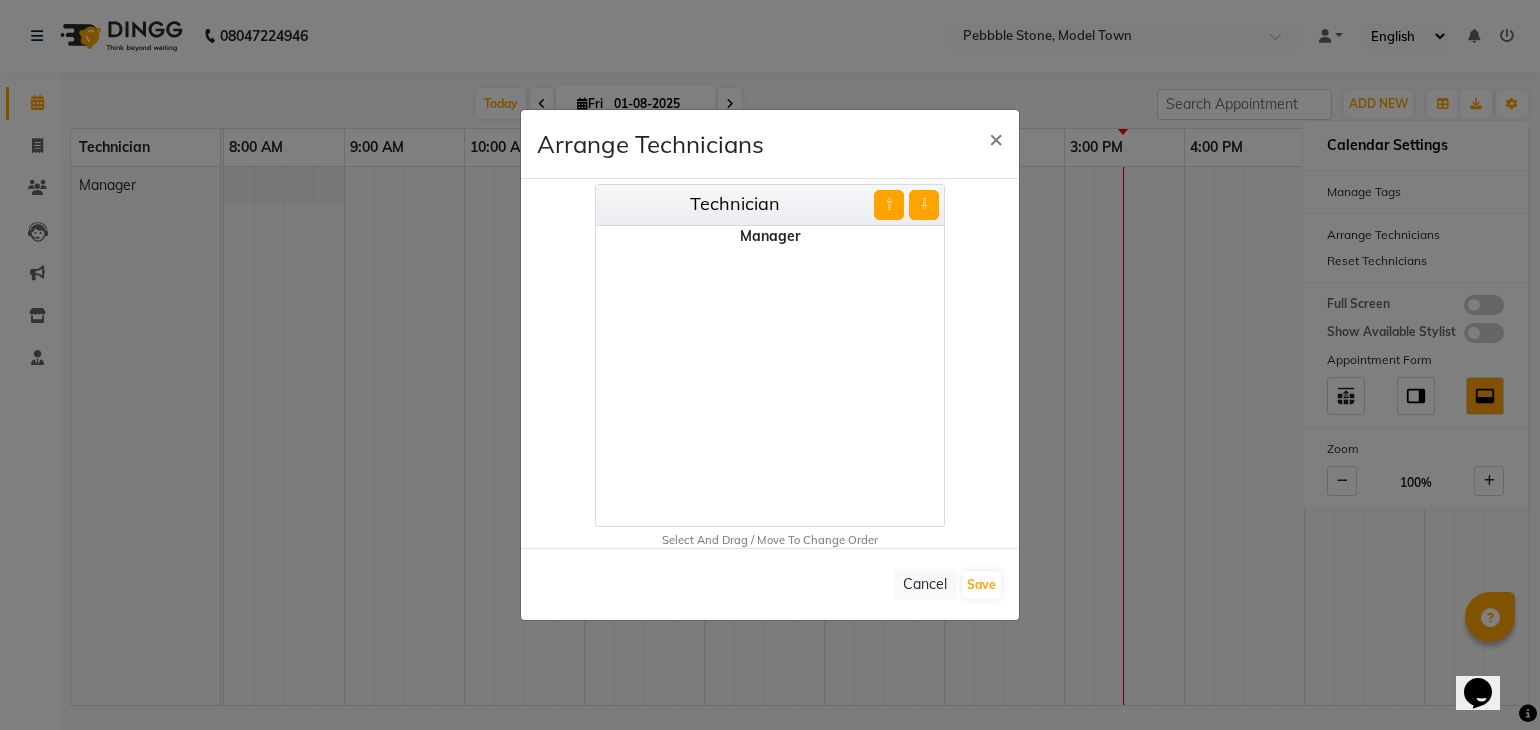 click on "Manager" 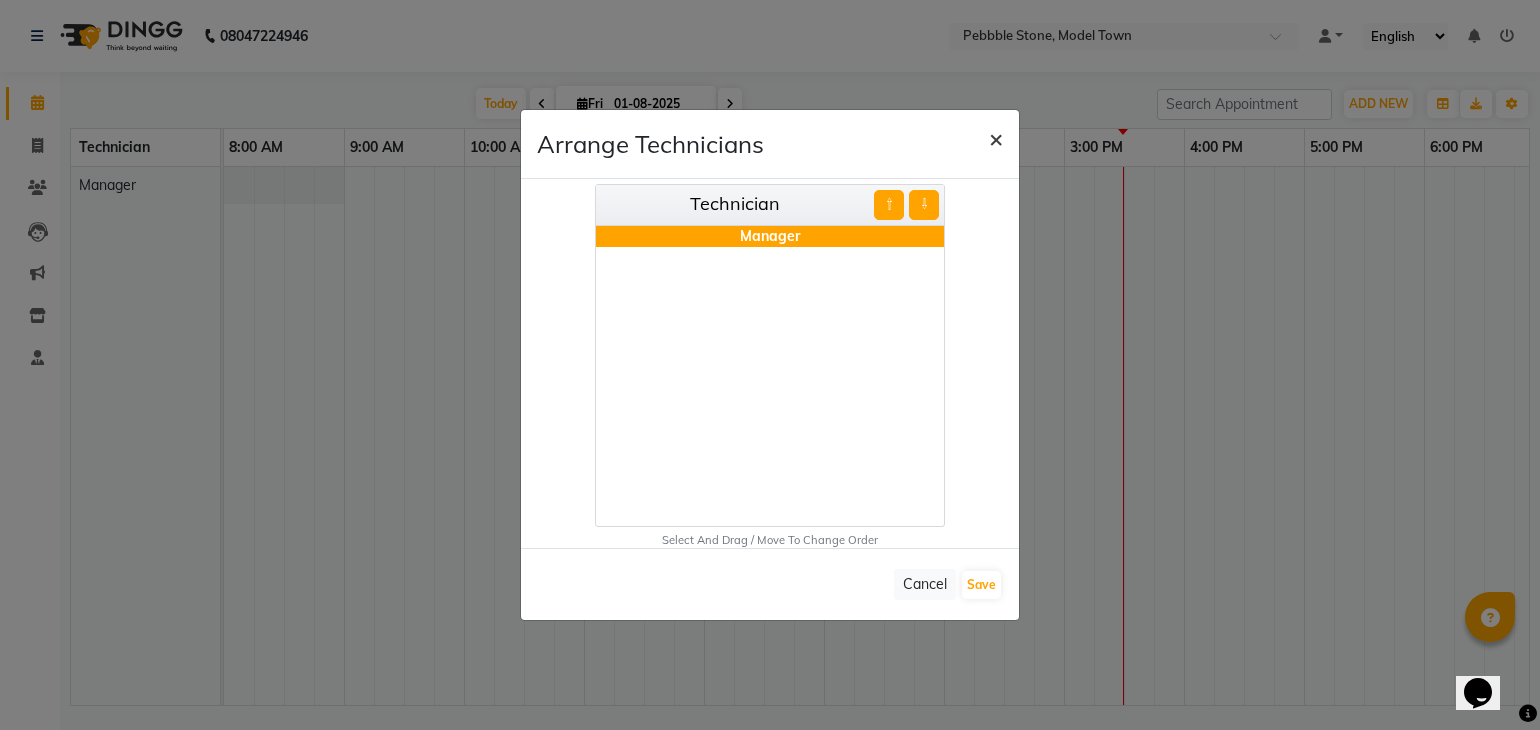click on "×" 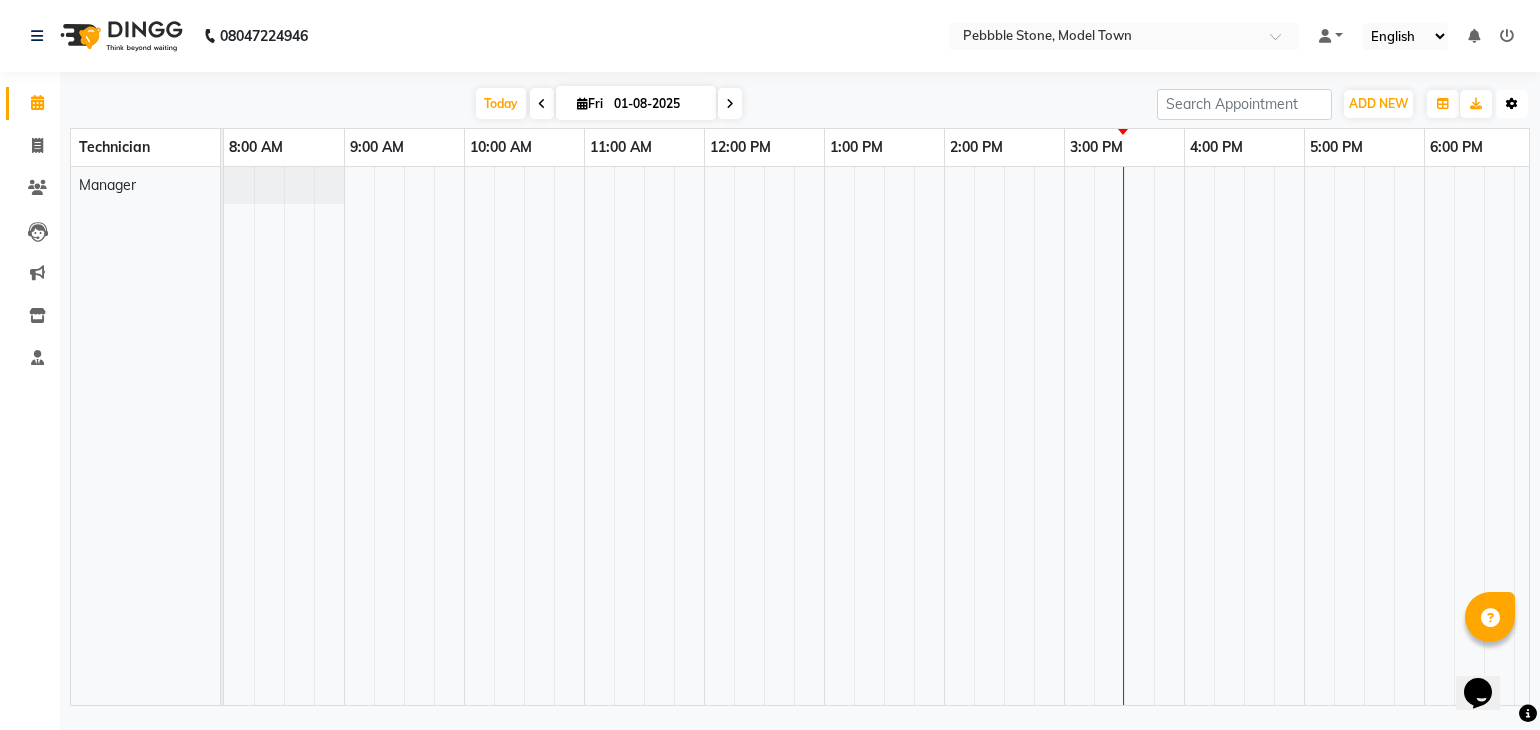 click at bounding box center (1512, 104) 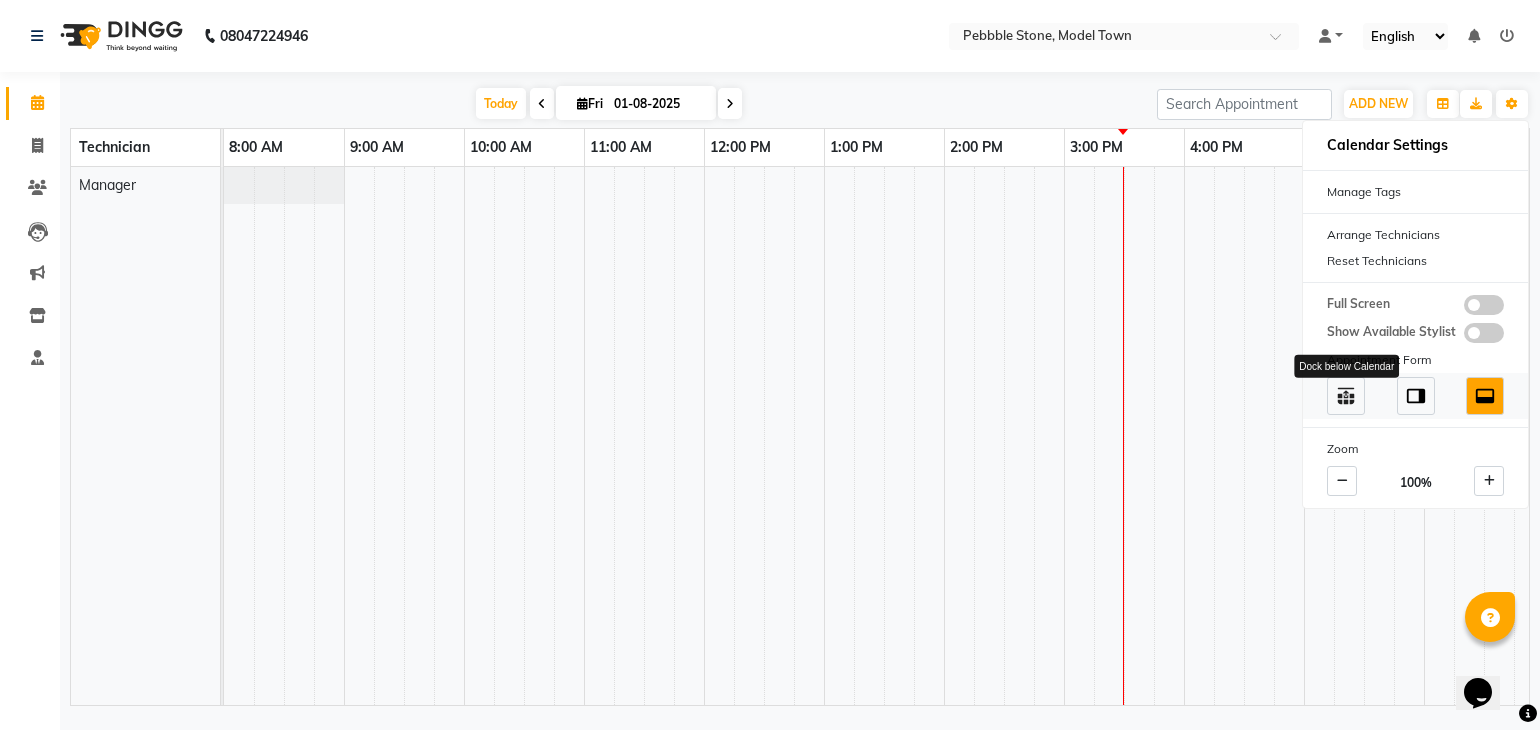 click at bounding box center (1346, 396) 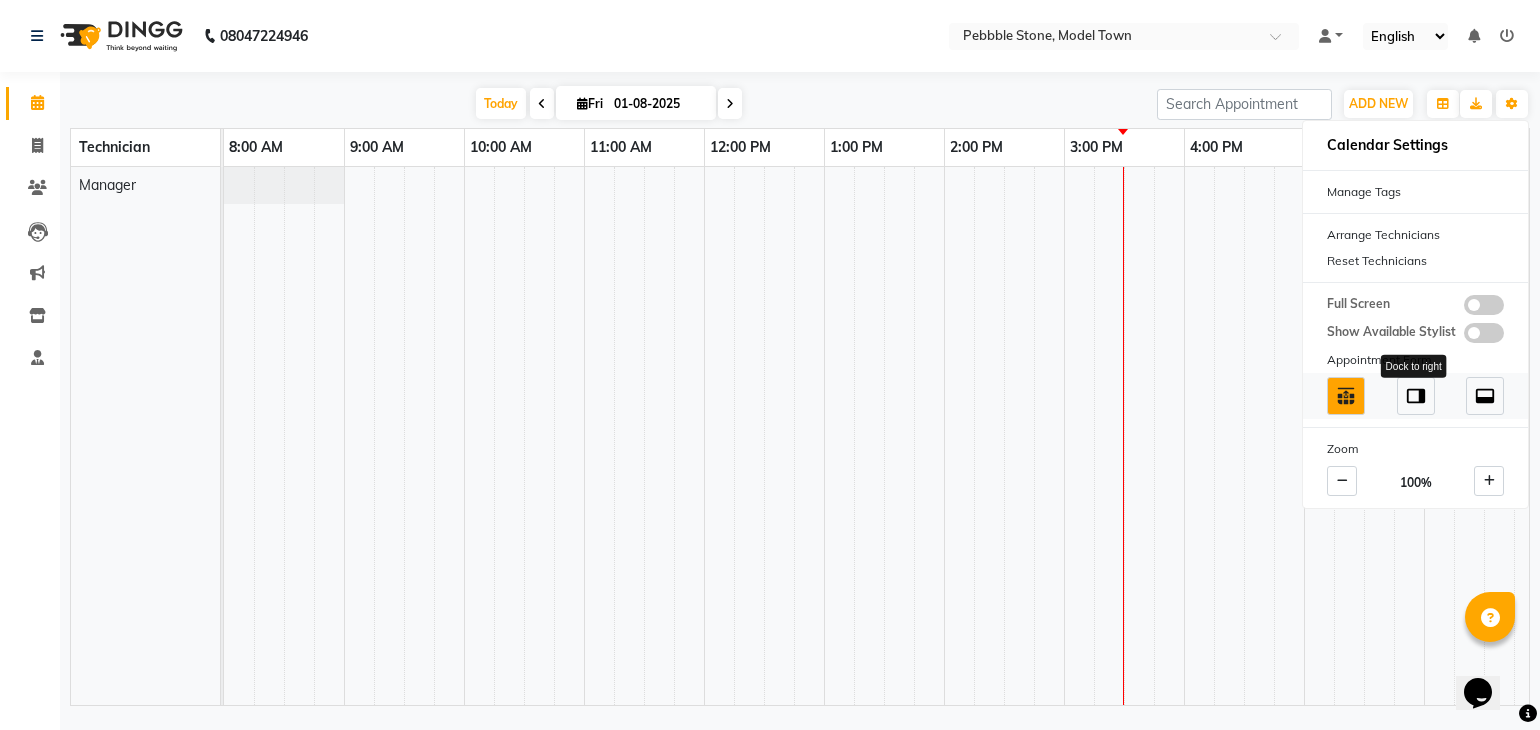 click at bounding box center (1416, 396) 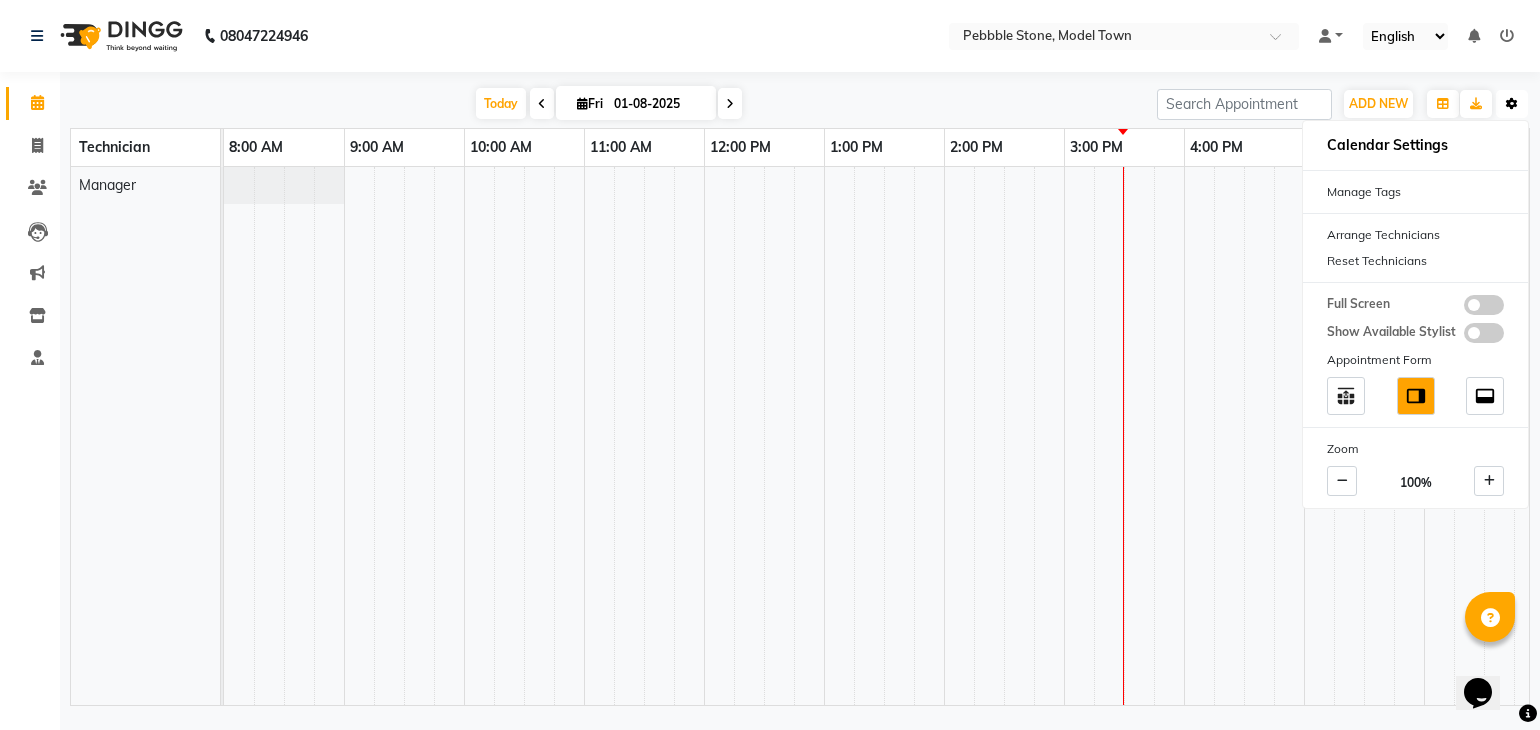 click at bounding box center (1512, 104) 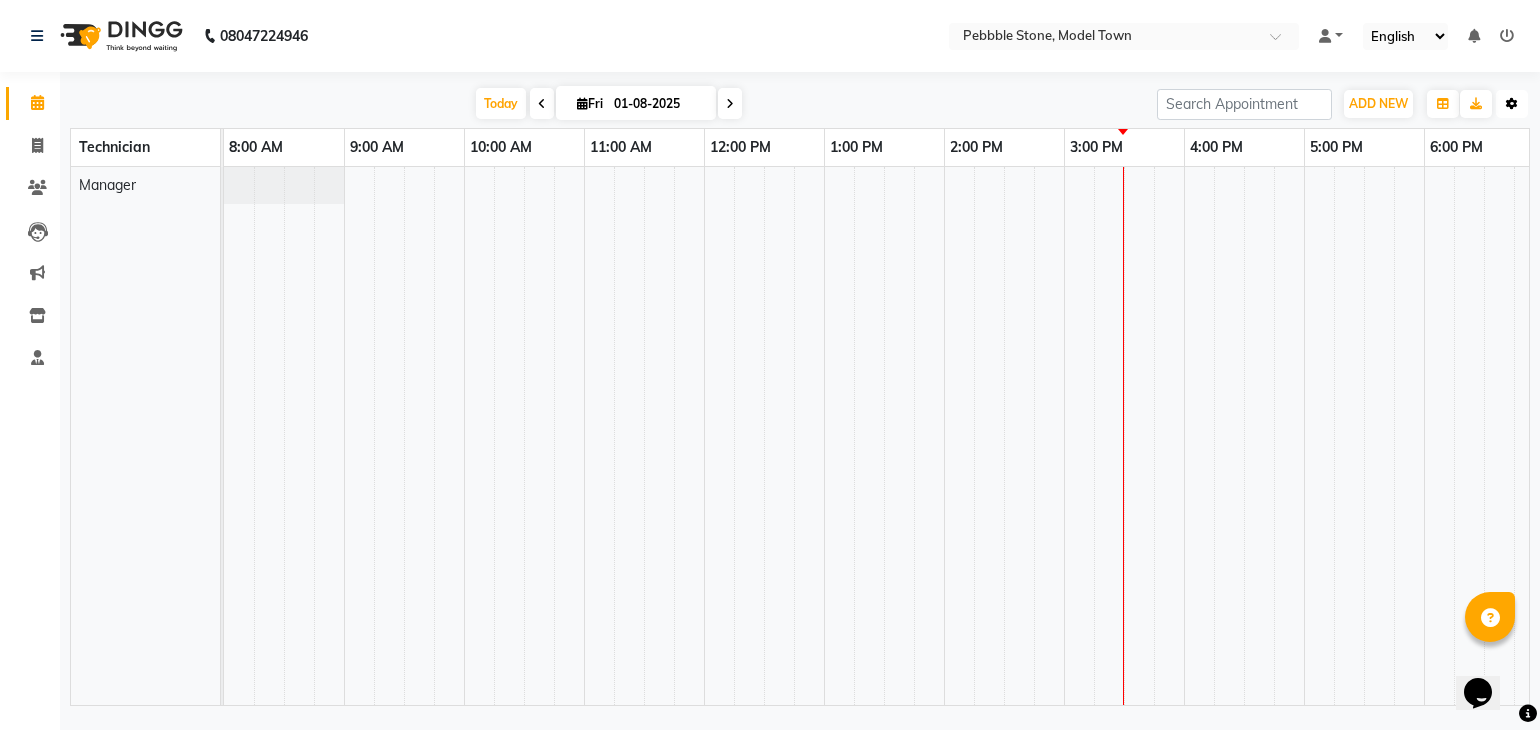 click at bounding box center [1512, 104] 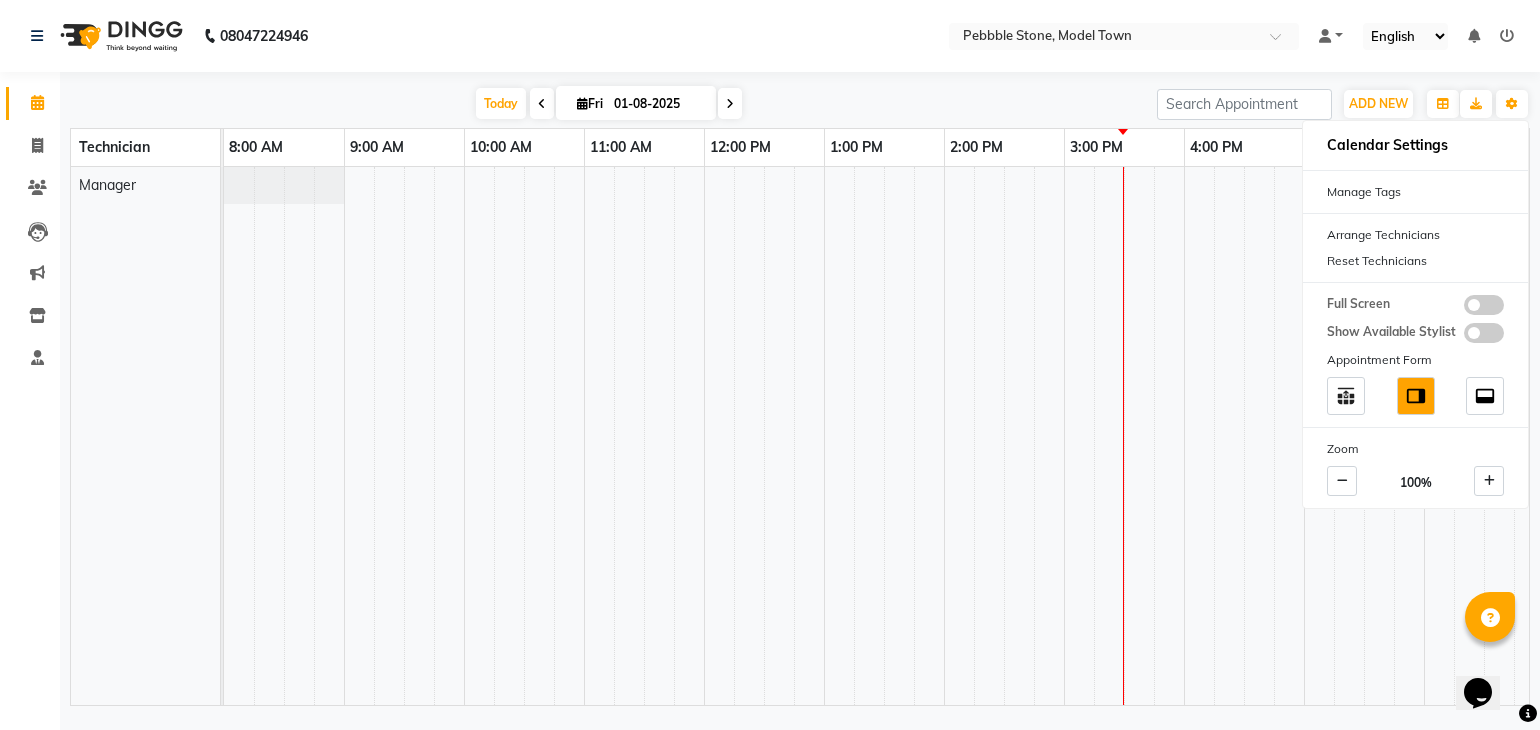 click on "Calendar" 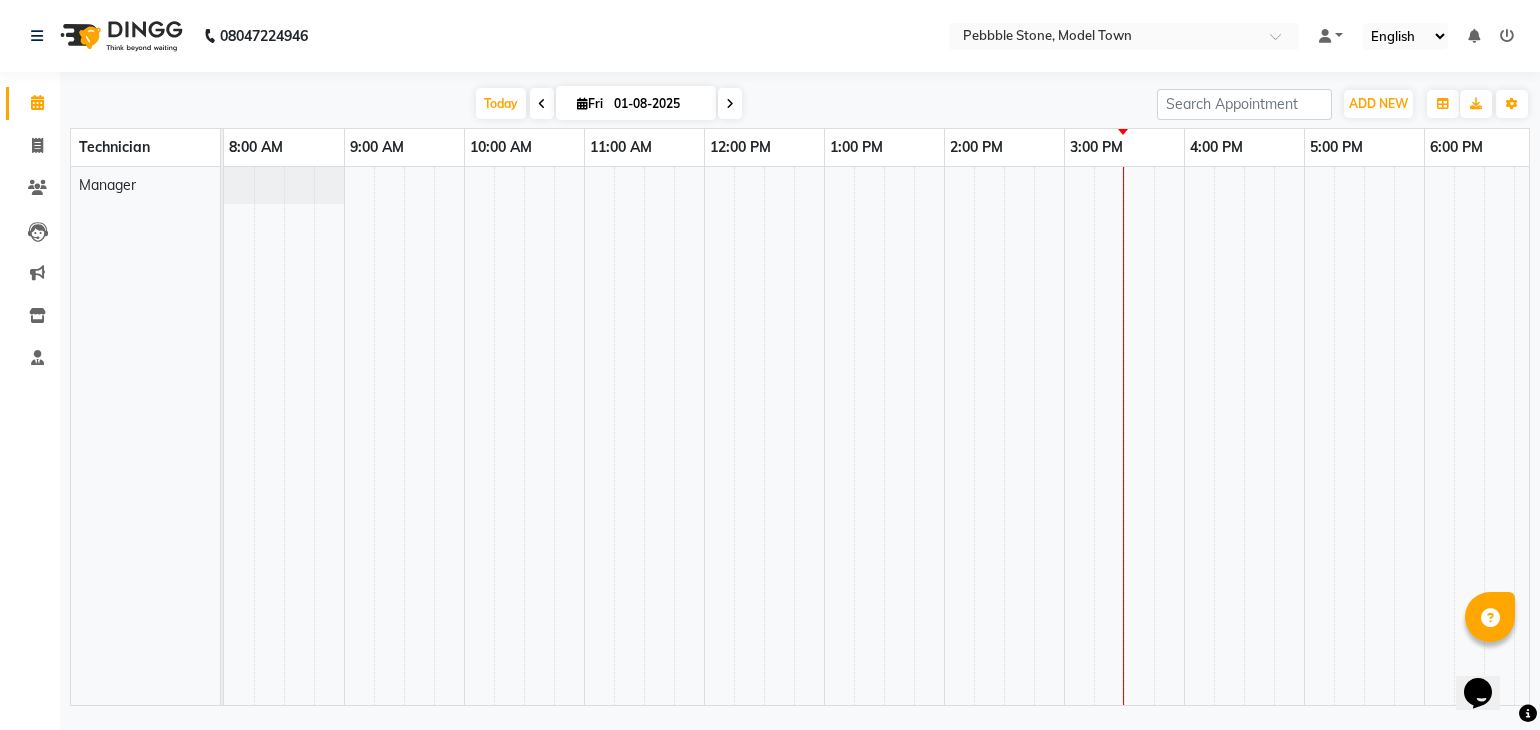 click on "Calendar" 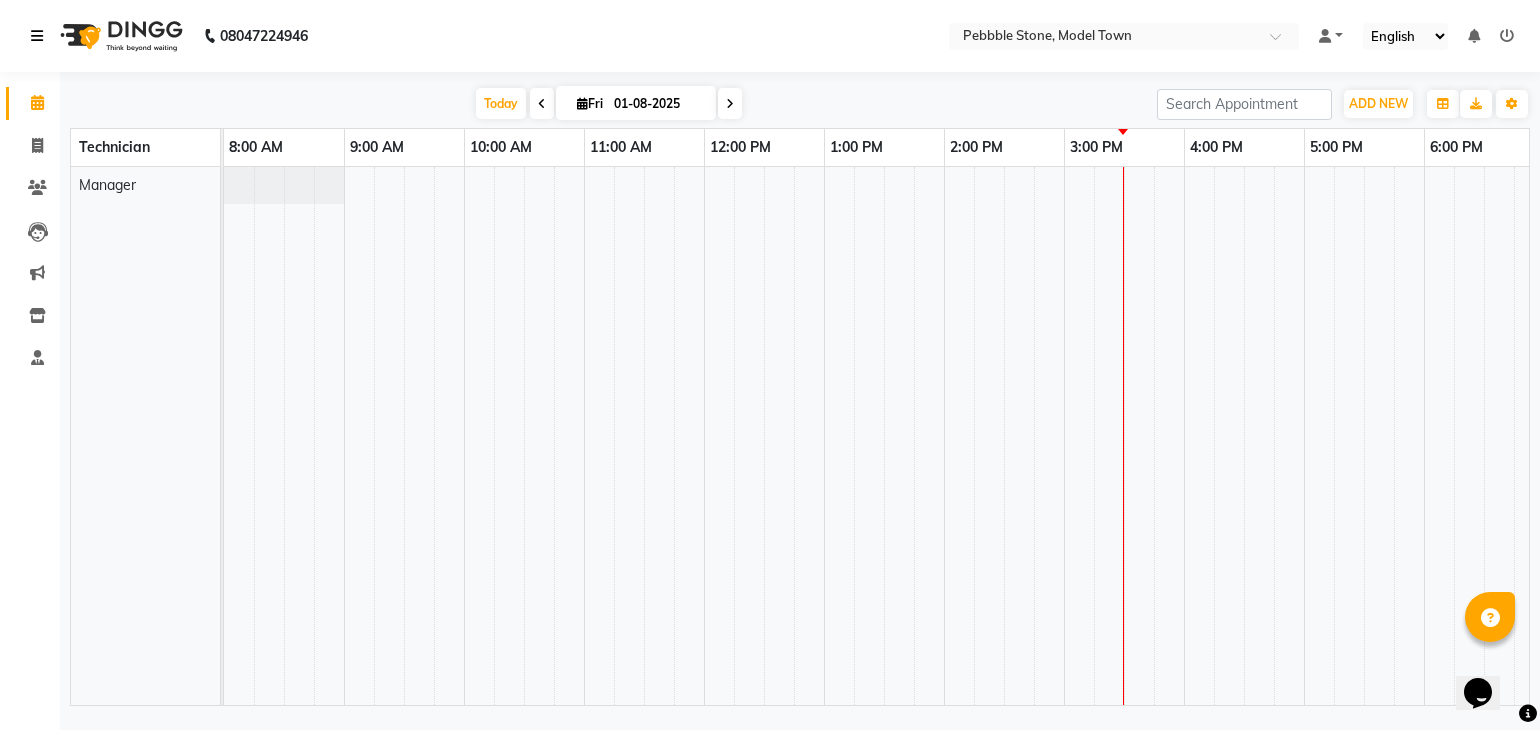 click at bounding box center (37, 36) 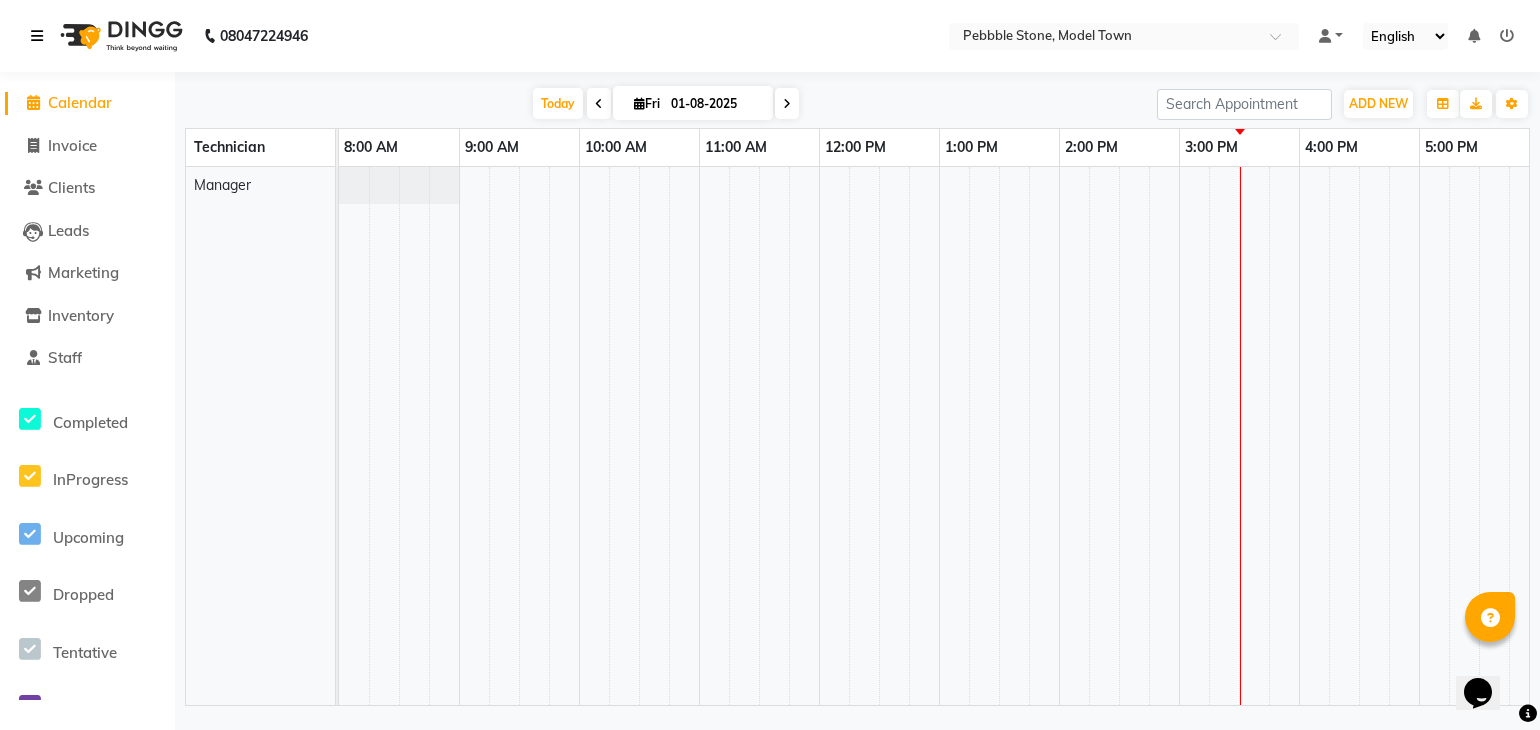 scroll, scrollTop: 0, scrollLeft: 384, axis: horizontal 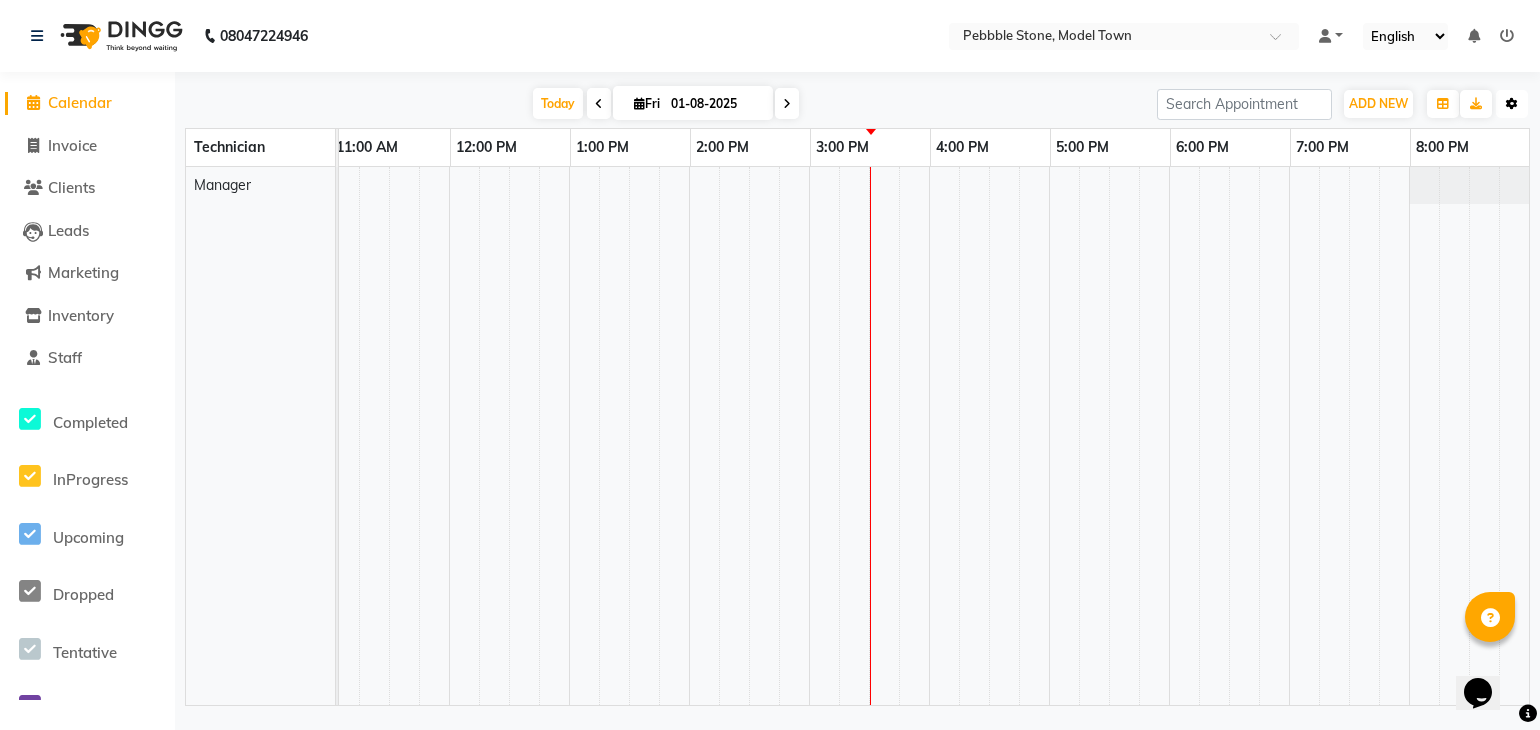 click at bounding box center (1512, 104) 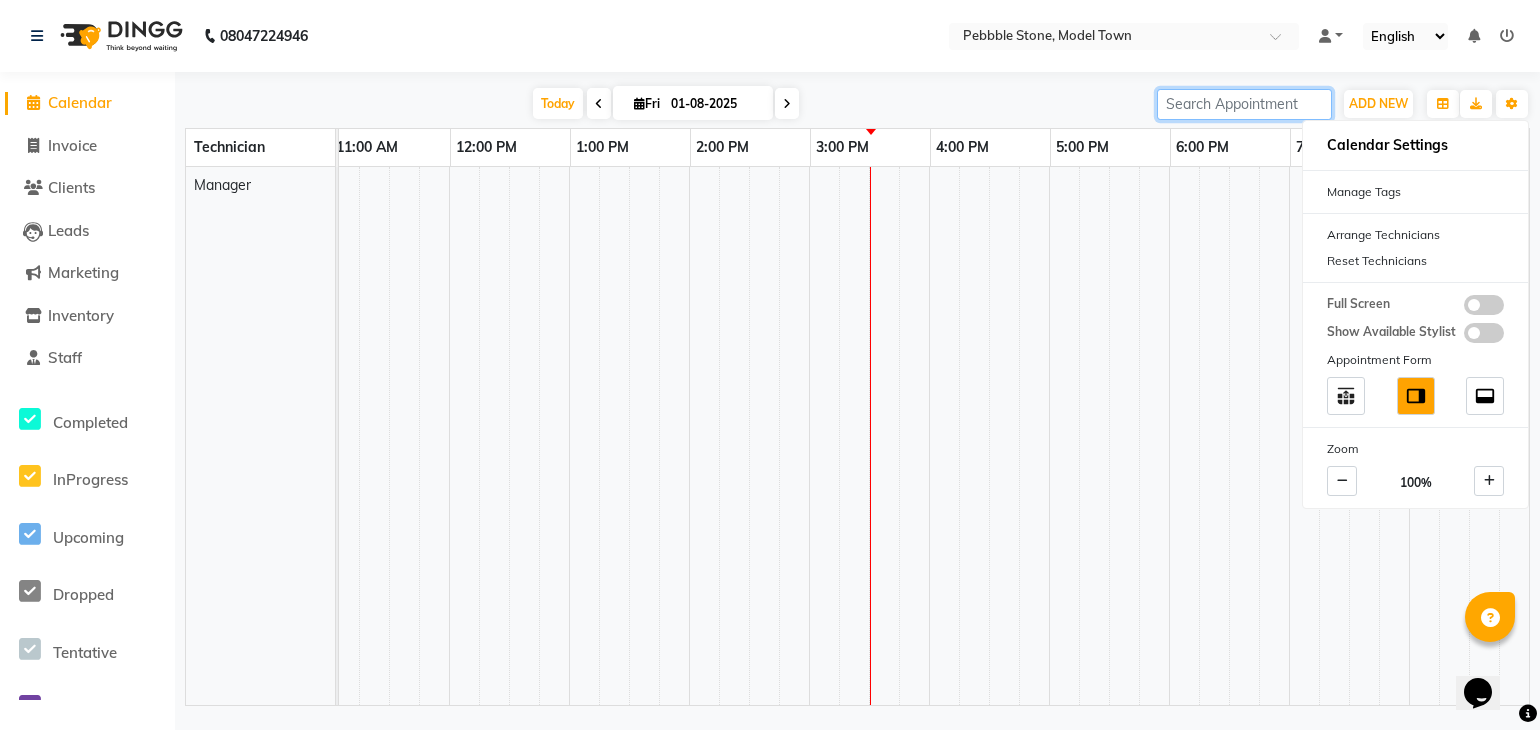 click at bounding box center [1244, 104] 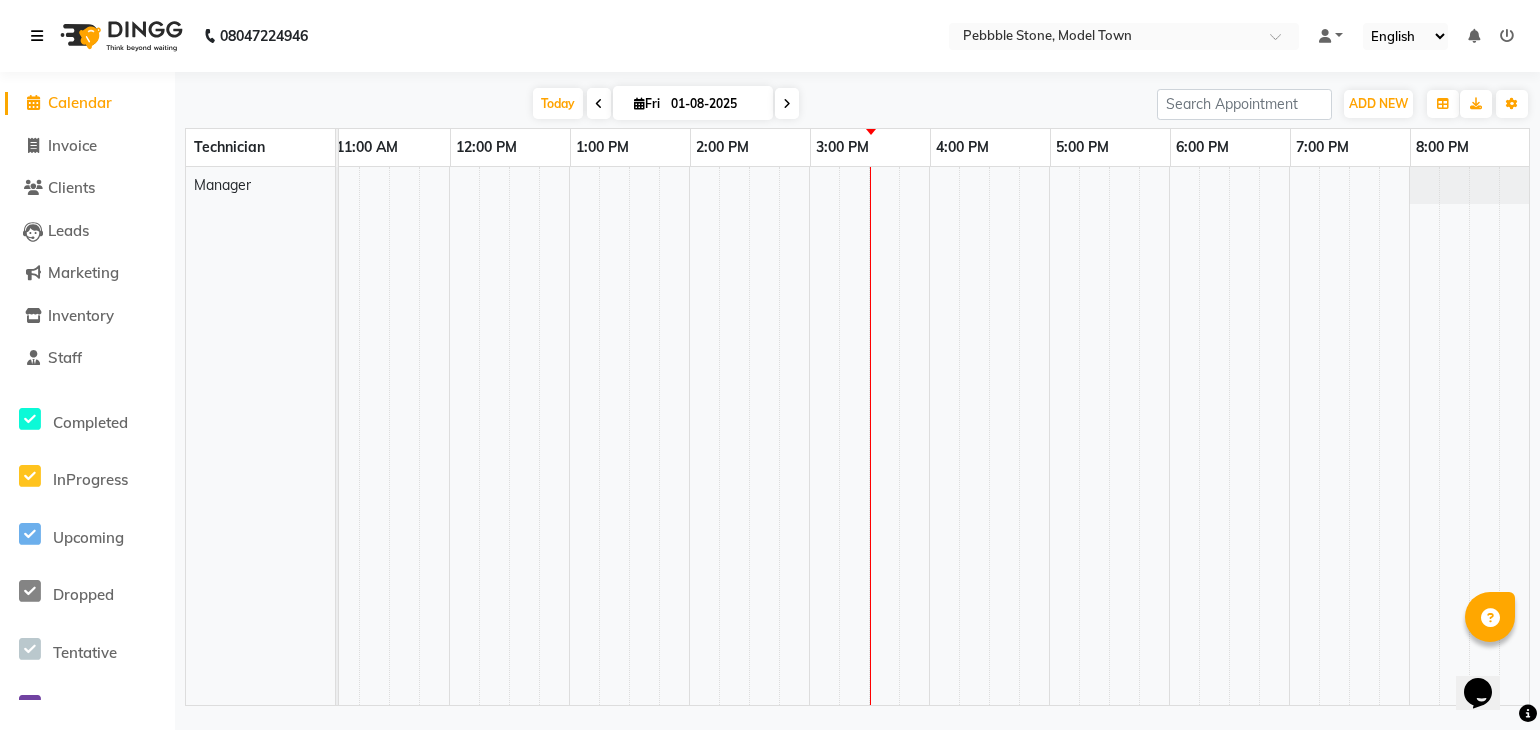 click at bounding box center [41, 36] 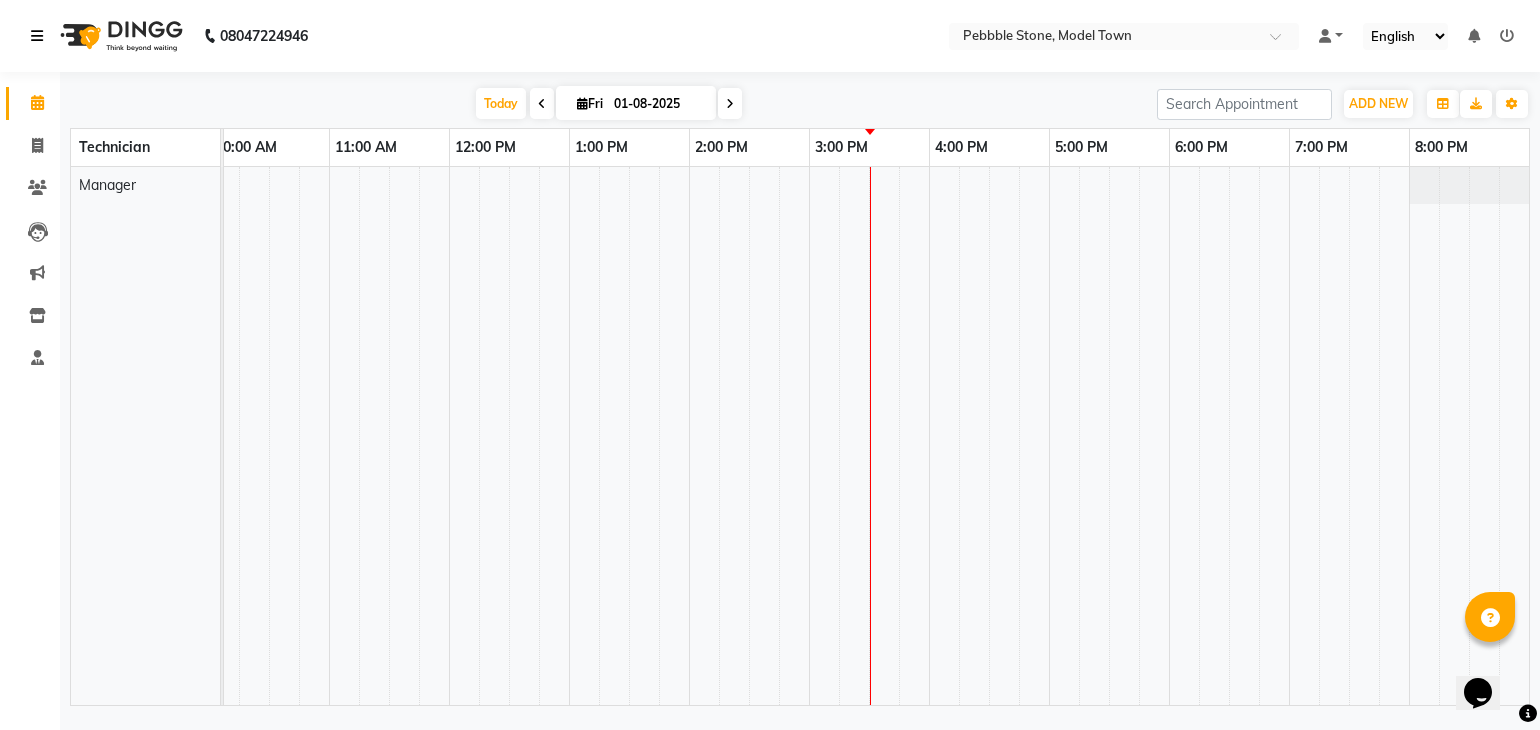 scroll, scrollTop: 0, scrollLeft: 256, axis: horizontal 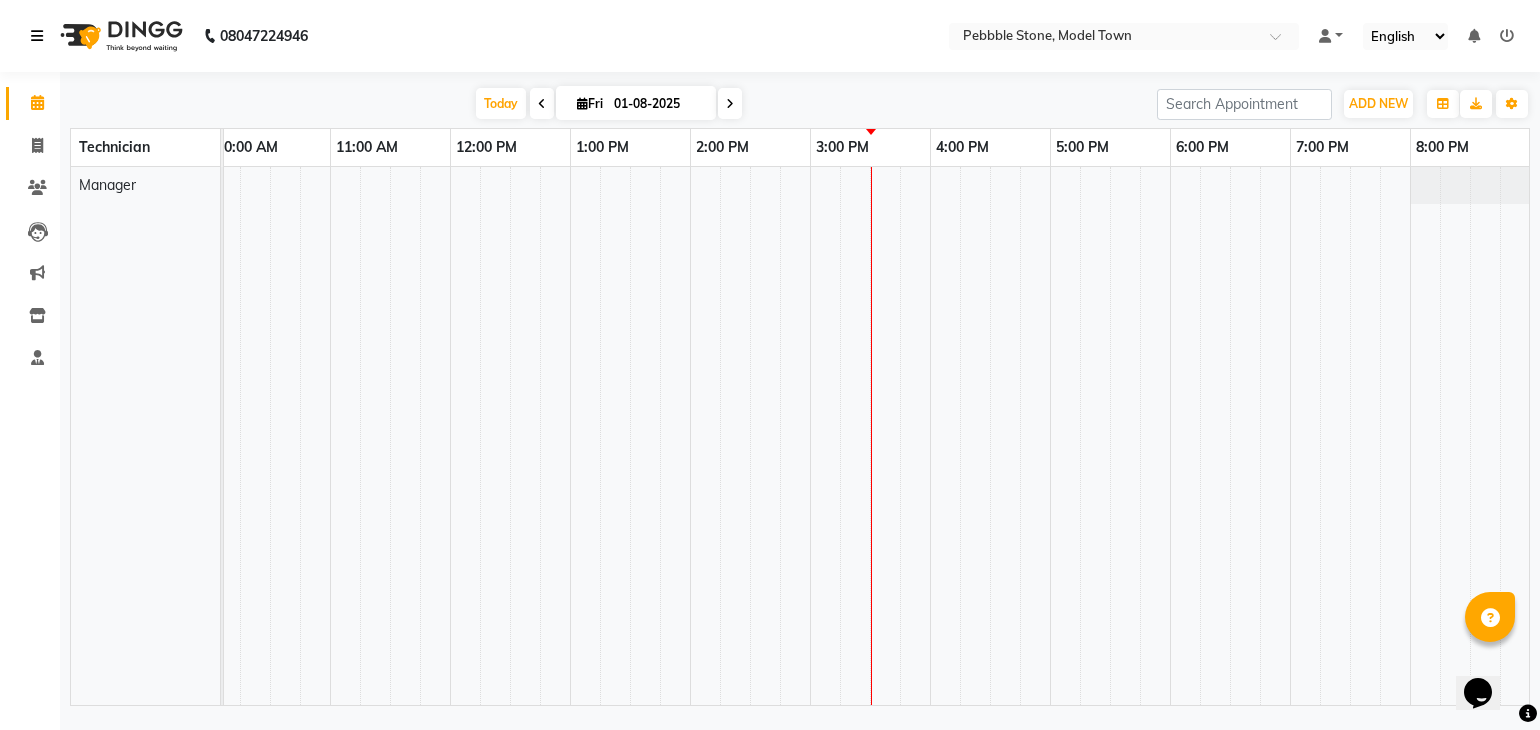 click at bounding box center (41, 36) 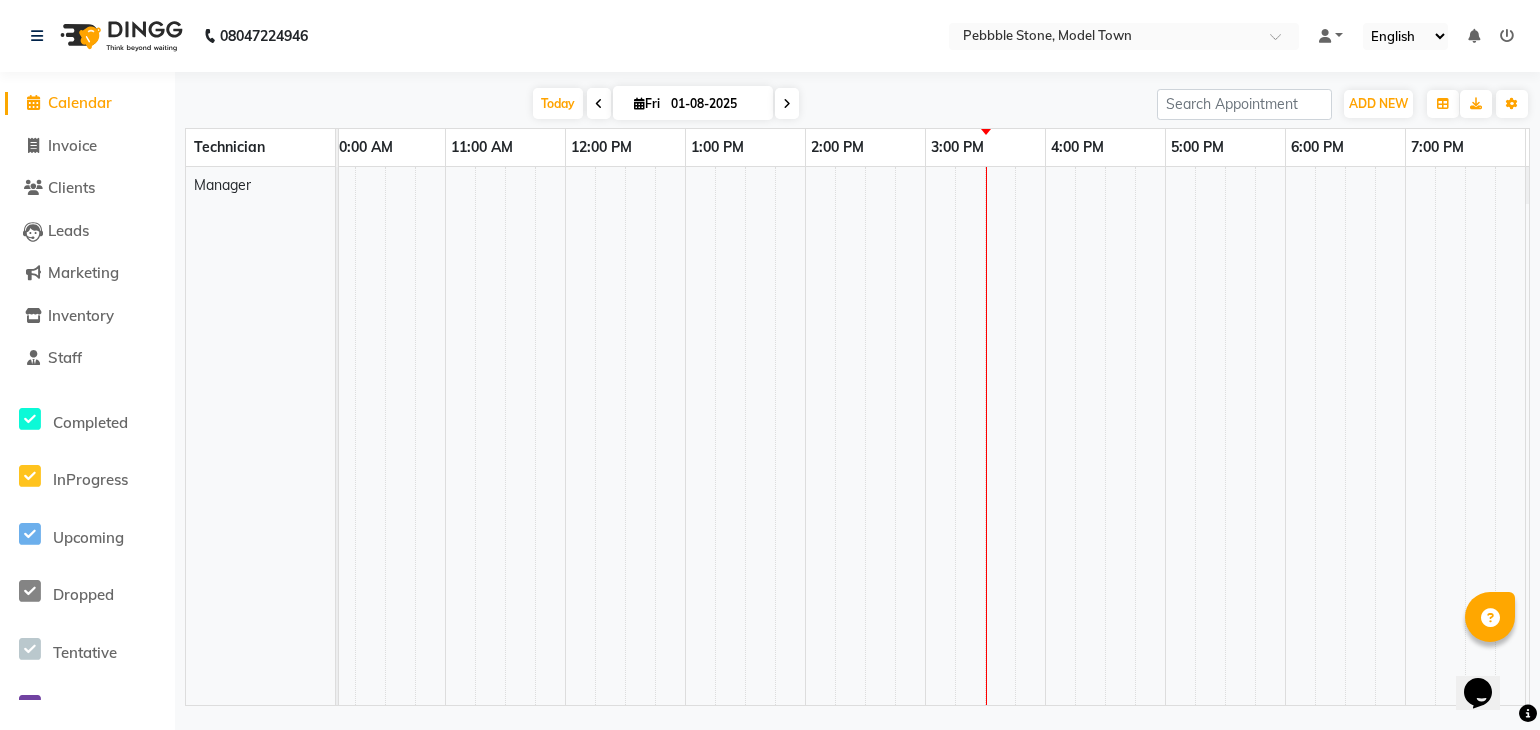 click on "Calendar" 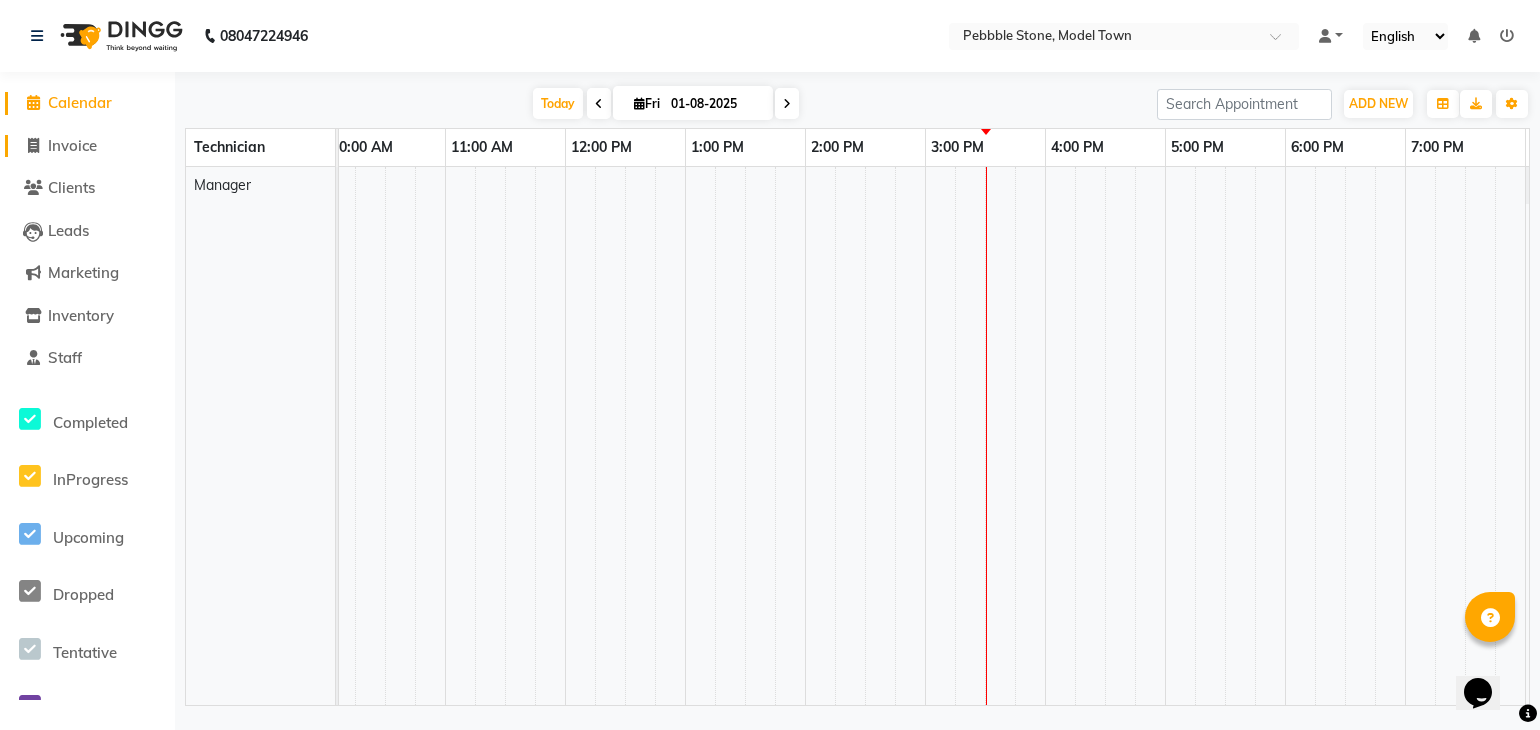 click on "Invoice" 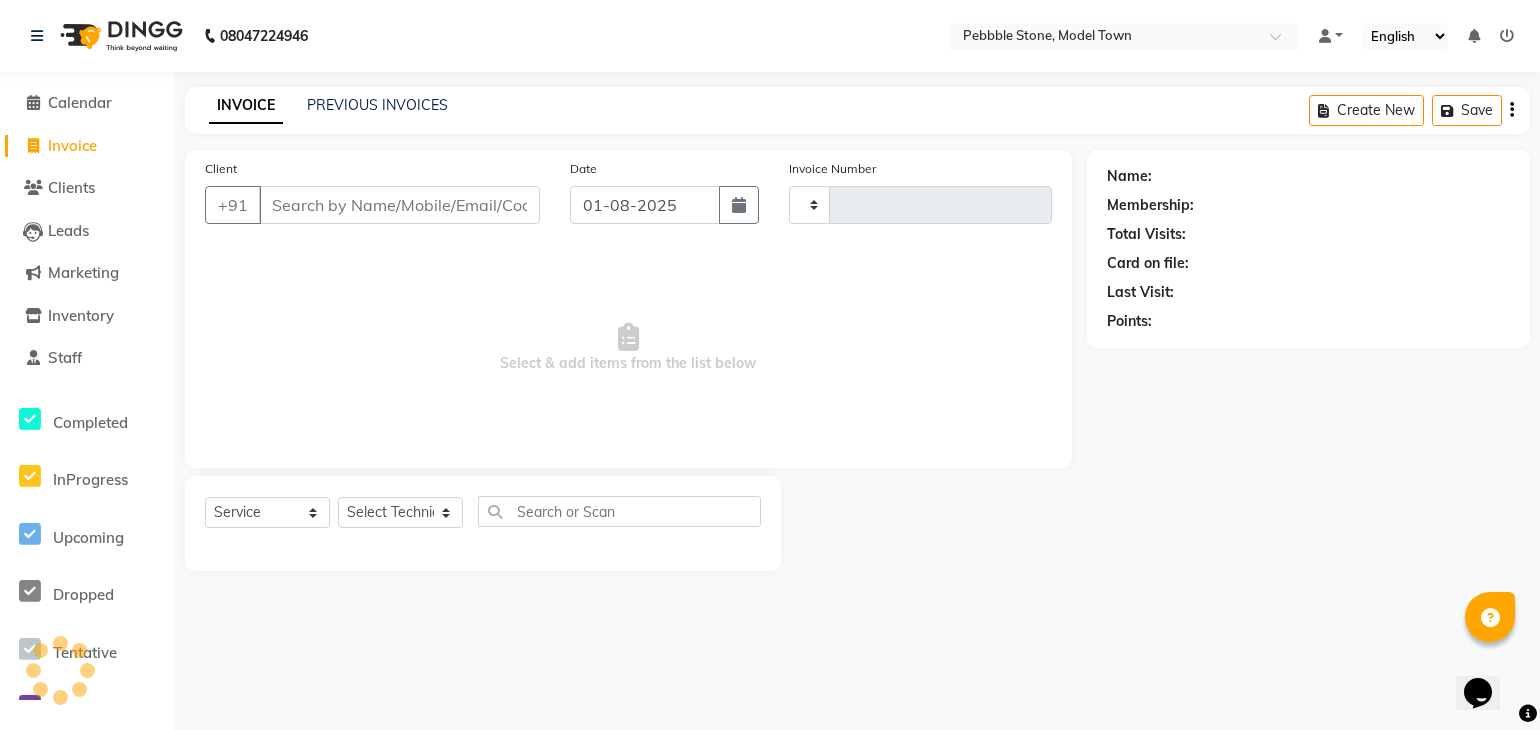 type on "0005" 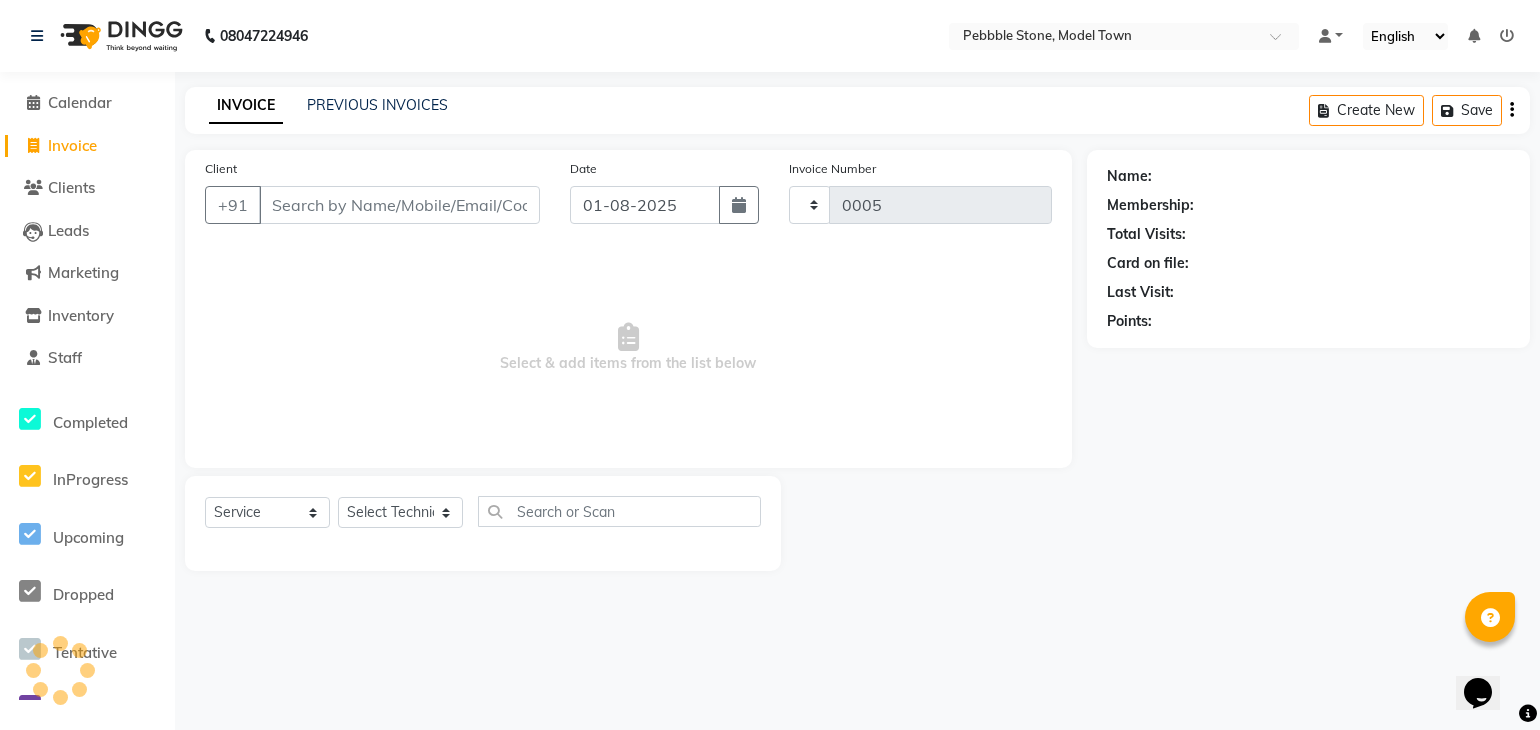 select on "8684" 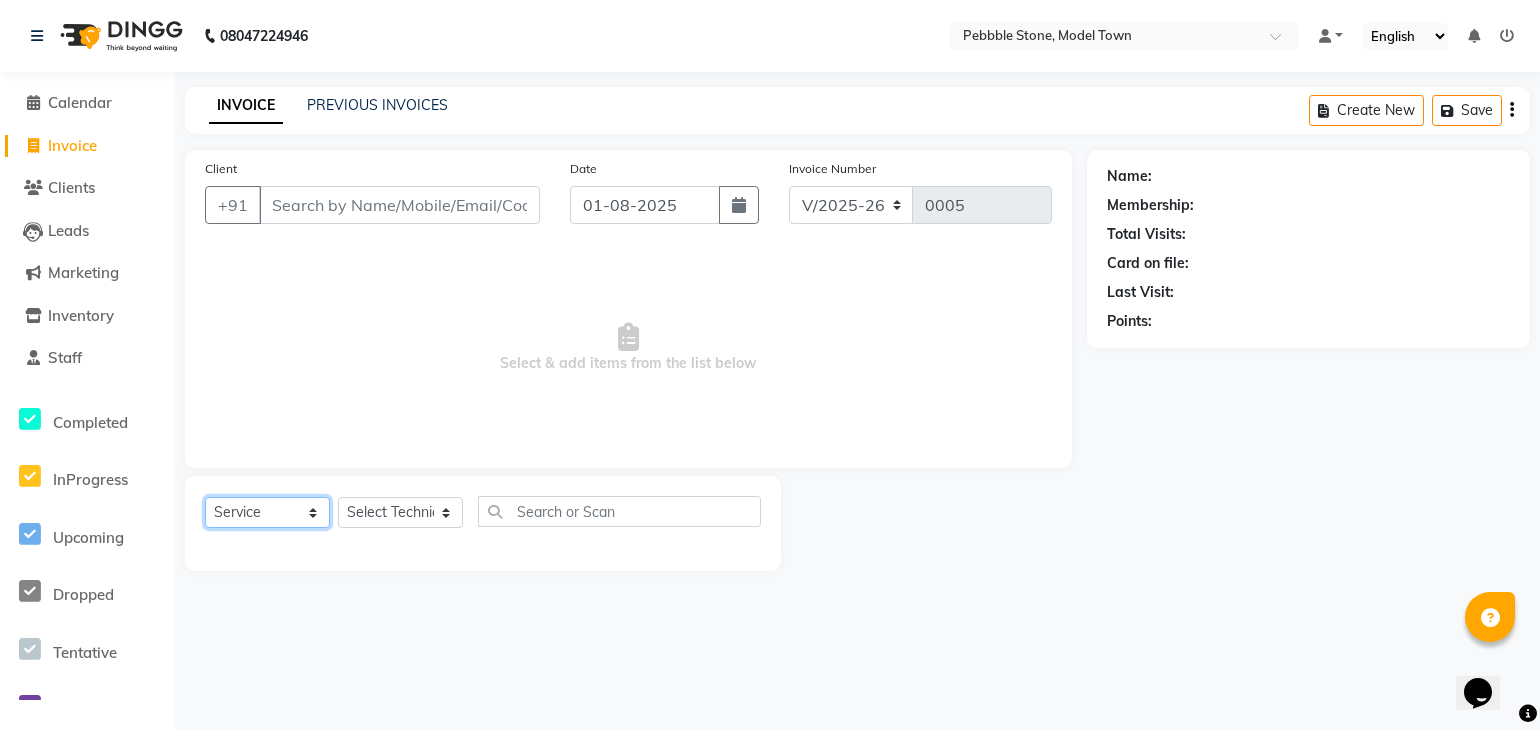 click on "Select  Service  Product  Membership  Package Voucher Prepaid Gift Card" 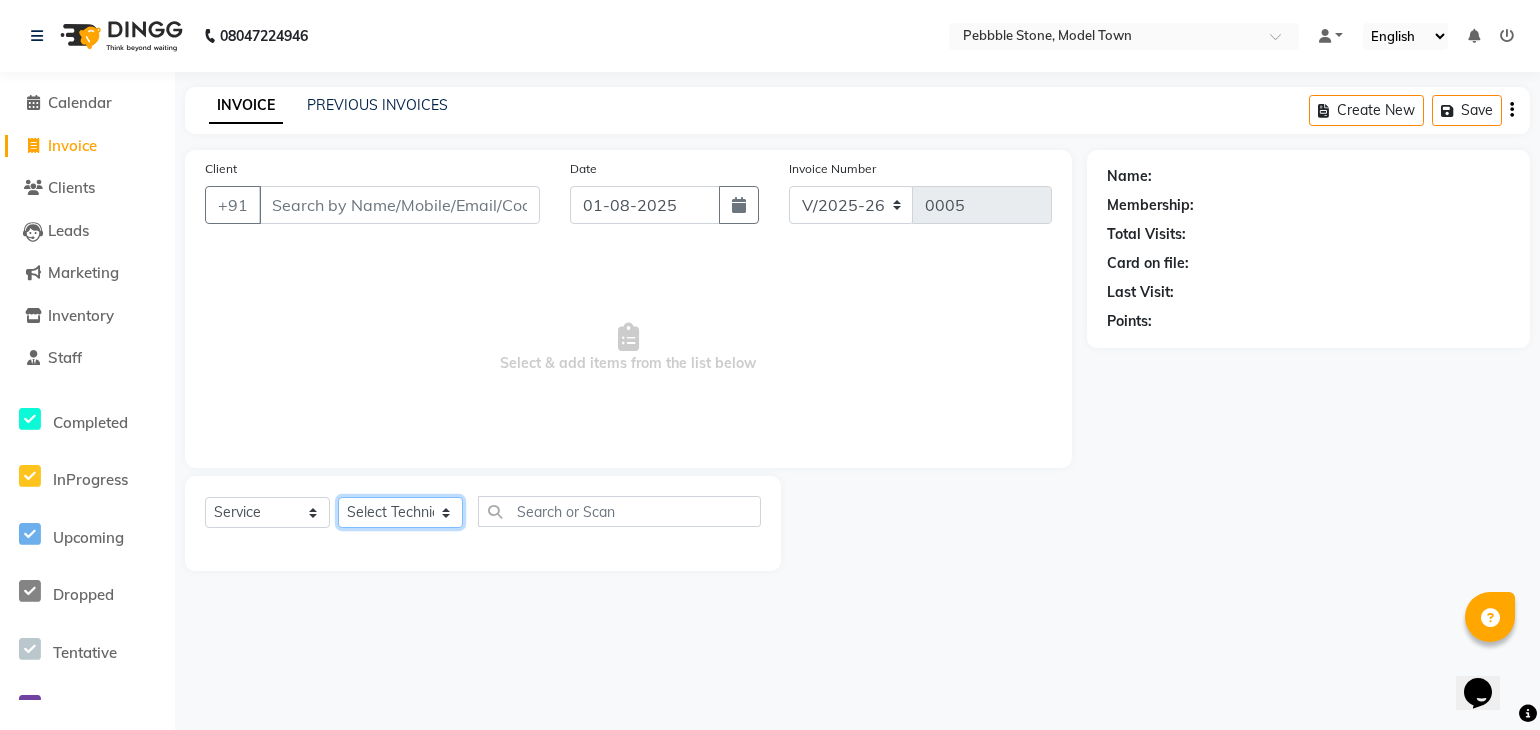 click on "Select Technician Ajay  Awdesh Kumar Fairy khan Goldy Saini Manager Manjeet Omkar Varun" 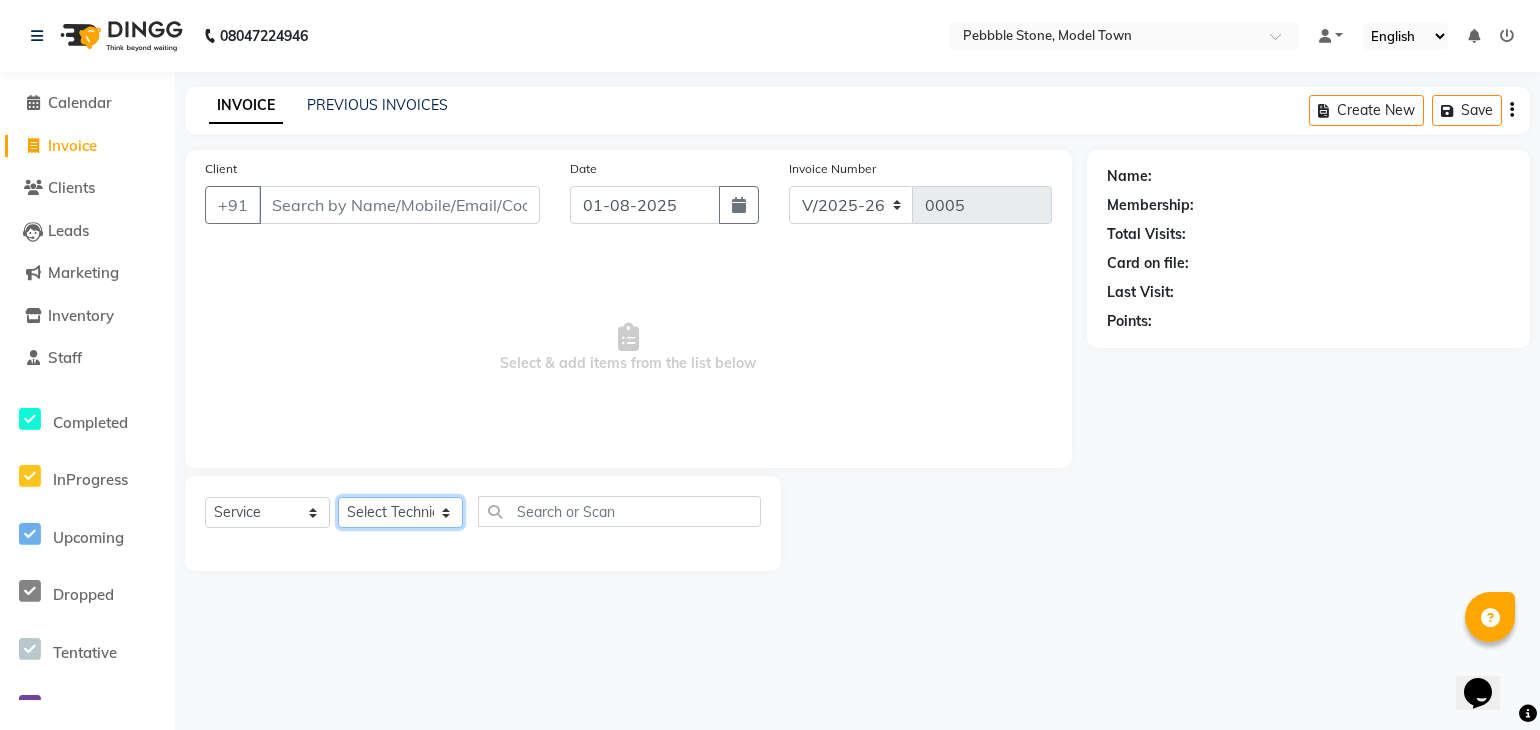 select on "87634" 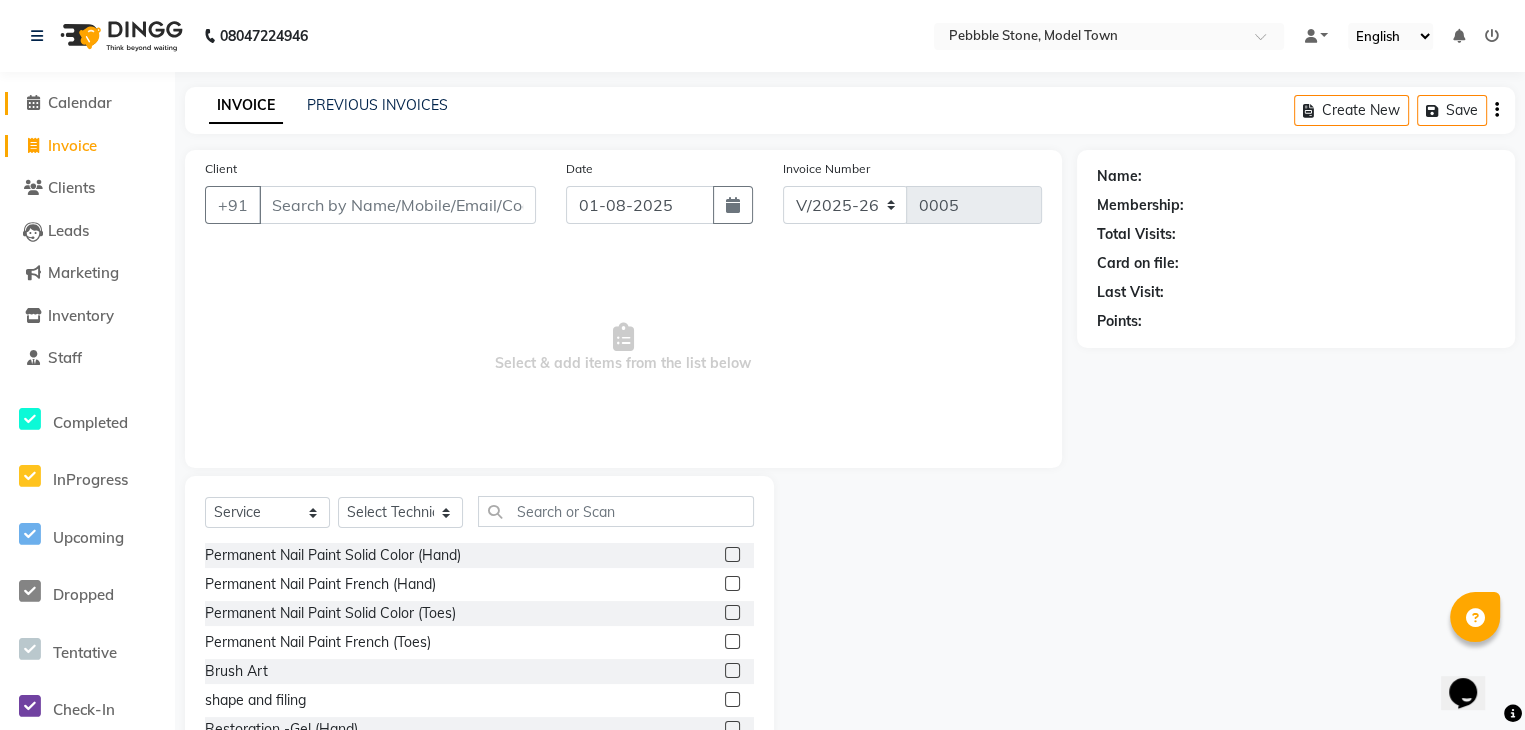 click on "Calendar" 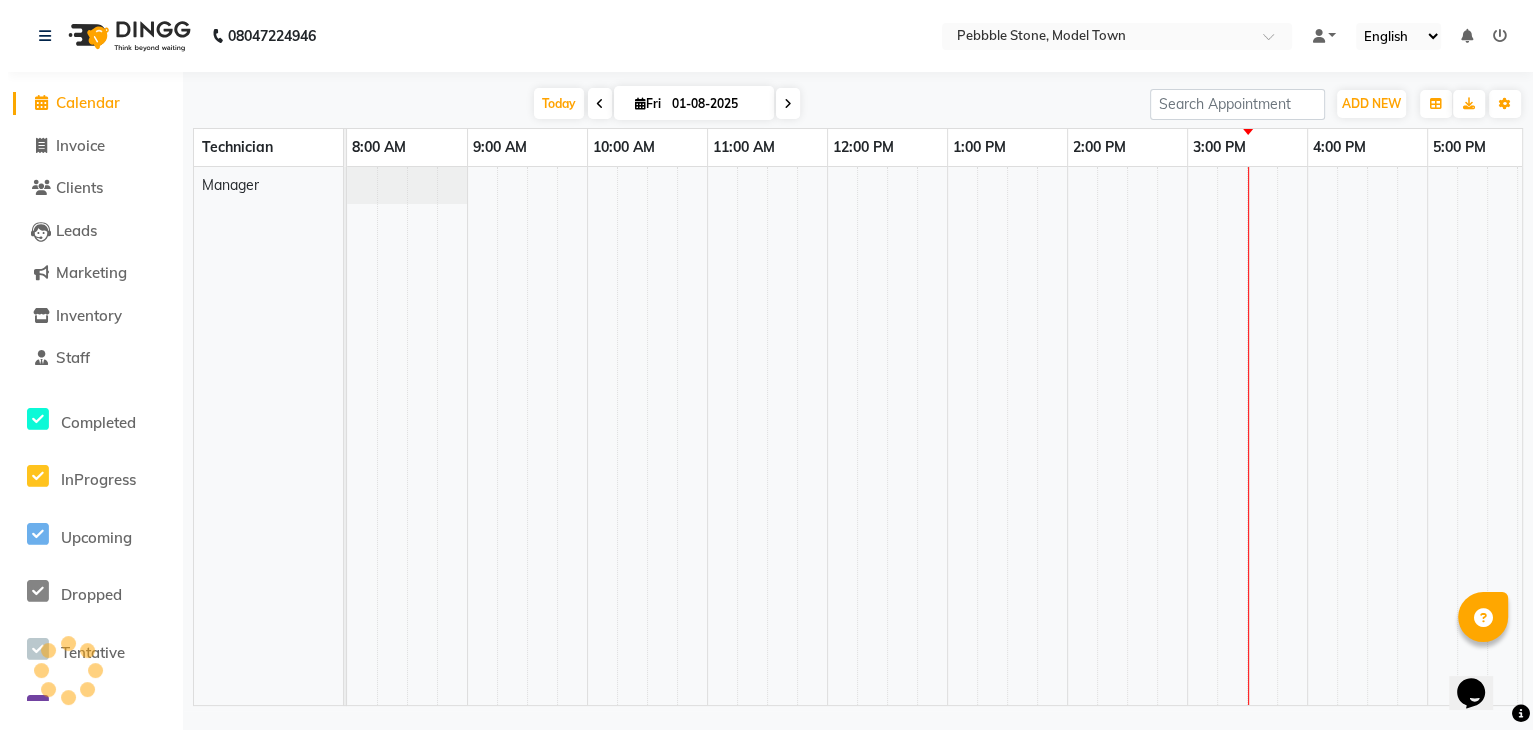 scroll, scrollTop: 0, scrollLeft: 0, axis: both 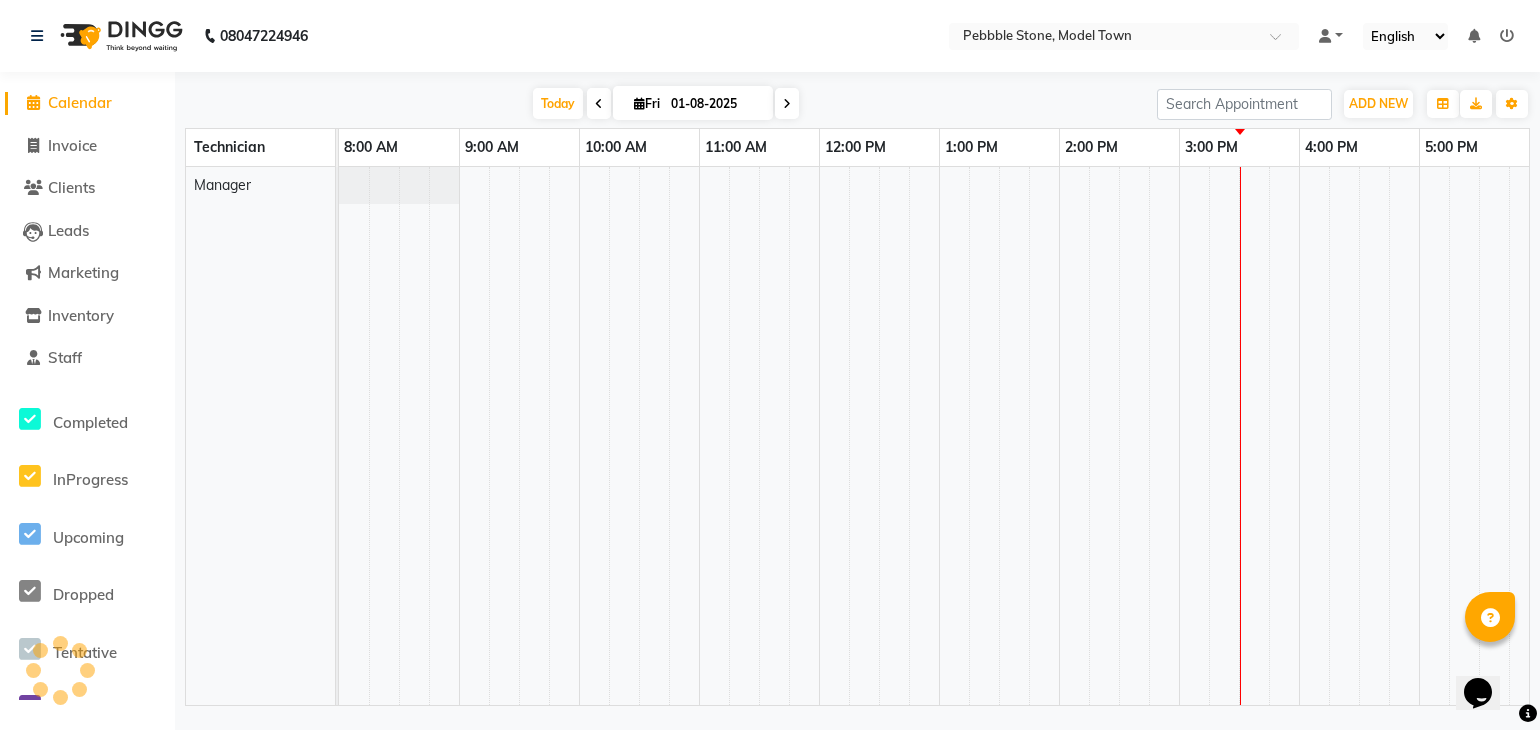 click on "Technician" at bounding box center (229, 147) 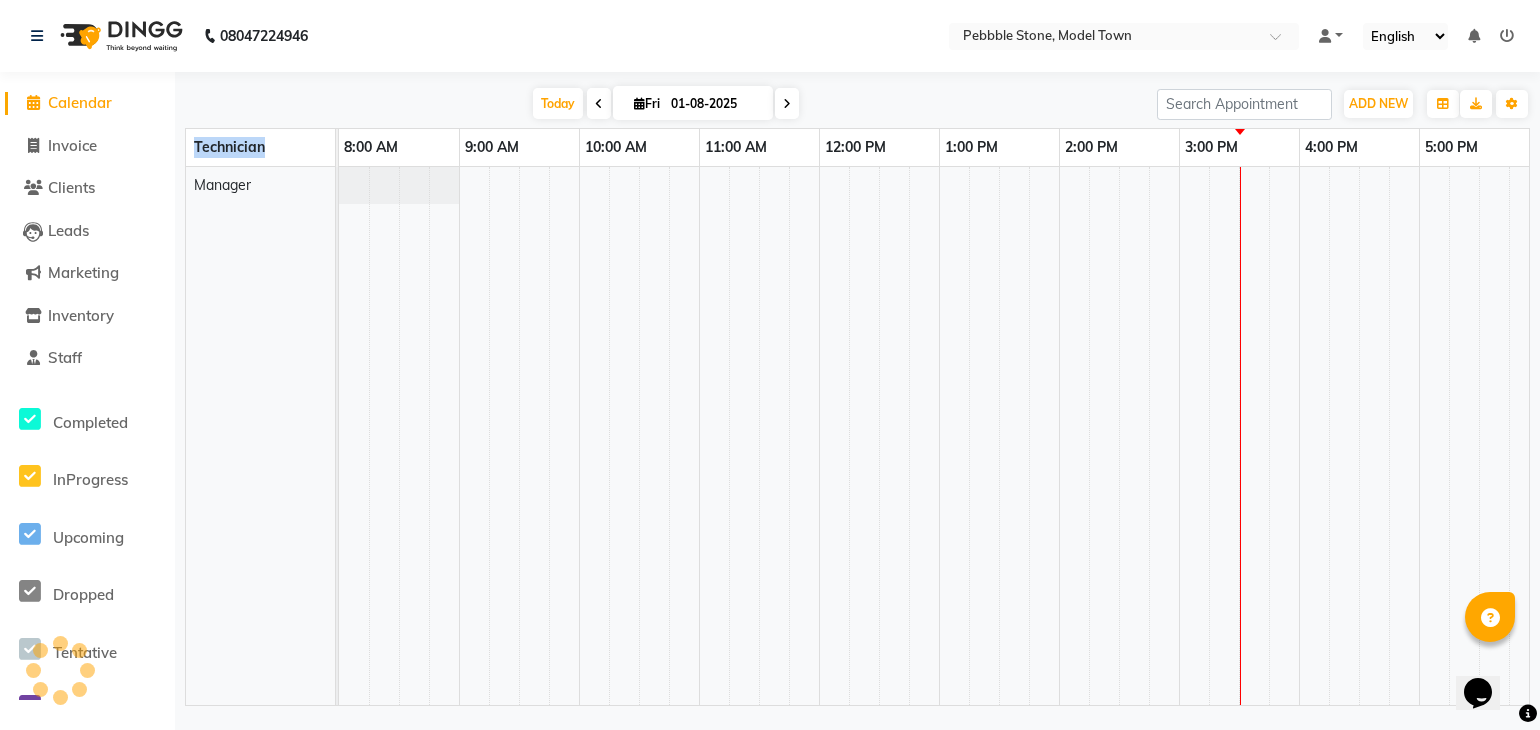 click on "Technician" at bounding box center [229, 147] 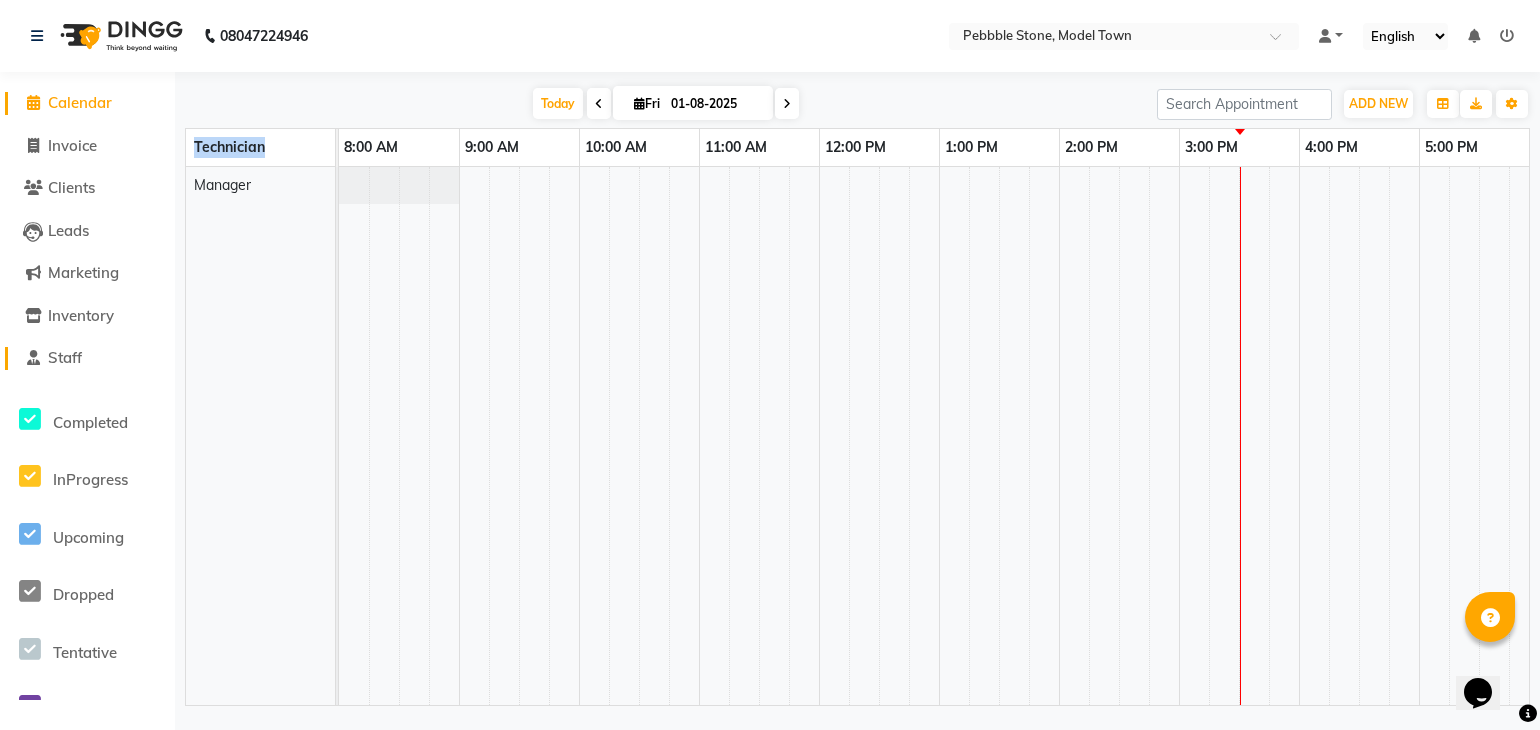 click on "Staff" 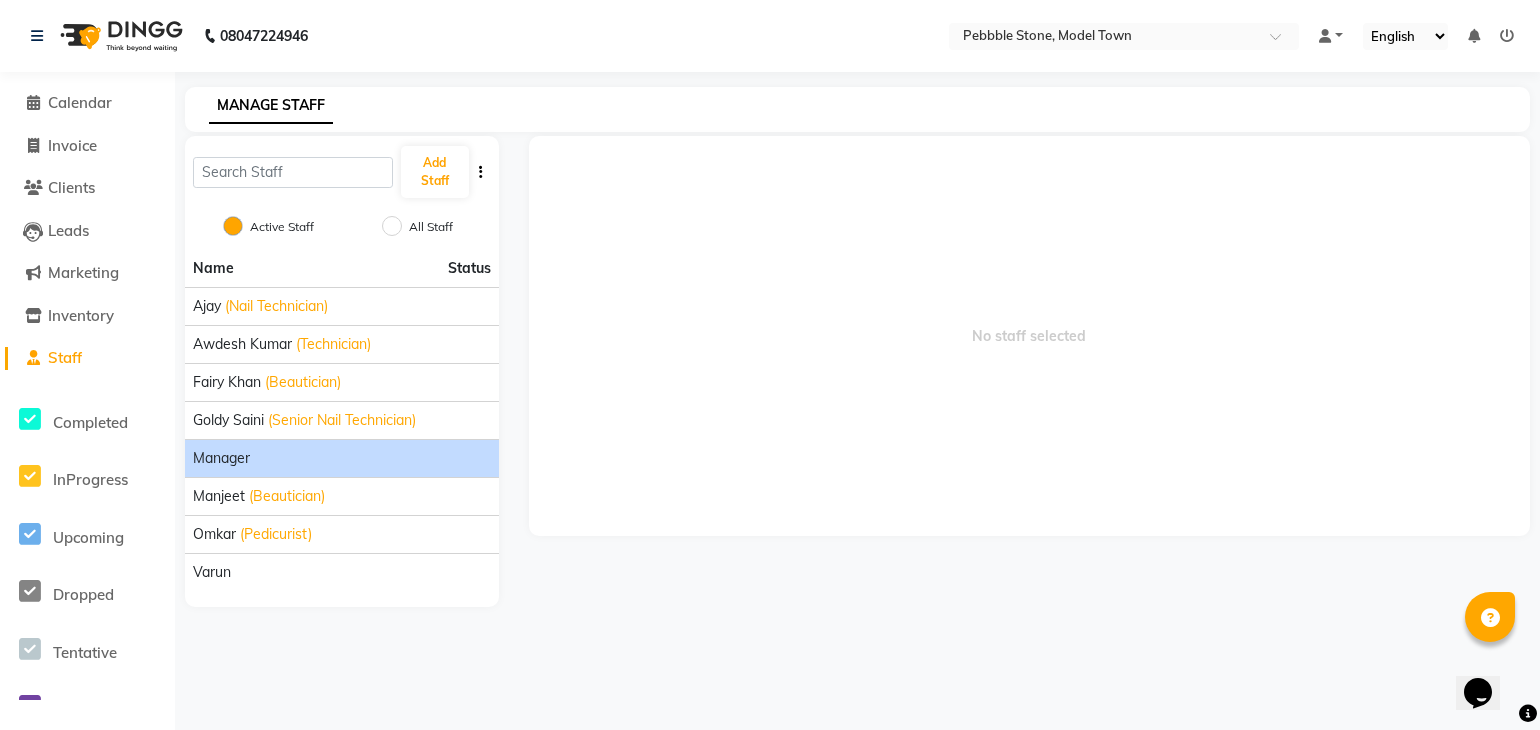 click on "Manager" 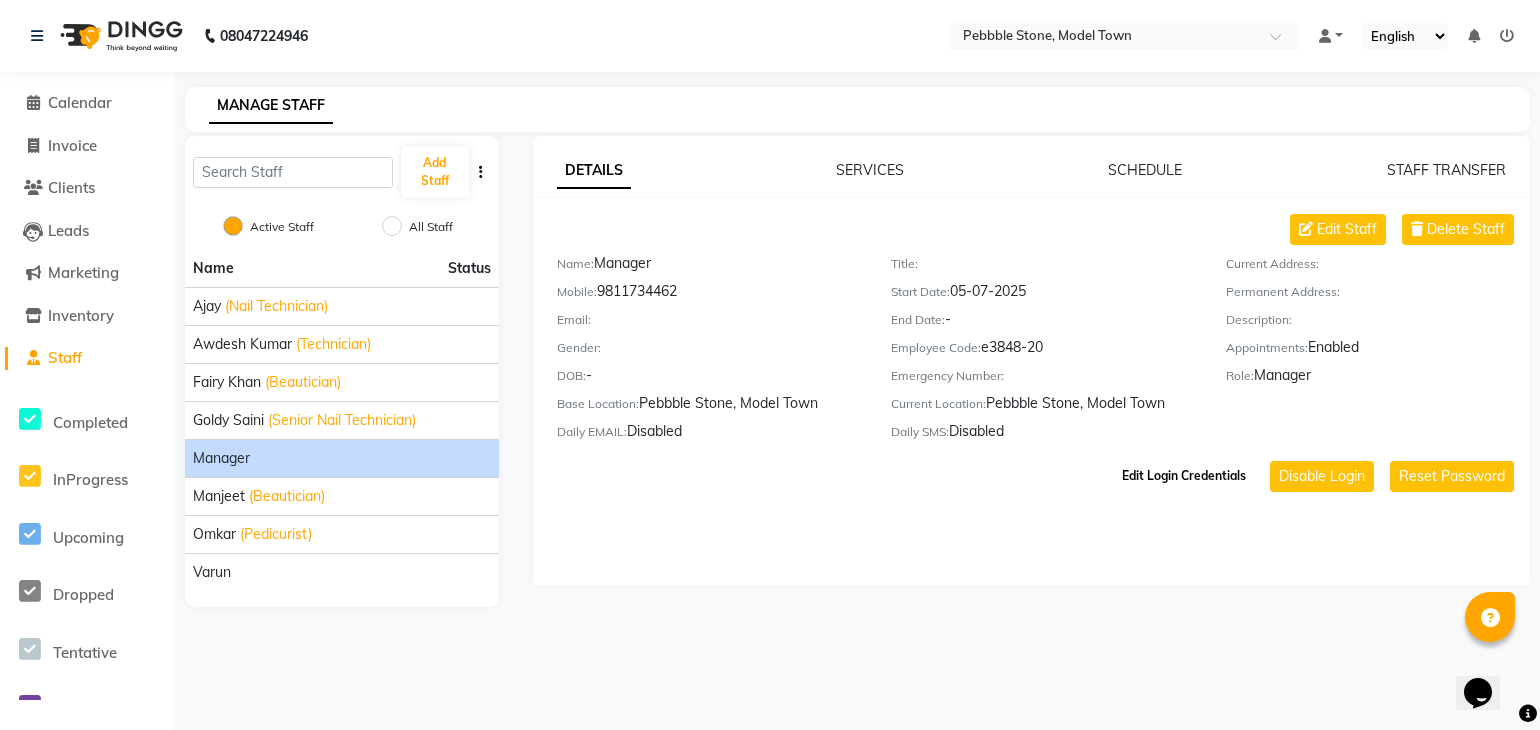 click on "Edit Login Credentials" 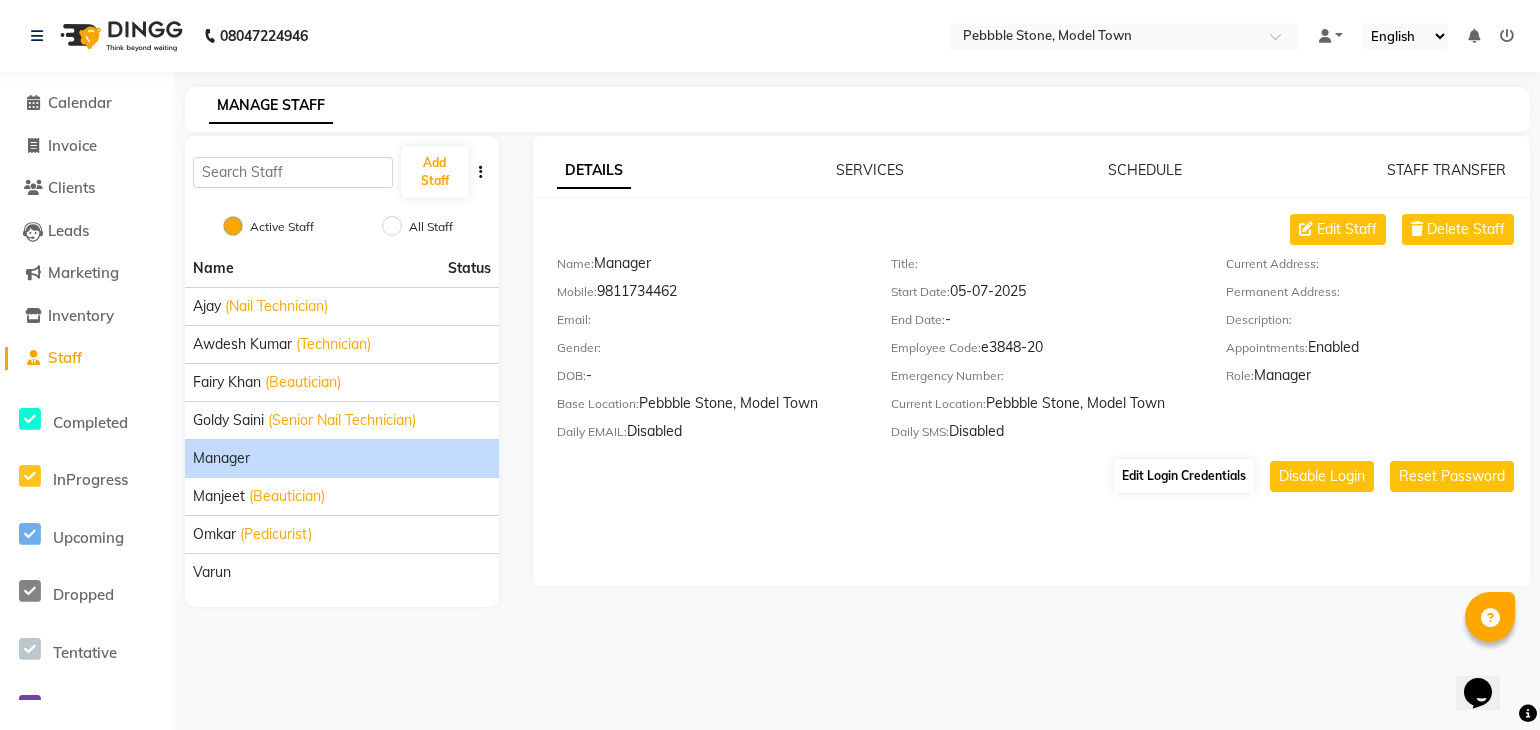 select on "5664" 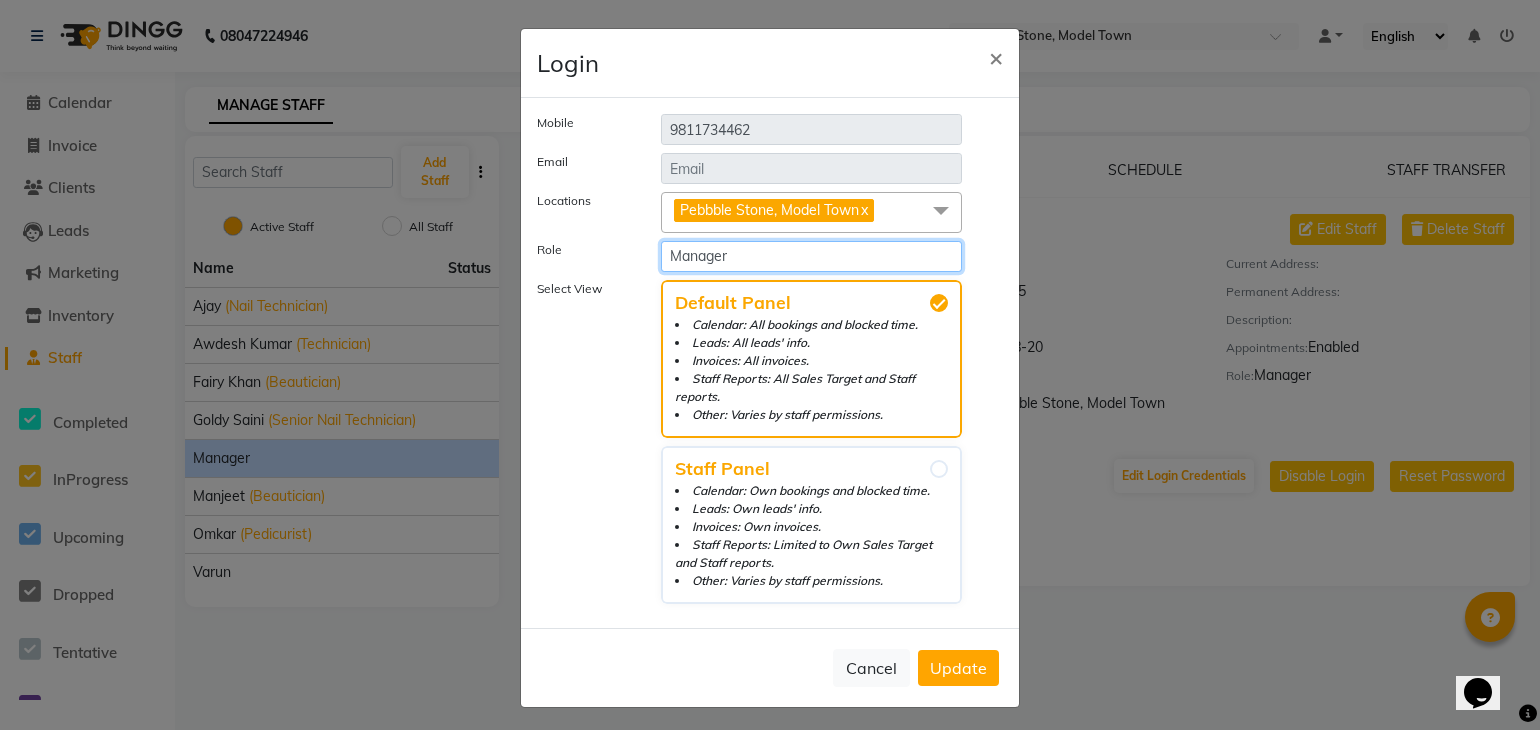 click on "Select Role Operator Manager Administrator" 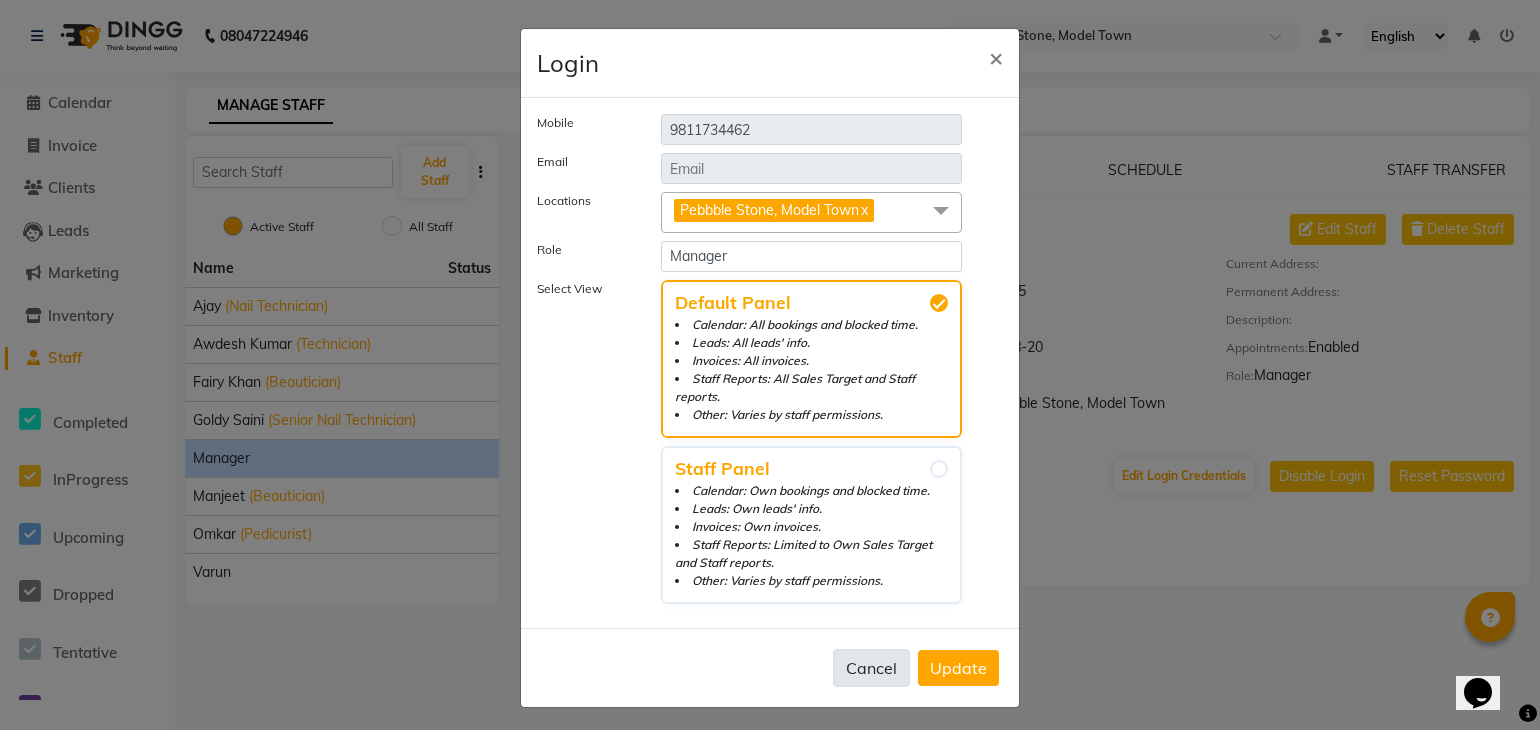 click on "Cancel" 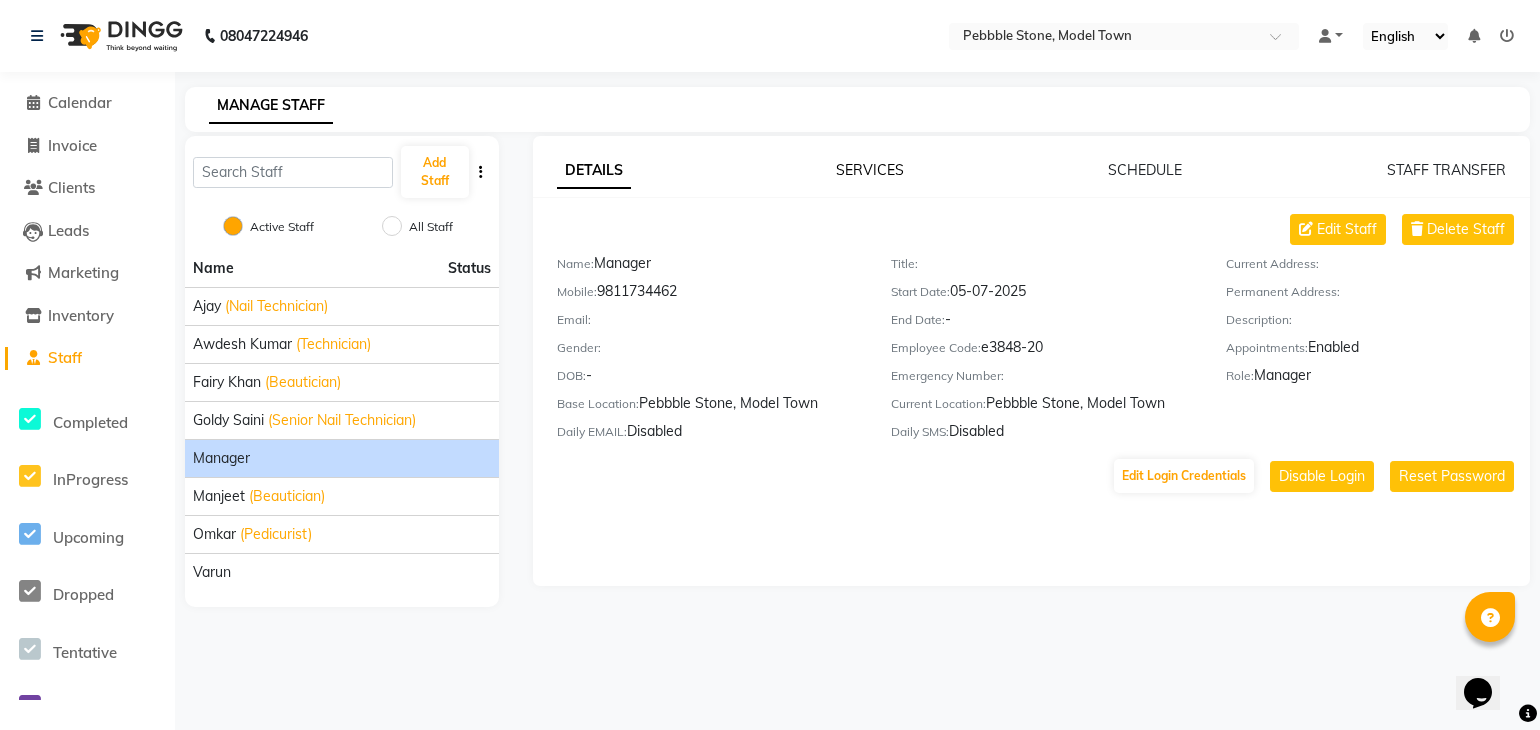 click on "SERVICES" 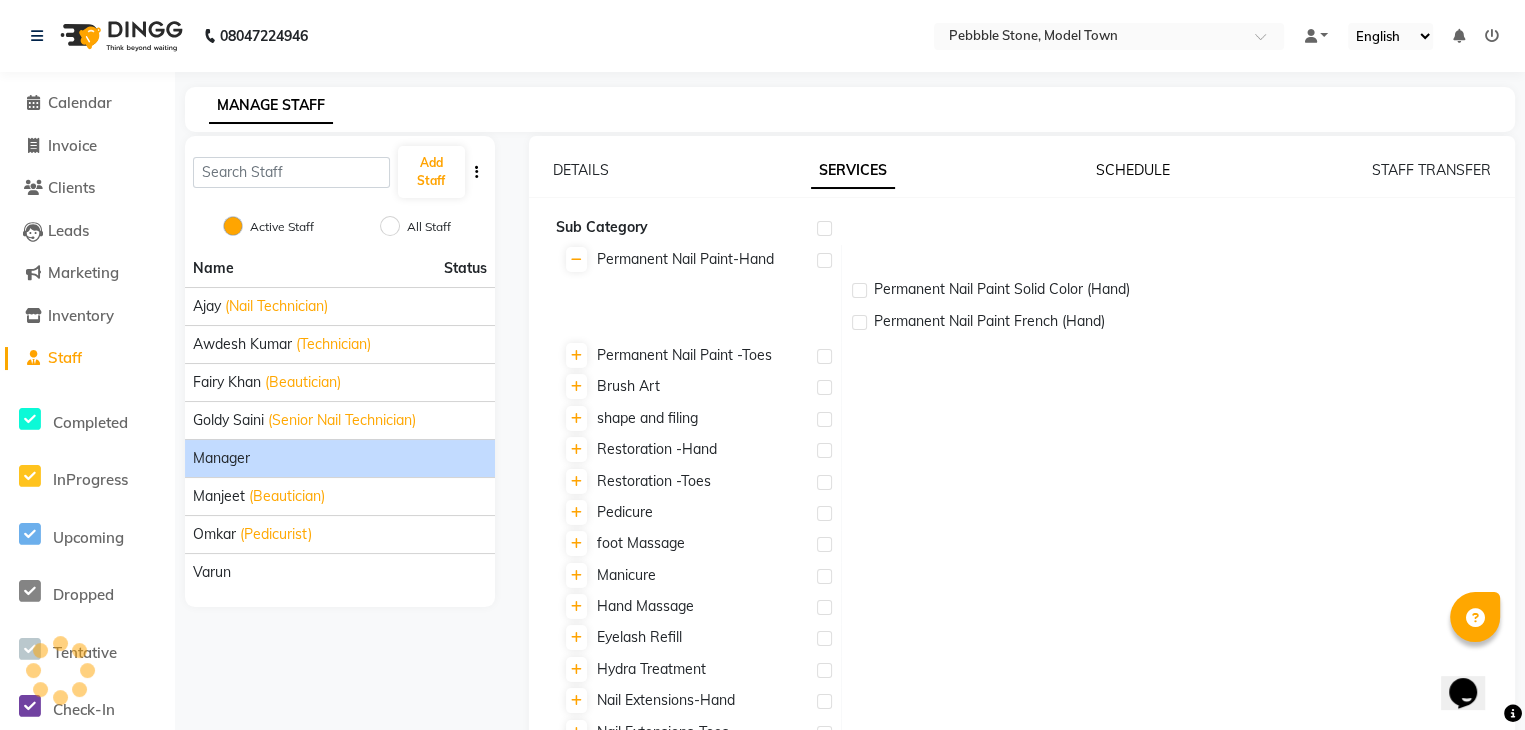 click on "SCHEDULE" 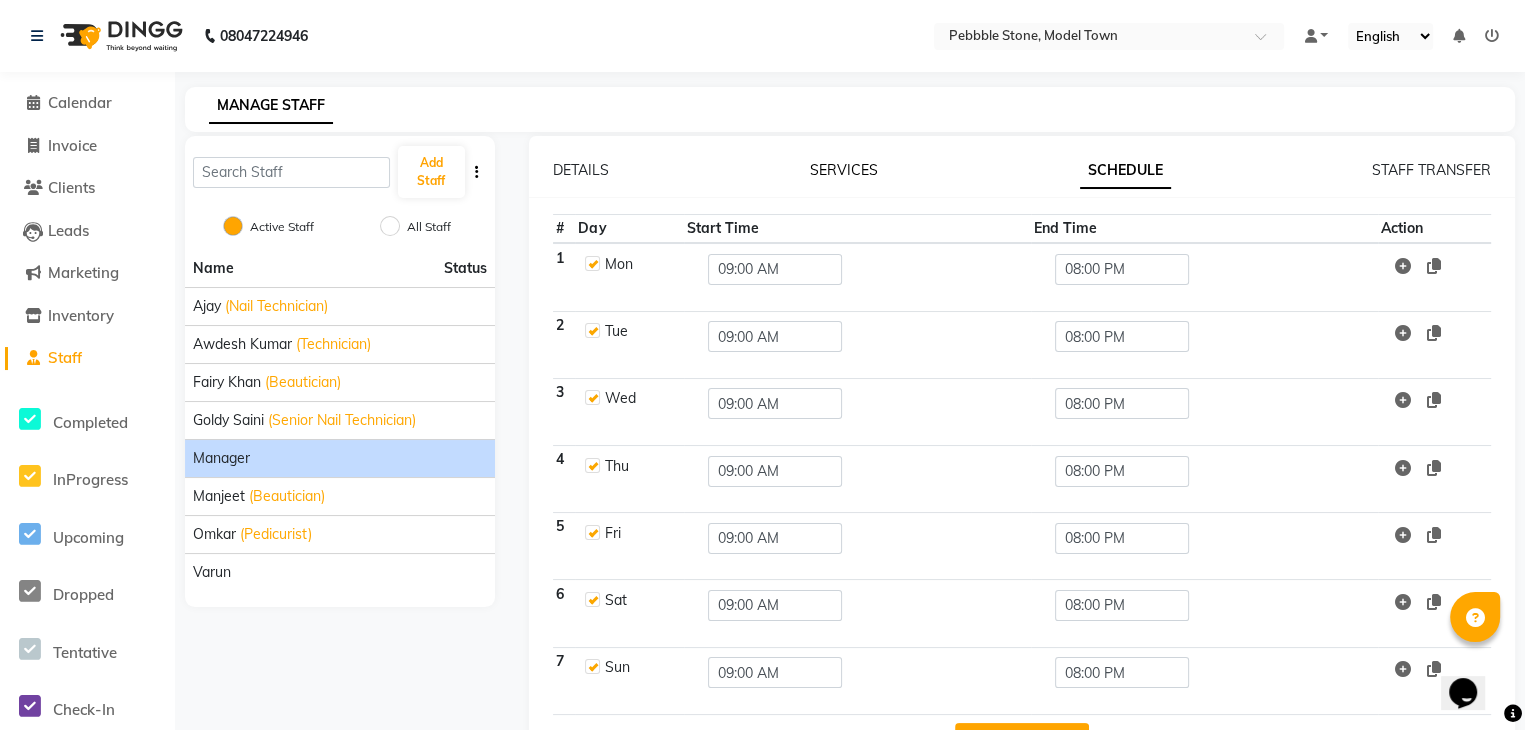 click on "SERVICES" 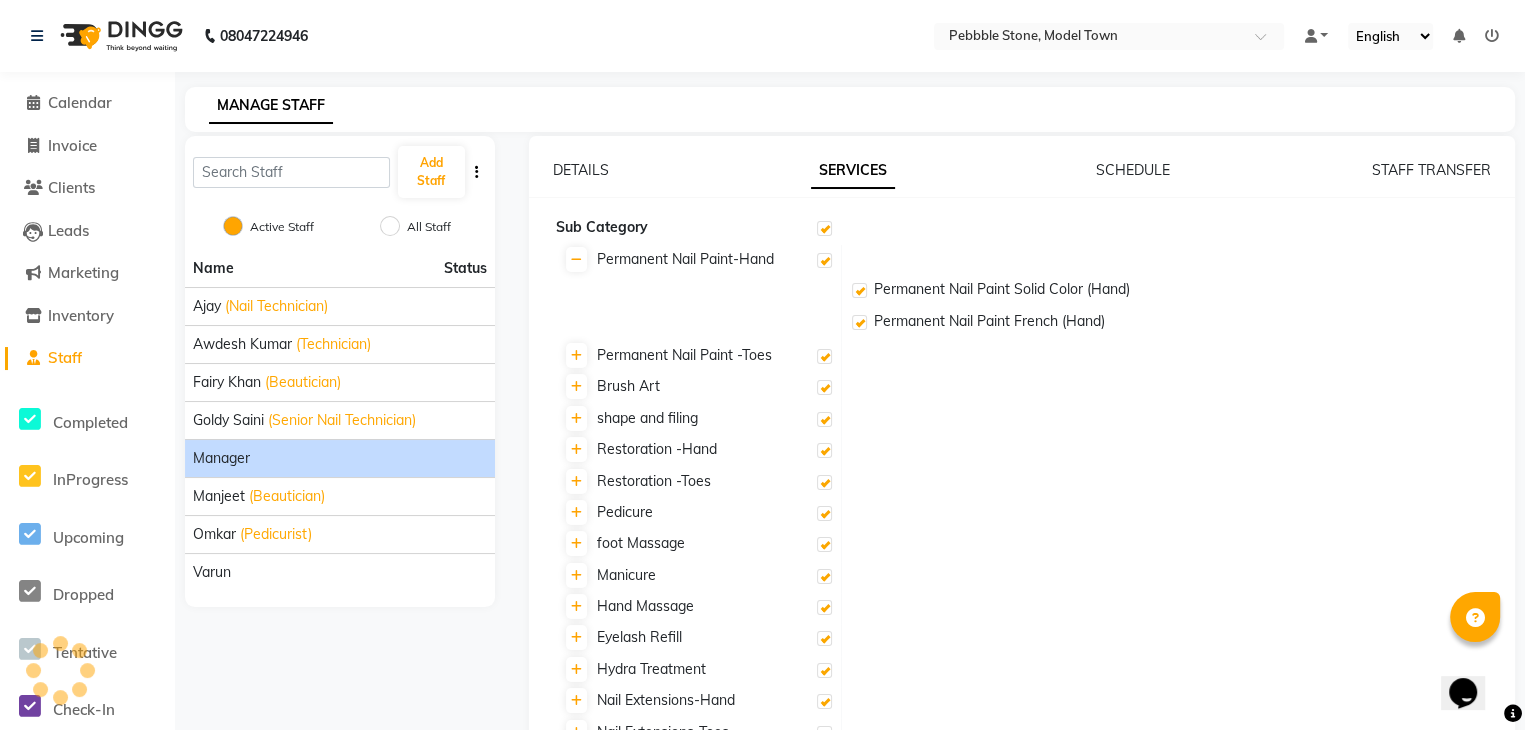 checkbox on "true" 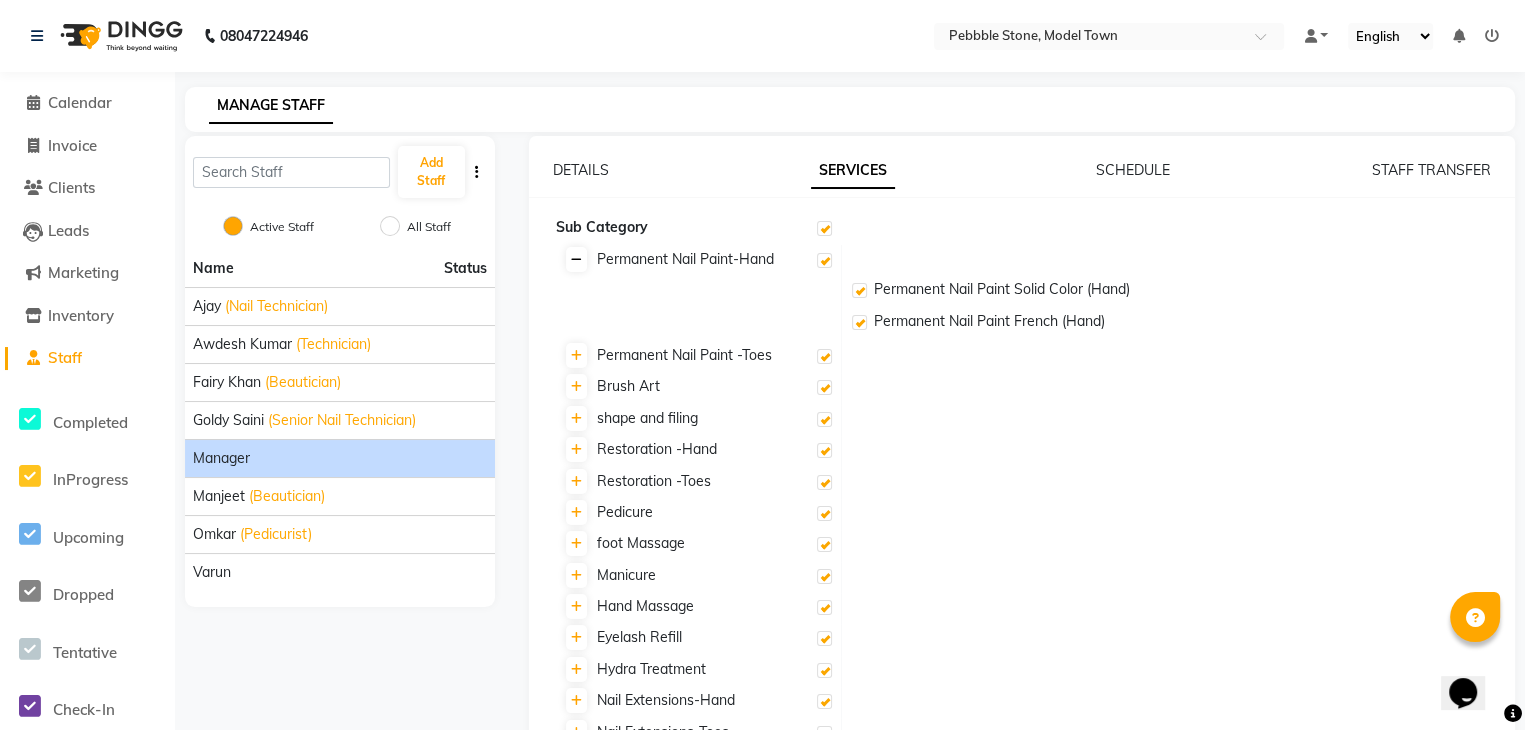 click 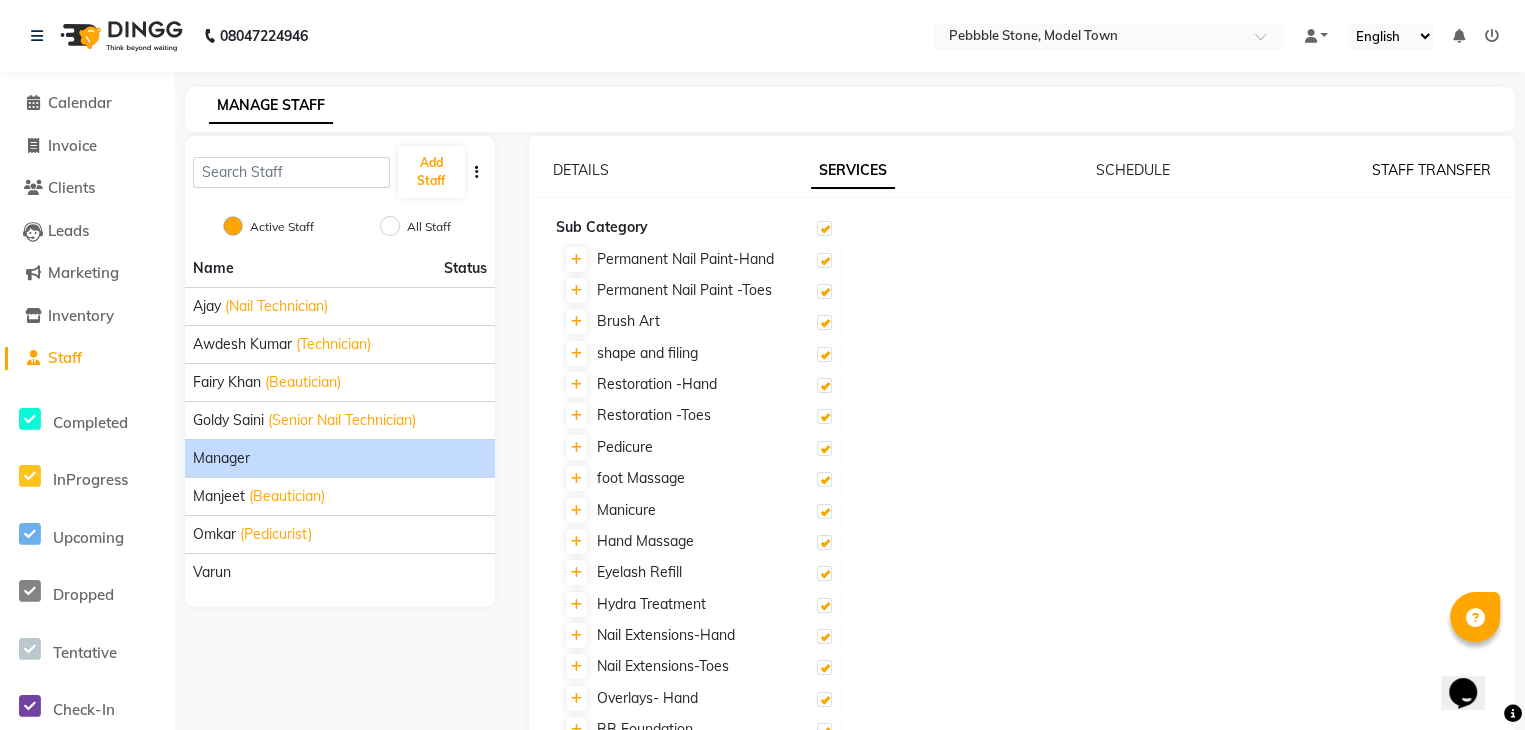 click on "STAFF TRANSFER" 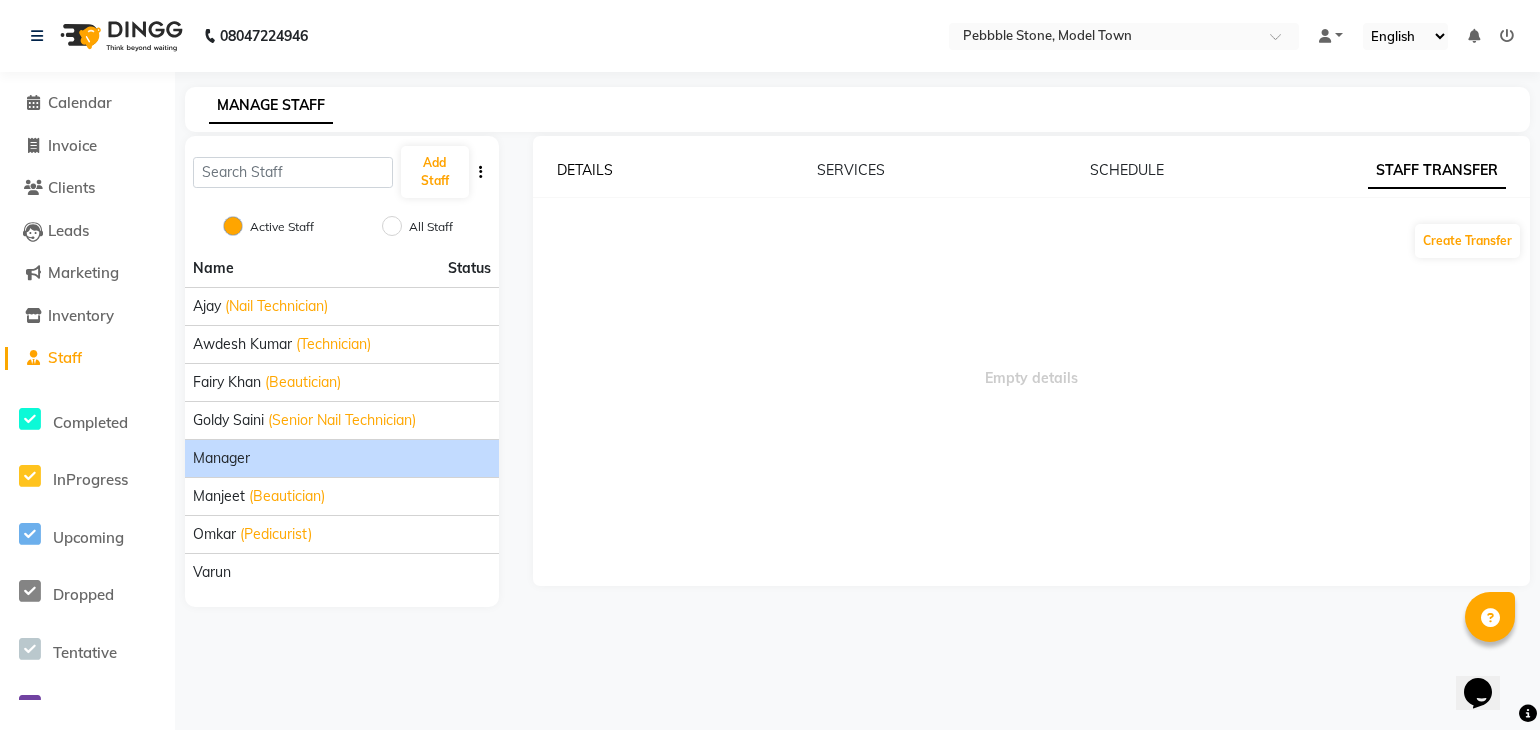 click on "DETAILS" 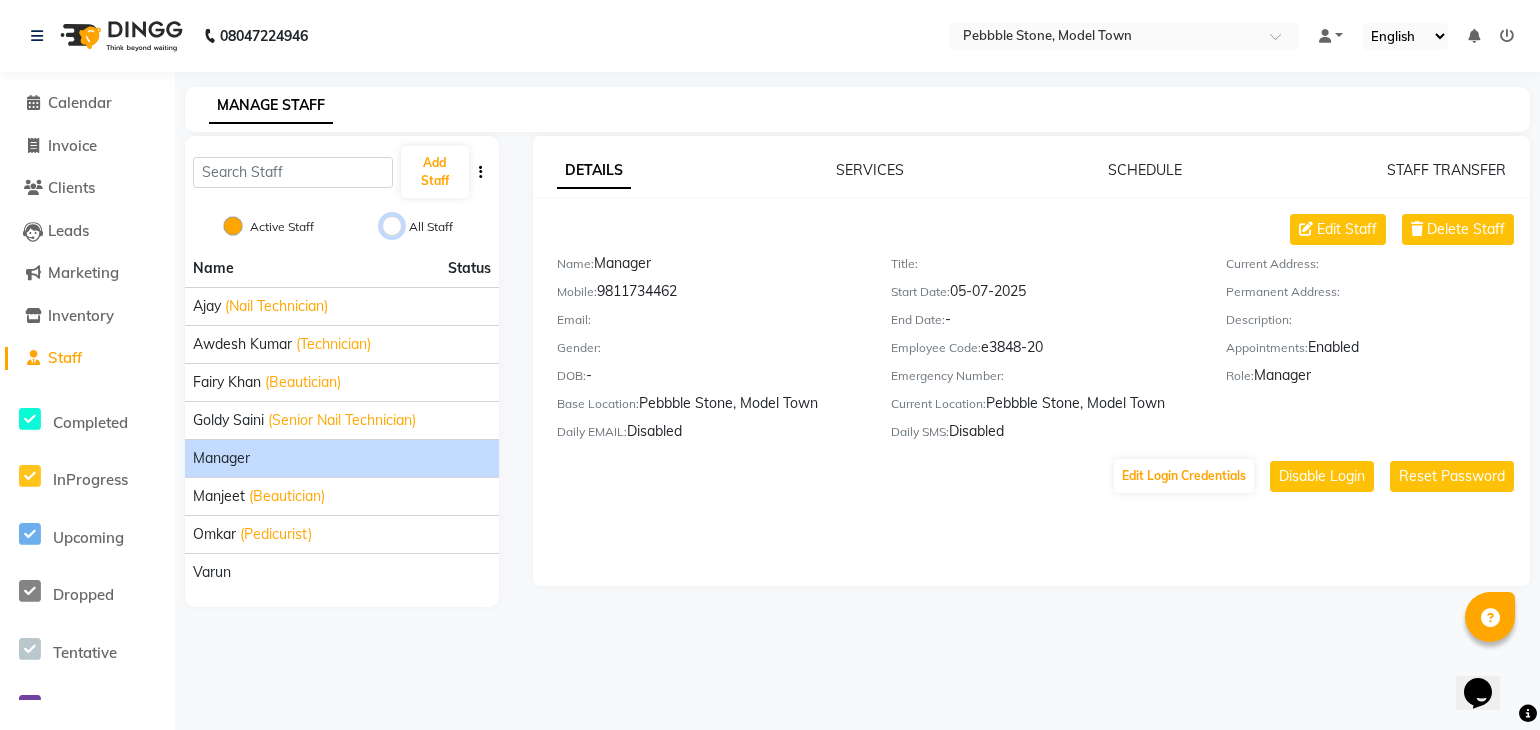 click on "All Staff" at bounding box center (392, 226) 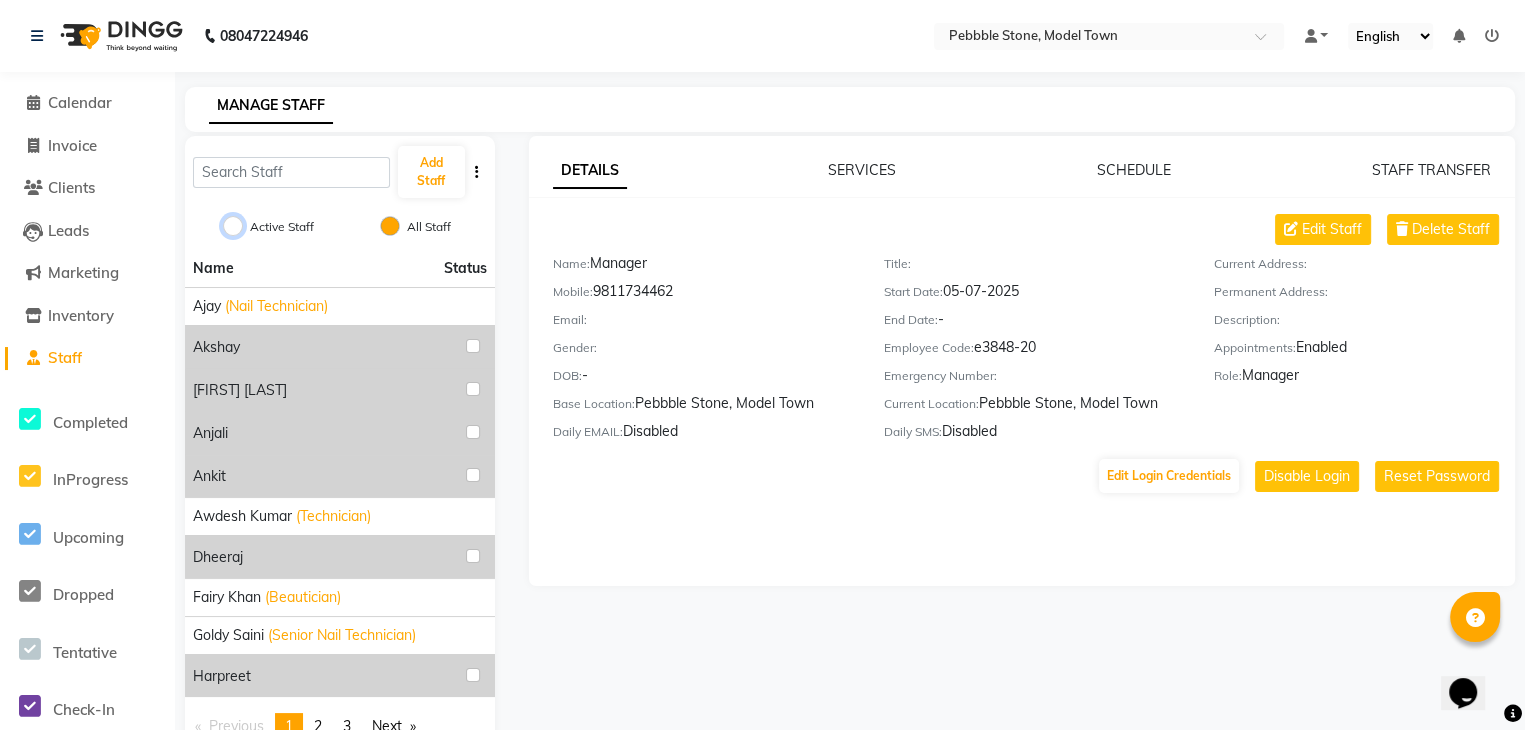 click on "Active Staff" at bounding box center [233, 226] 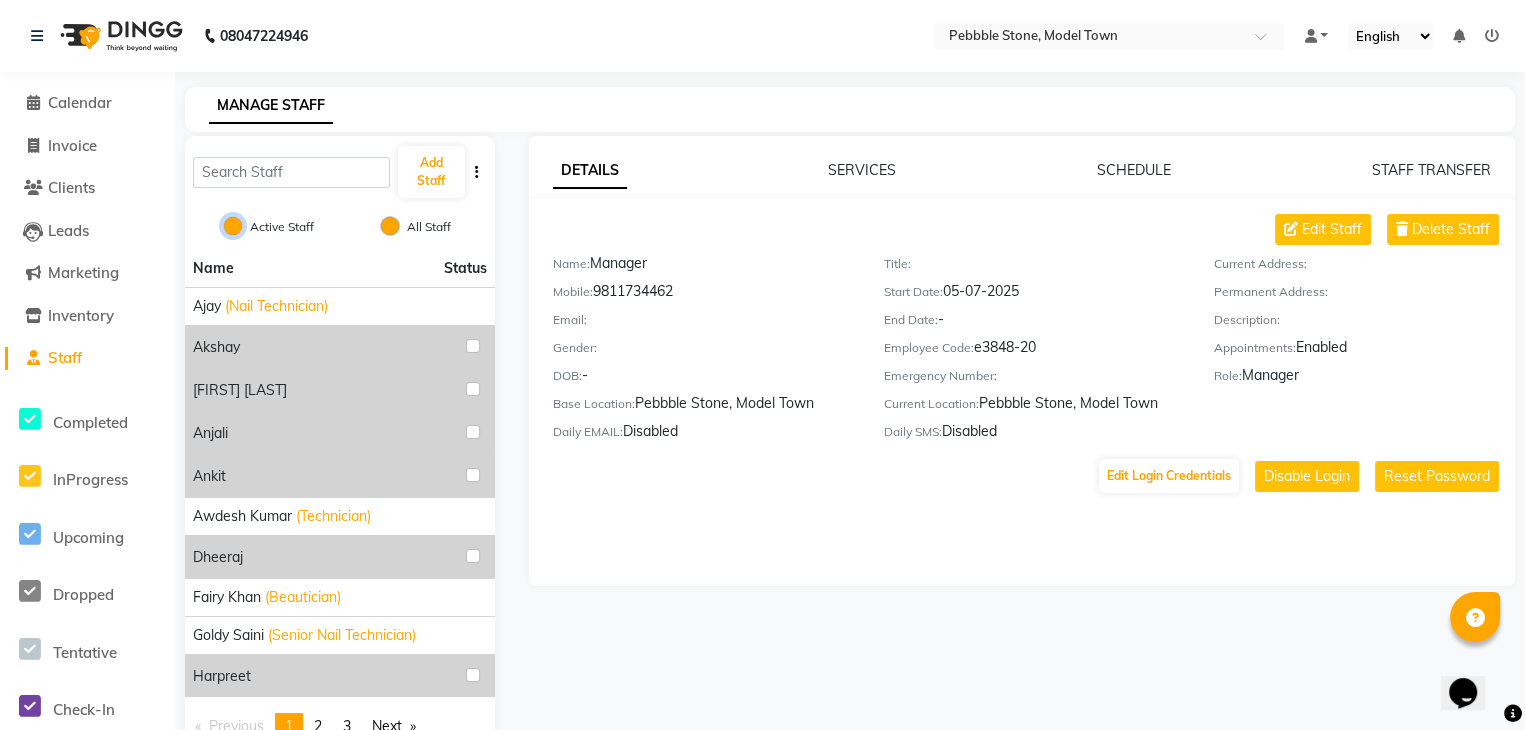 radio on "false" 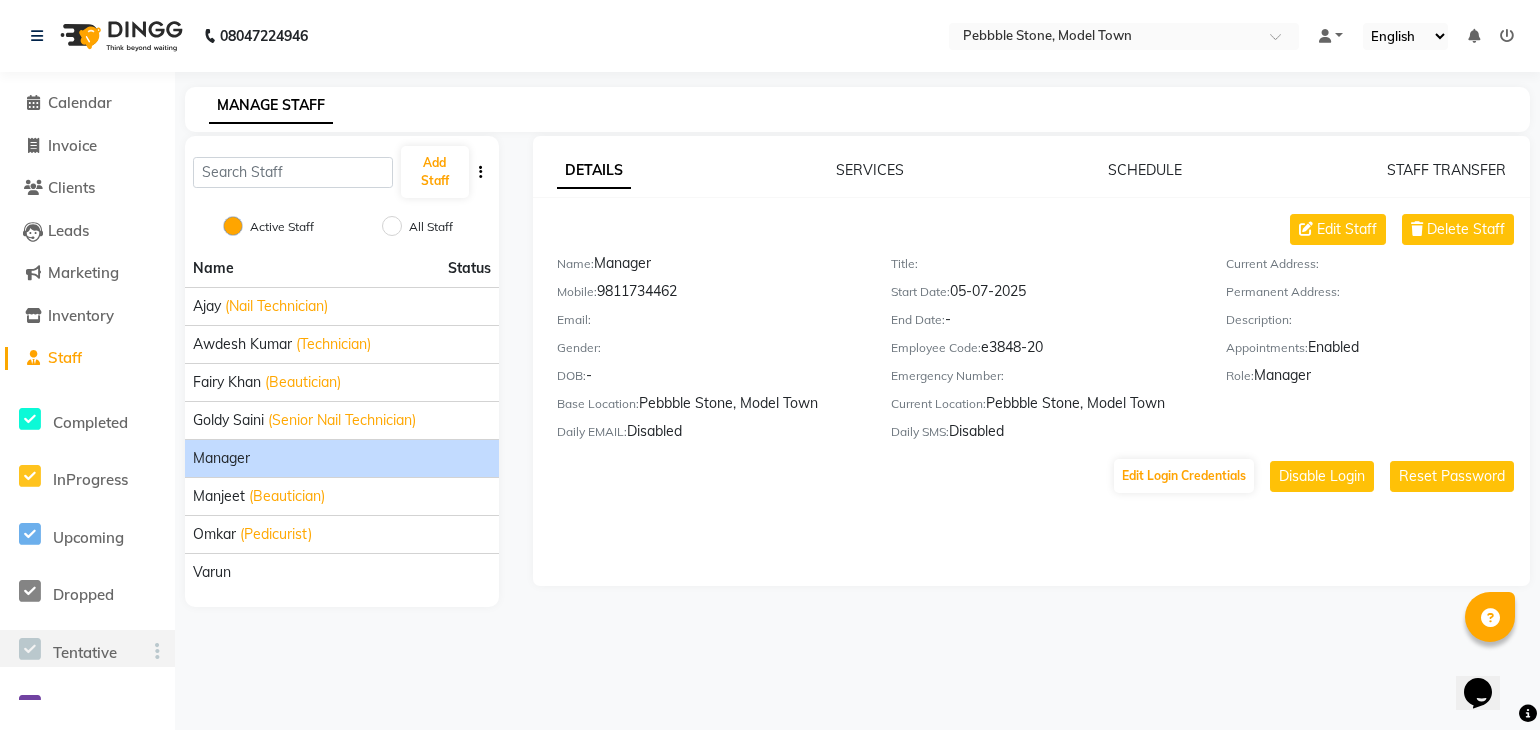 click 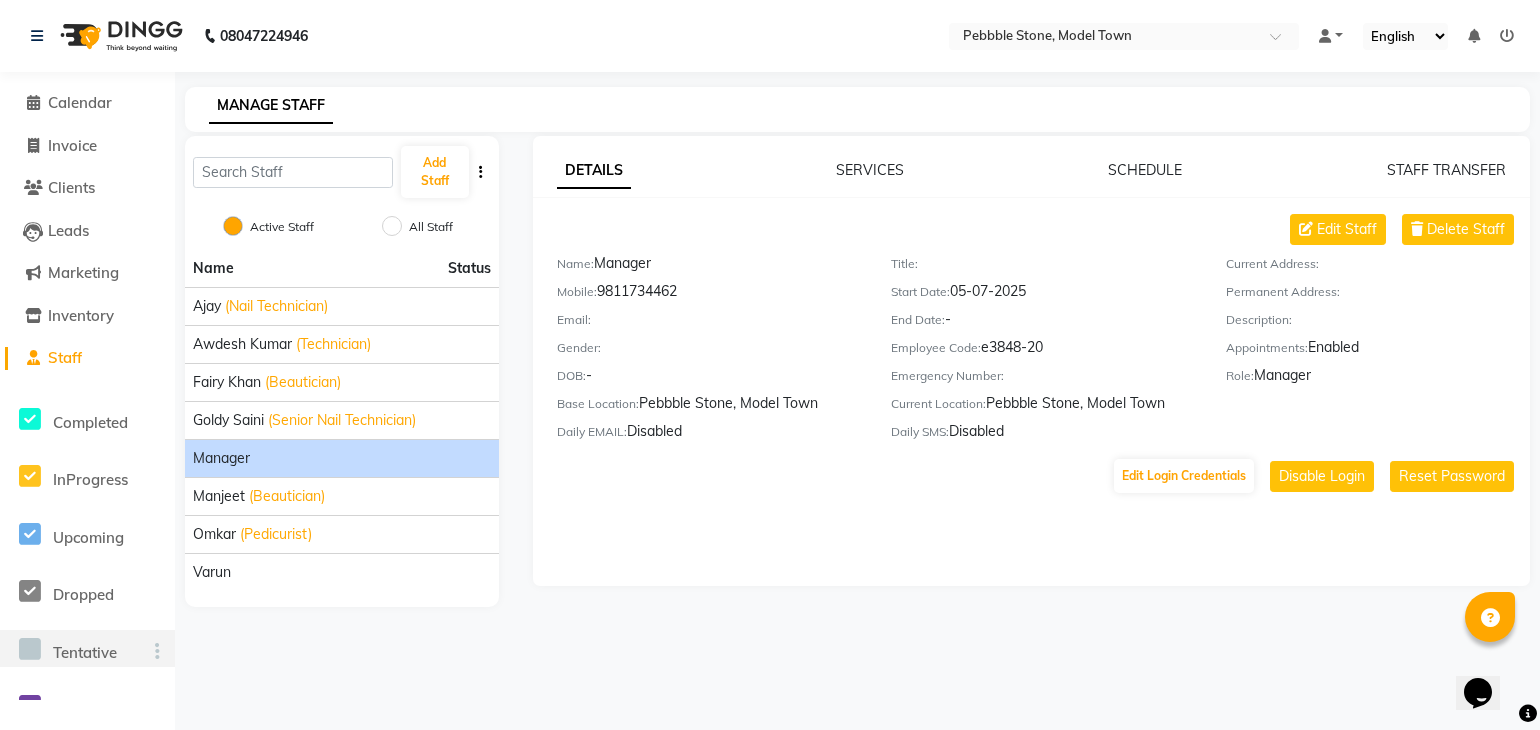 click 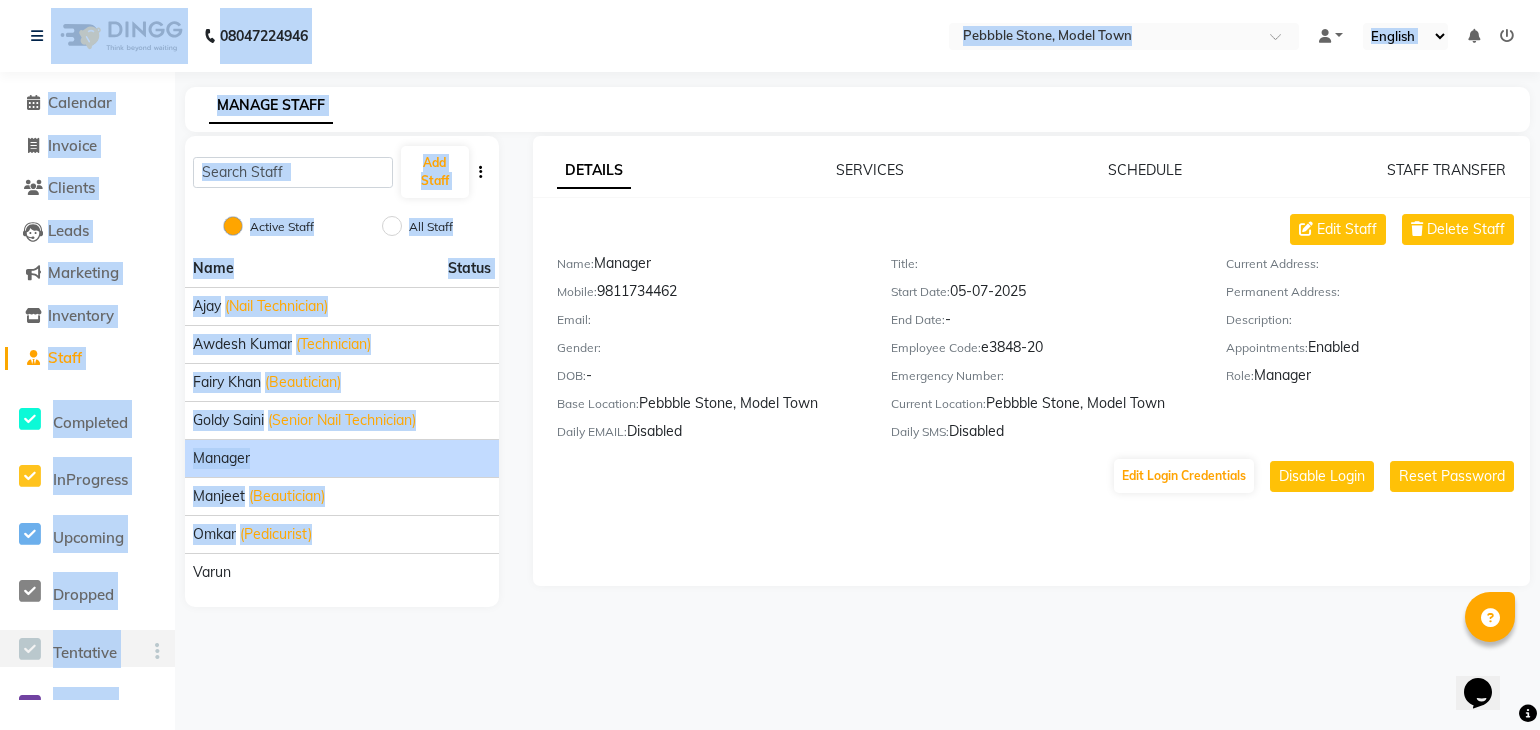 drag, startPoint x: 66, startPoint y: 686, endPoint x: 96, endPoint y: 769, distance: 88.25531 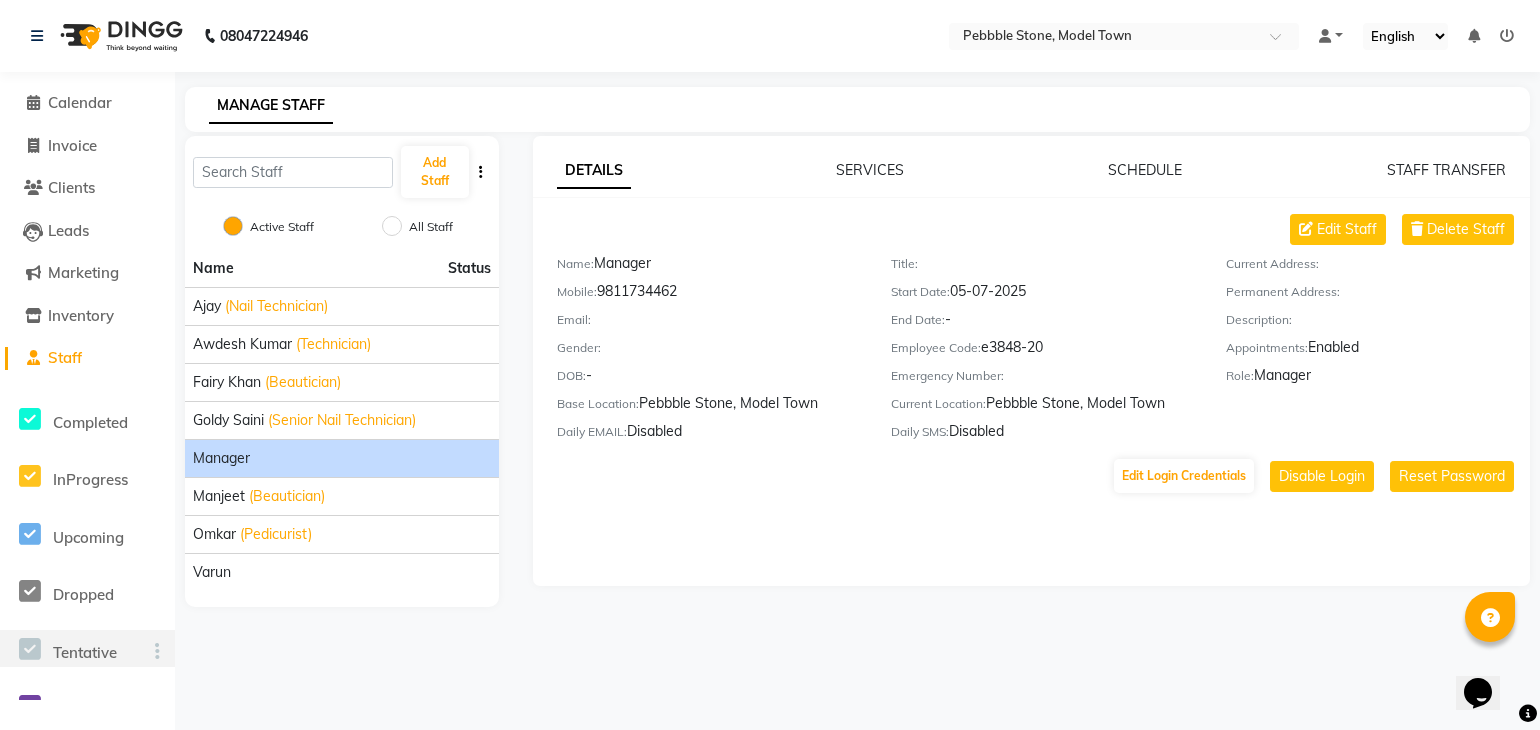 drag, startPoint x: 248, startPoint y: 691, endPoint x: 182, endPoint y: 646, distance: 79.881165 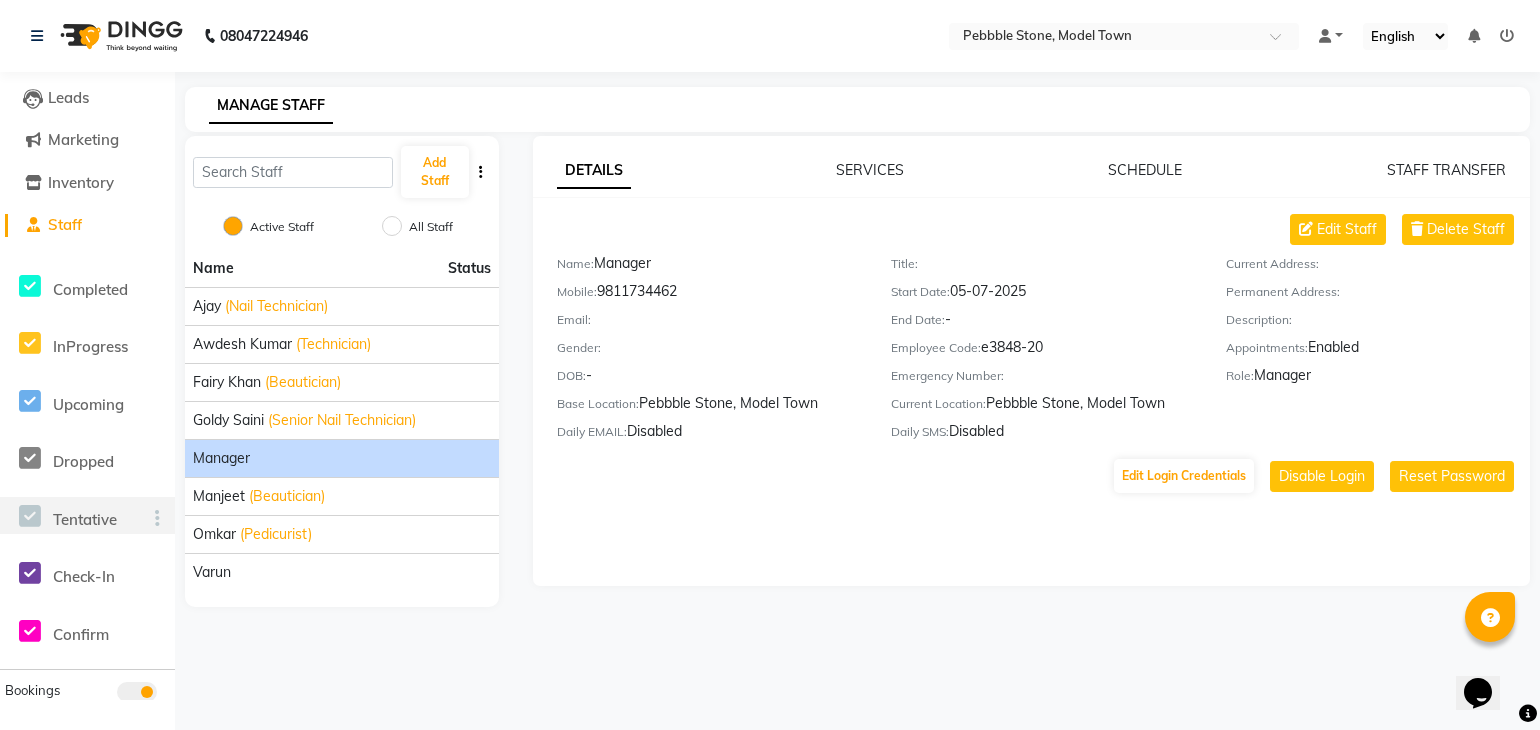 scroll, scrollTop: 267, scrollLeft: 0, axis: vertical 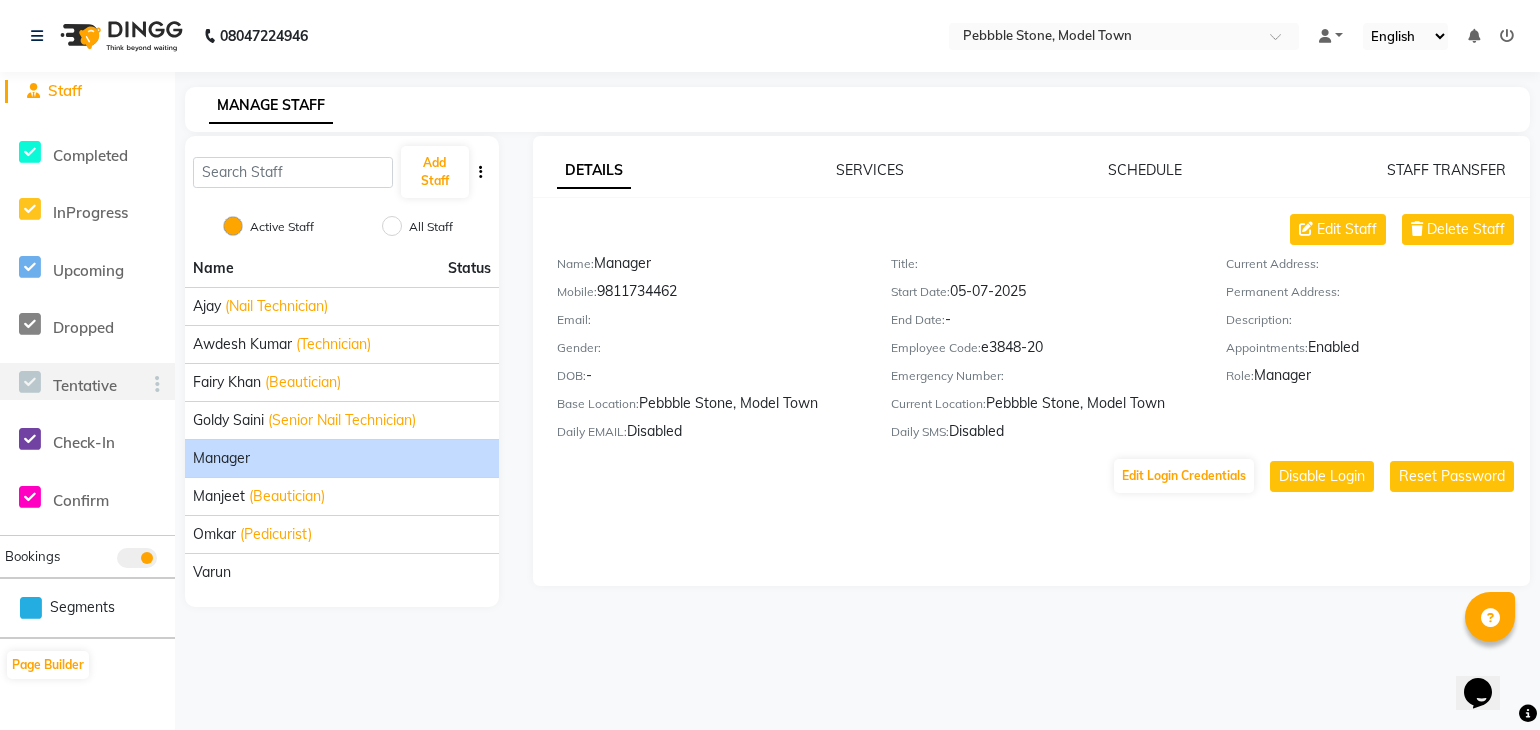 drag, startPoint x: 136, startPoint y: 346, endPoint x: 122, endPoint y: 609, distance: 263.37234 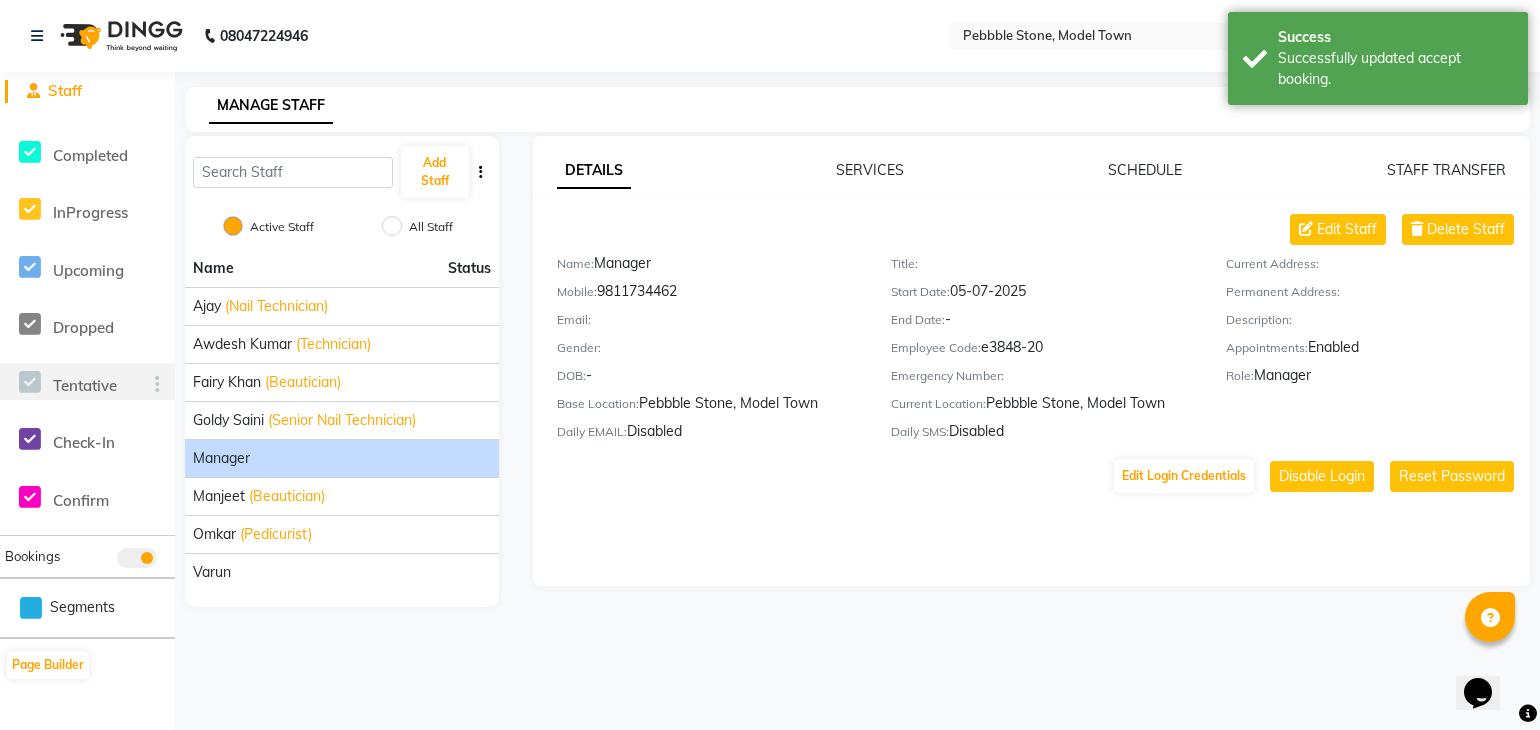 click 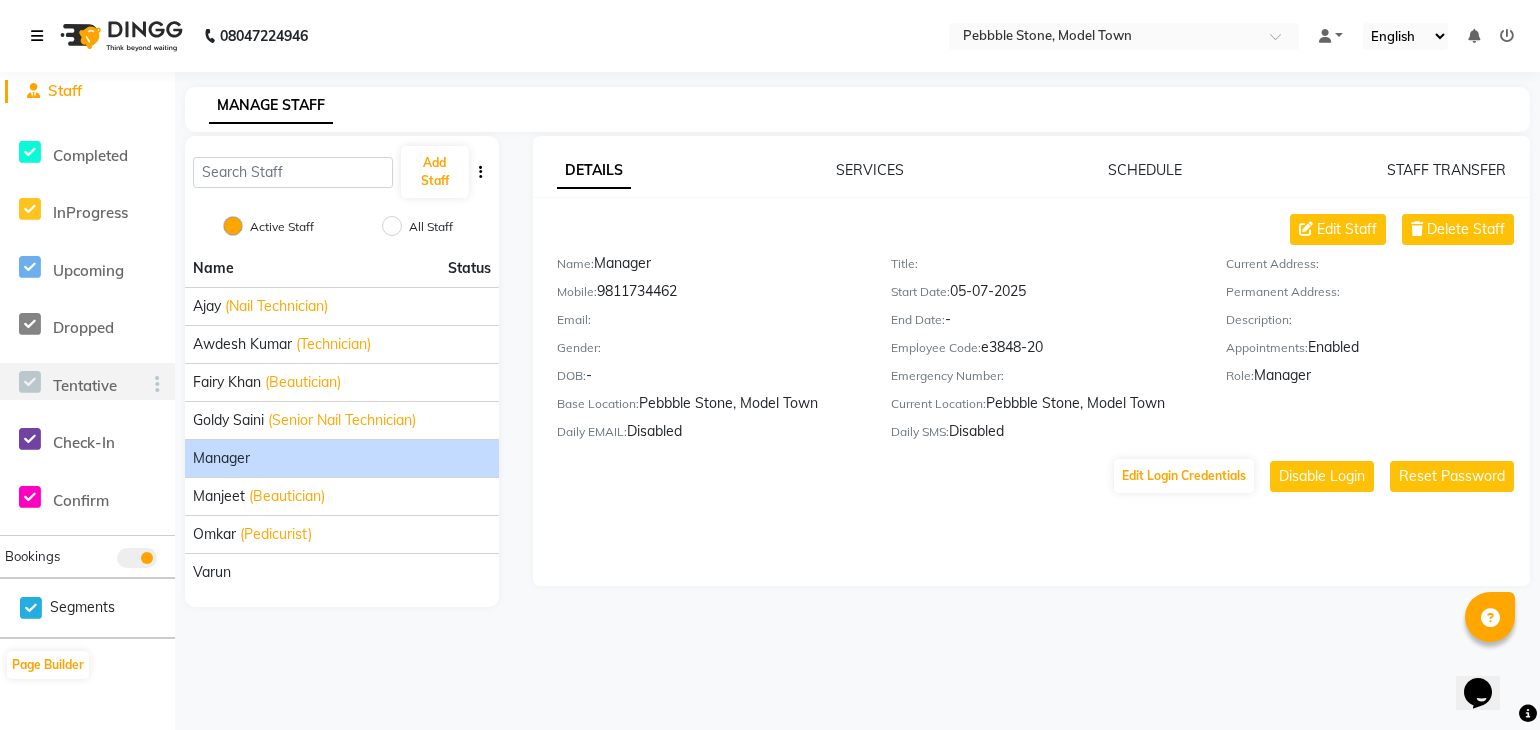 click at bounding box center (37, 36) 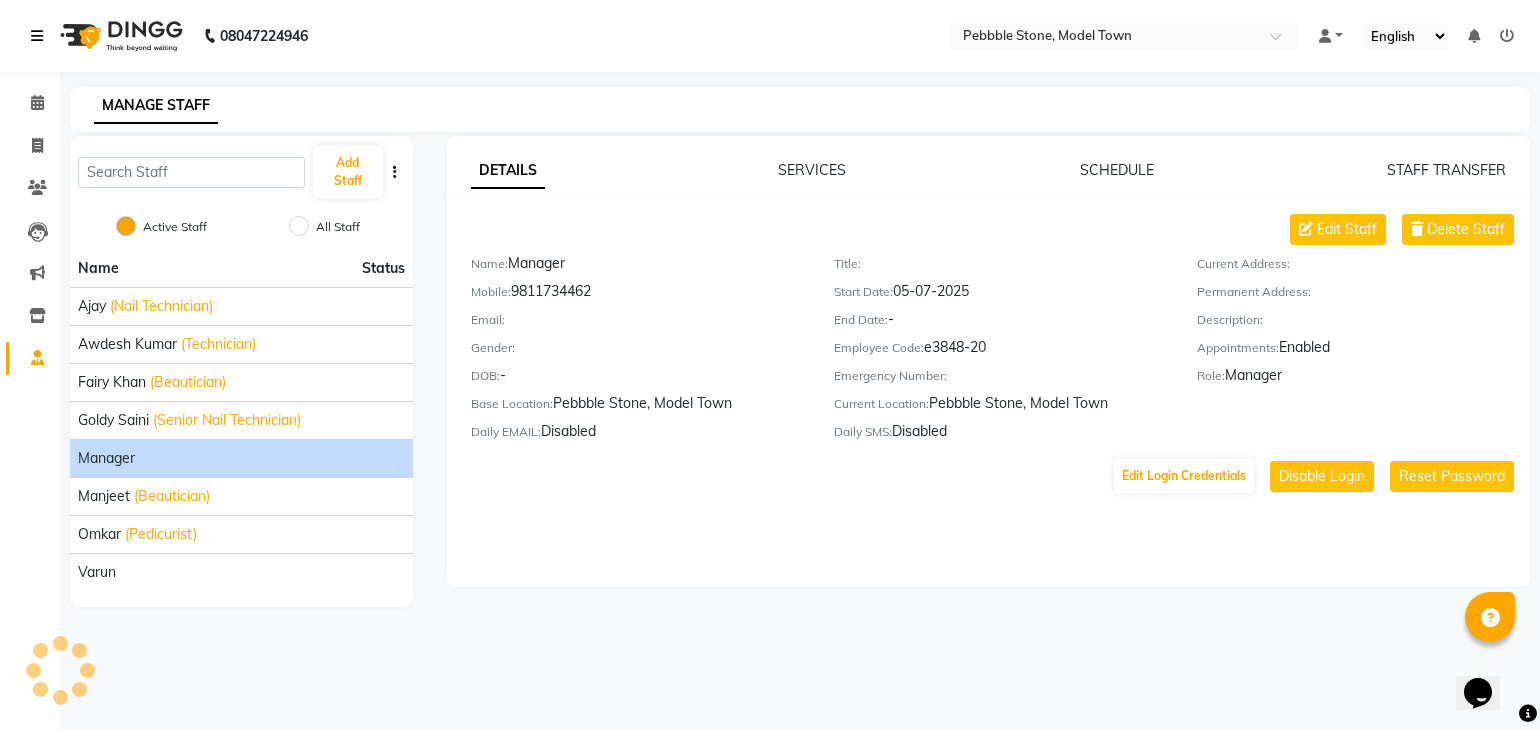 scroll, scrollTop: 0, scrollLeft: 0, axis: both 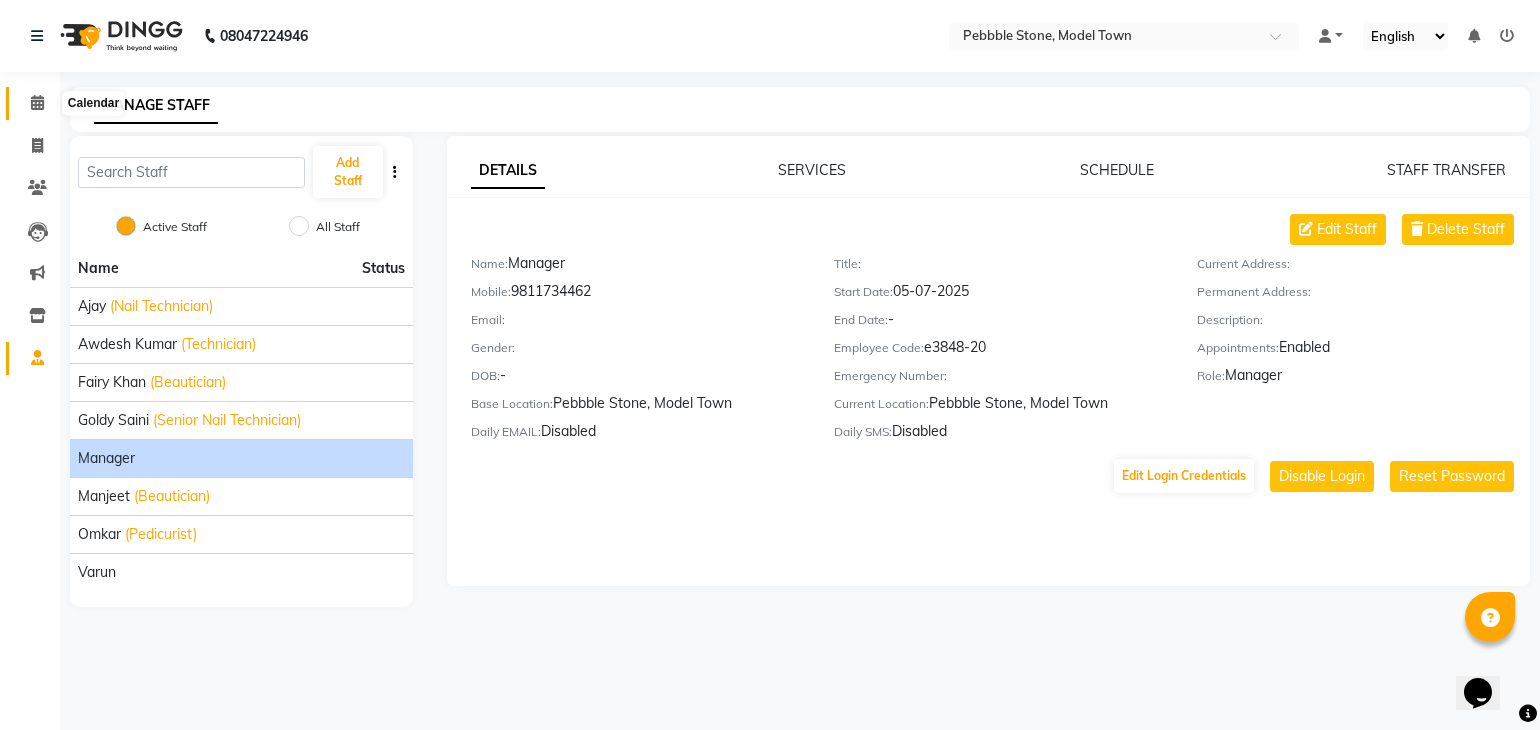 click 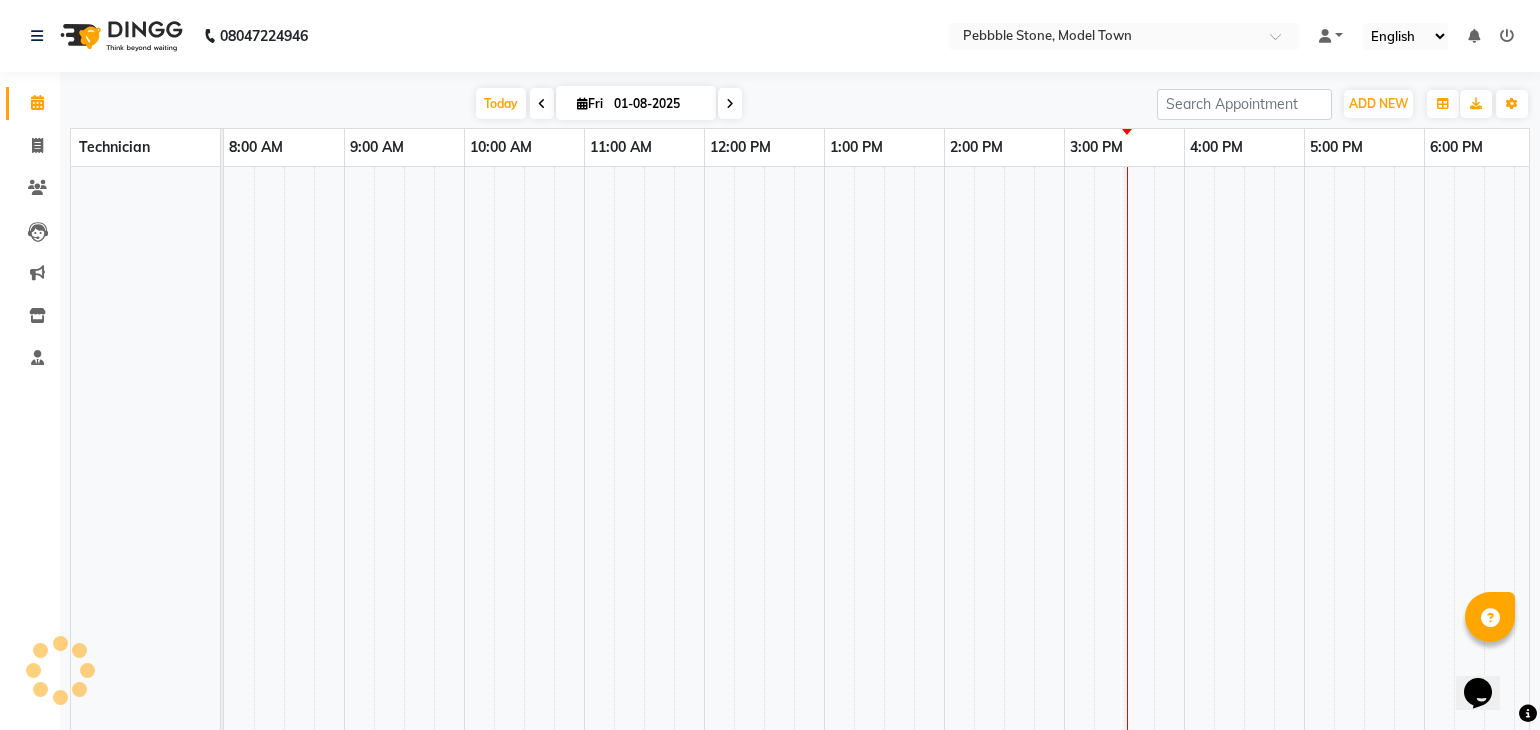 scroll, scrollTop: 0, scrollLeft: 0, axis: both 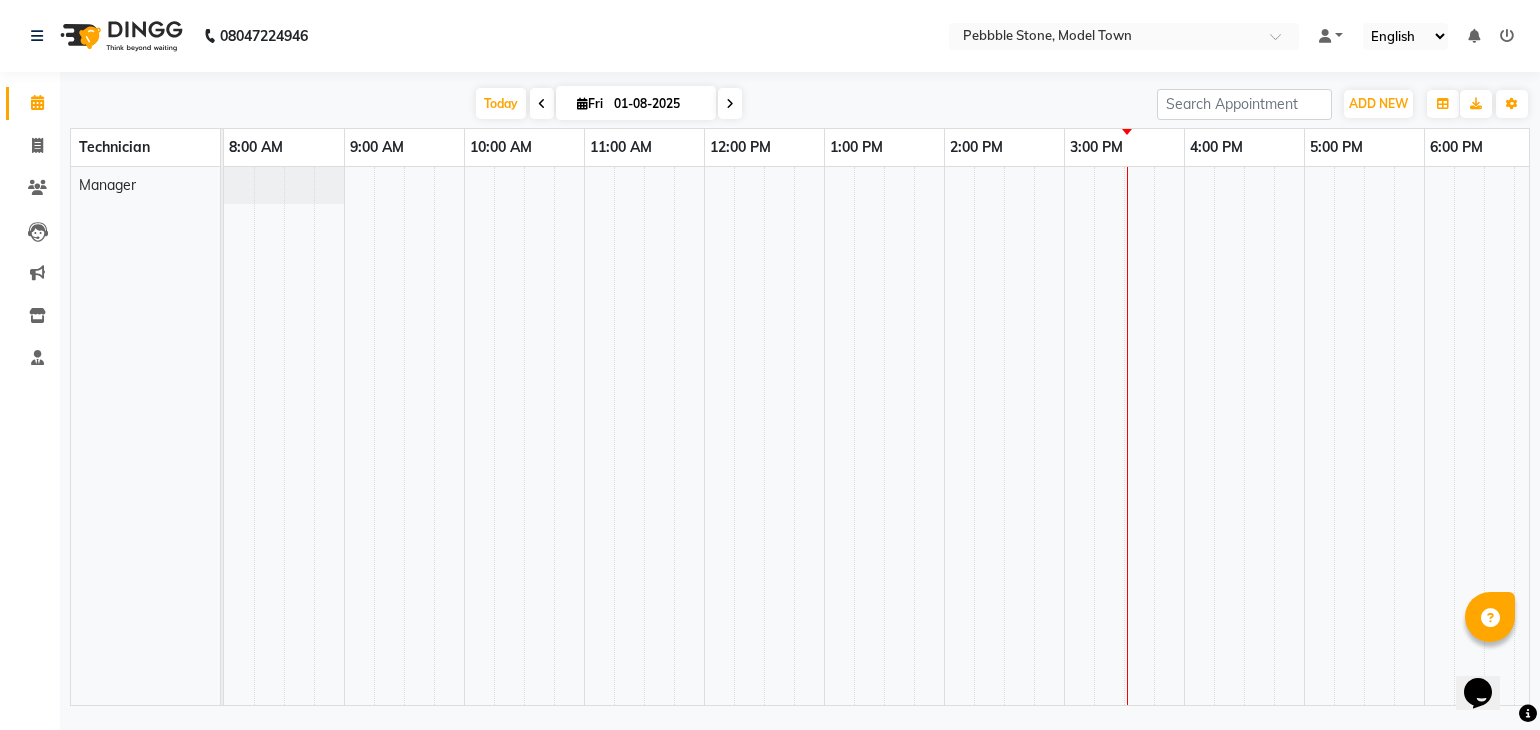 click on "Today  Fri 01-08-2025" at bounding box center (608, 104) 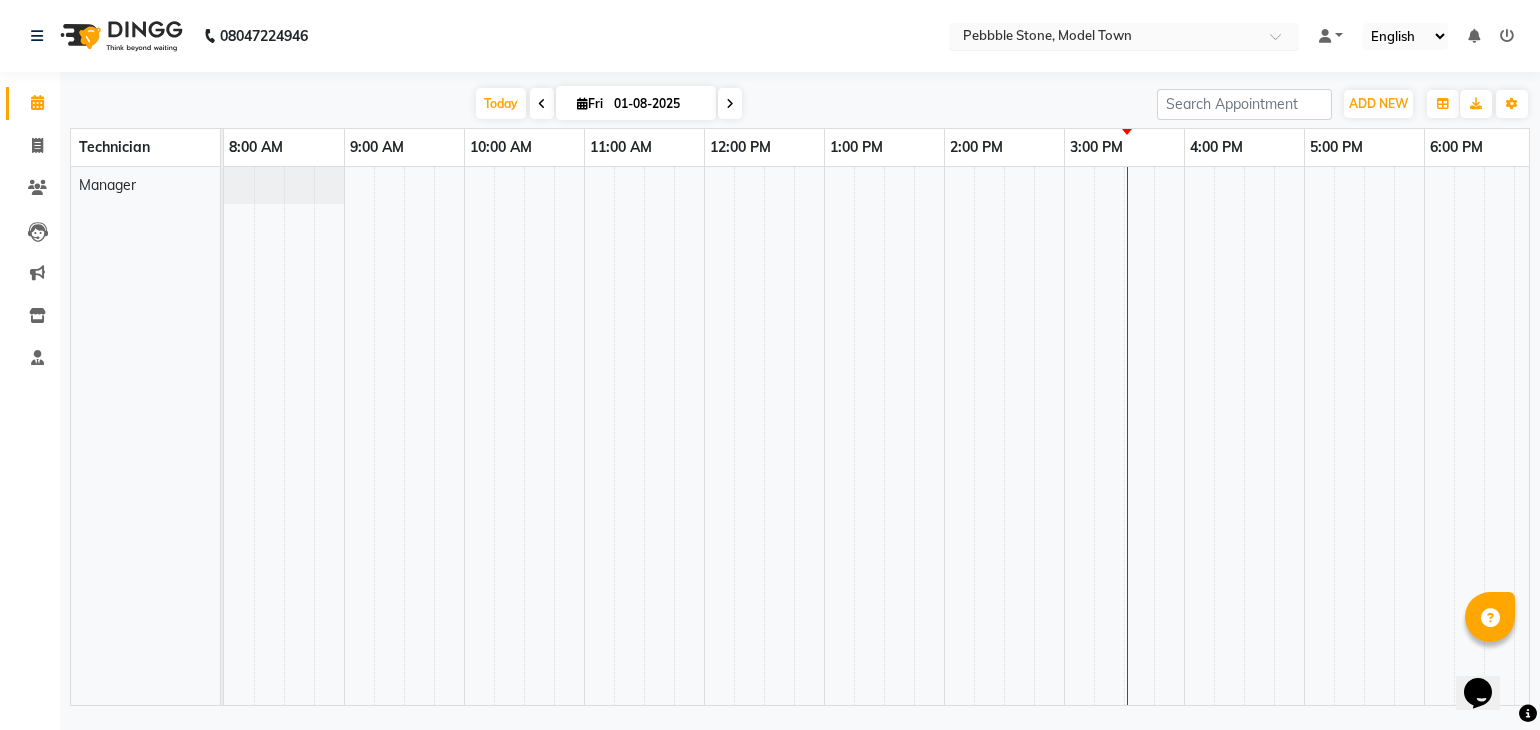 click at bounding box center [1282, 42] 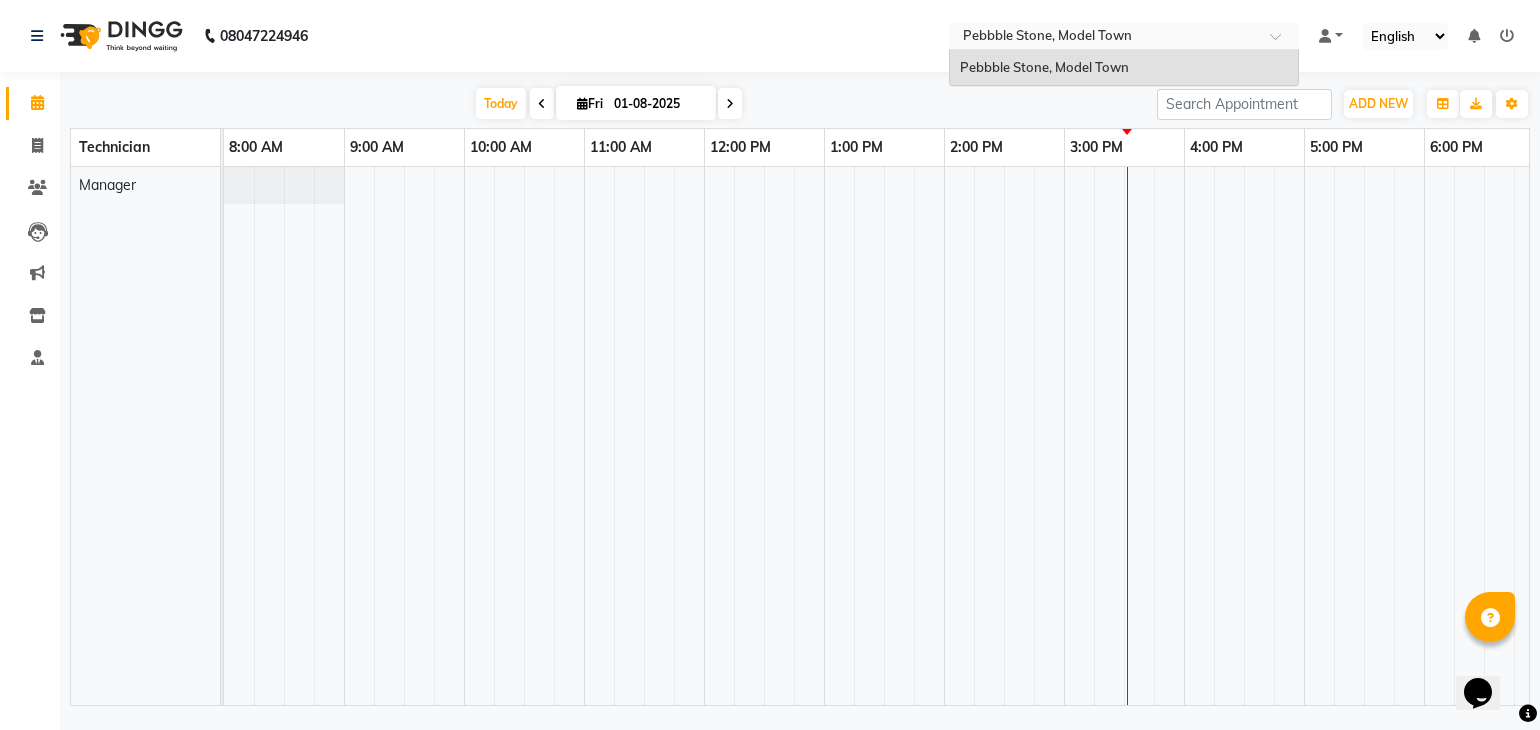 click at bounding box center [1282, 42] 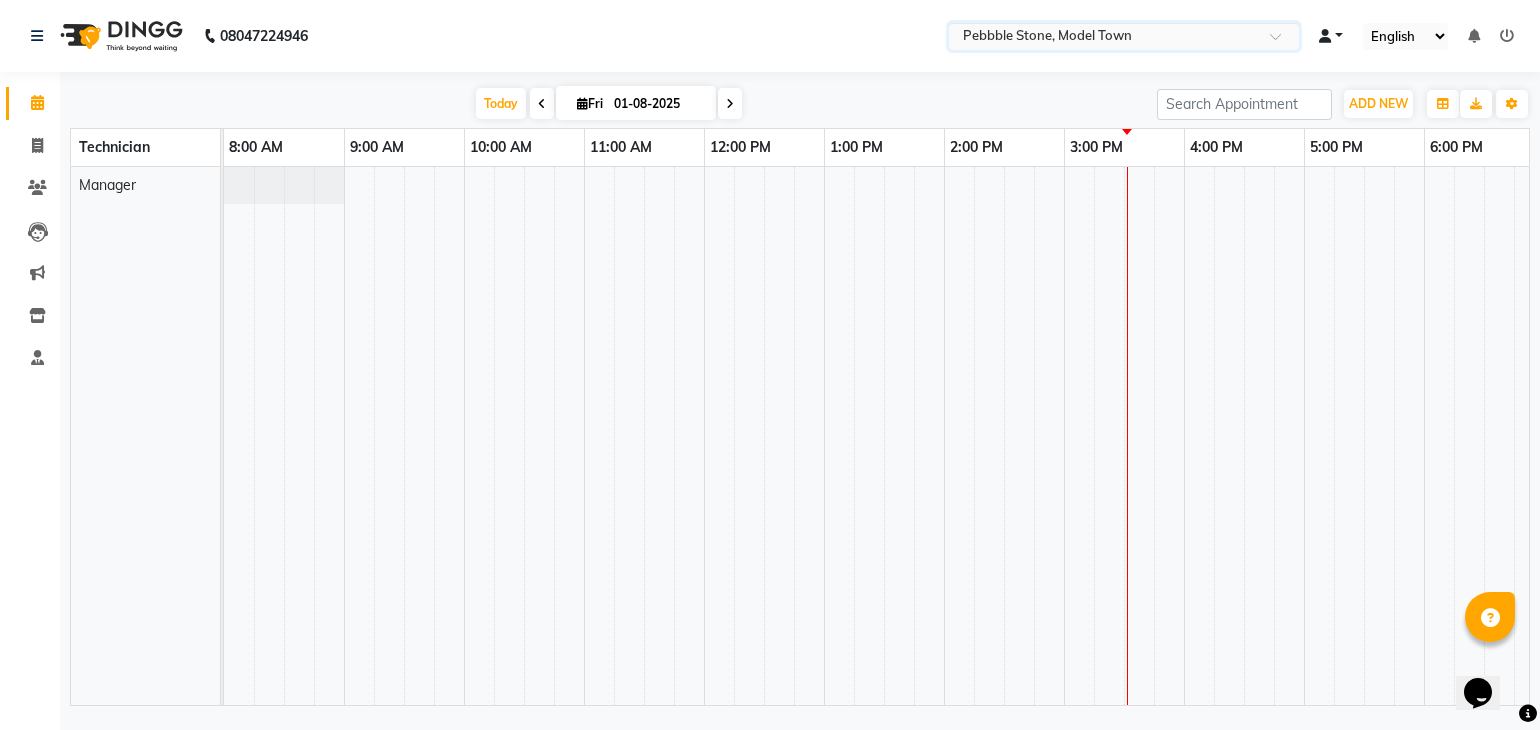 click at bounding box center (1331, 36) 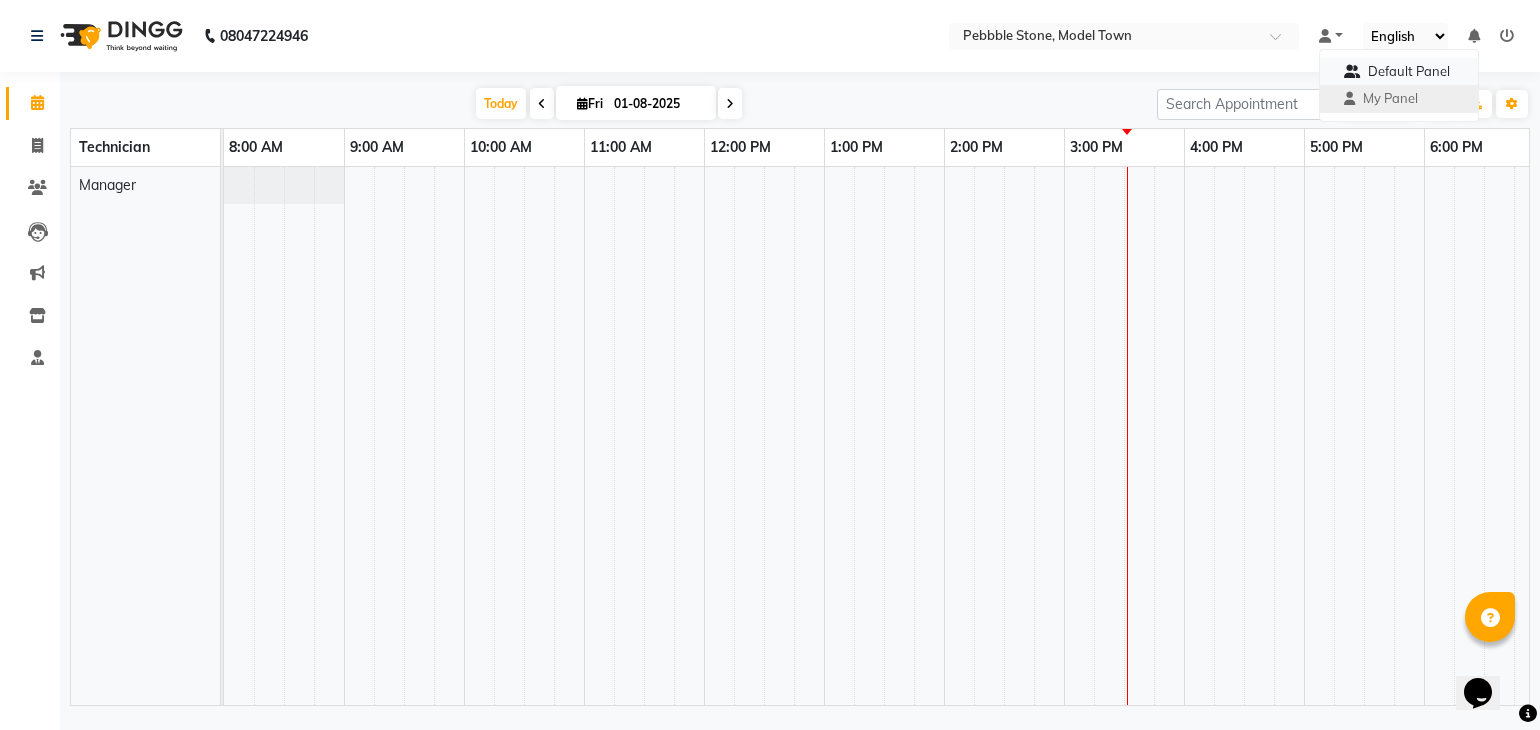 click on "Default Panel" at bounding box center (1399, 72) 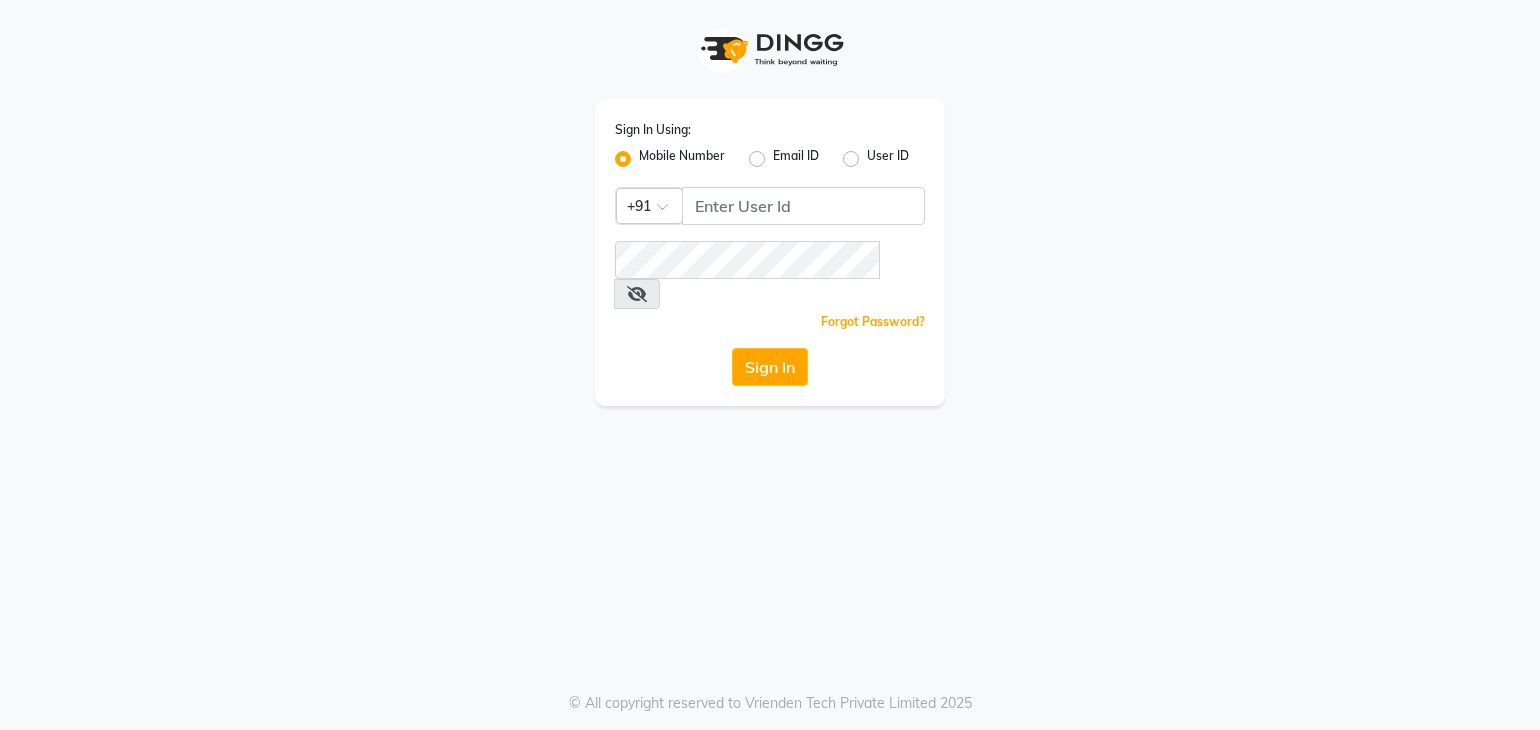scroll, scrollTop: 0, scrollLeft: 0, axis: both 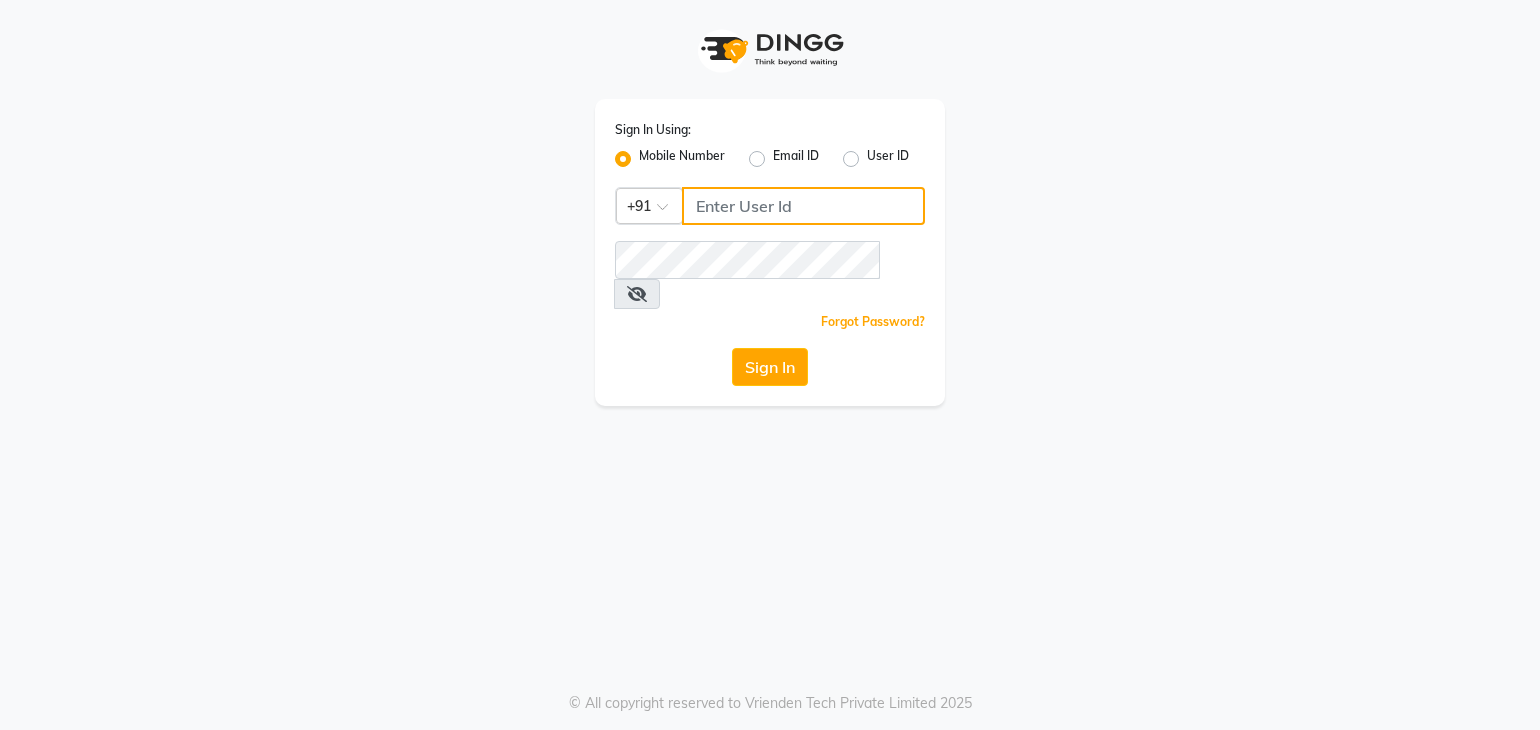 click 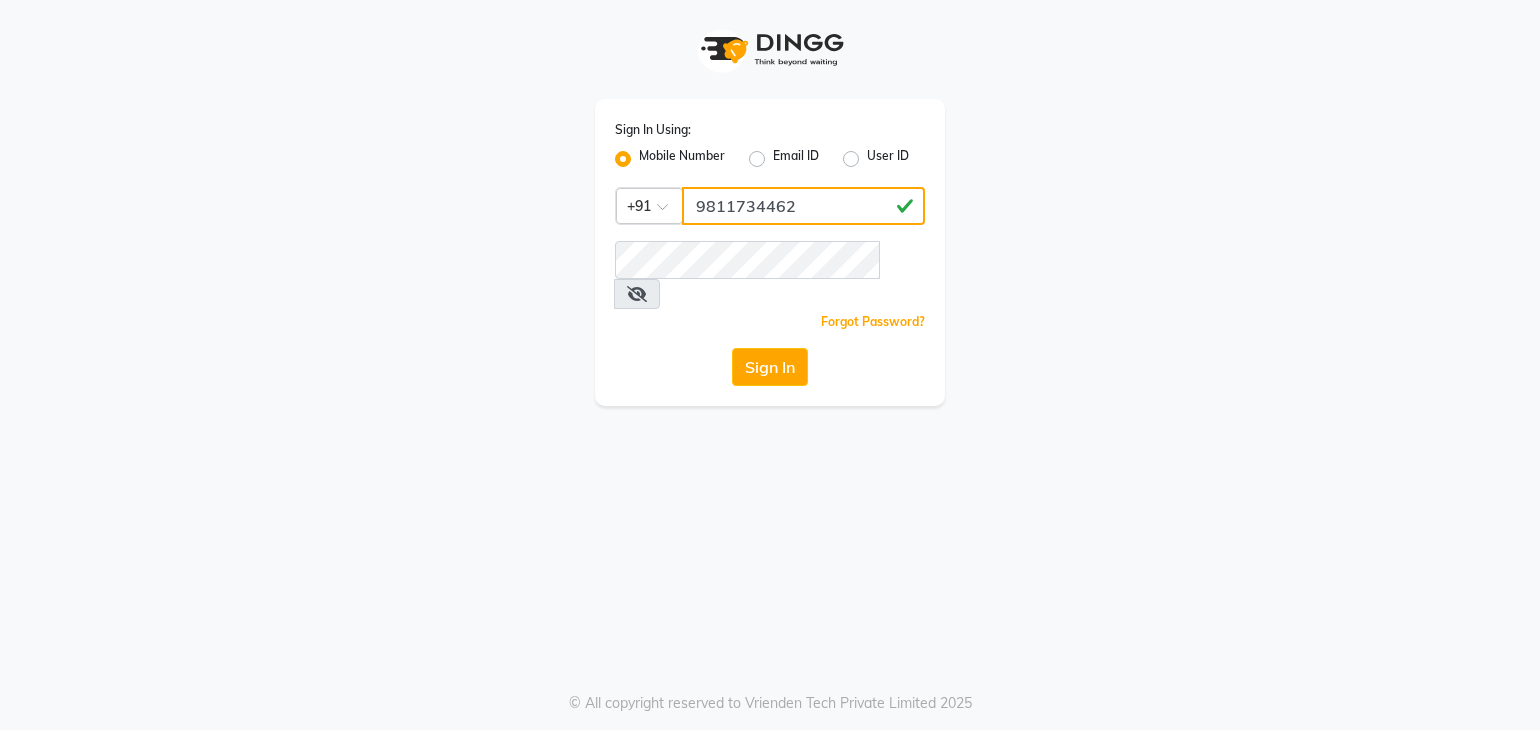 type on "9811734462" 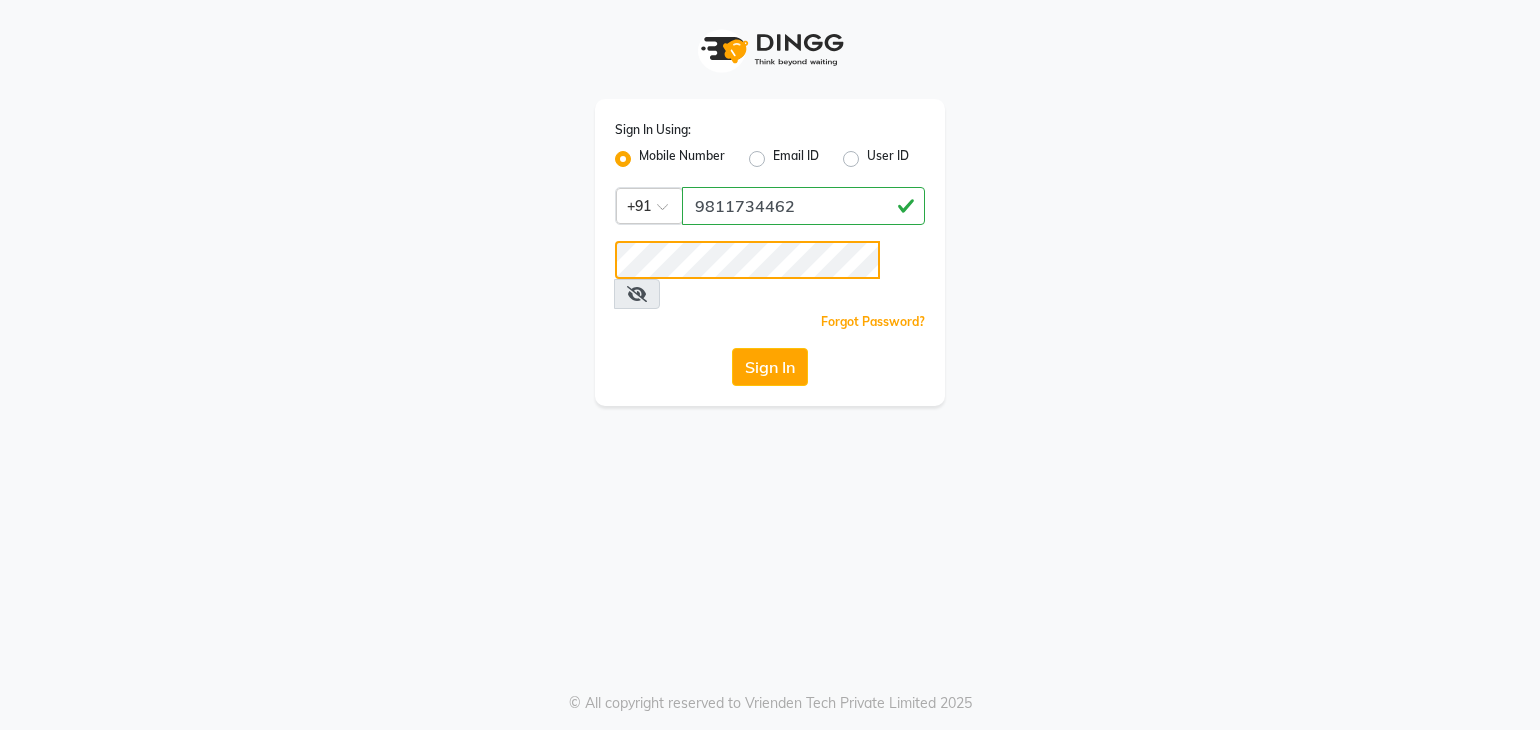 click on "Sign In" 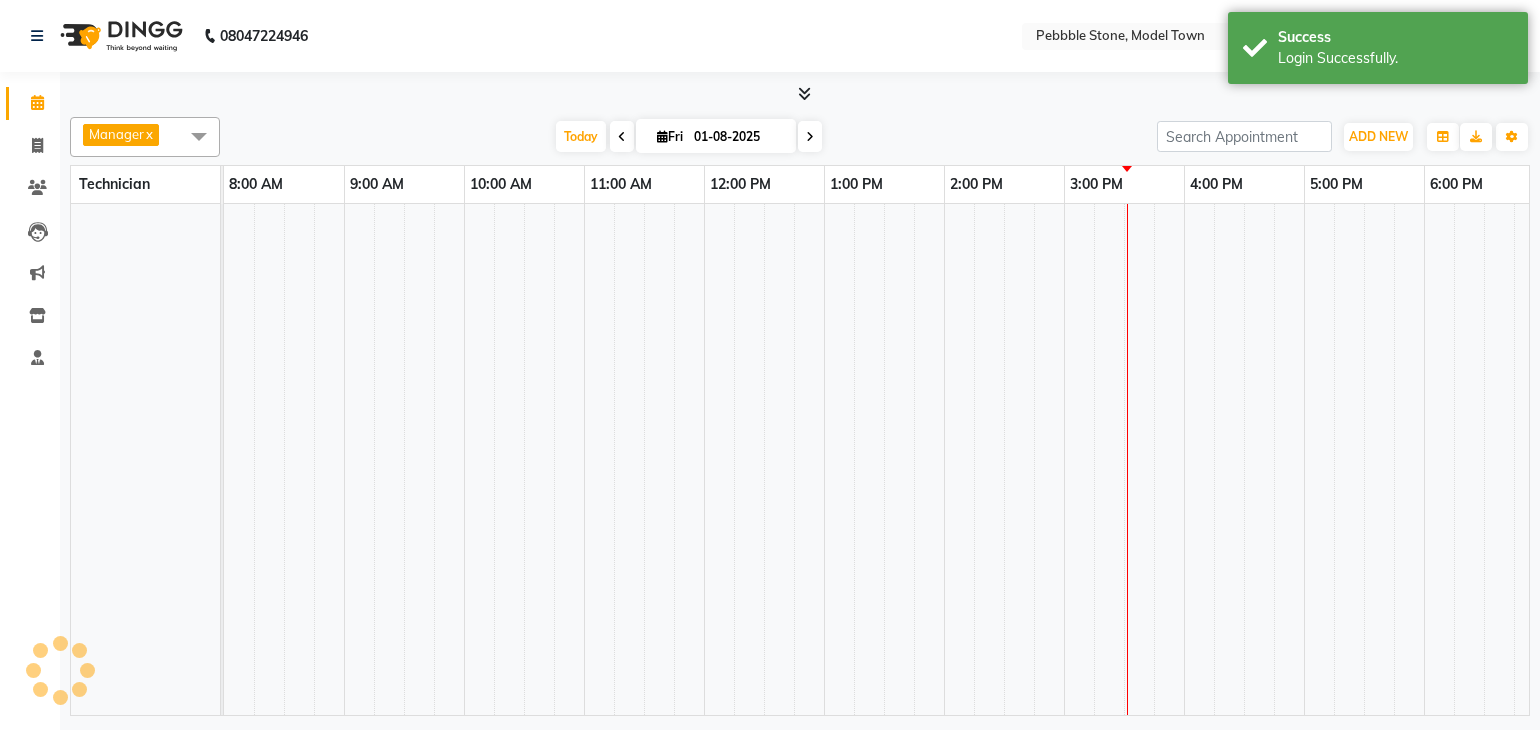 select on "en" 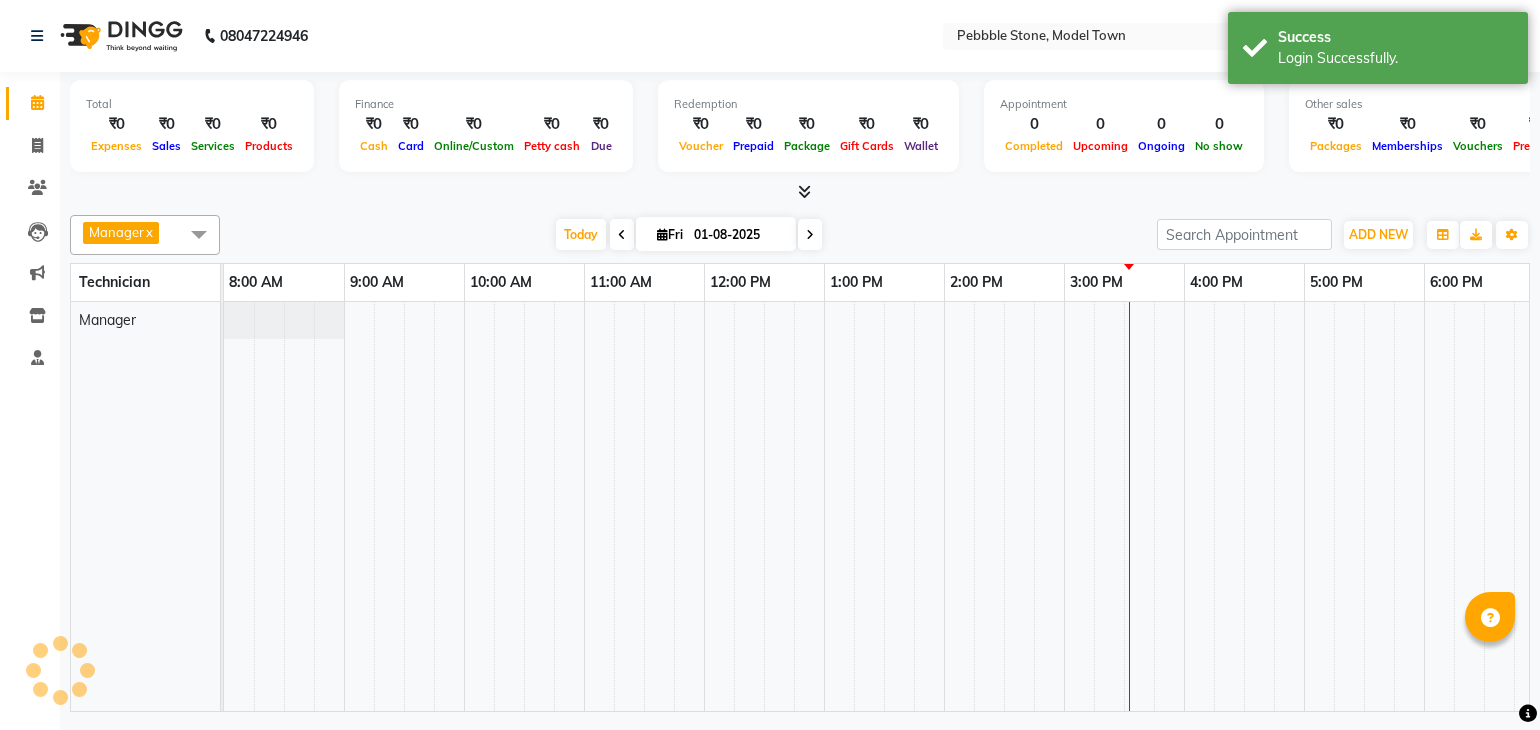 scroll, scrollTop: 0, scrollLeft: 0, axis: both 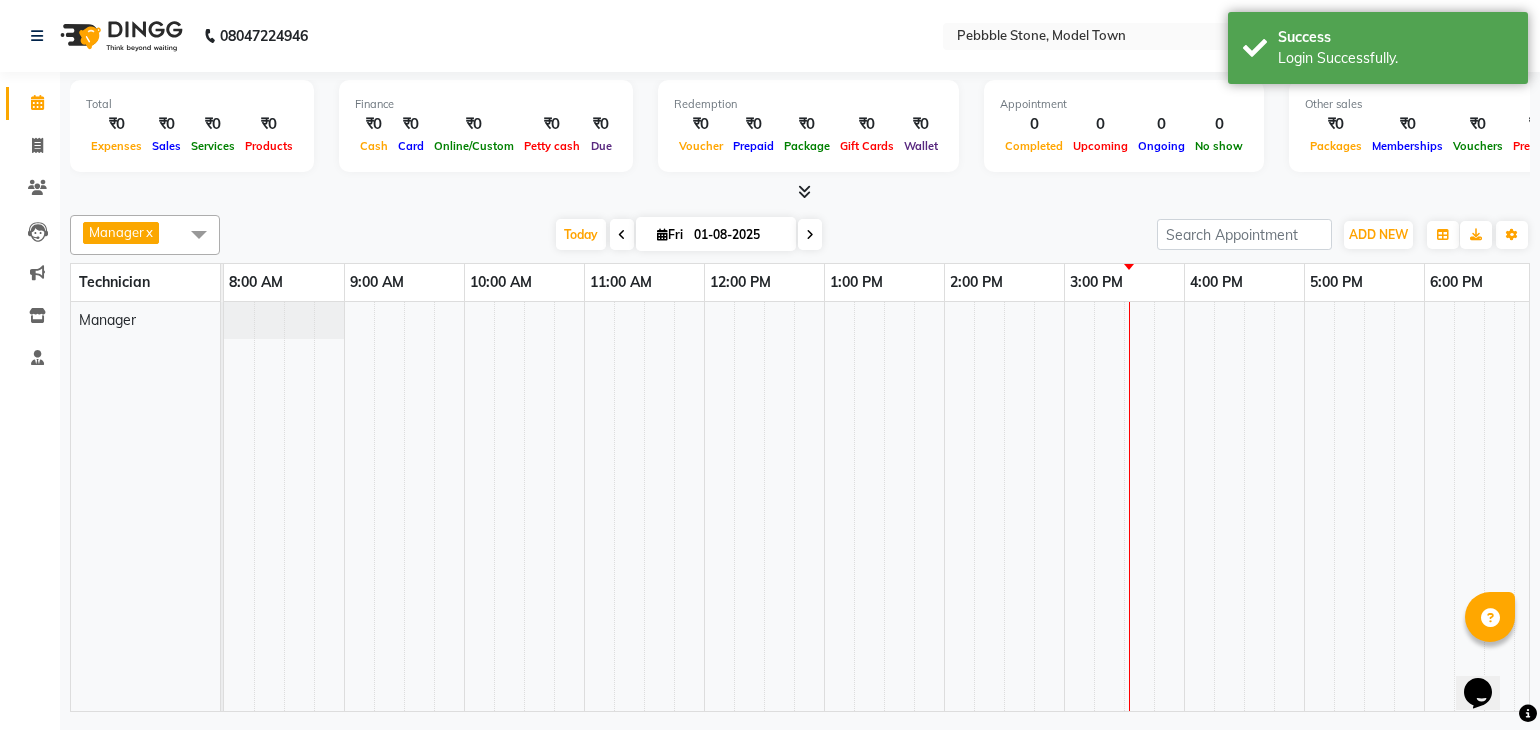 click on "[NUMBER] Select Location × Pebbble Stone, [CITY], [AREA] Default Panel My Panel English ENGLISH Español العربية मराठी हिंदी ગુજરાતી தமிழ் 中文 Notifications nothing to show" 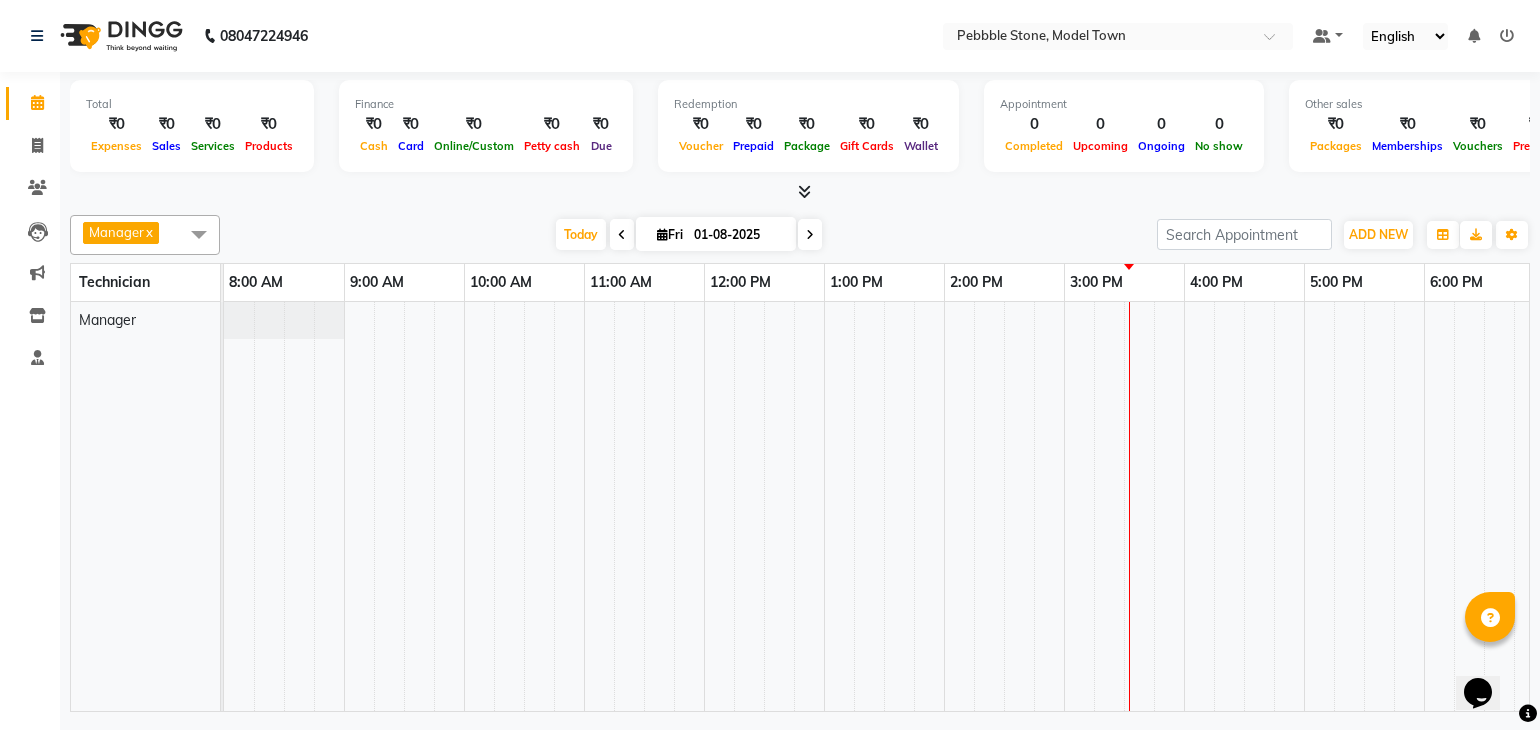 click on "x" at bounding box center (148, 232) 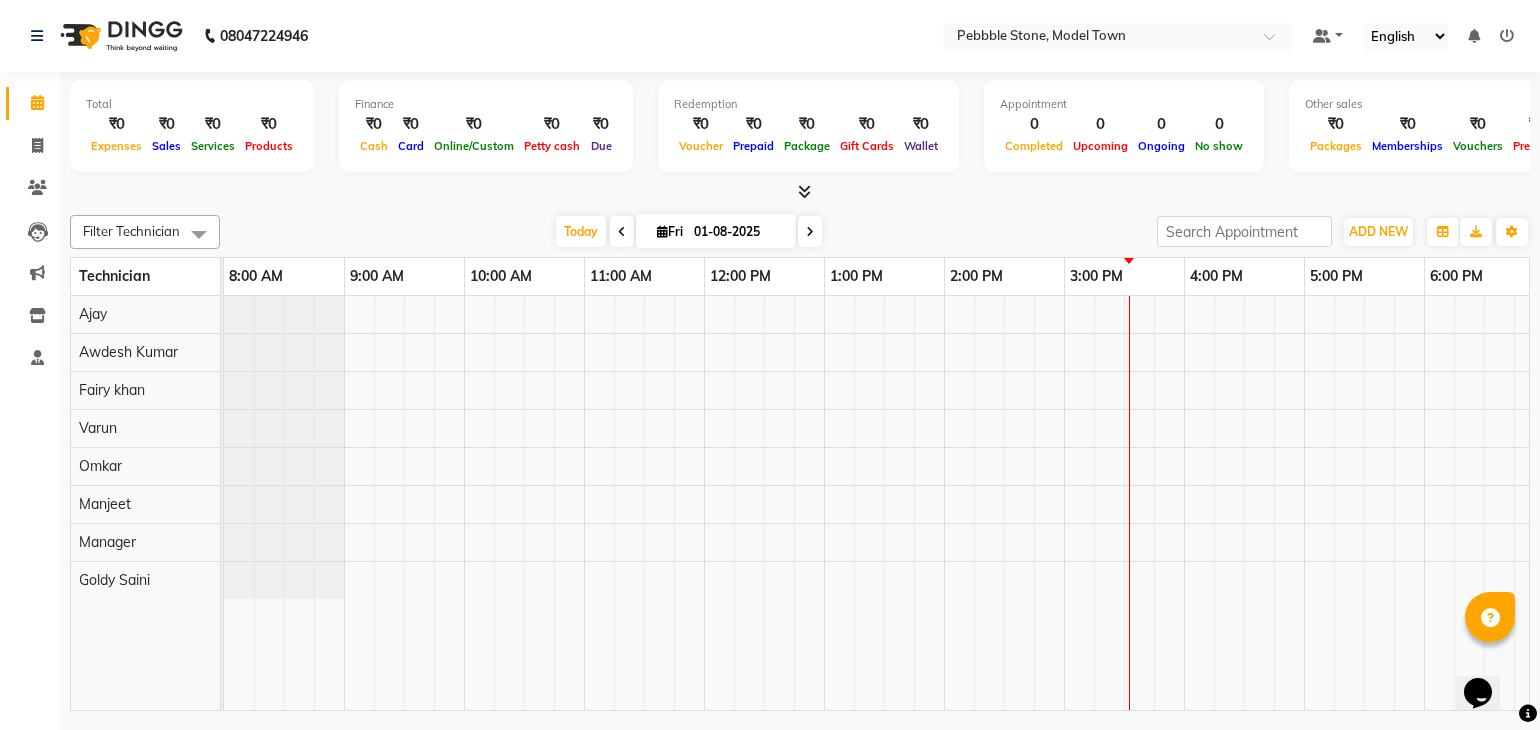 click at bounding box center (804, 191) 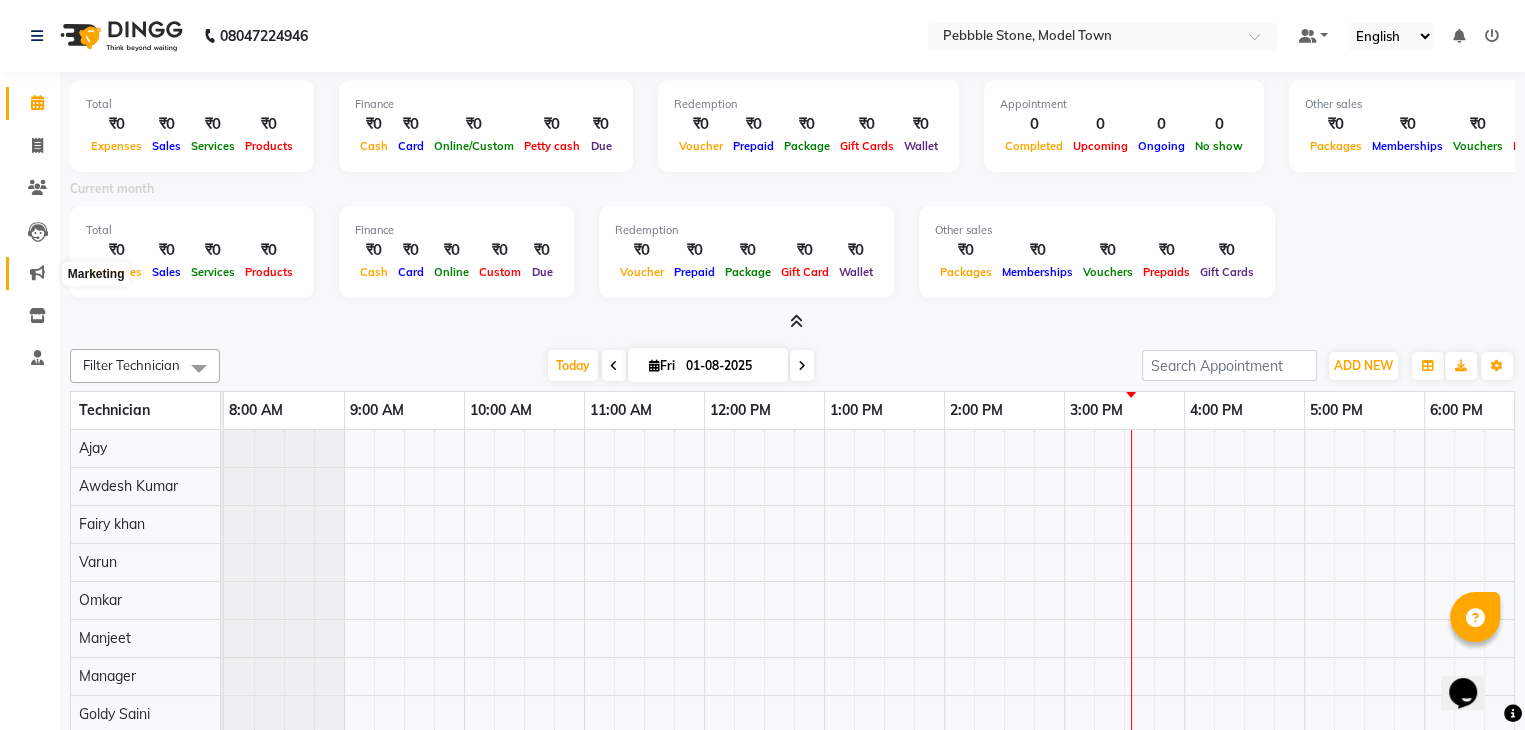 click 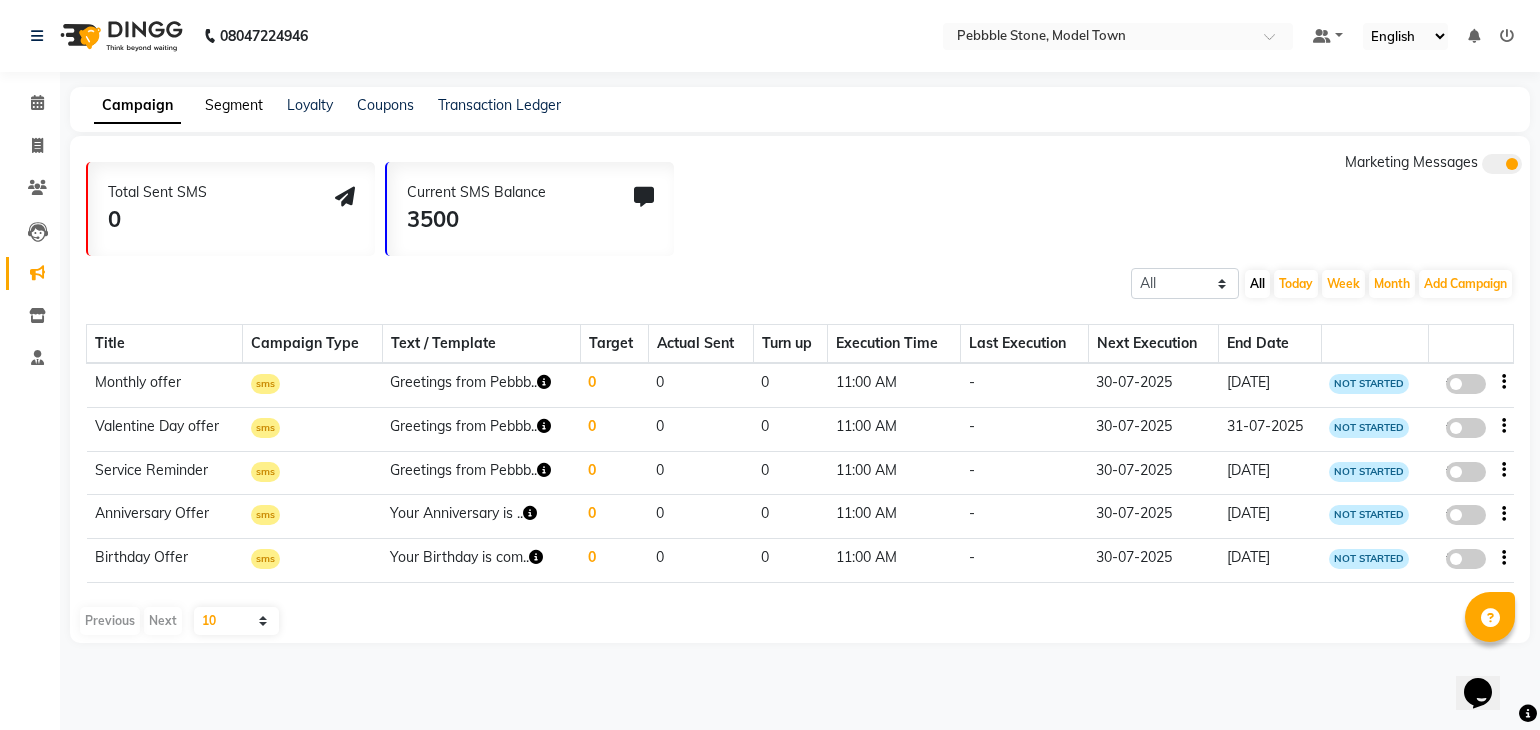click on "Segment" 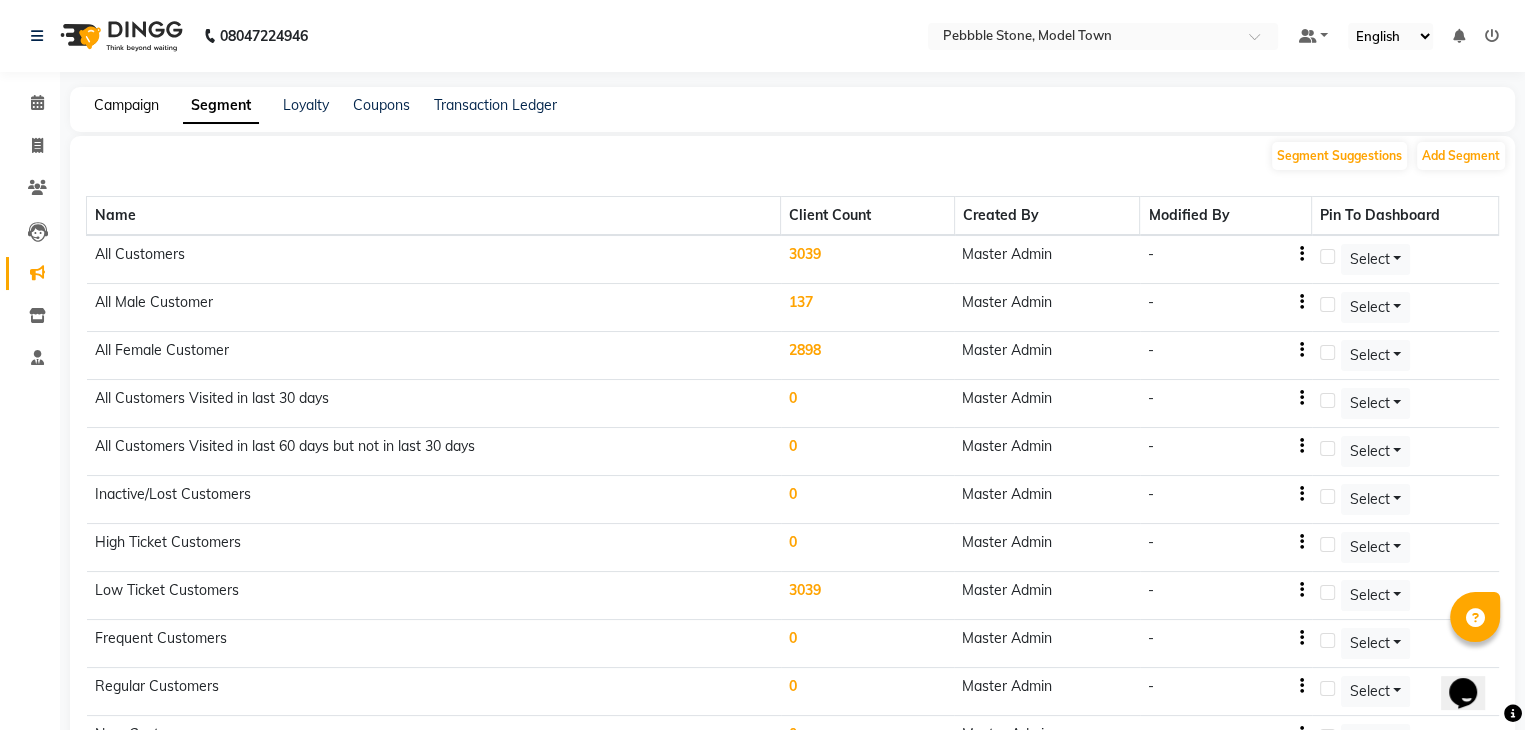 click on "Campaign" 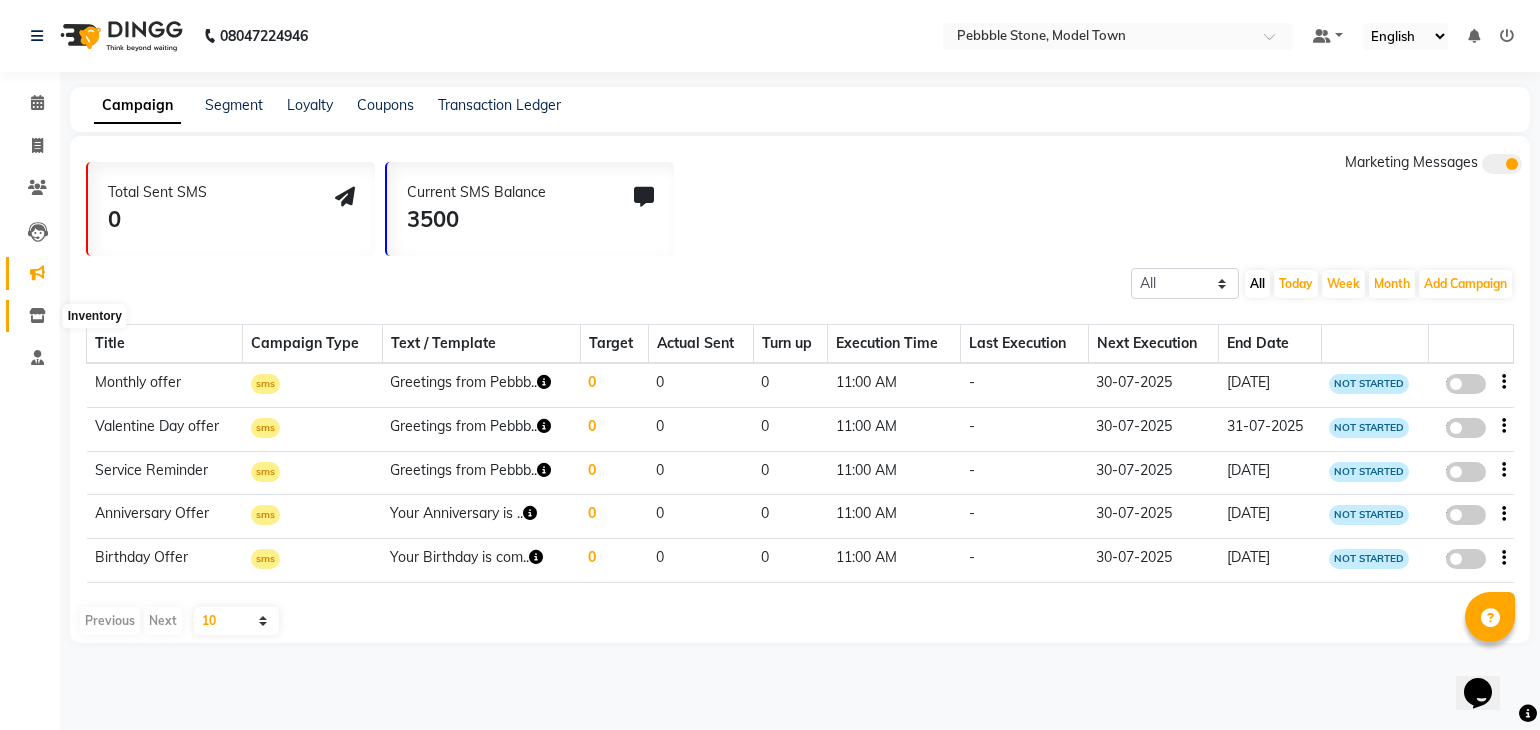 click 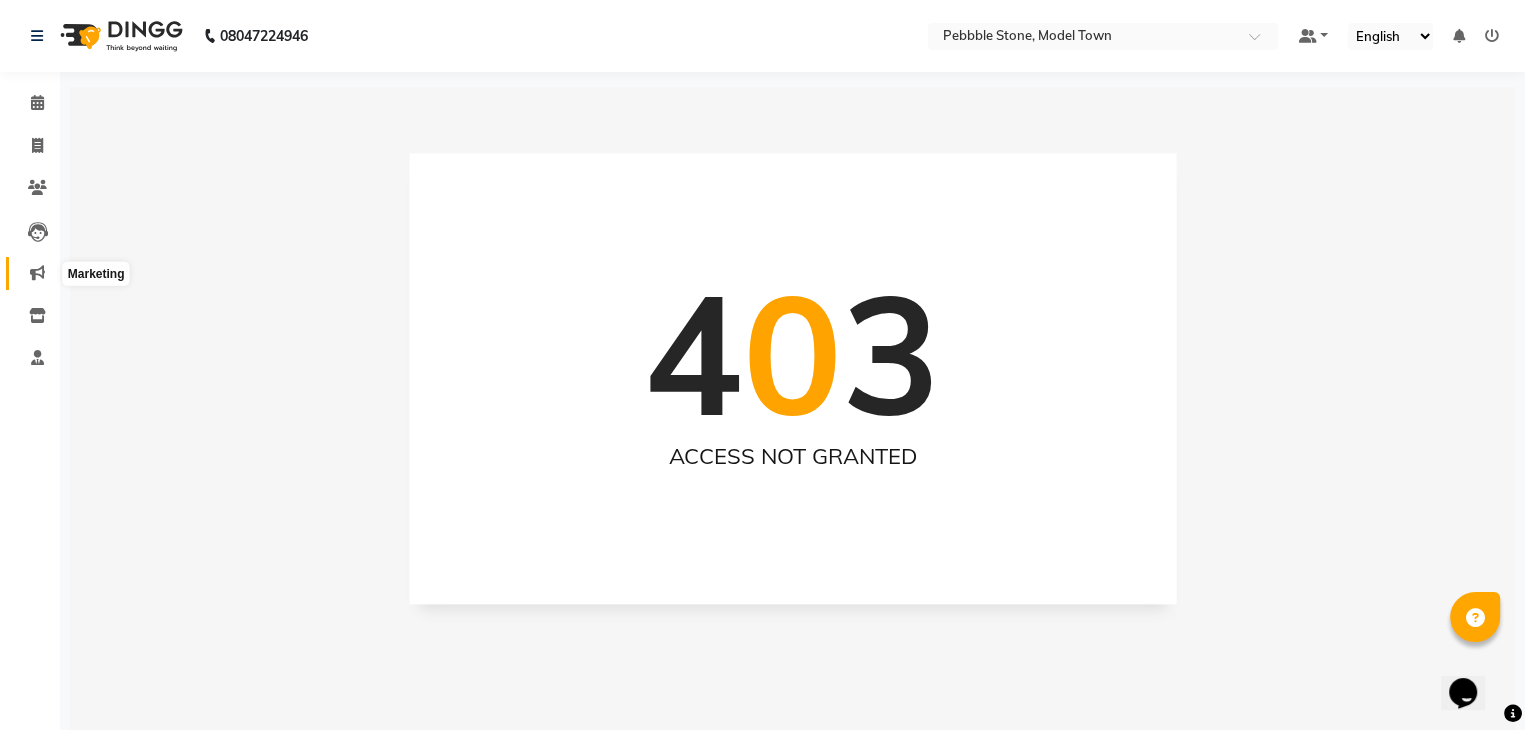 click 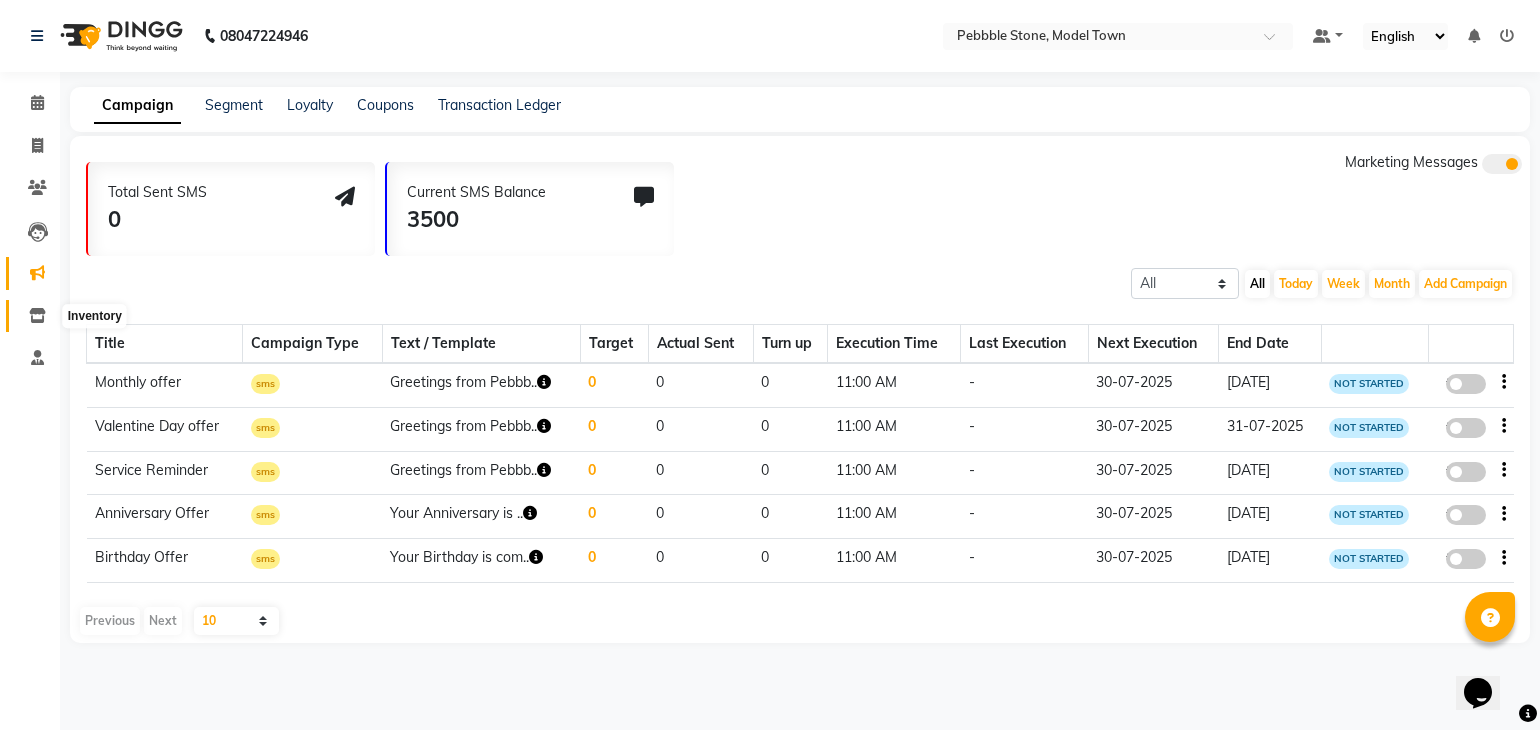 click 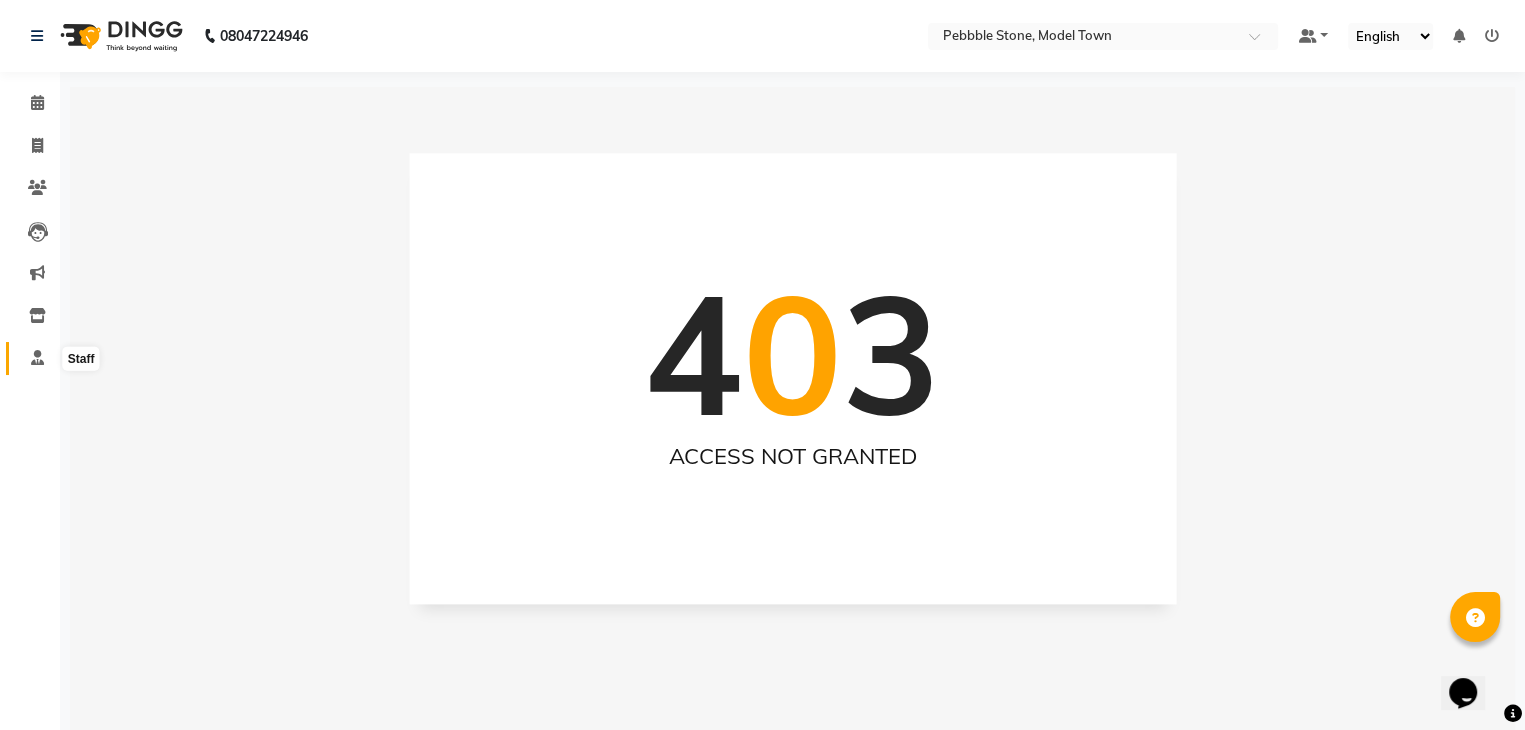 click 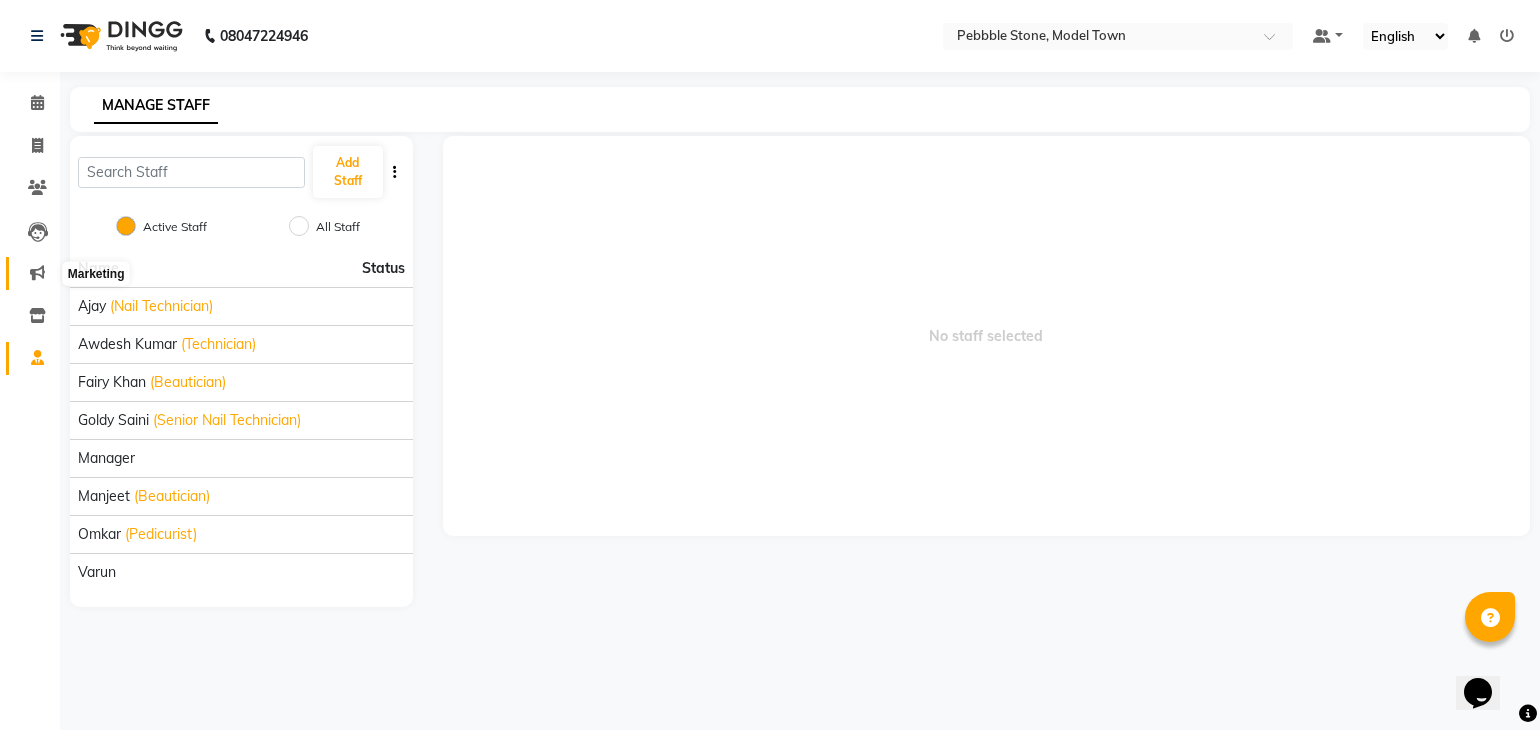 click 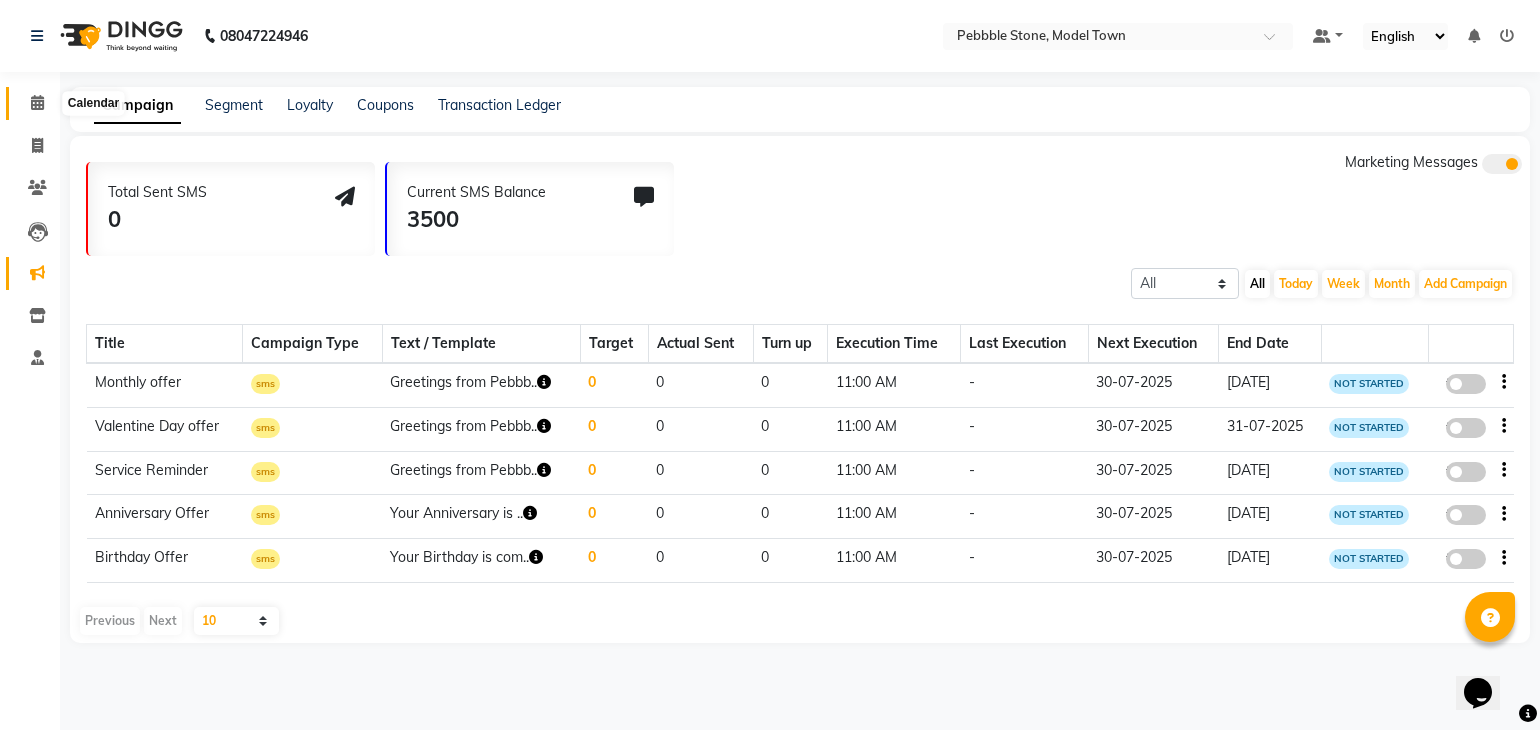 click 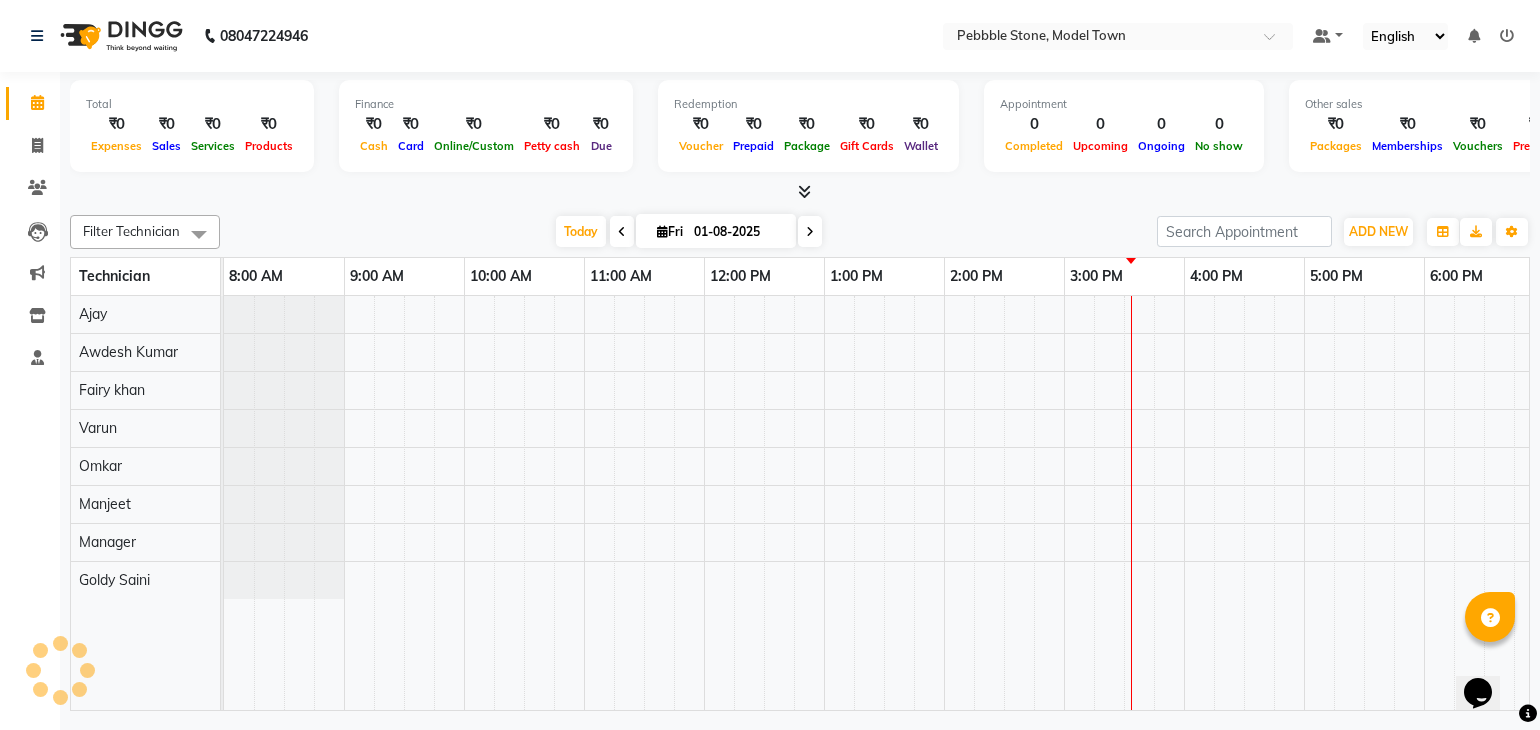 scroll, scrollTop: 0, scrollLeft: 0, axis: both 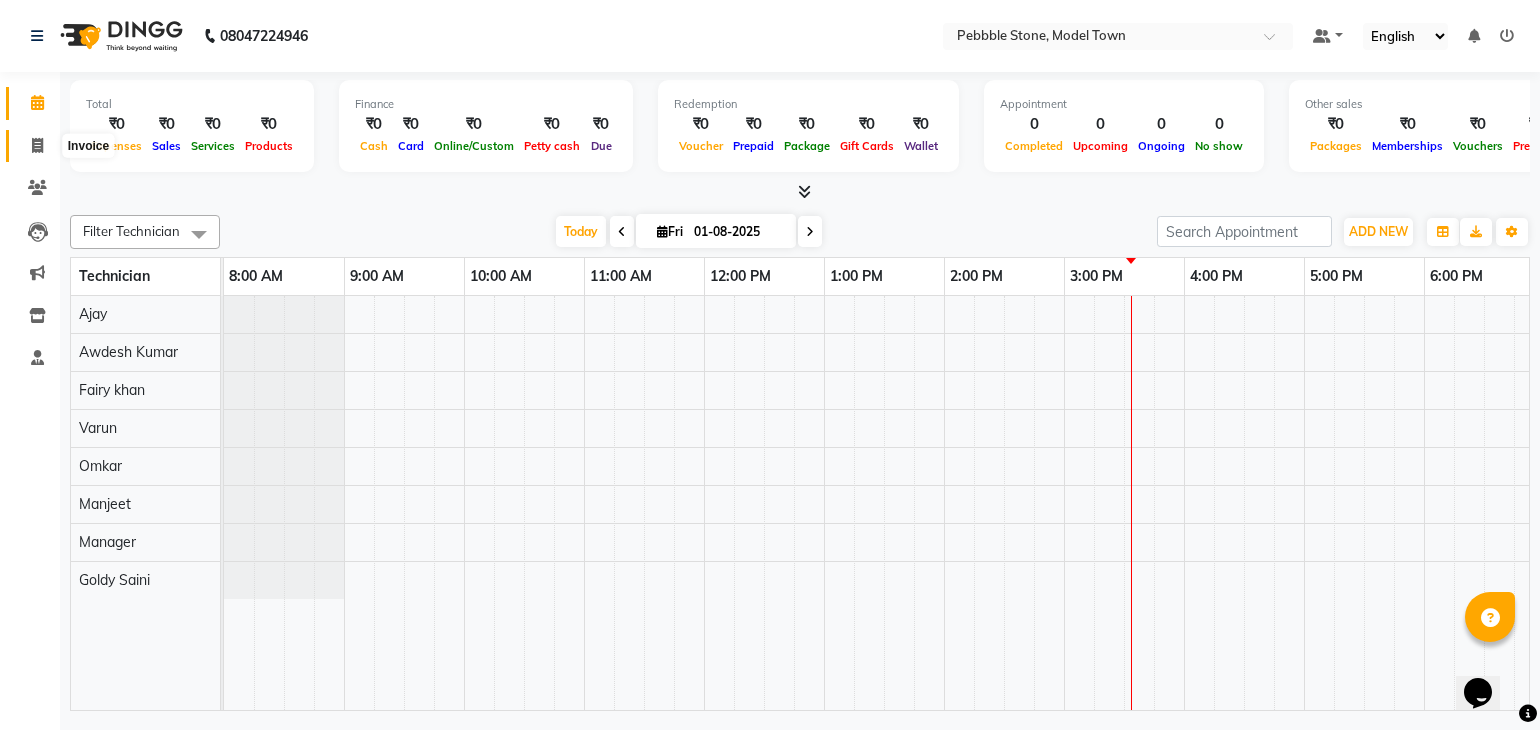 click 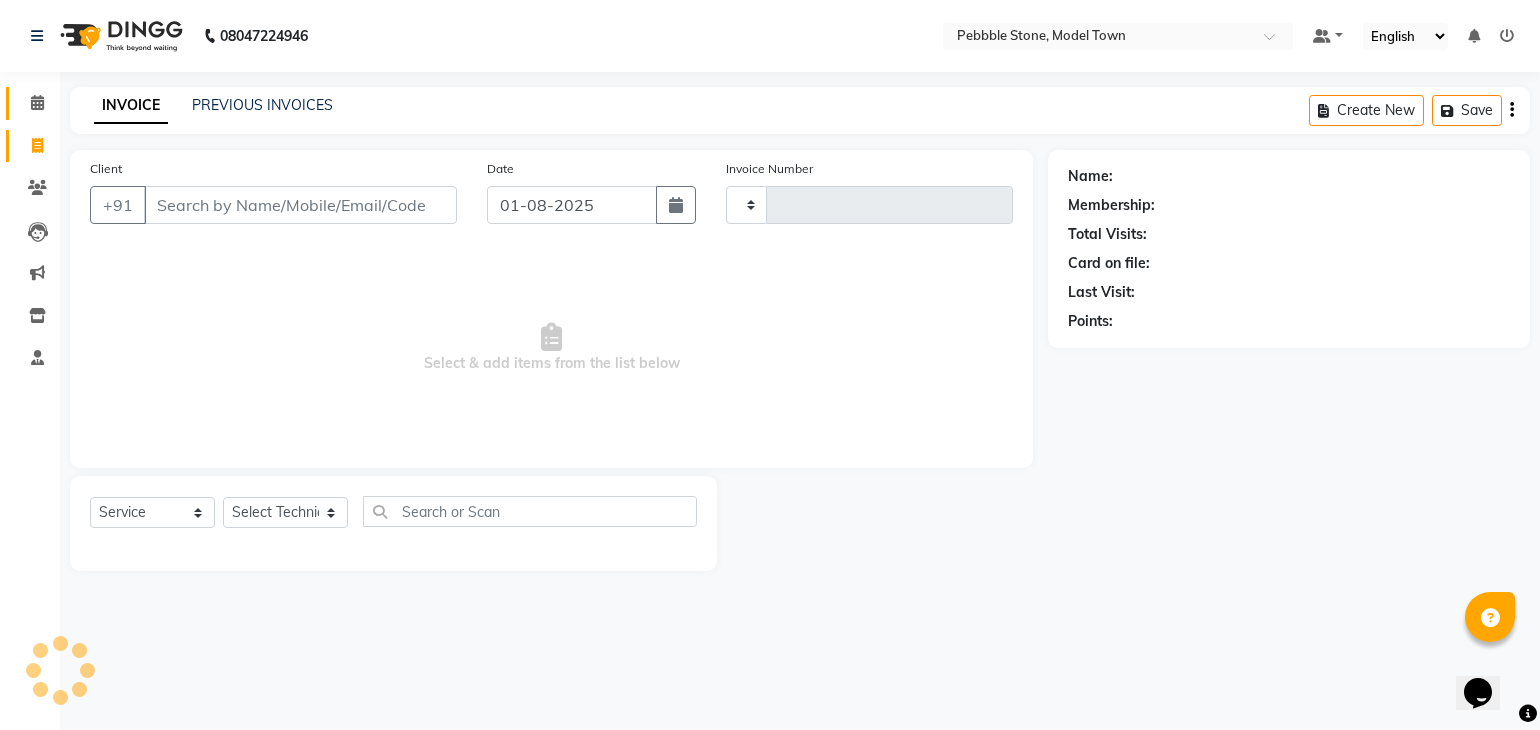 type on "0005" 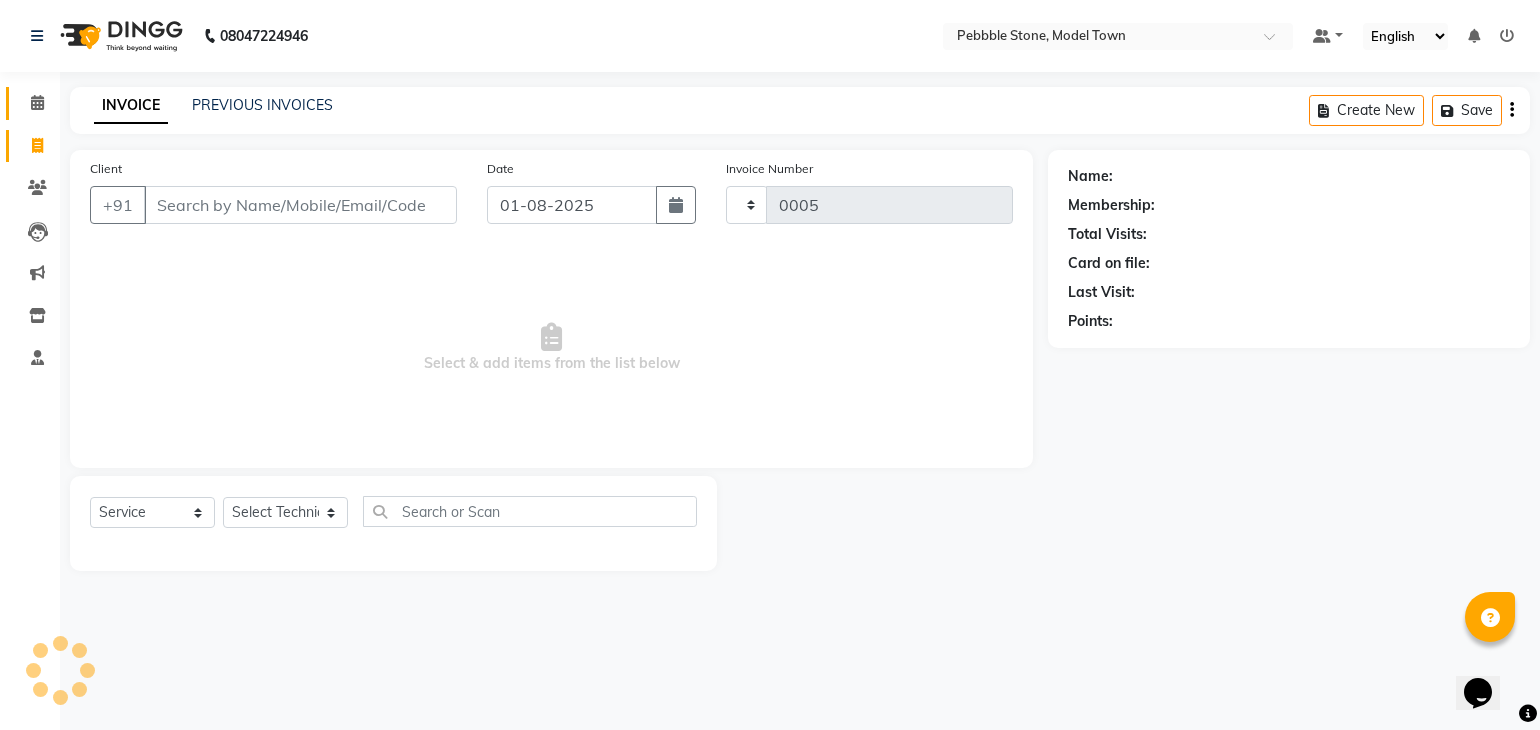 select on "8684" 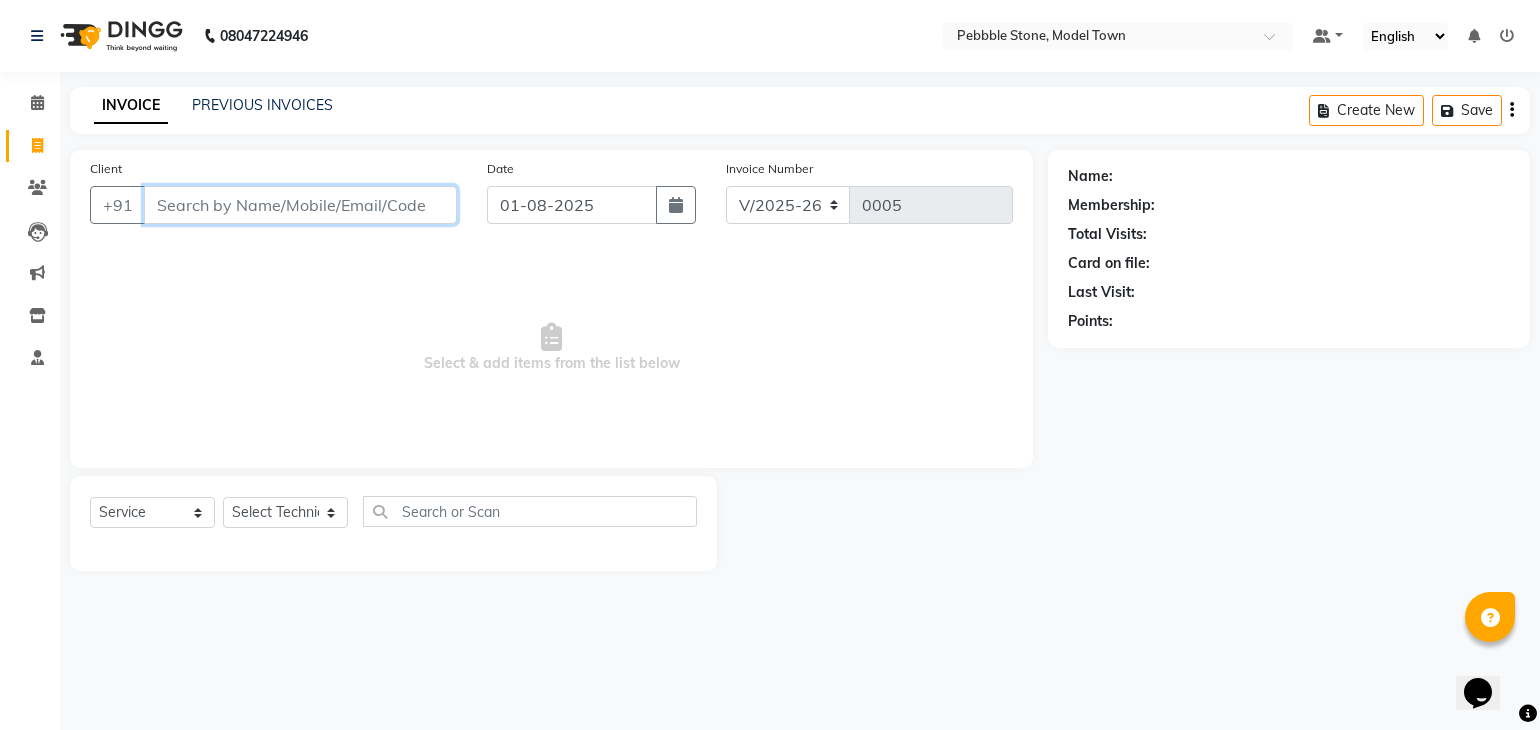 click on "Client" at bounding box center [300, 205] 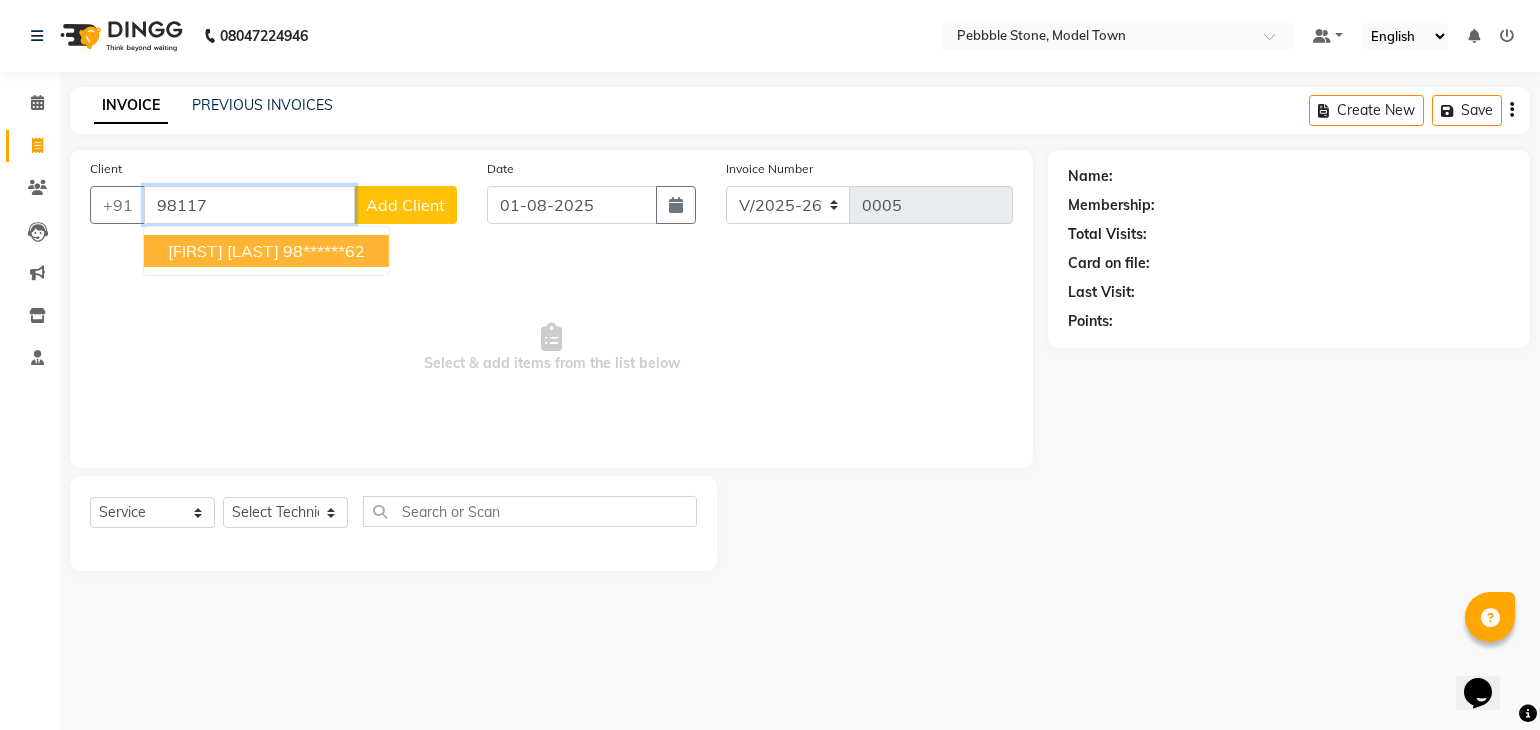 click on "[FIRST] [LAST]  [PHONE]" at bounding box center [266, 251] 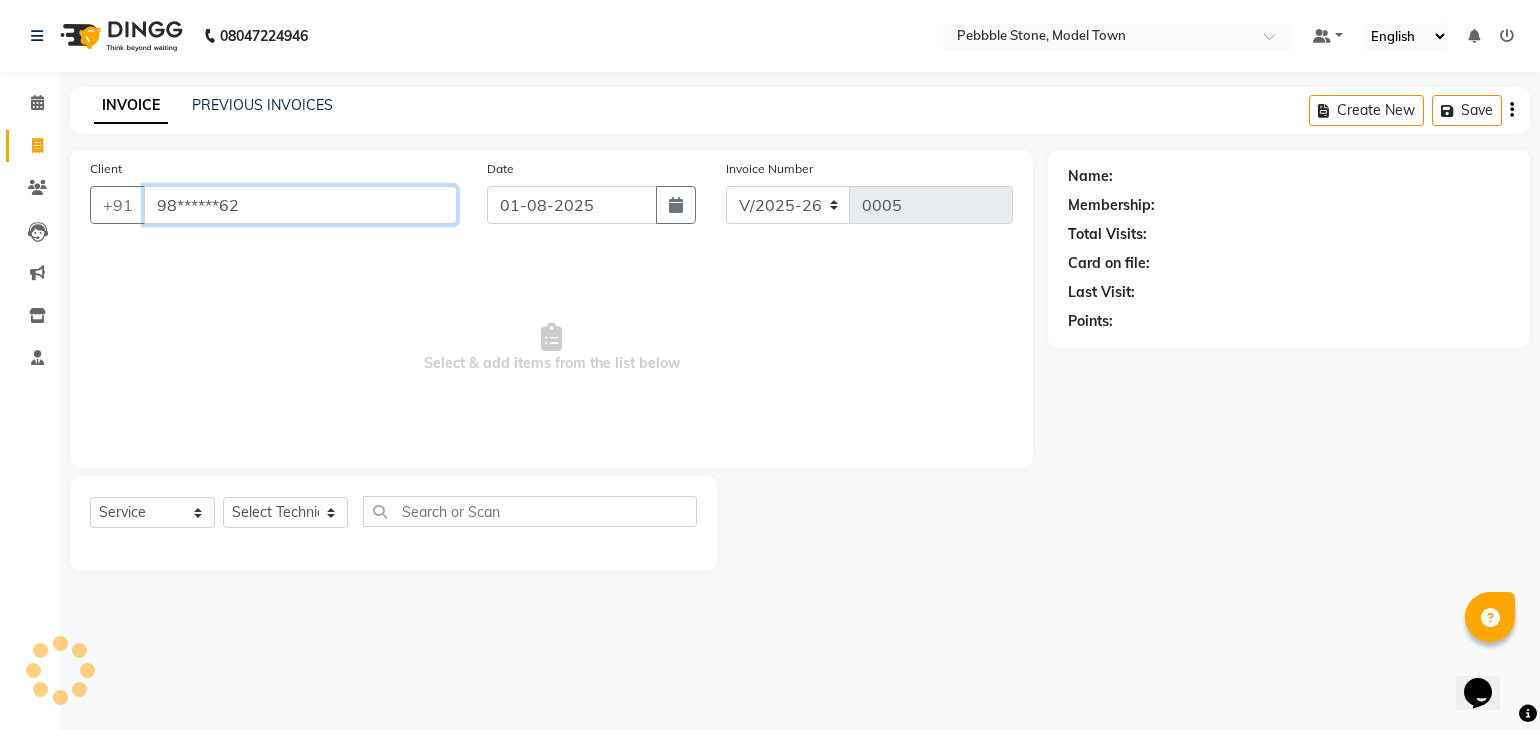 type on "98******62" 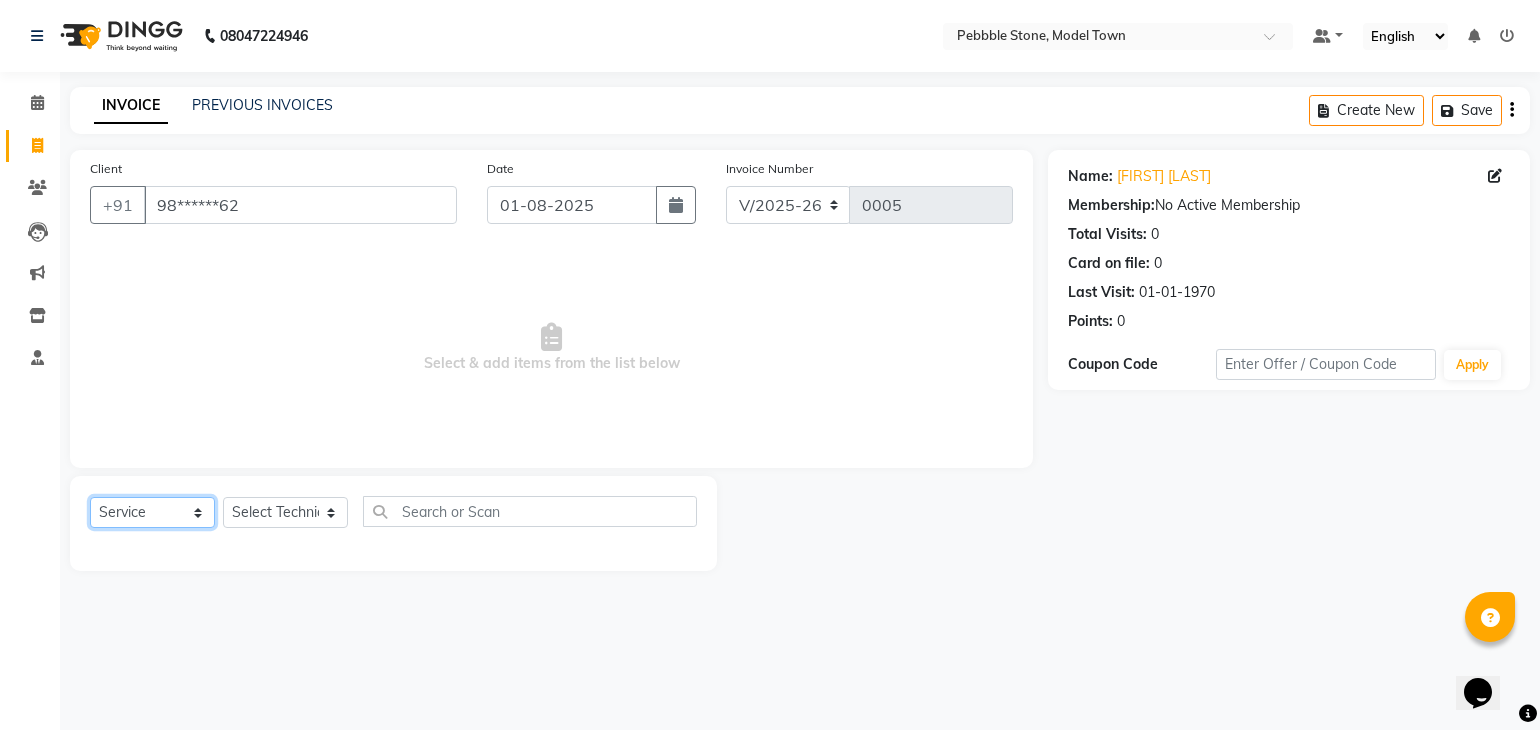click on "Select  Service  Product  Membership  Package Voucher Prepaid Gift Card" 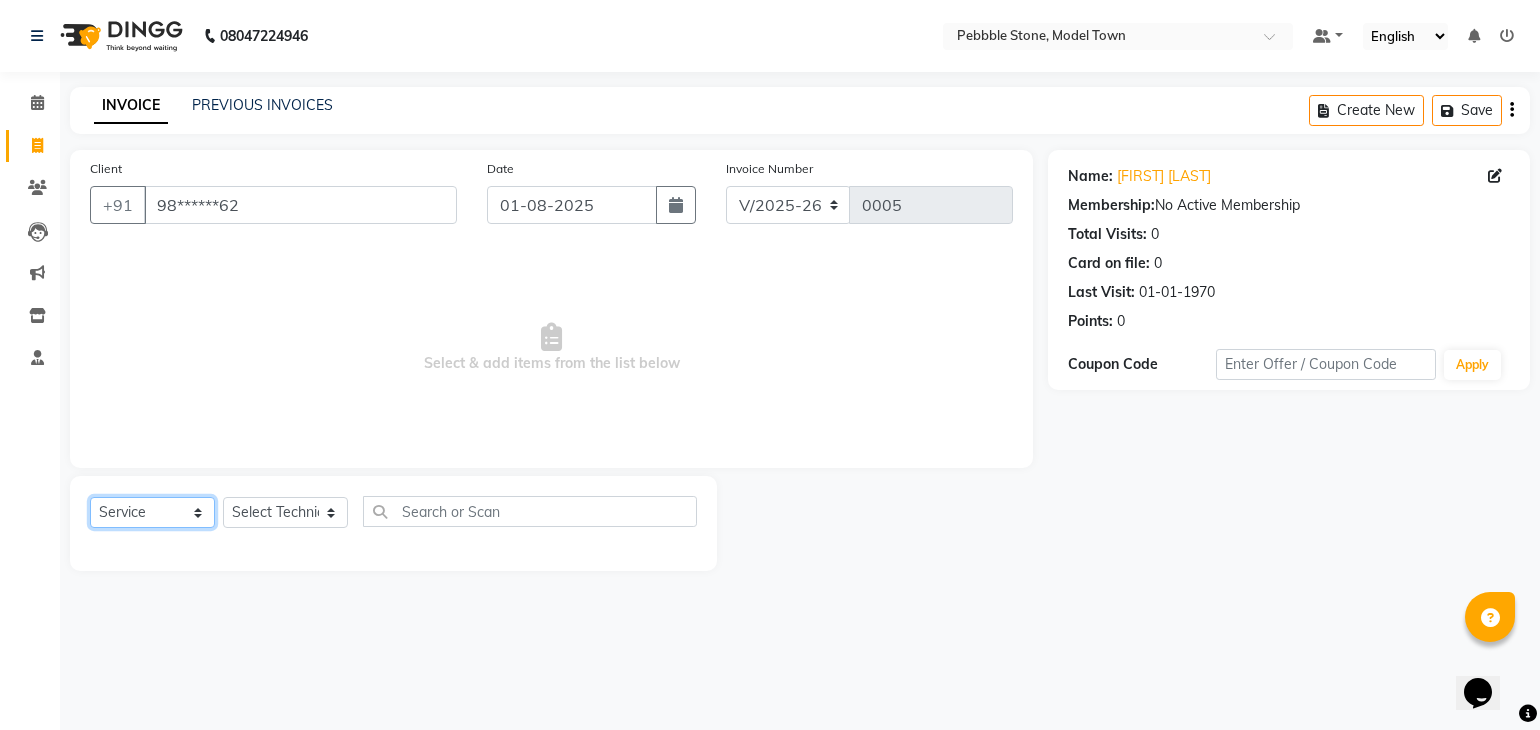 click on "Select  Service  Product  Membership  Package Voucher Prepaid Gift Card" 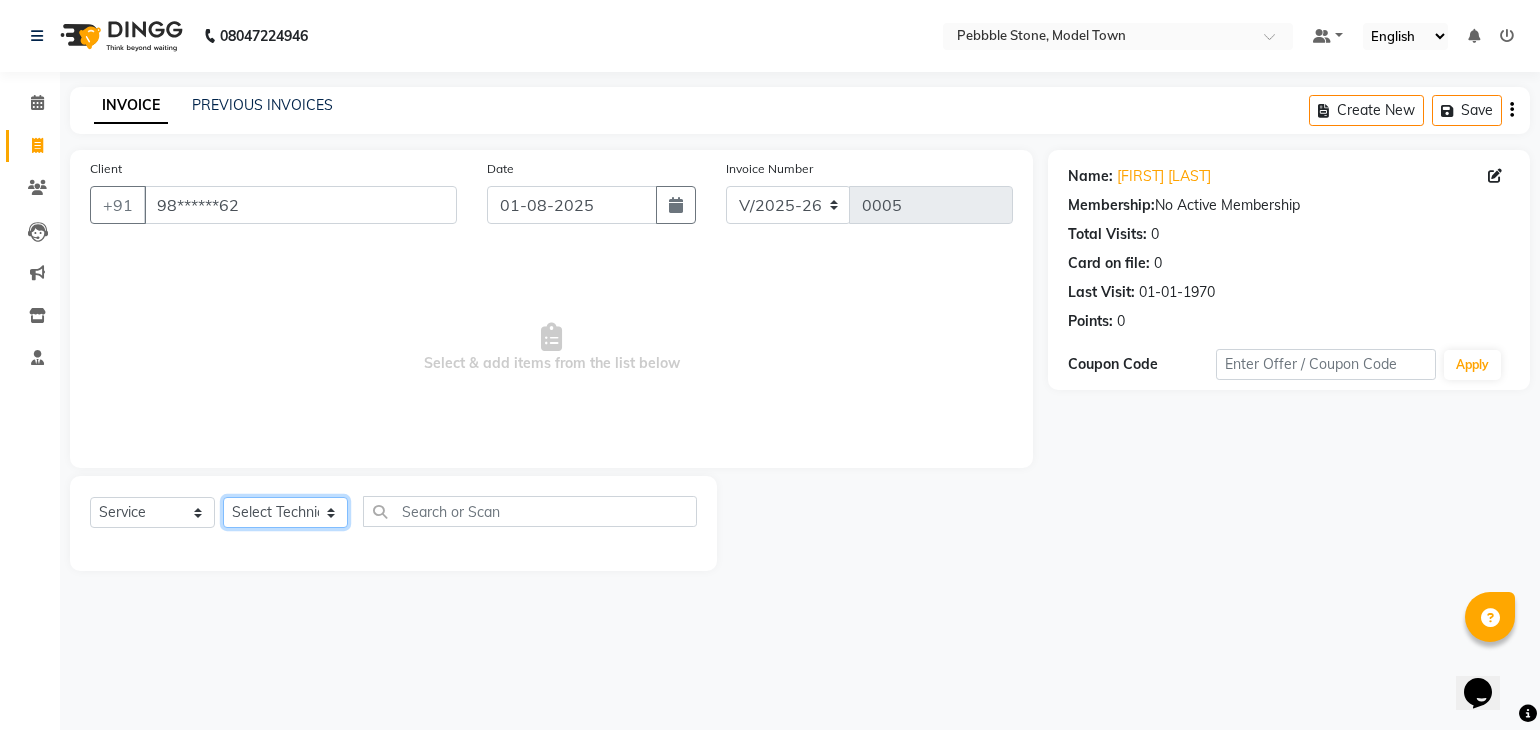 click on "Select Technician Ajay  Awdesh Kumar Fairy khan Goldy Saini Manager Manjeet Omkar Varun" 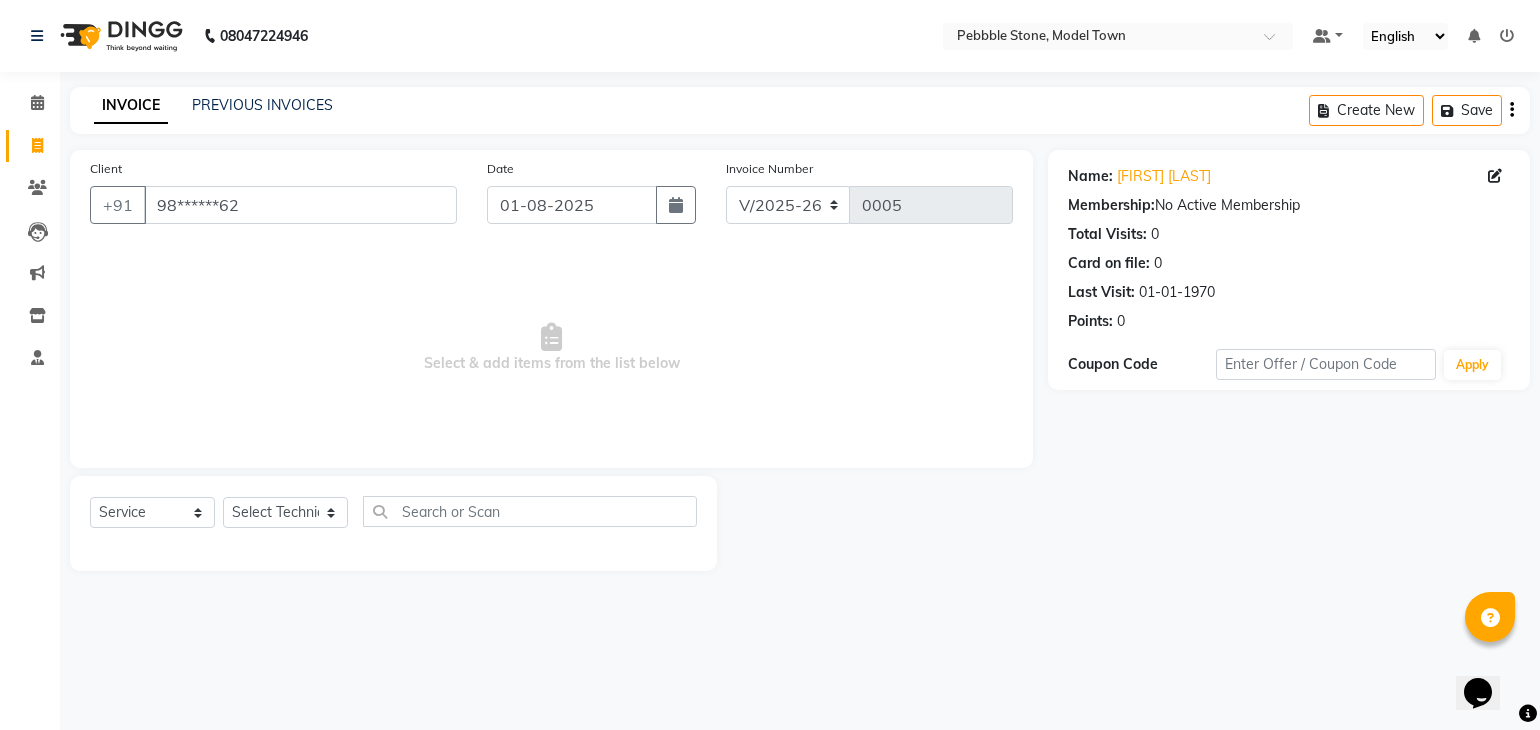 click on "Select & add items from the list below" at bounding box center (551, 348) 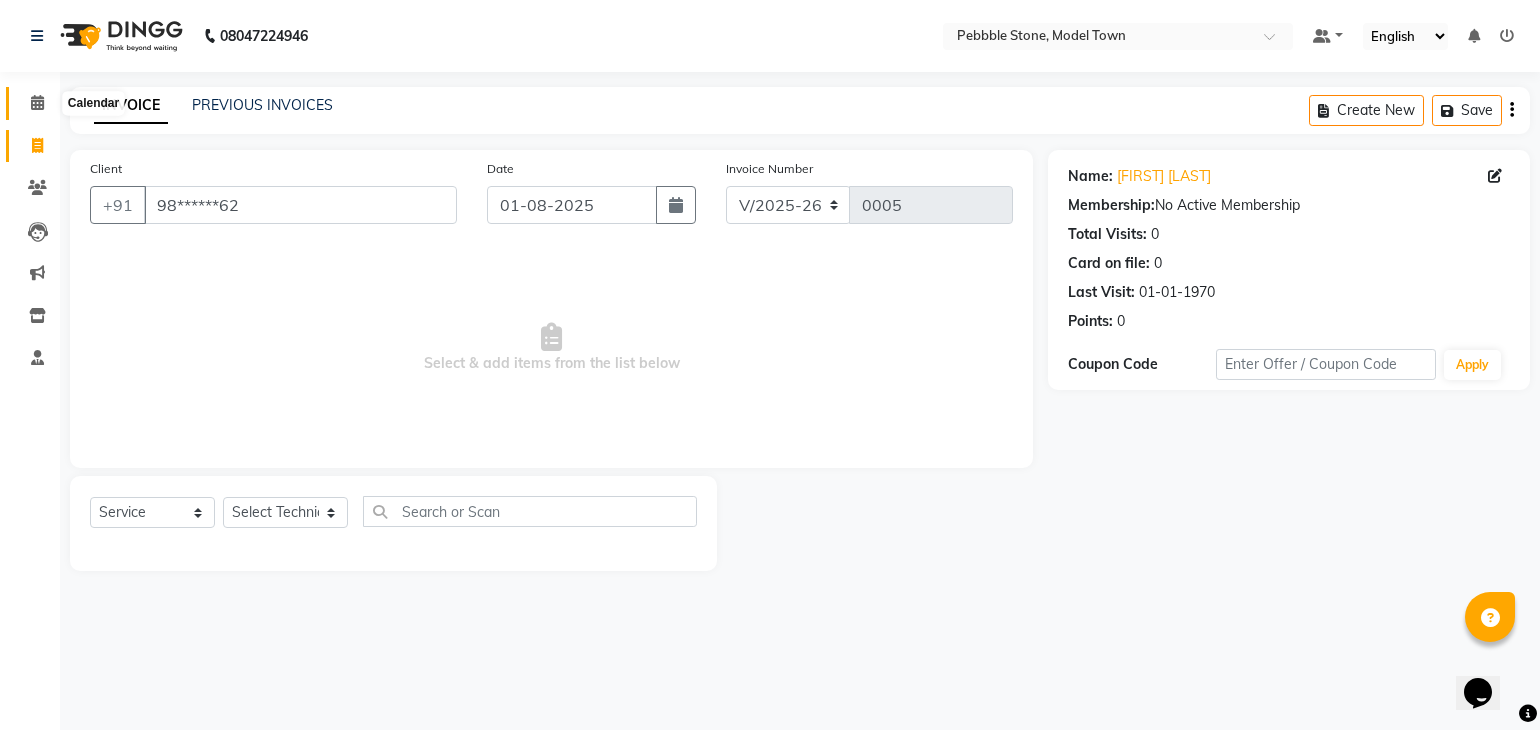 click 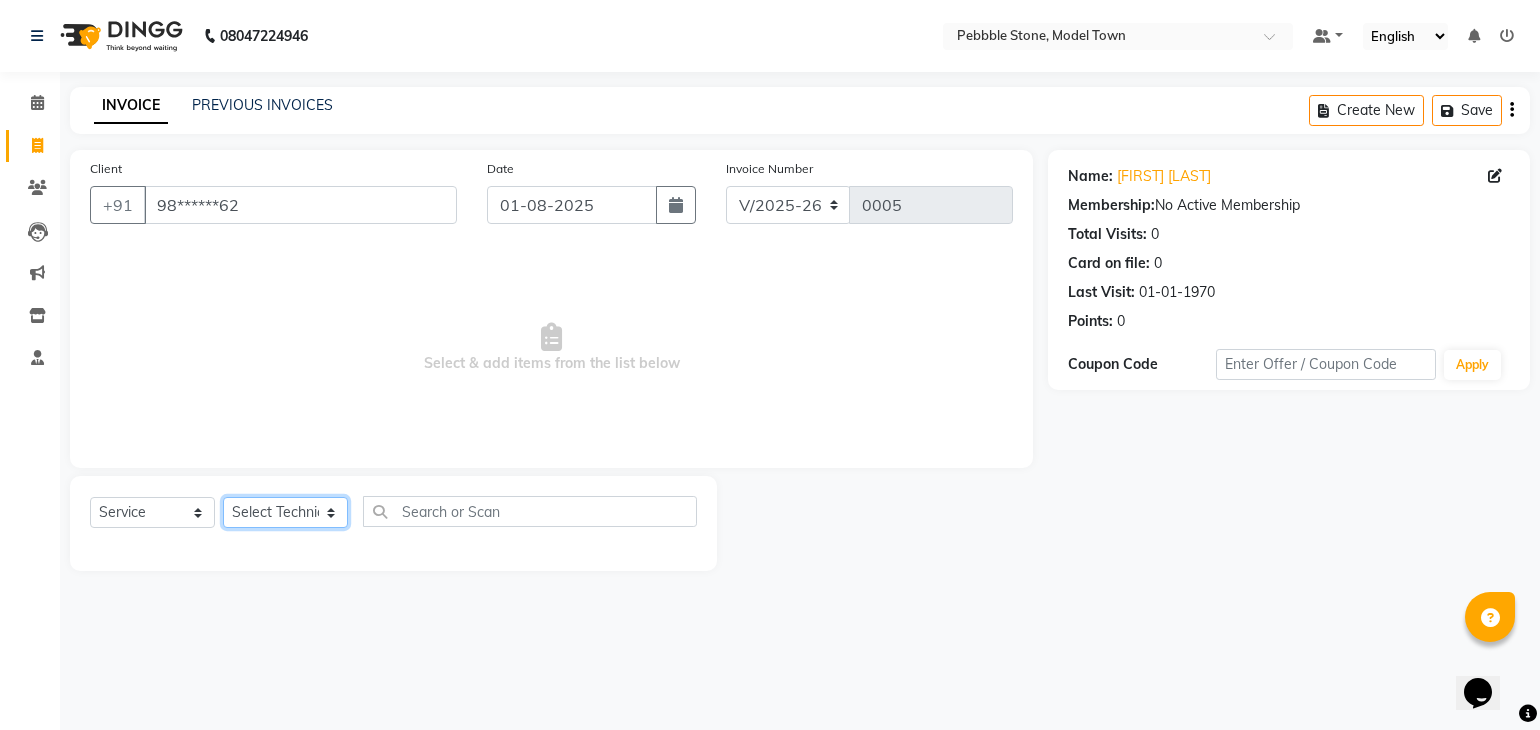 click on "Select Technician Ajay  Awdesh Kumar Fairy khan Goldy Saini Manager Manjeet Omkar Varun" 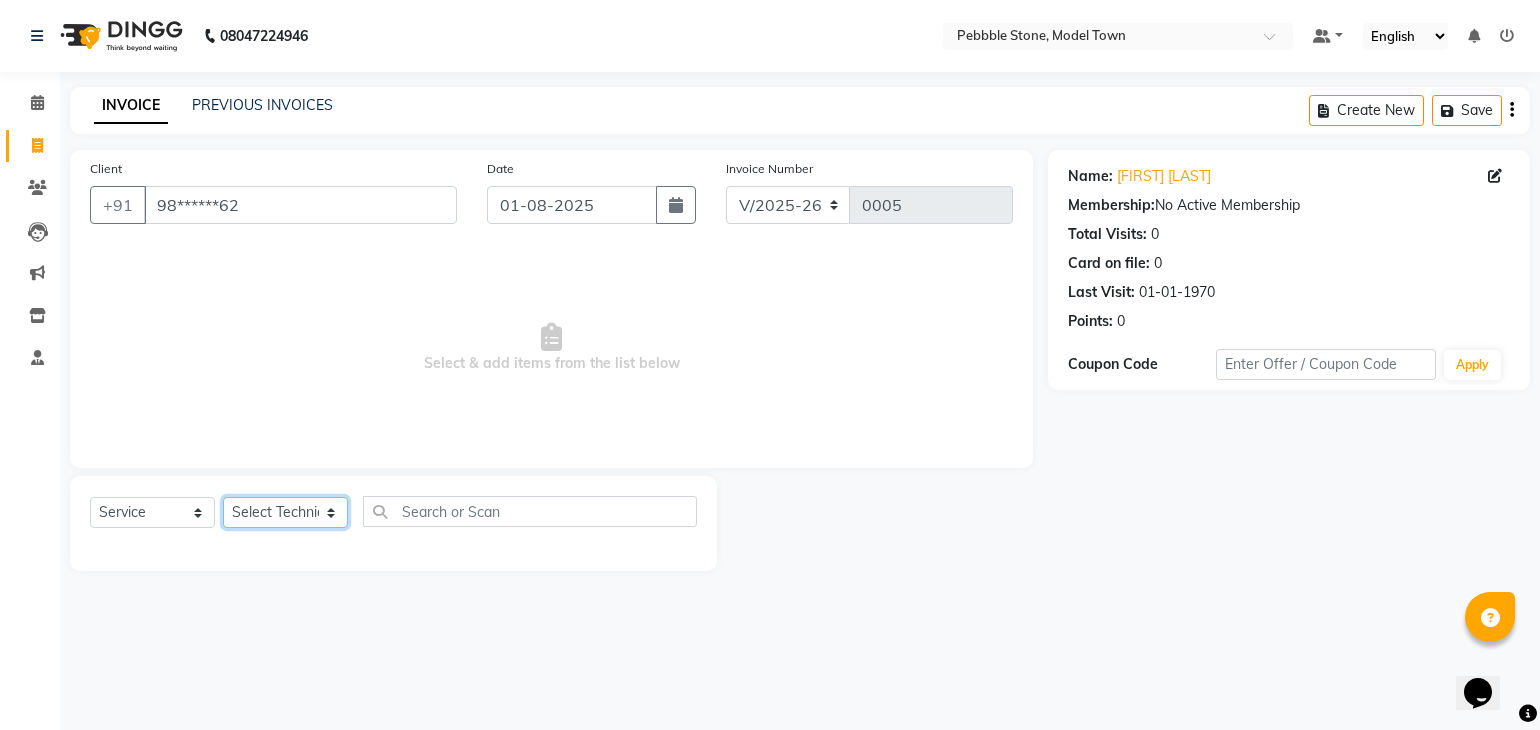 select on "[NUMBER]" 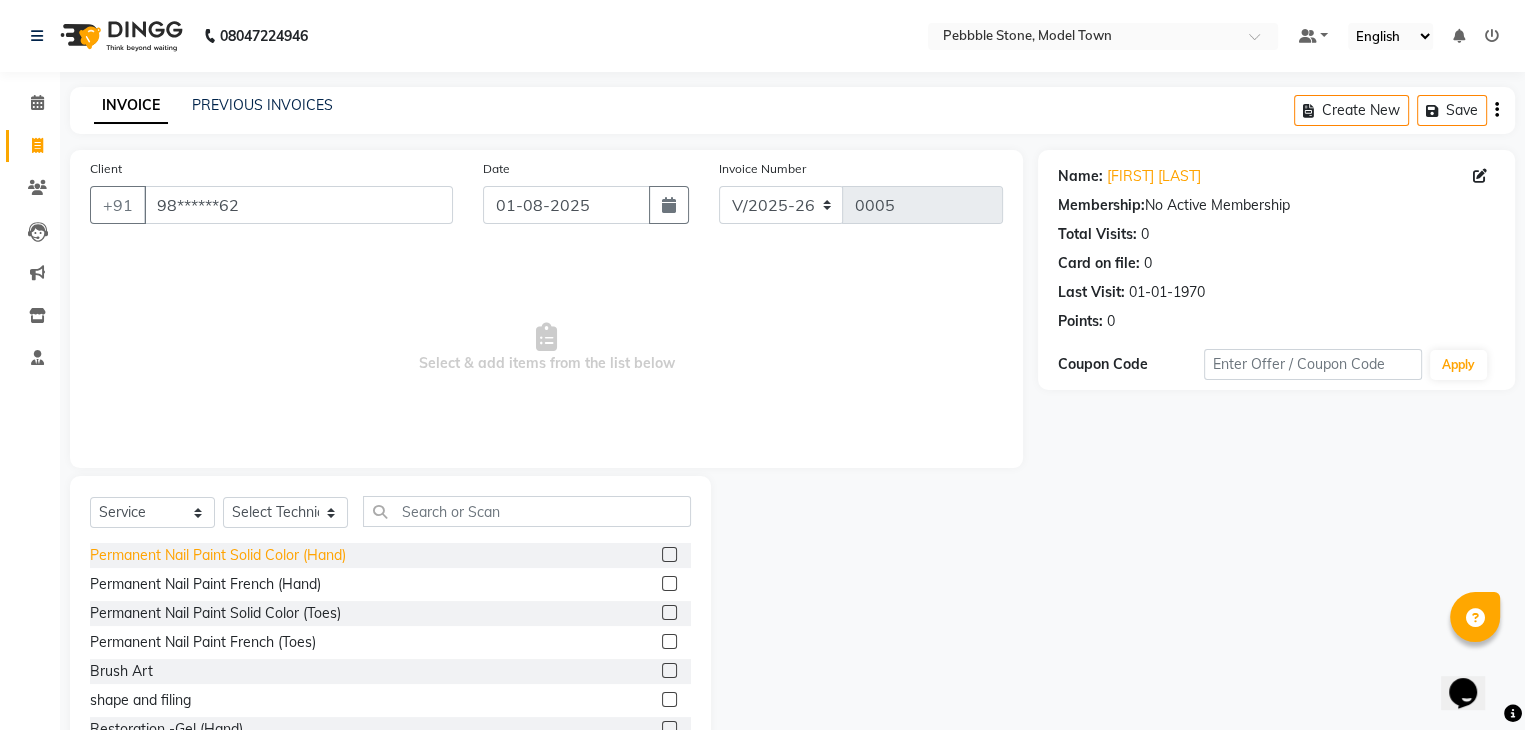 click on "Permanent Nail Paint Solid Color (Hand)" 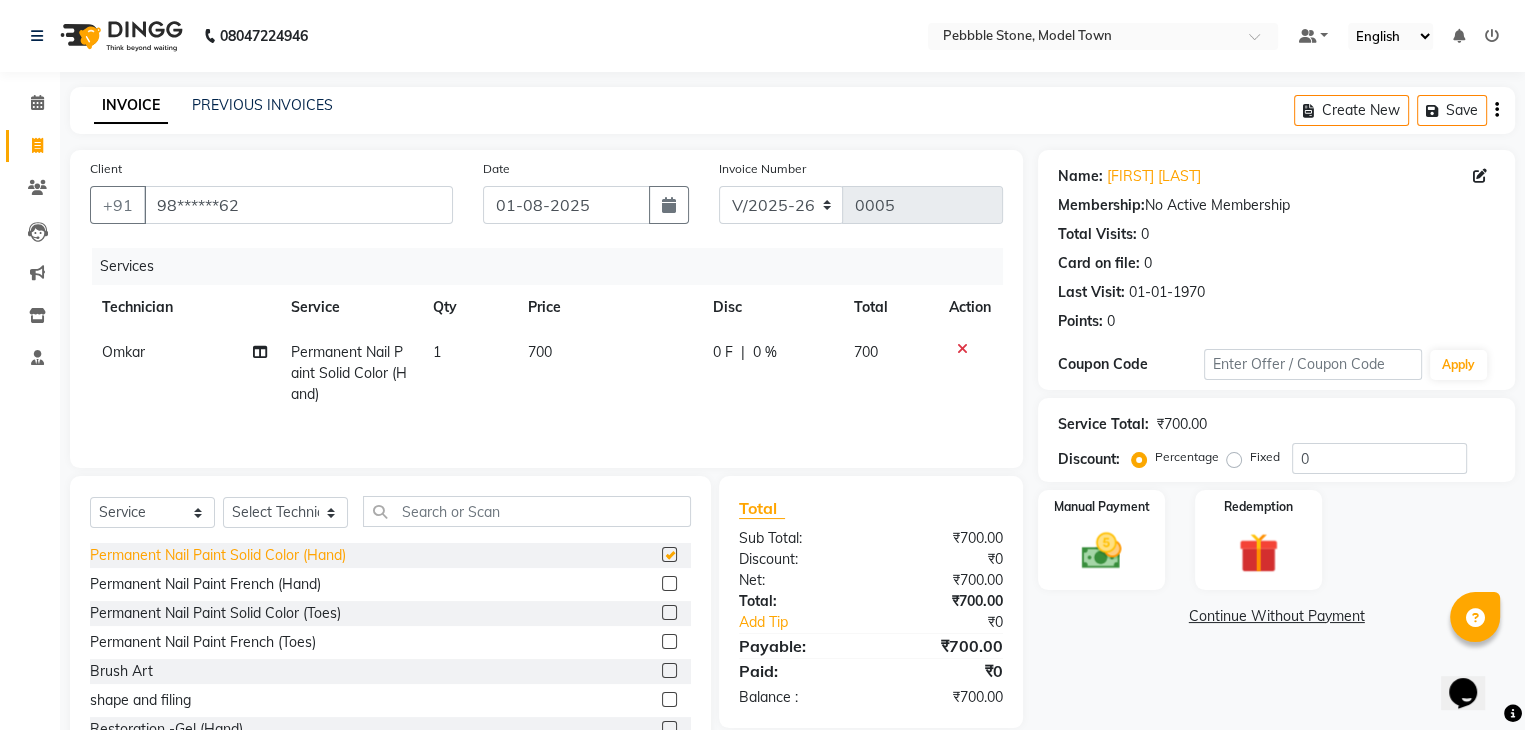 checkbox on "false" 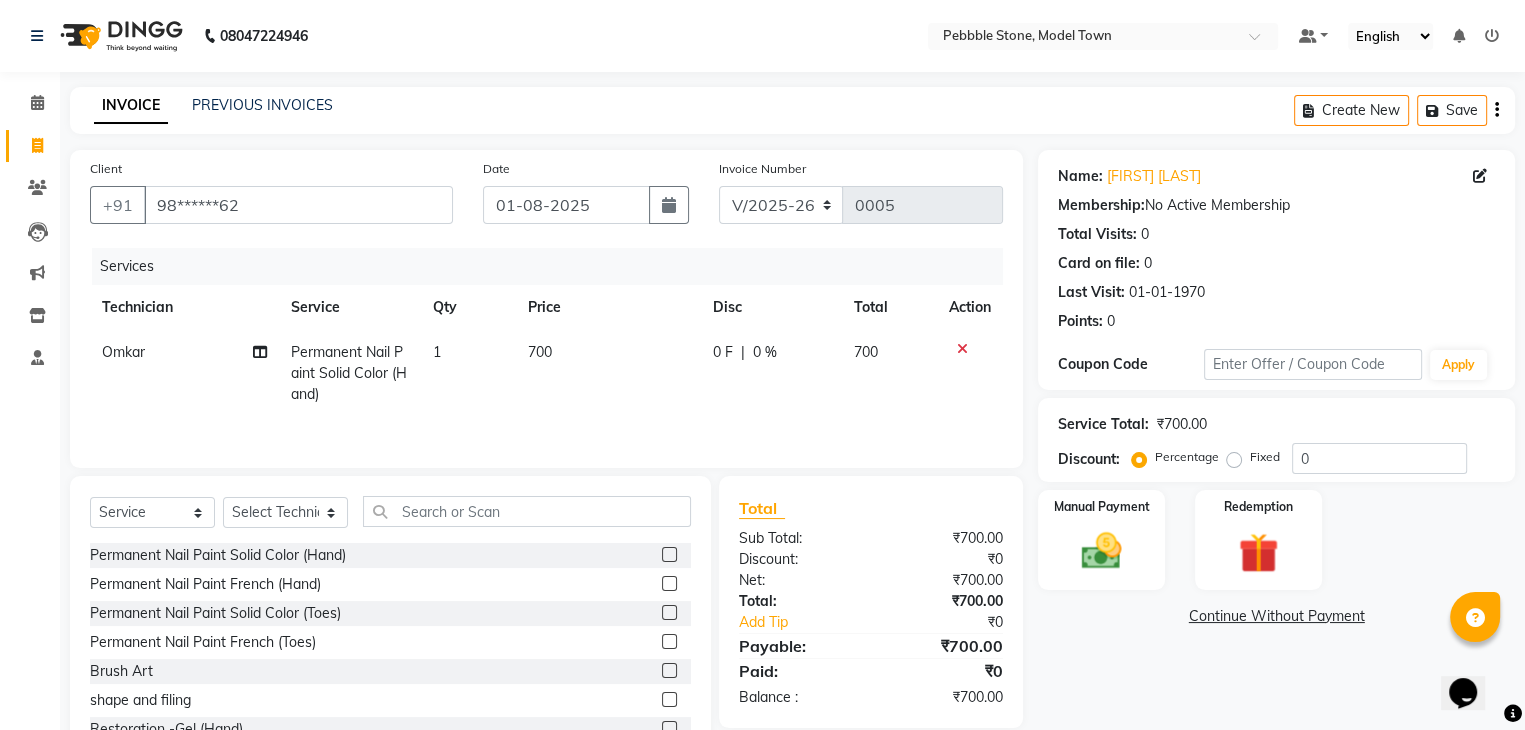 click 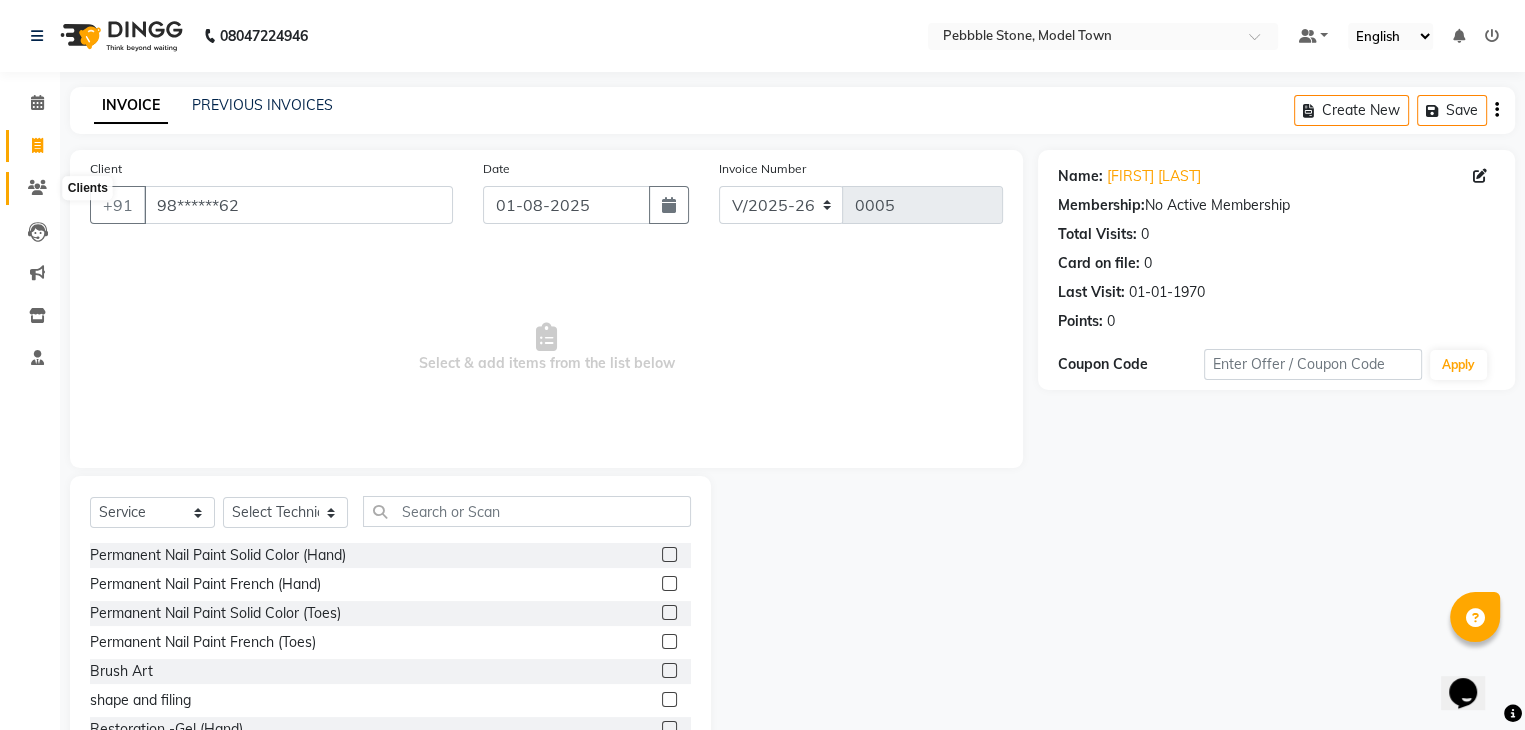 click 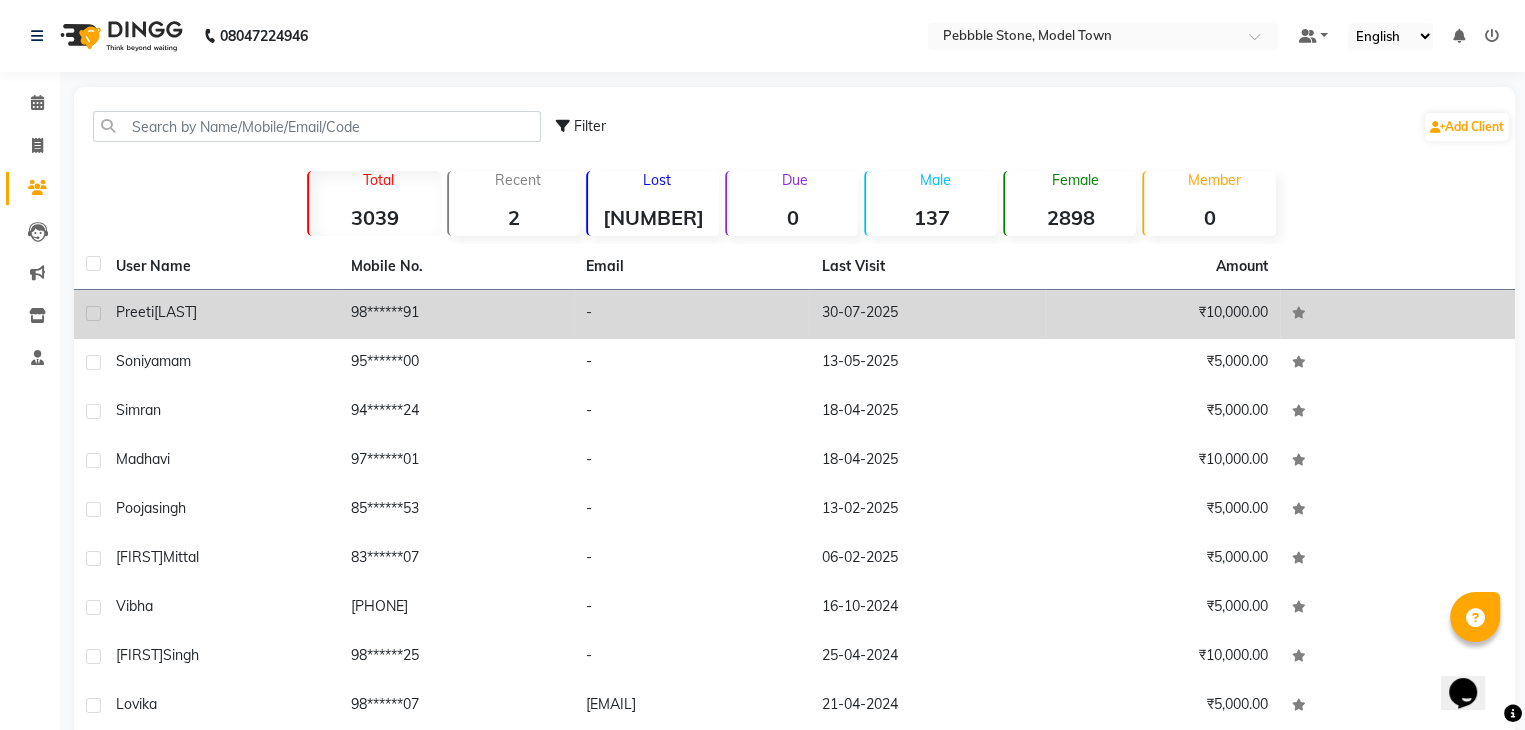click 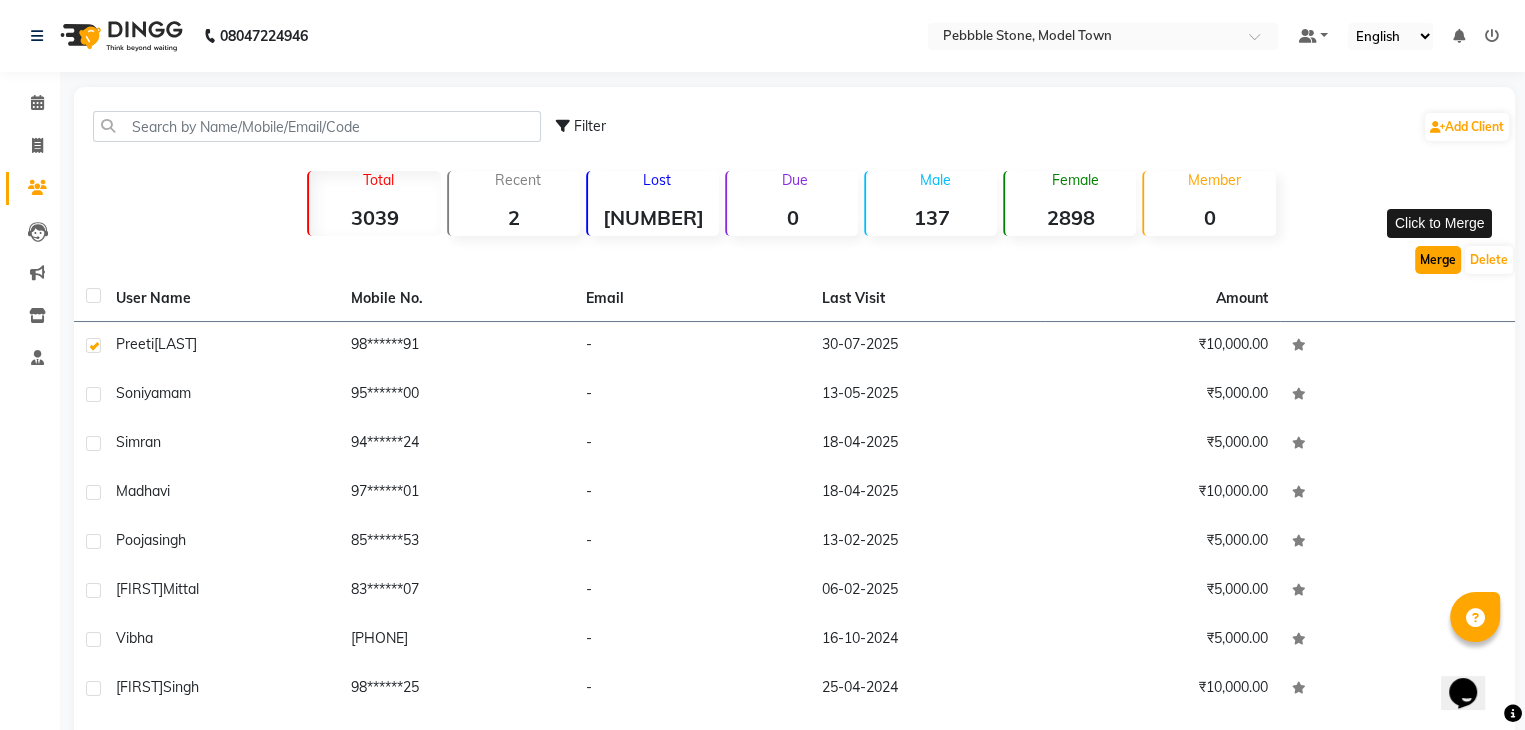 click on "Merge" 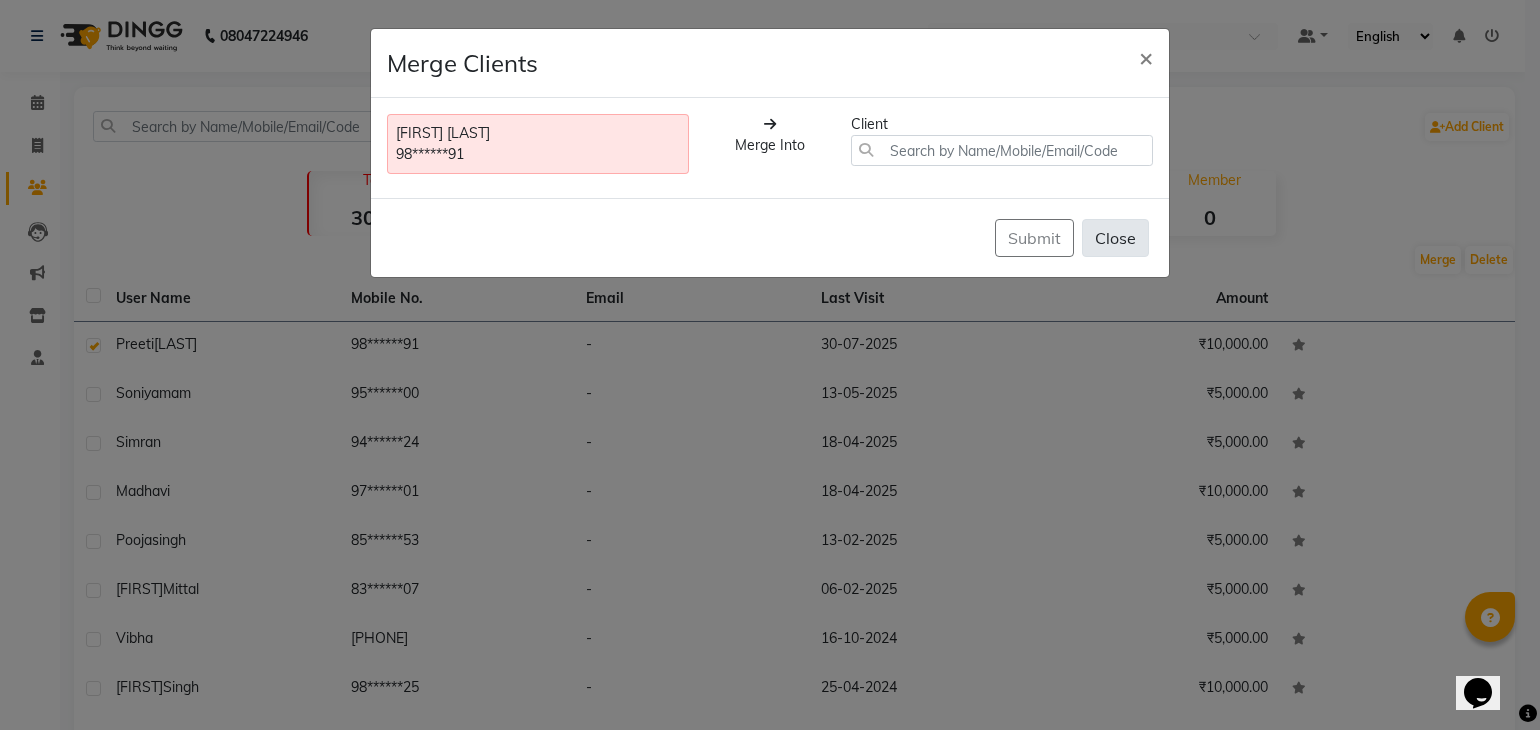 click on "Close" 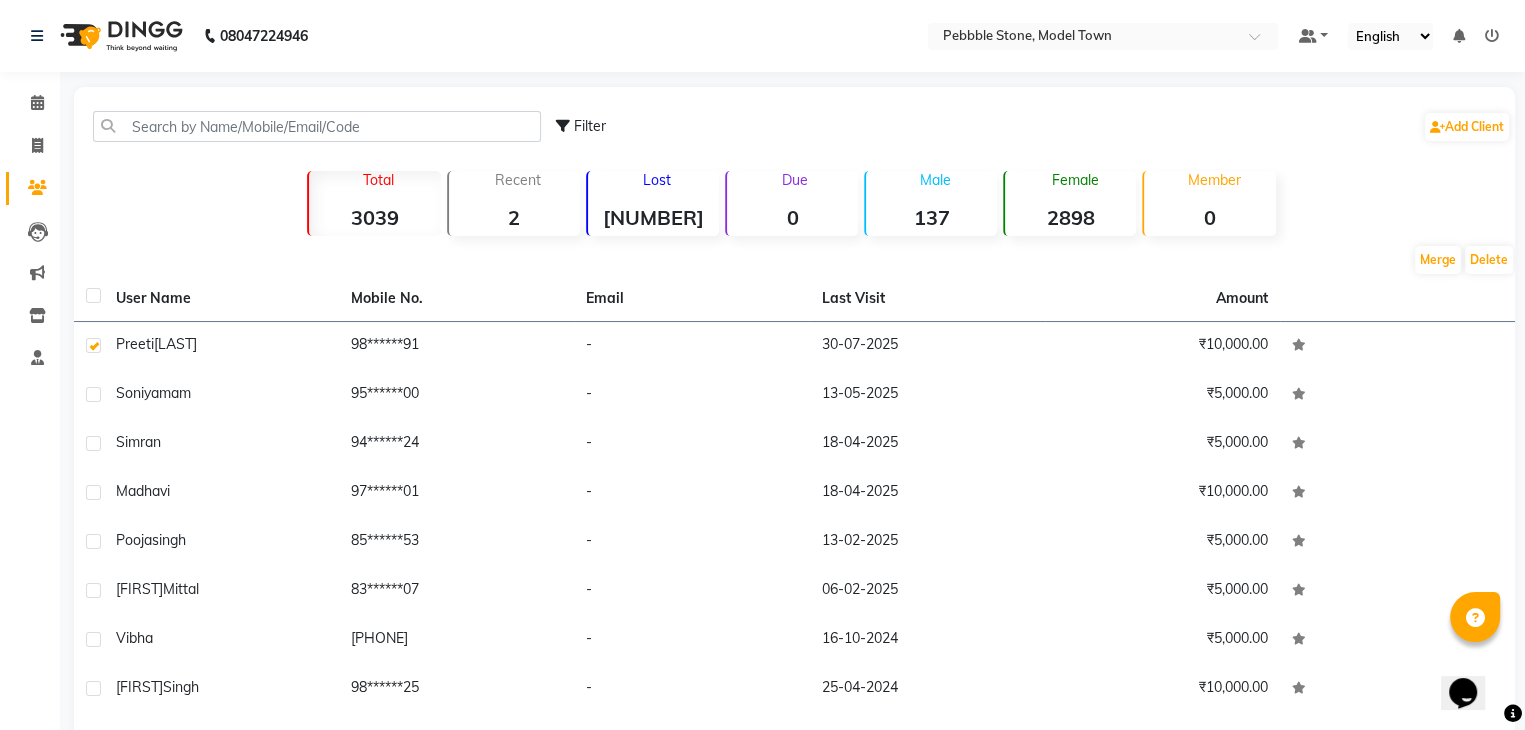 click on "2" 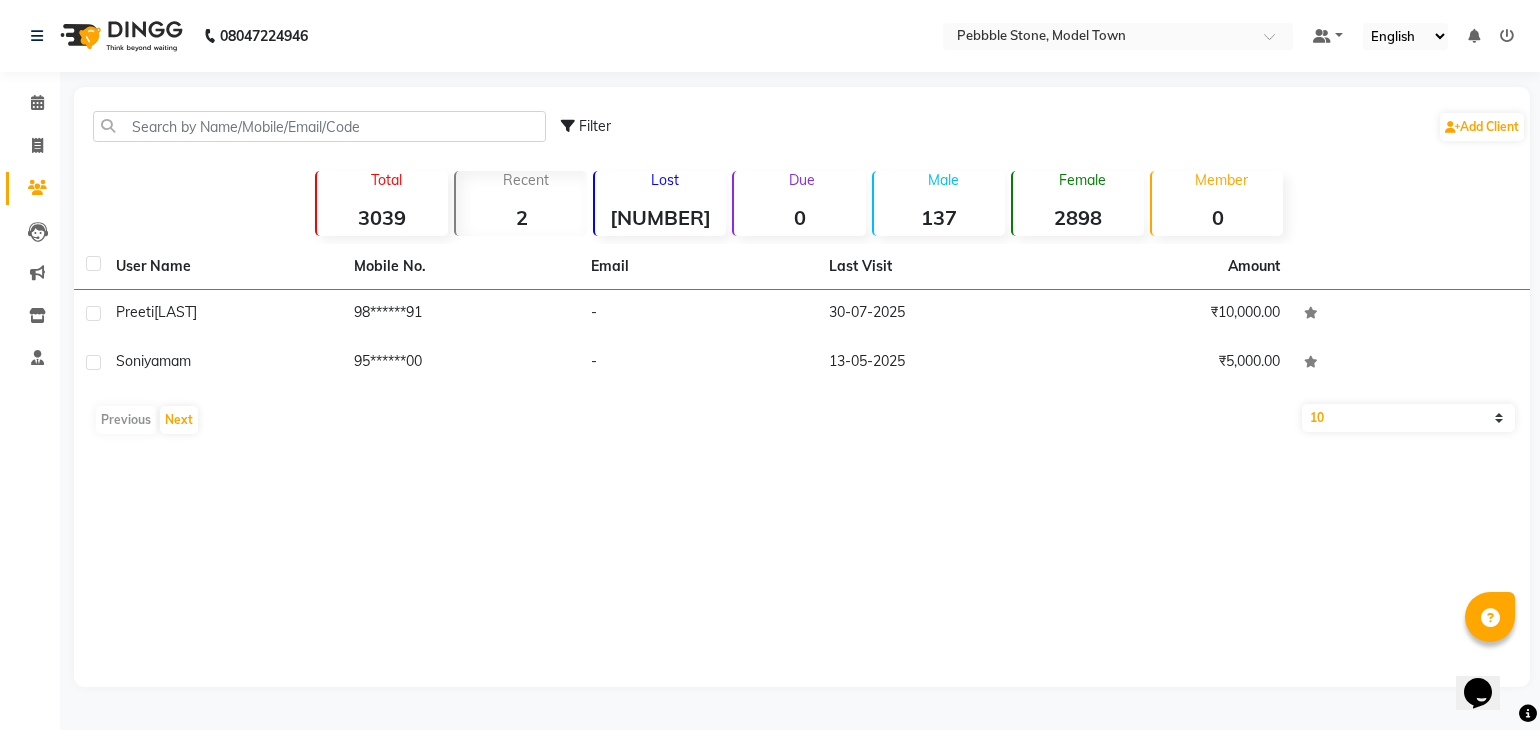 click on "3039" 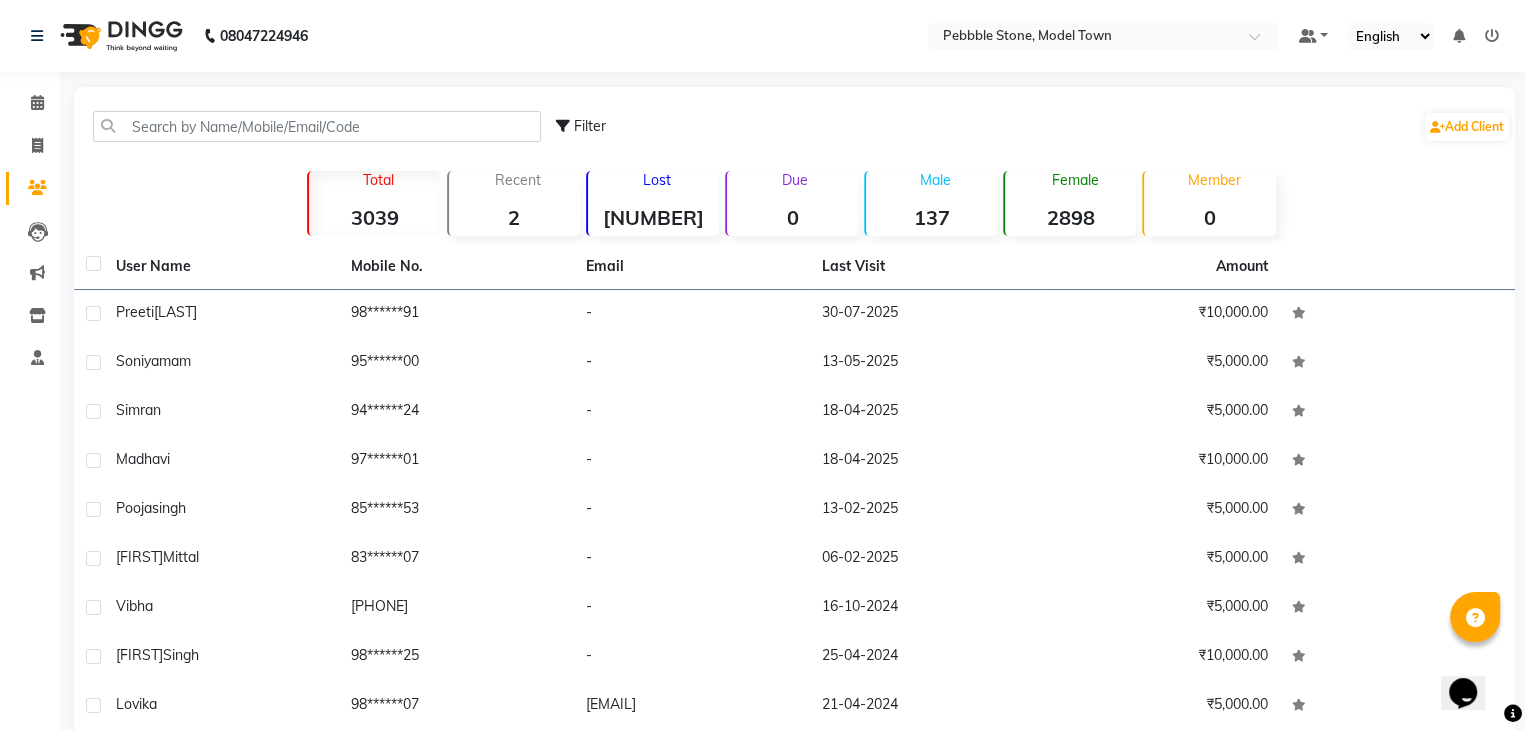 scroll, scrollTop: 135, scrollLeft: 0, axis: vertical 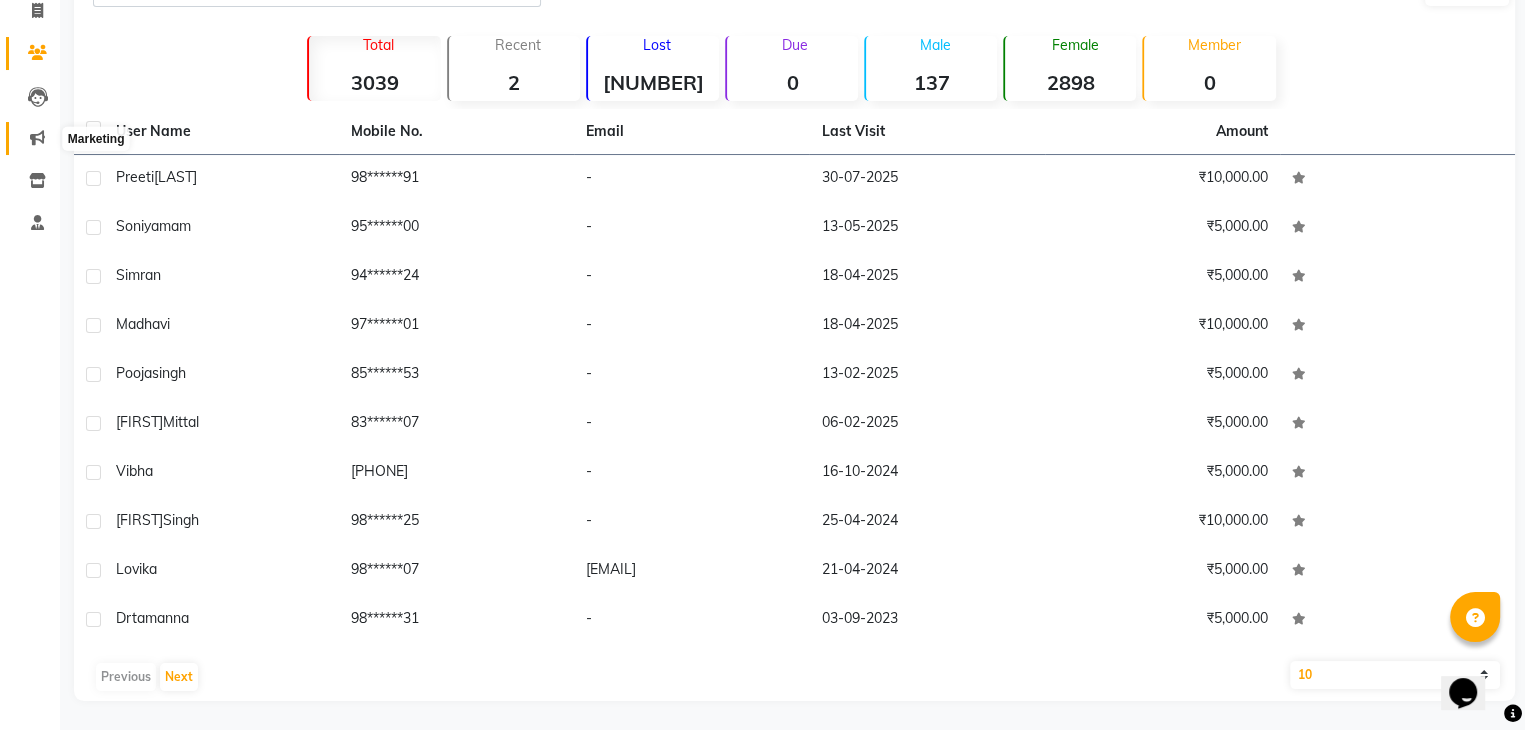 click 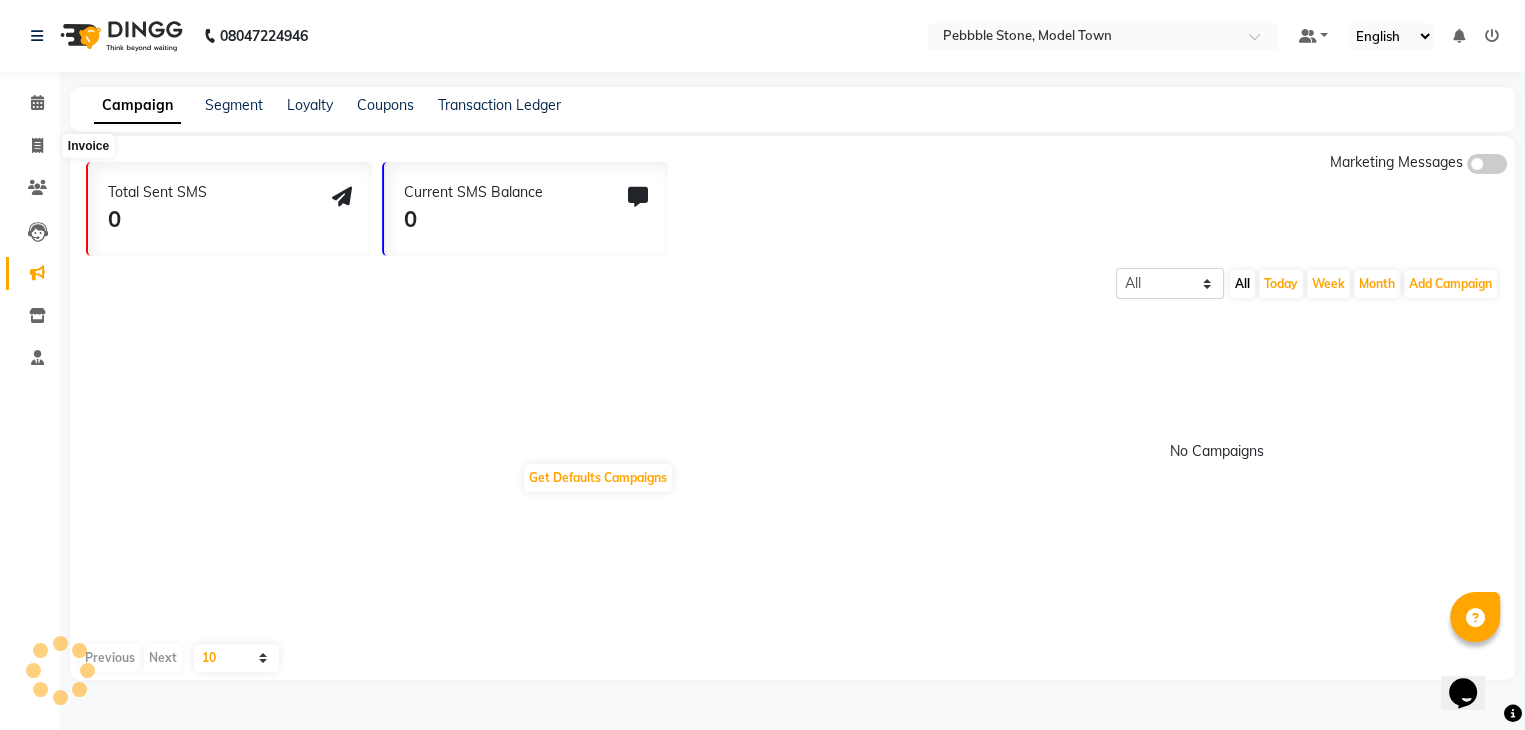 scroll, scrollTop: 0, scrollLeft: 0, axis: both 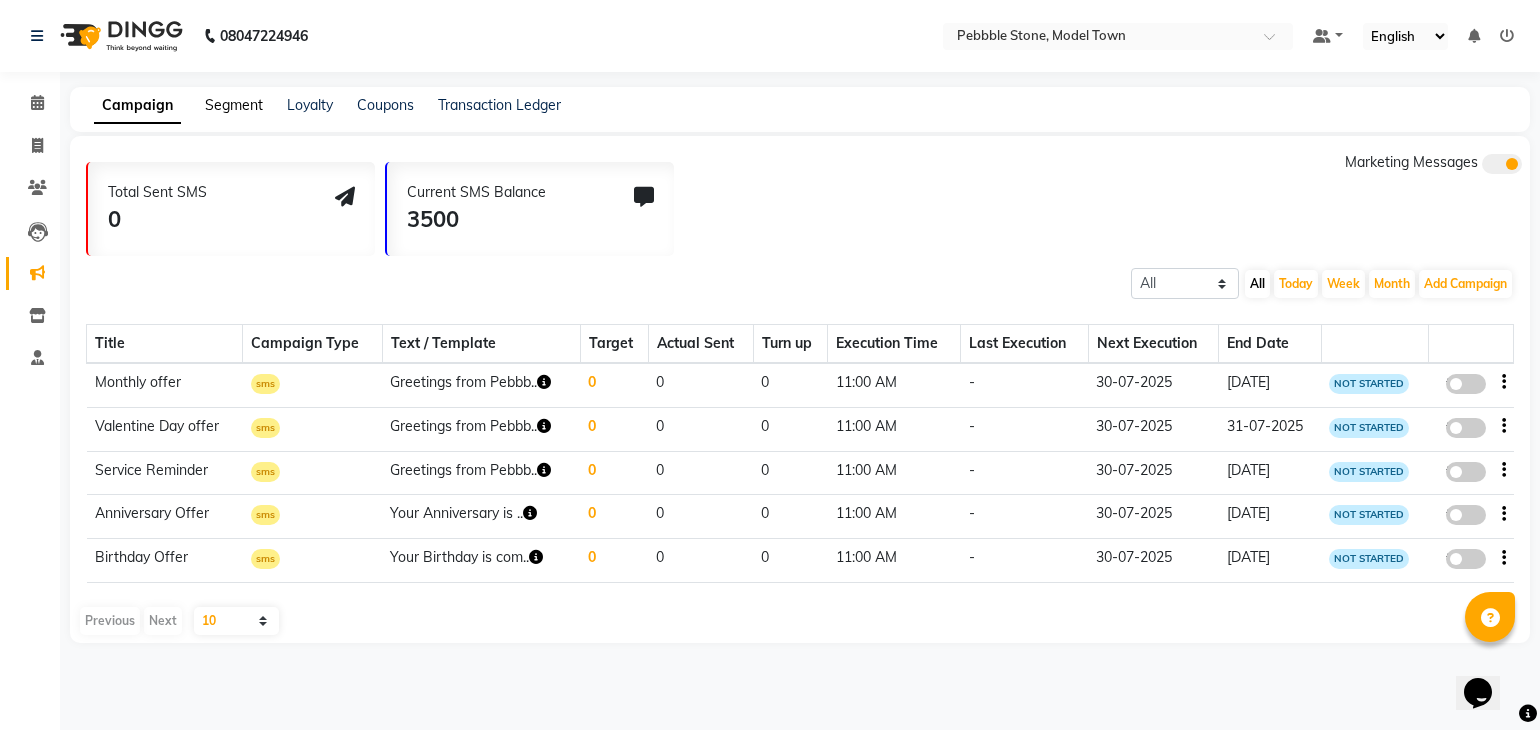 click on "Segment" 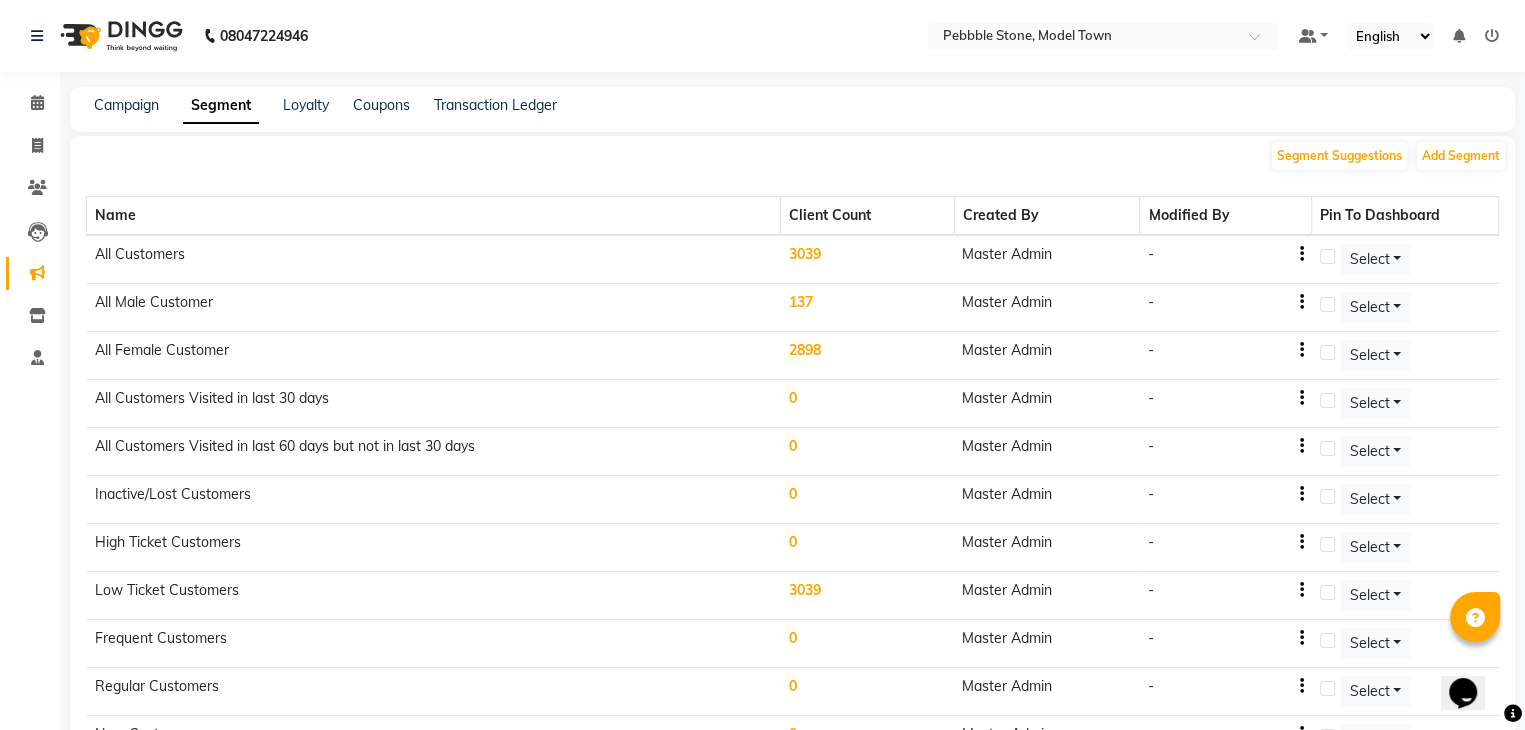 scroll, scrollTop: 214, scrollLeft: 0, axis: vertical 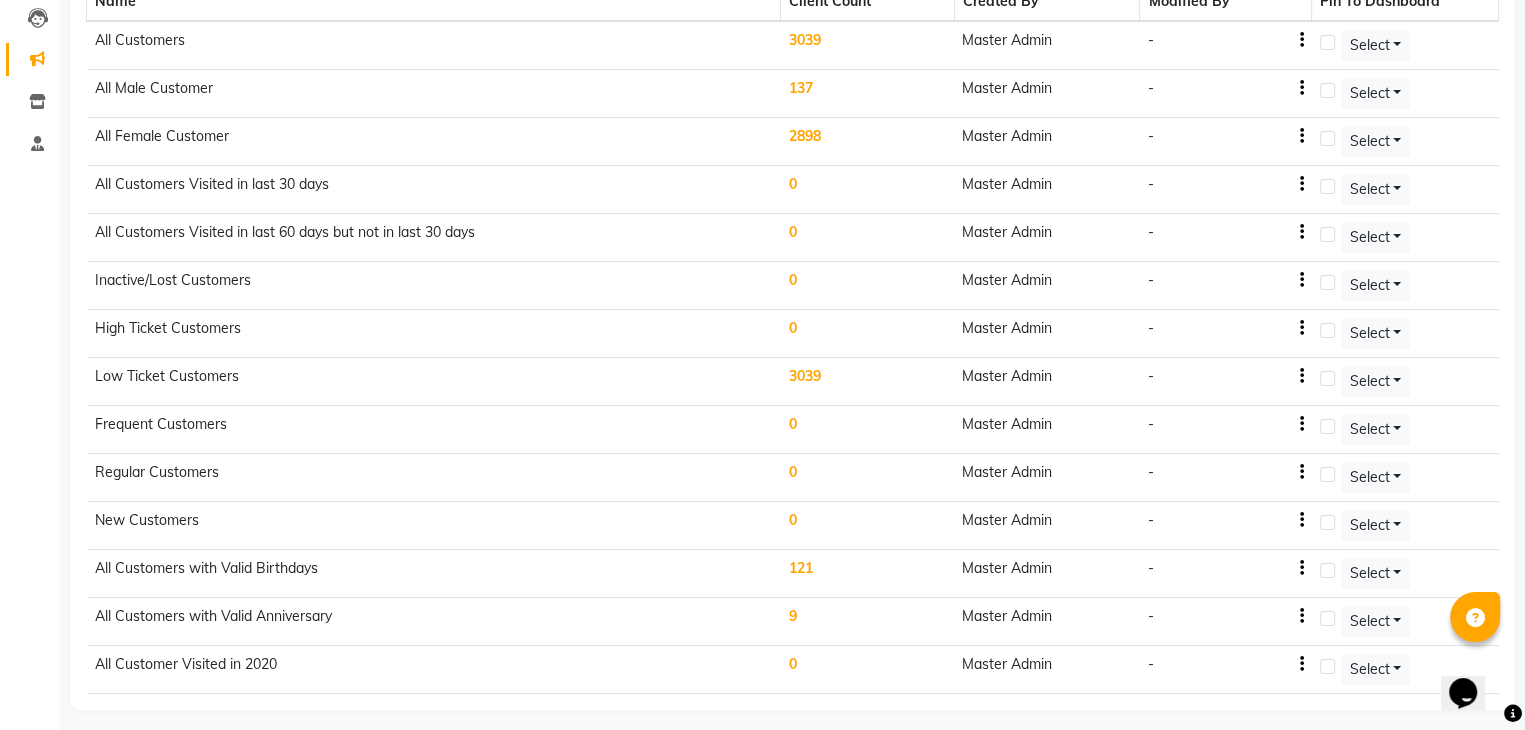 click on "Campaign Segment Loyalty Coupons Transaction Ledger Segment Suggestions Add Segment Name Client Count Created By Modified By  Pin To Dashboard All Customers 3039 Master Admin - Select All Male Customer 137 Master Admin - Select All Female Customer 2898 Master Admin - Select All Customers Visited in last 30 days 0 Master Admin - Select All Customers Visited in last 60 days but not in last 30 days 0 Master Admin - Select Inactive/Lost Customers 0 Master Admin - Select High Ticket Customers 0 Master Admin - Select Low Ticket Customers 3039 Master Admin - Select Frequent Customers 0 Master Admin - Select Regular Customers 0 Master Admin - Select New Customers 0 Master Admin - Select All Customers with Valid Birthdays 121 Master Admin - Select All Customers with Valid Anniversary 9 Master Admin - Select All Customer Visited in 2020 0 Master Admin - Select" 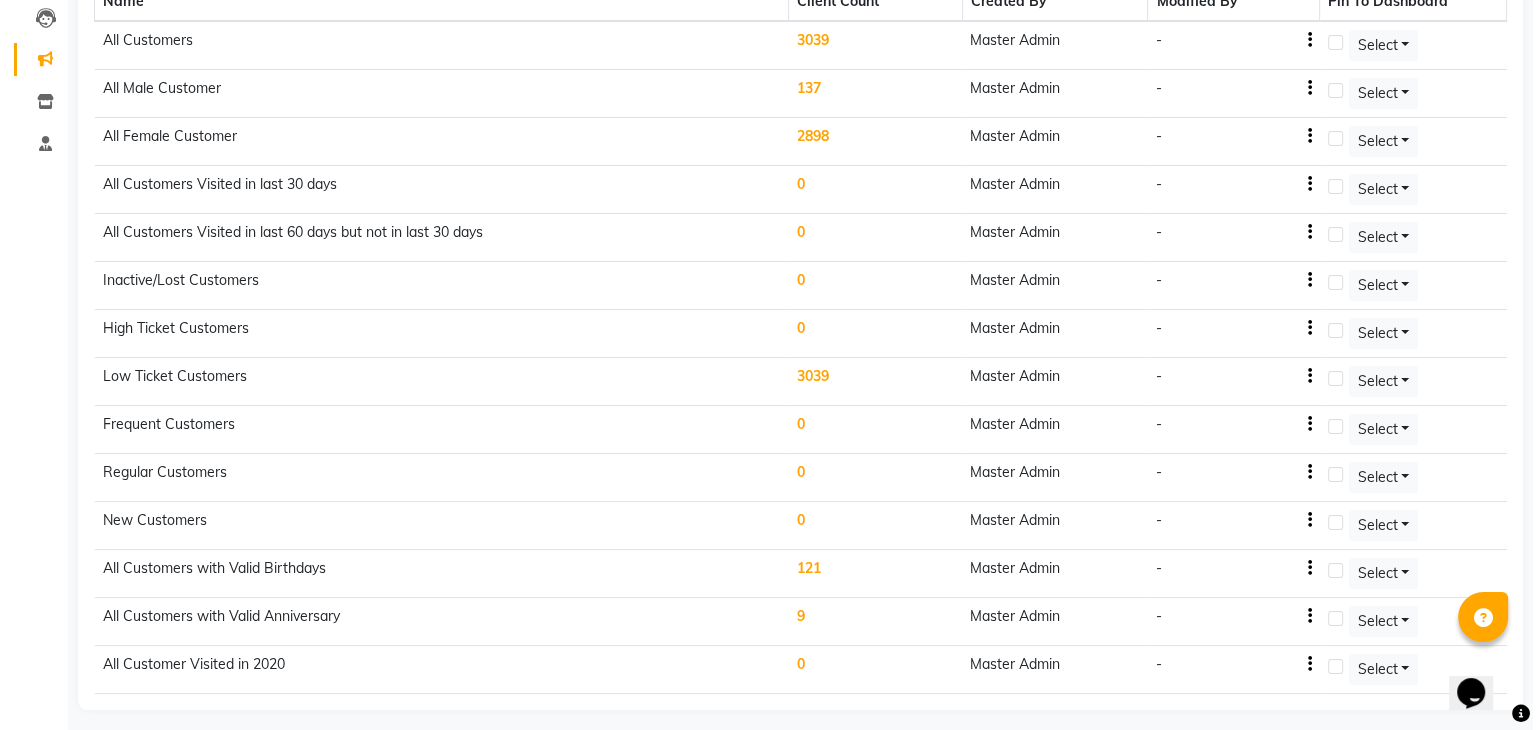 scroll, scrollTop: 0, scrollLeft: 0, axis: both 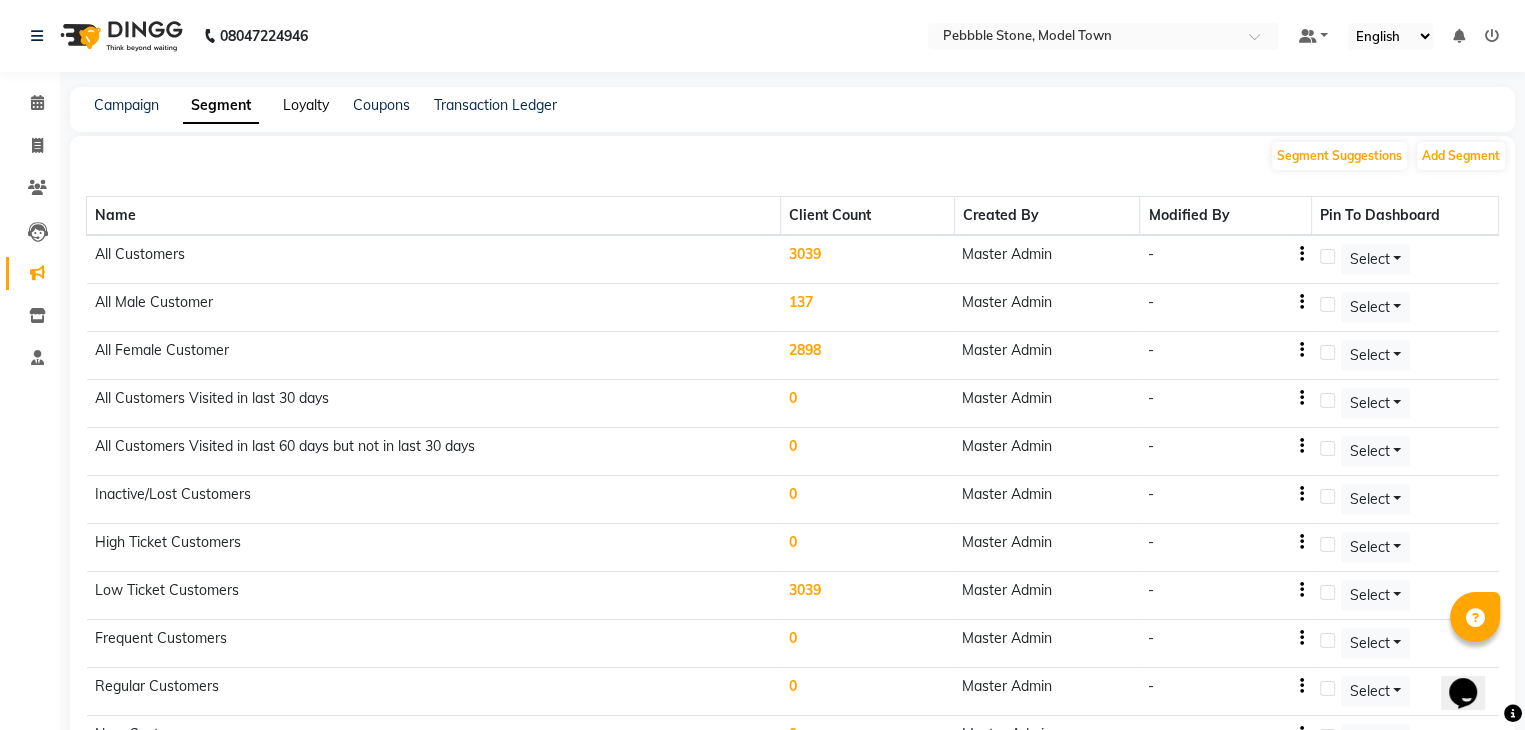 click on "Loyalty" 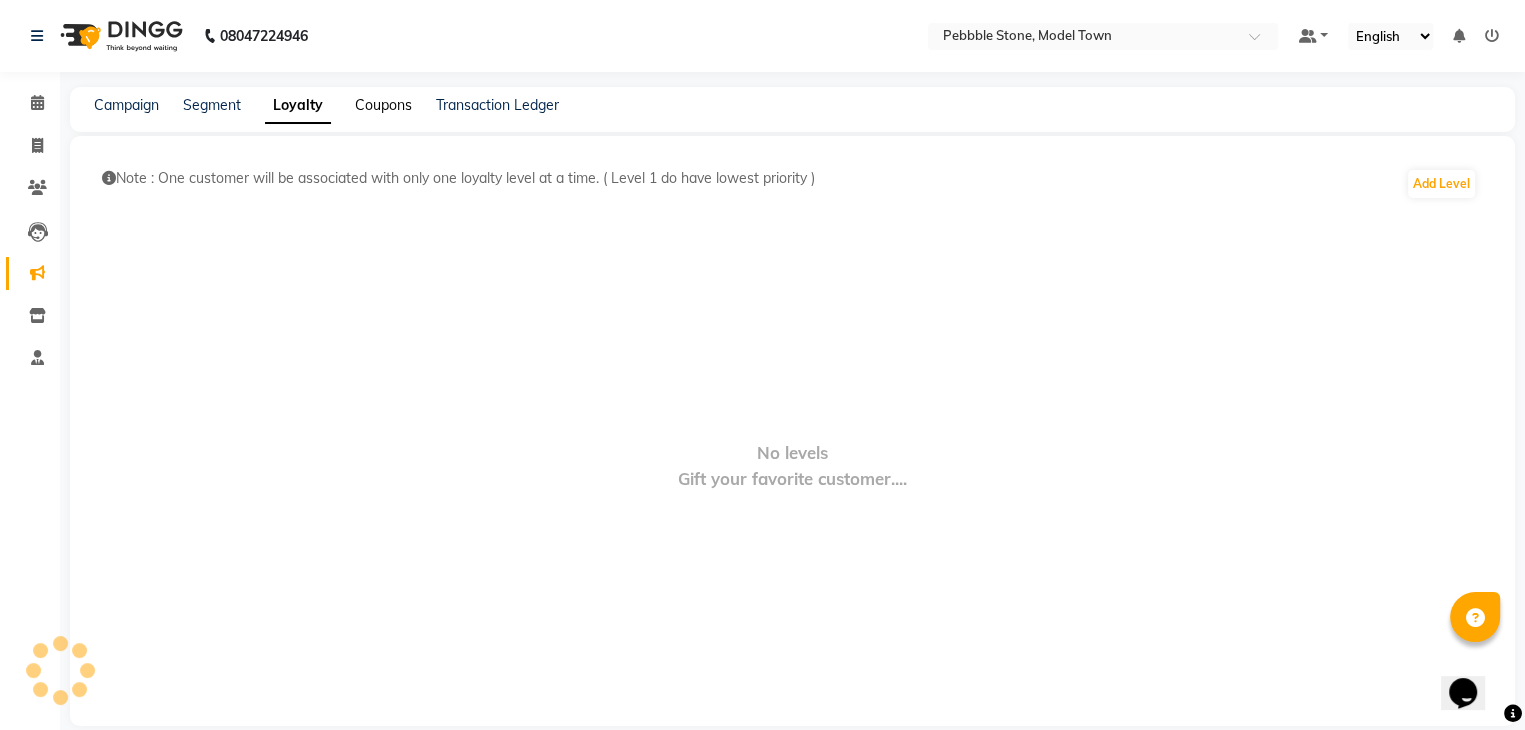 click on "Coupons" 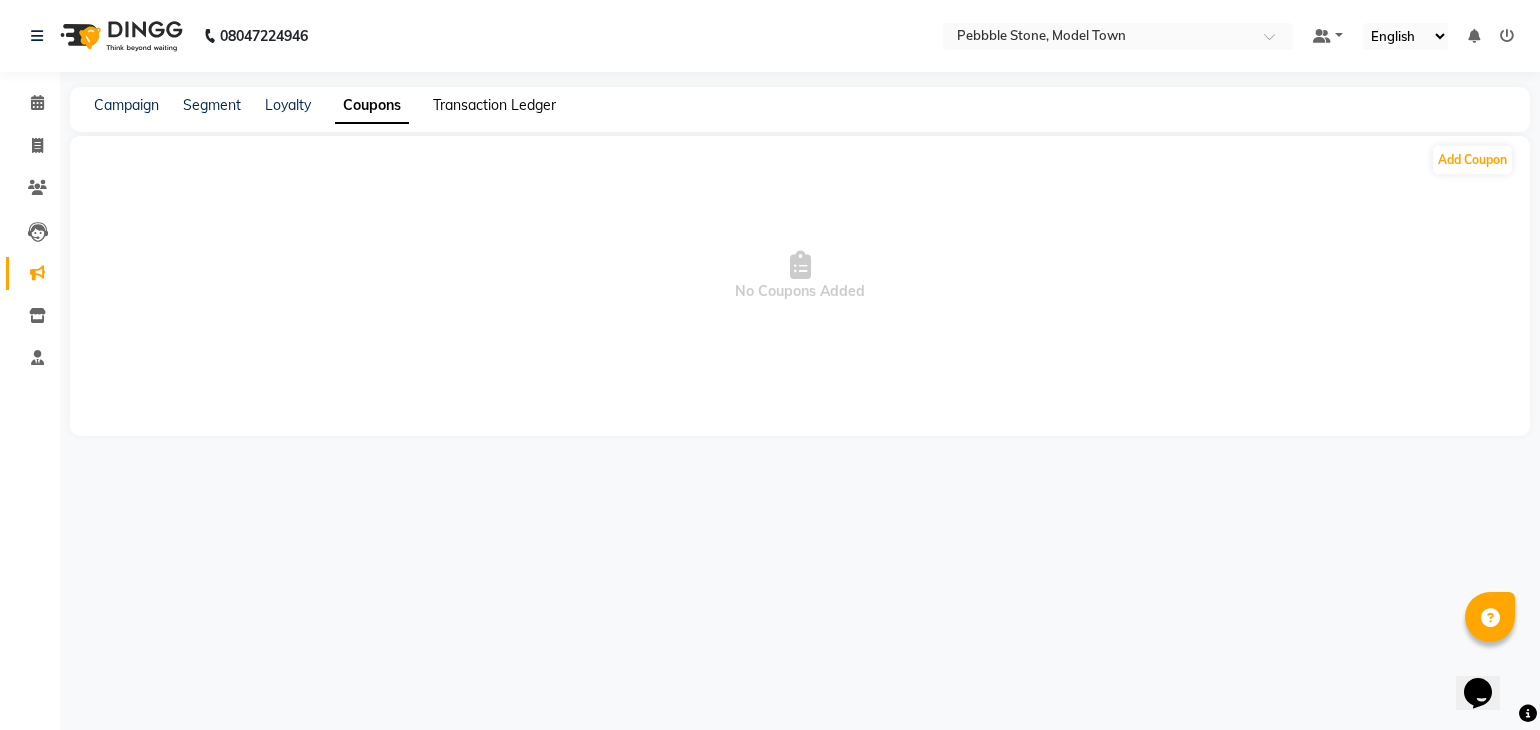 click on "Transaction Ledger" 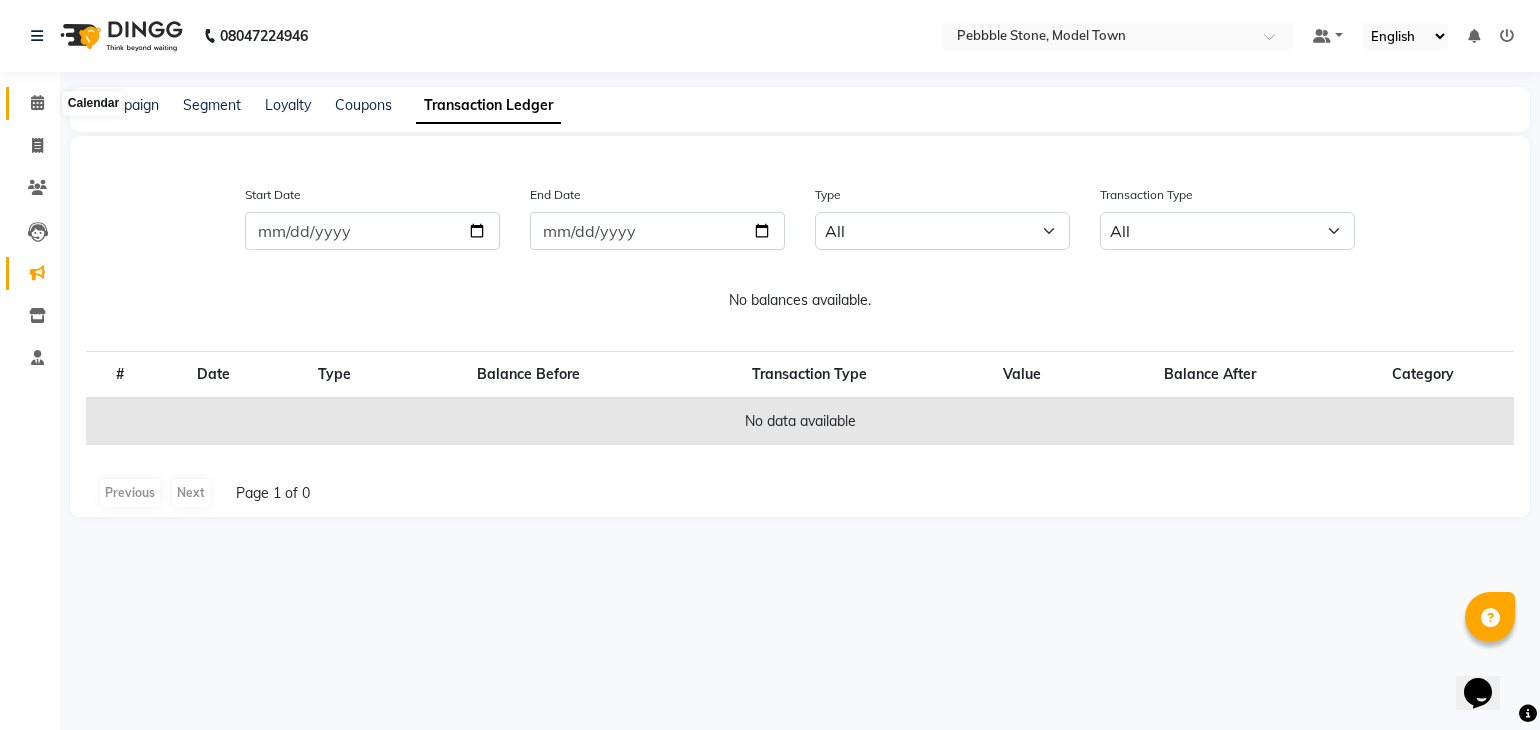 click 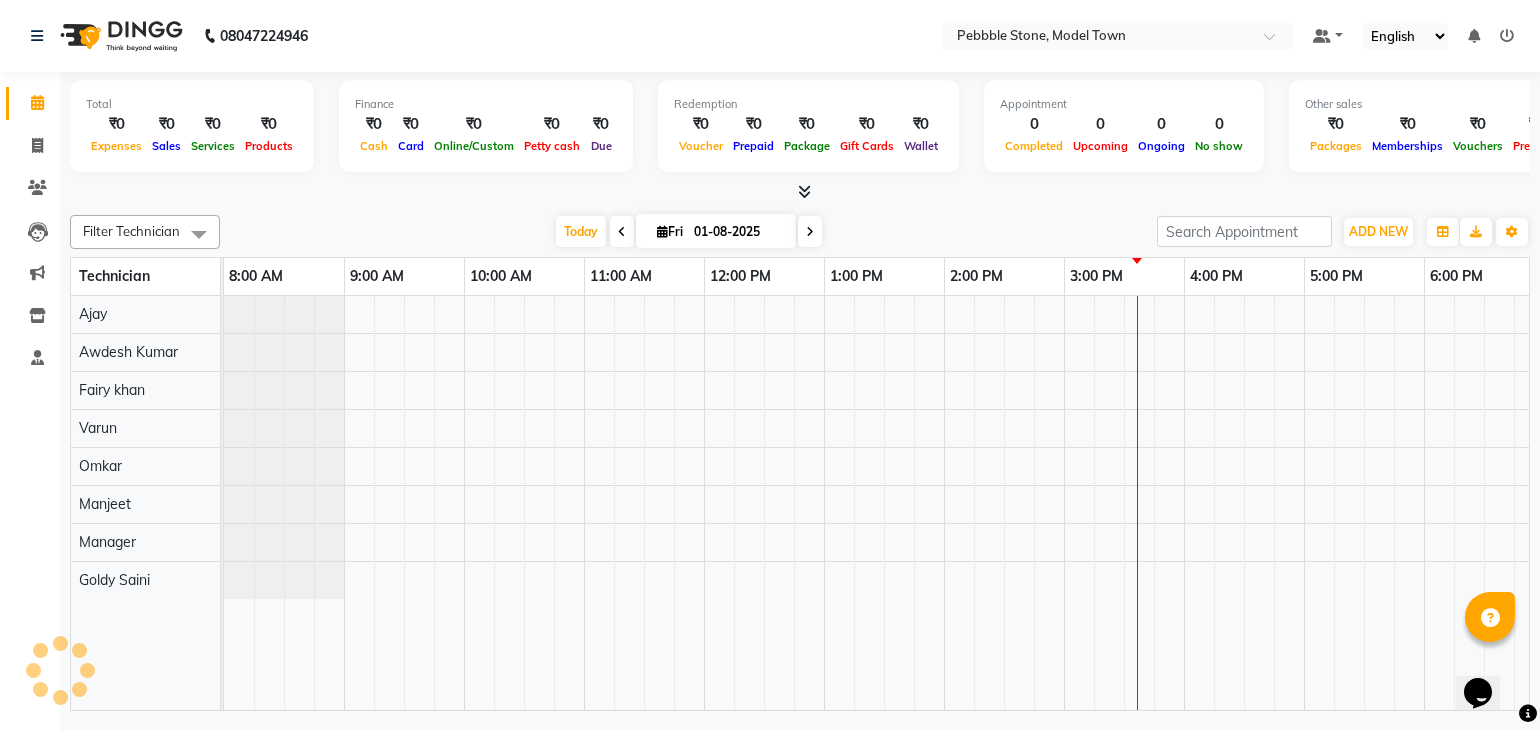 scroll, scrollTop: 0, scrollLeft: 254, axis: horizontal 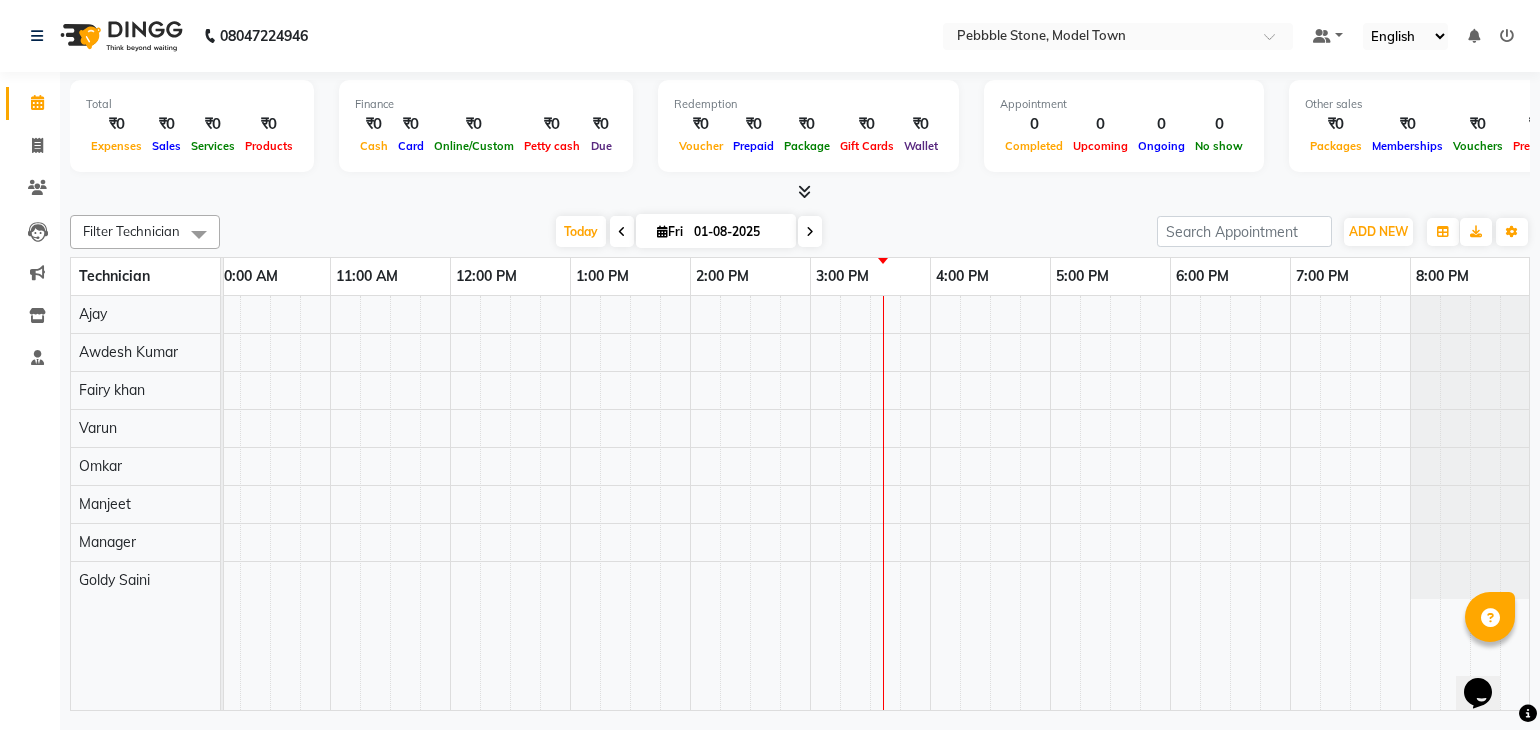 click at bounding box center [1507, 36] 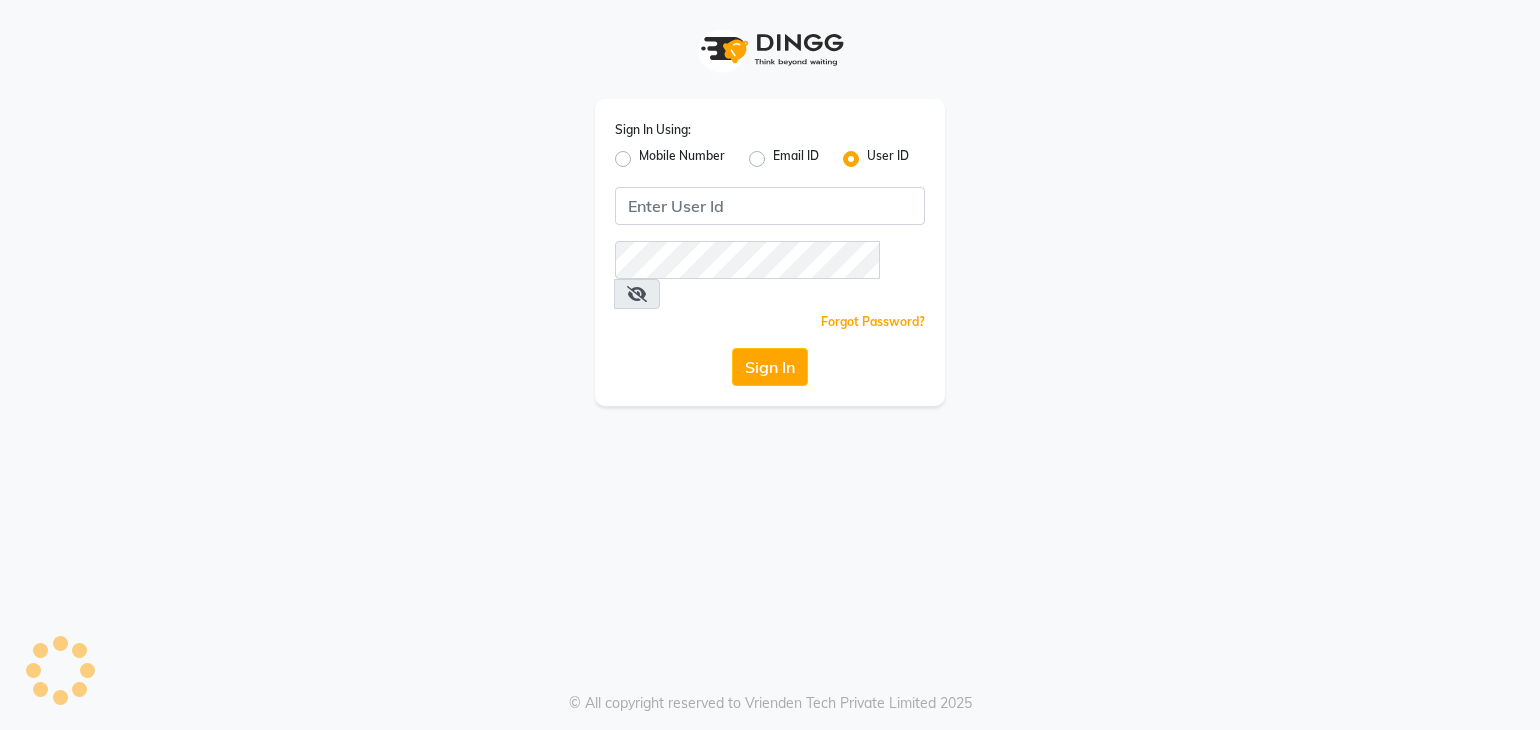 scroll, scrollTop: 0, scrollLeft: 0, axis: both 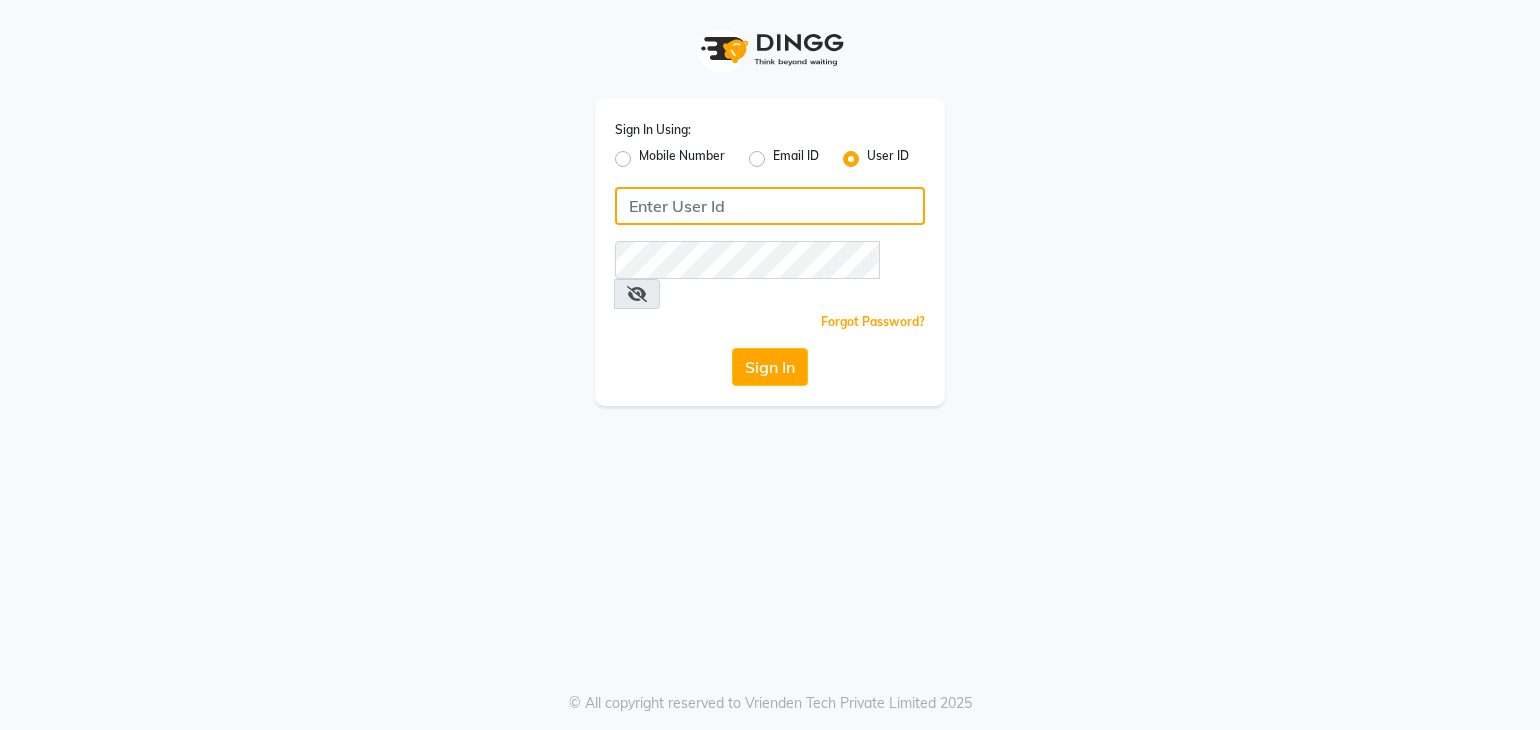 drag, startPoint x: 691, startPoint y: 189, endPoint x: 699, endPoint y: 197, distance: 11.313708 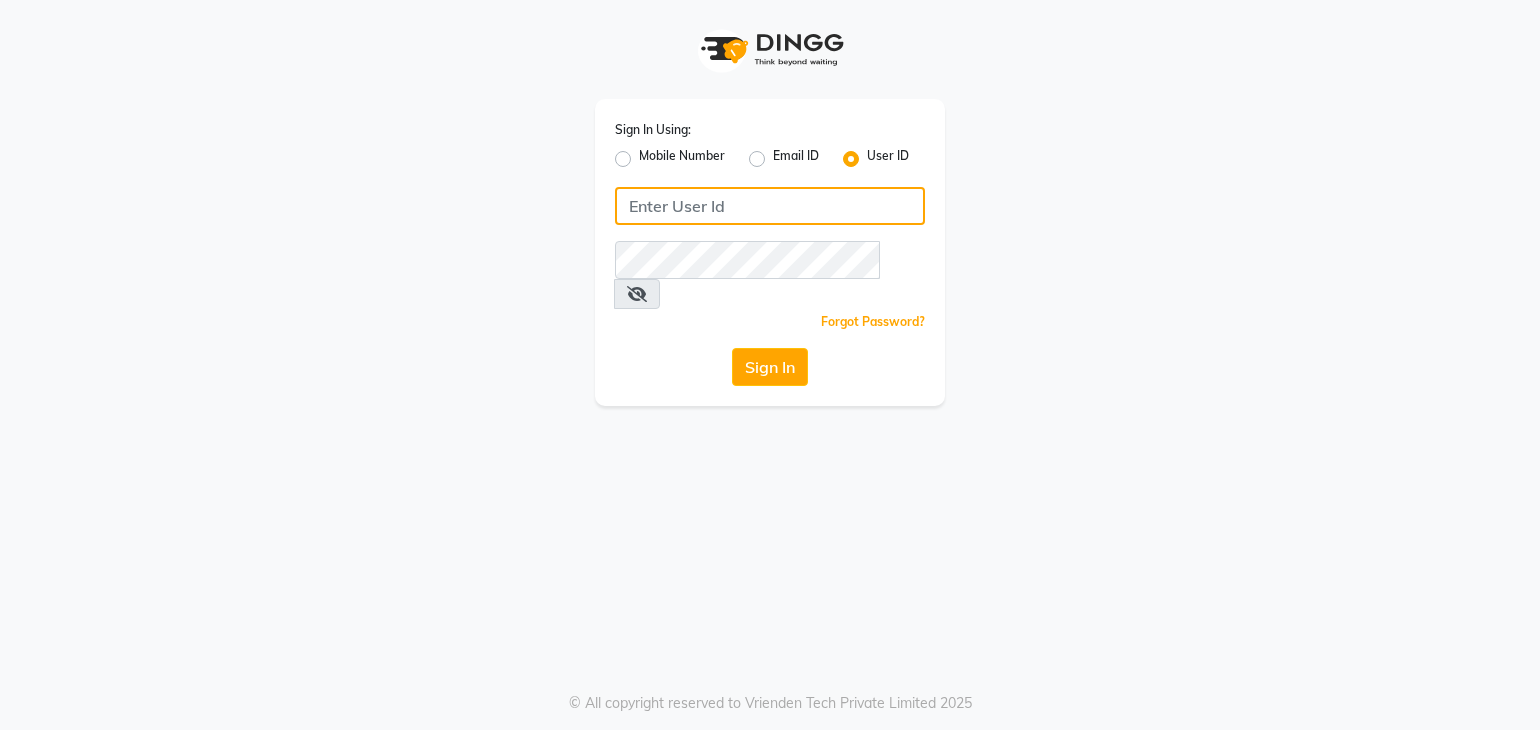 click 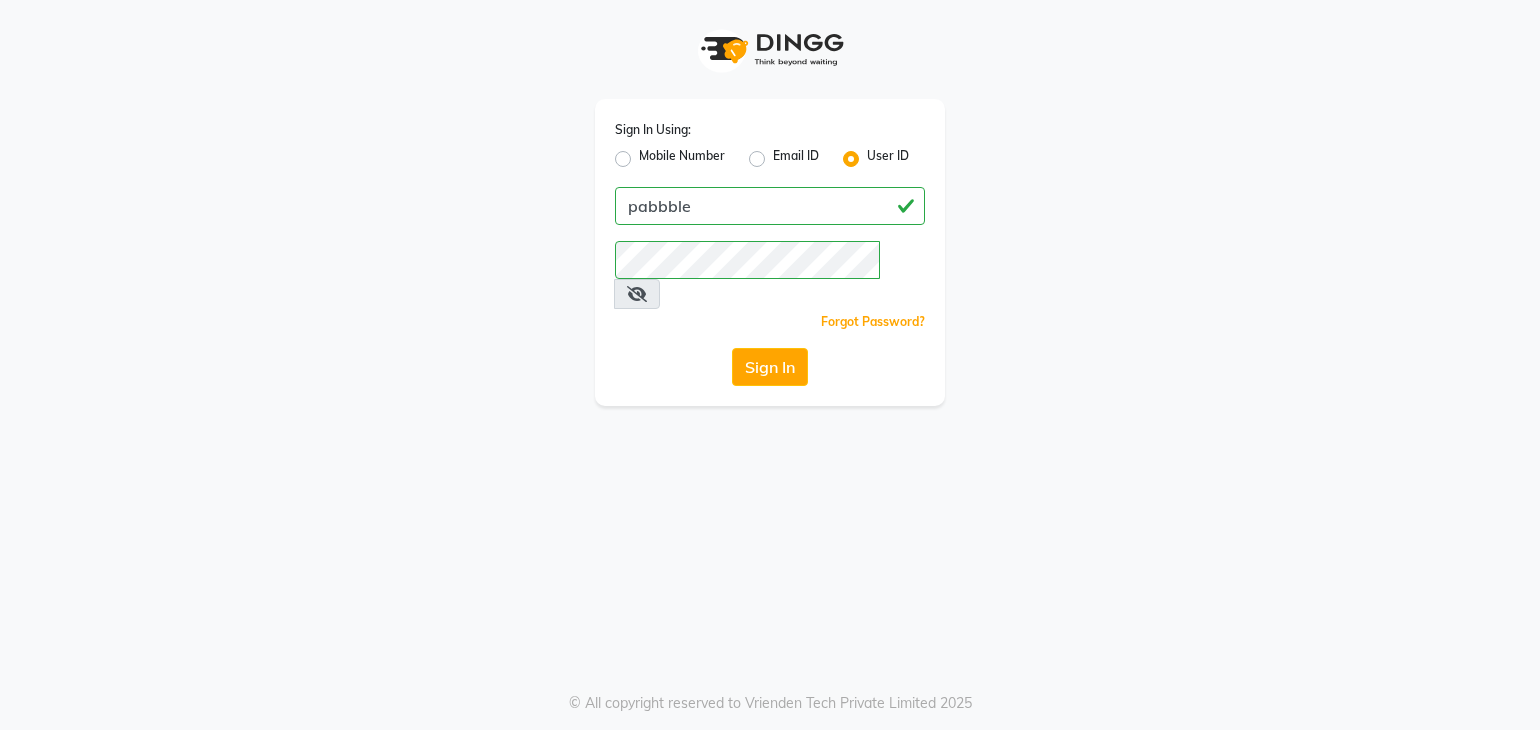 click at bounding box center [637, 294] 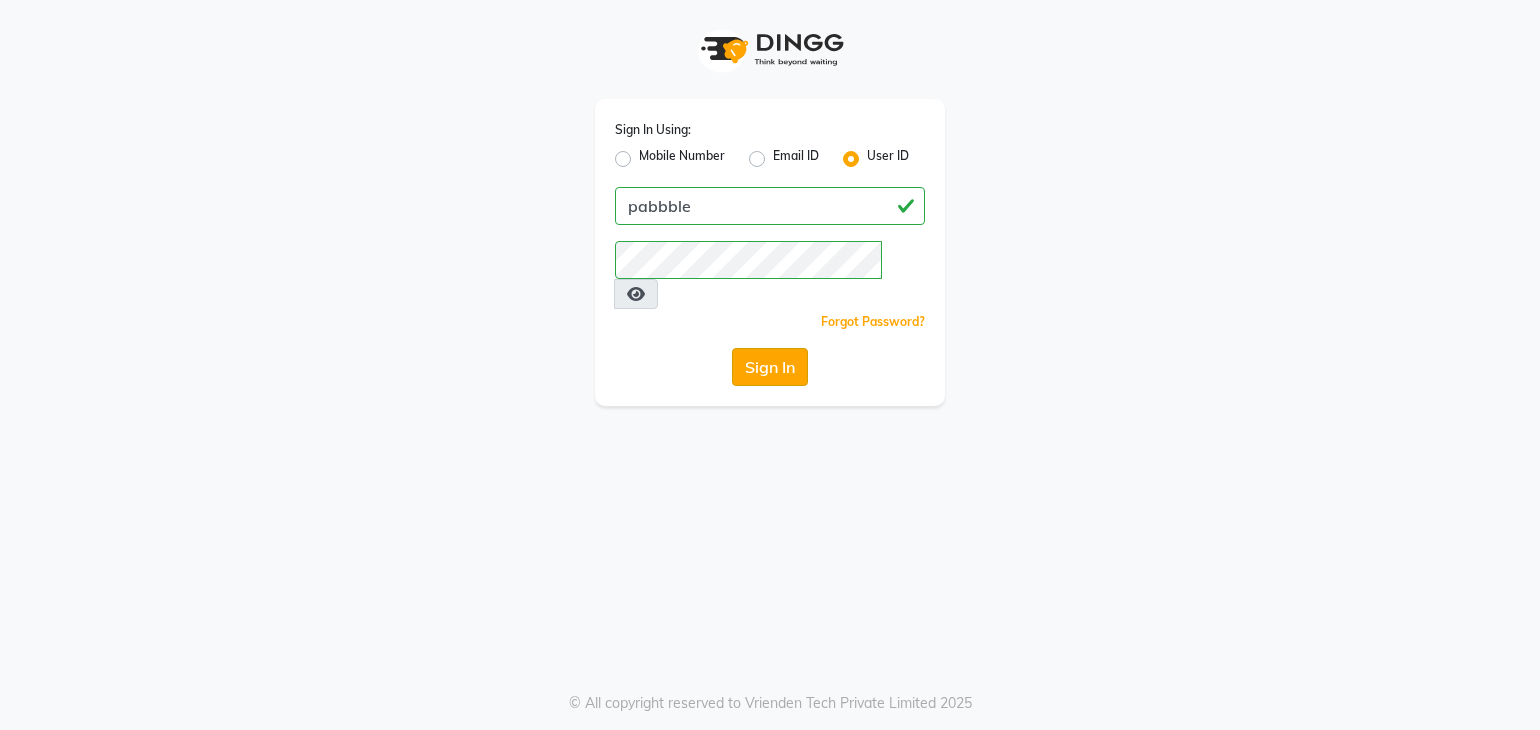 click on "Sign In" 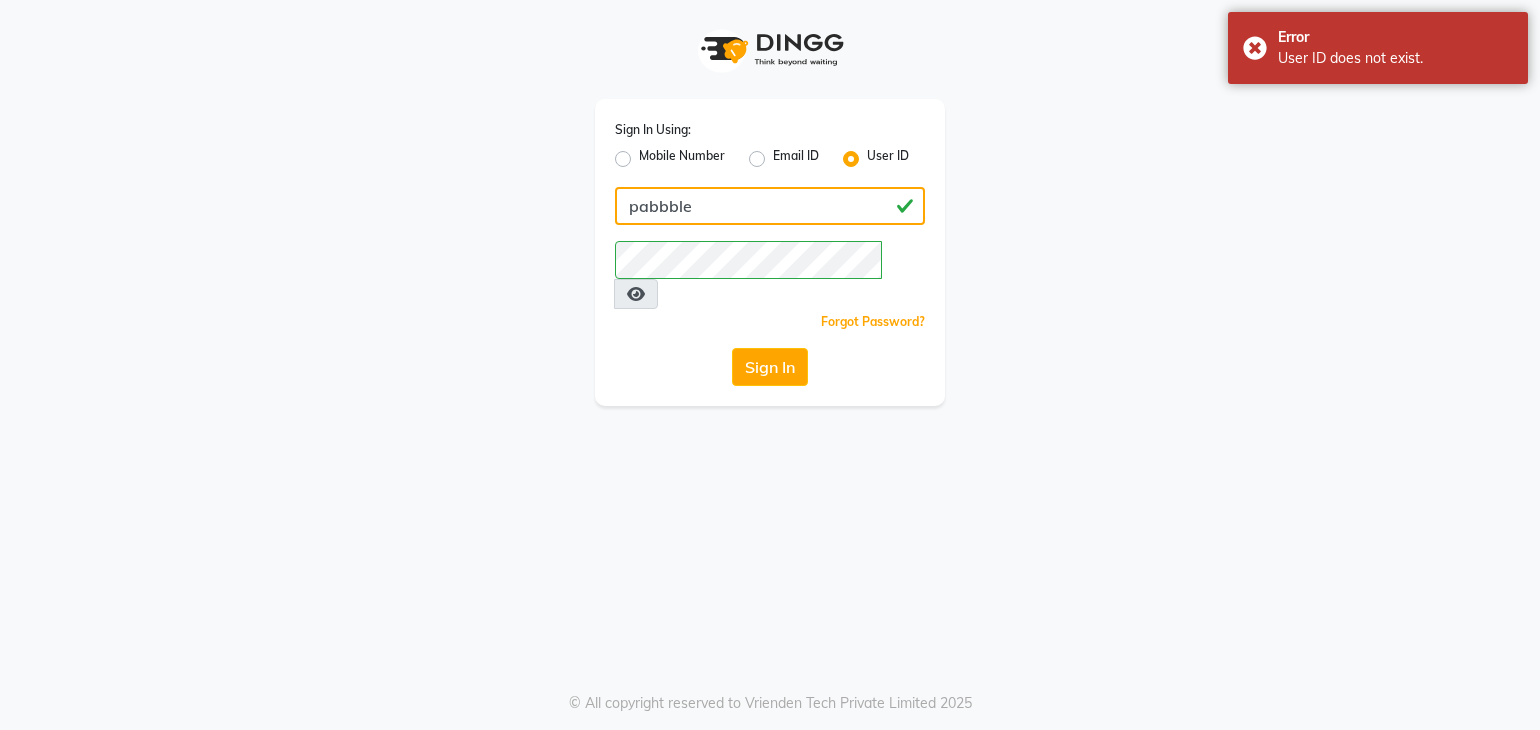 click on "pabbble" 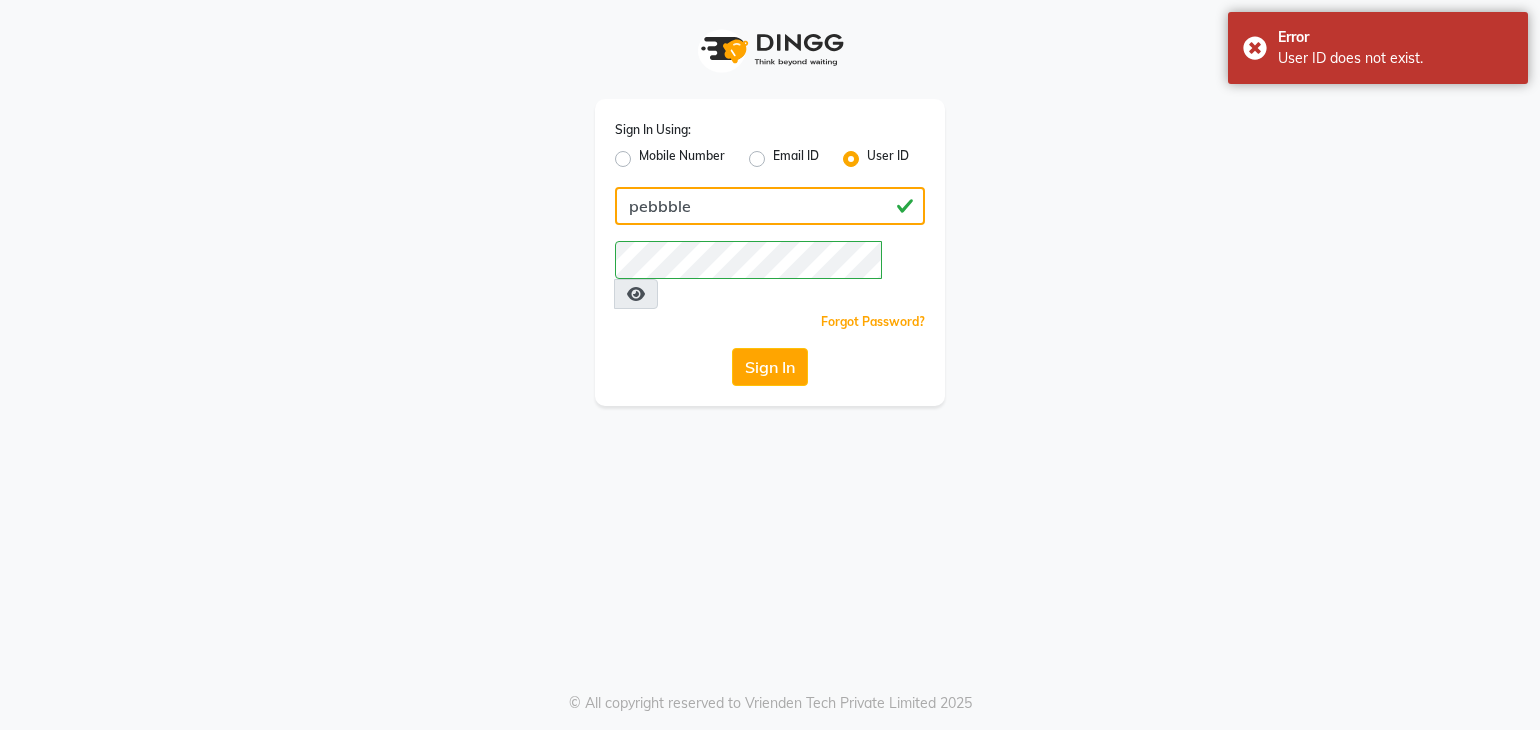 type on "pebbble" 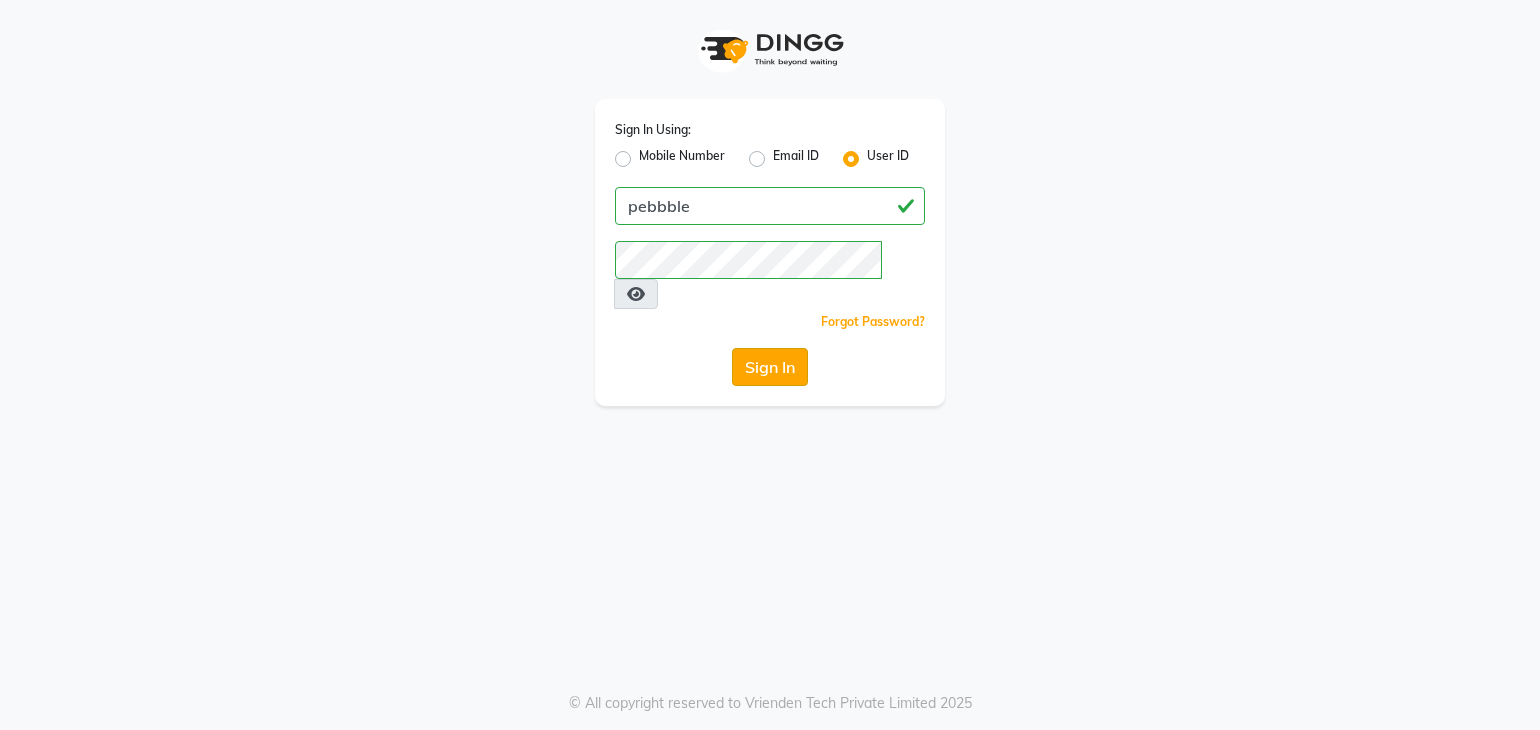 click on "Sign In" 